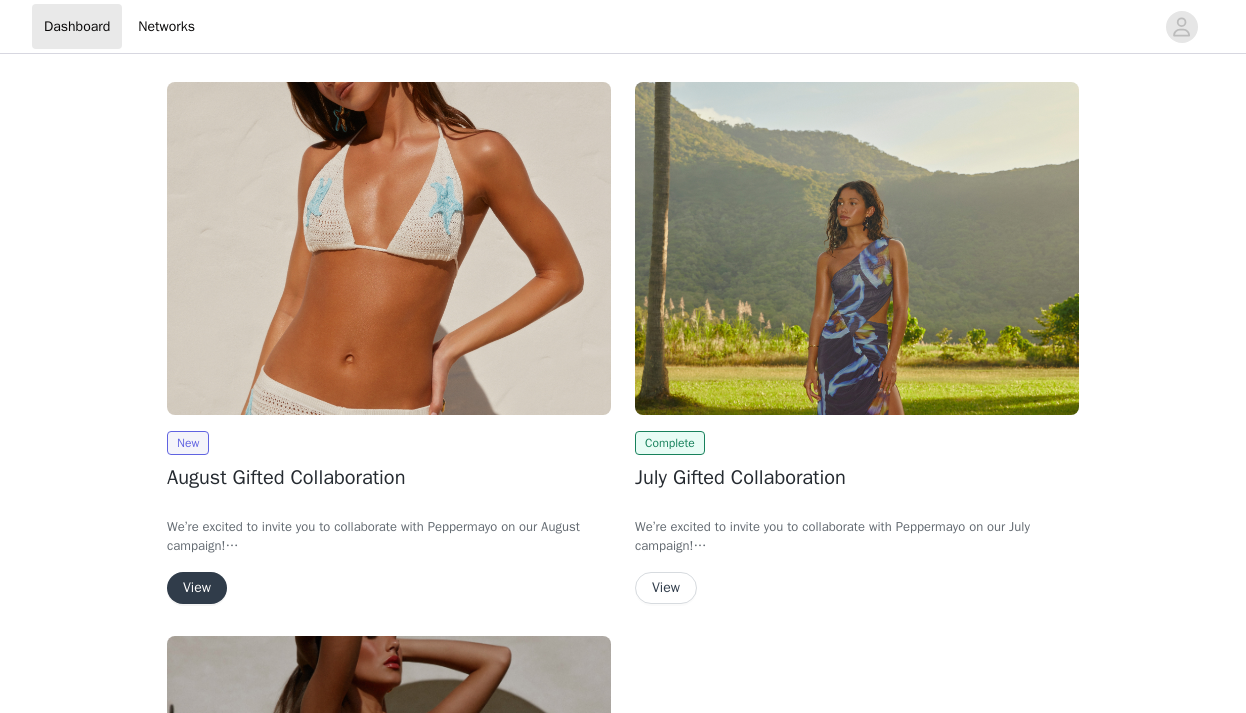 scroll, scrollTop: 0, scrollLeft: 0, axis: both 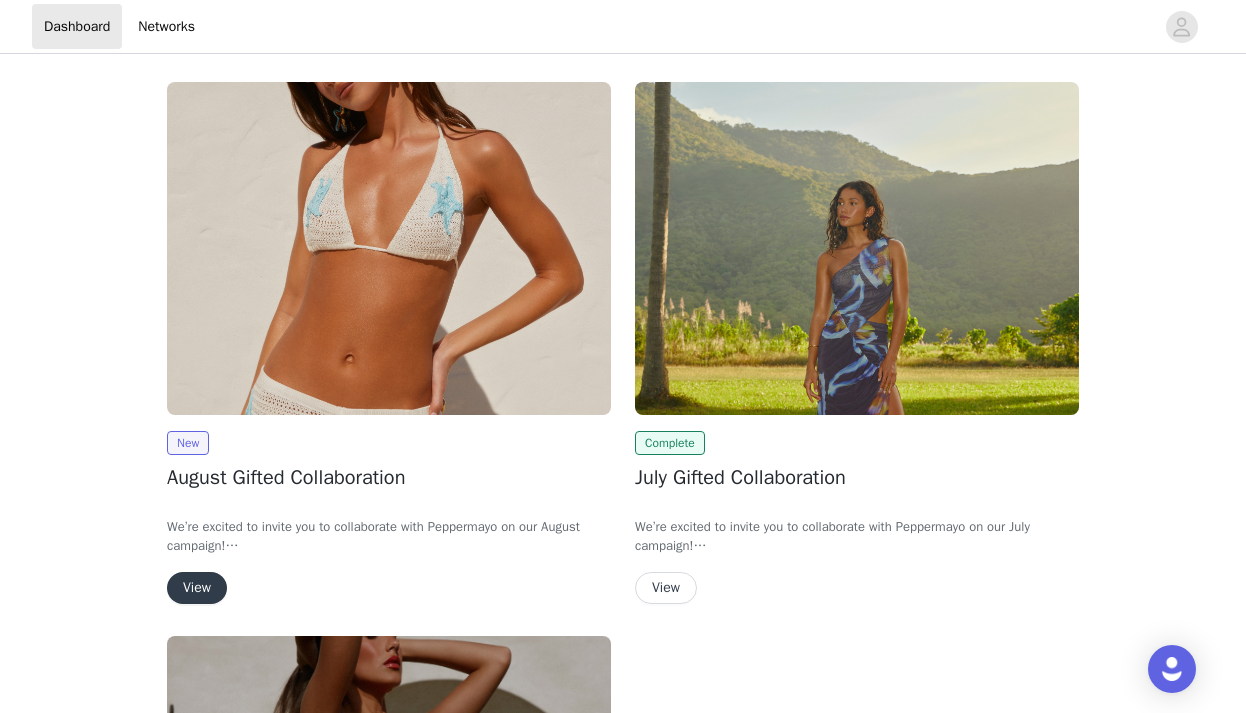 click on "View" at bounding box center [197, 588] 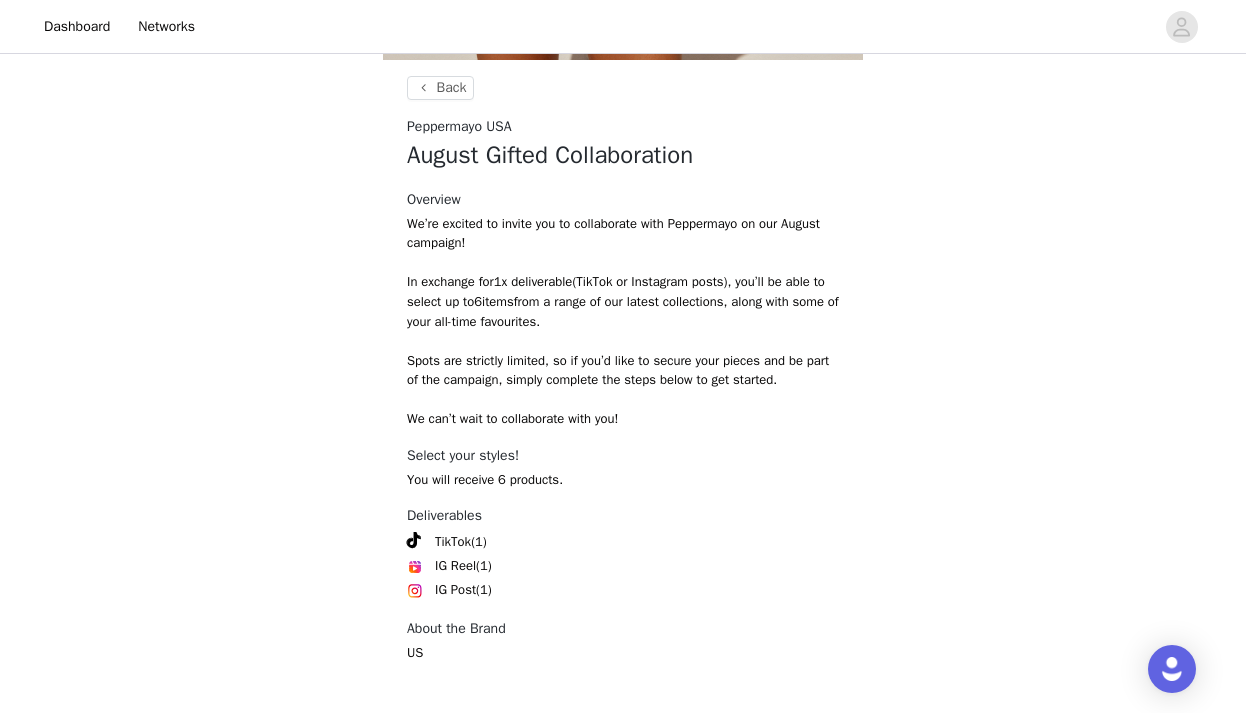 scroll, scrollTop: 719, scrollLeft: 0, axis: vertical 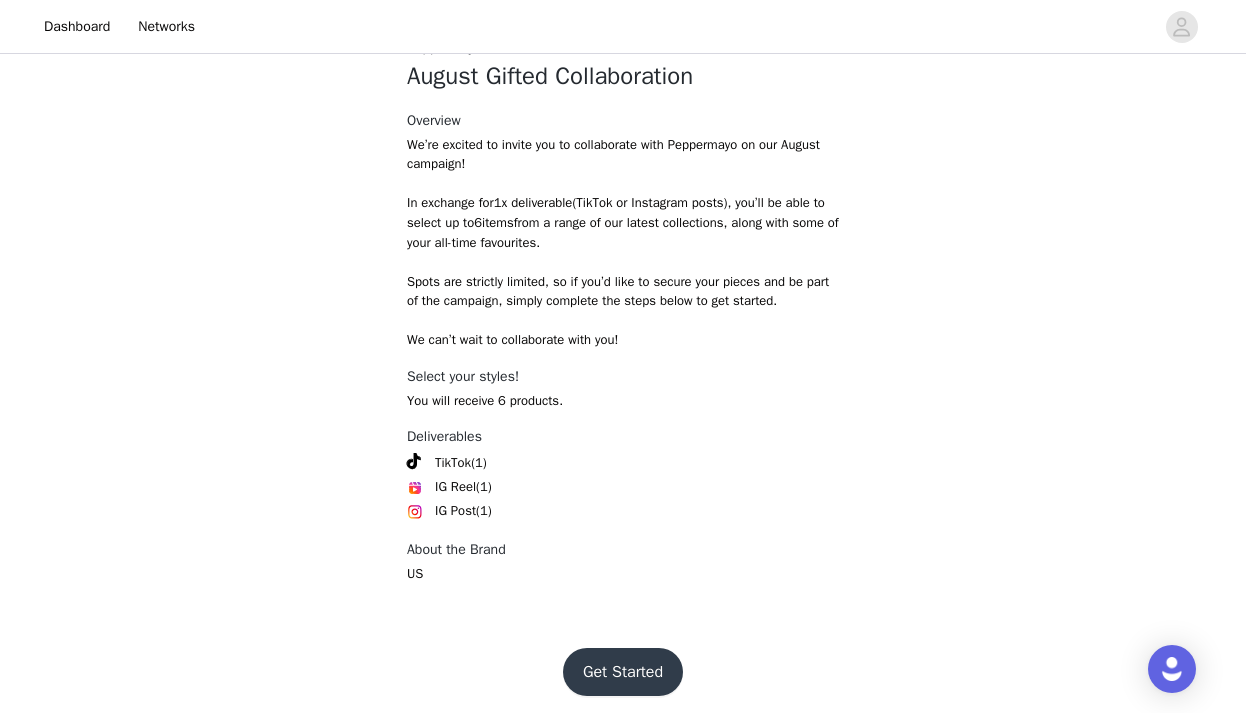 click on "Get Started" at bounding box center [623, 672] 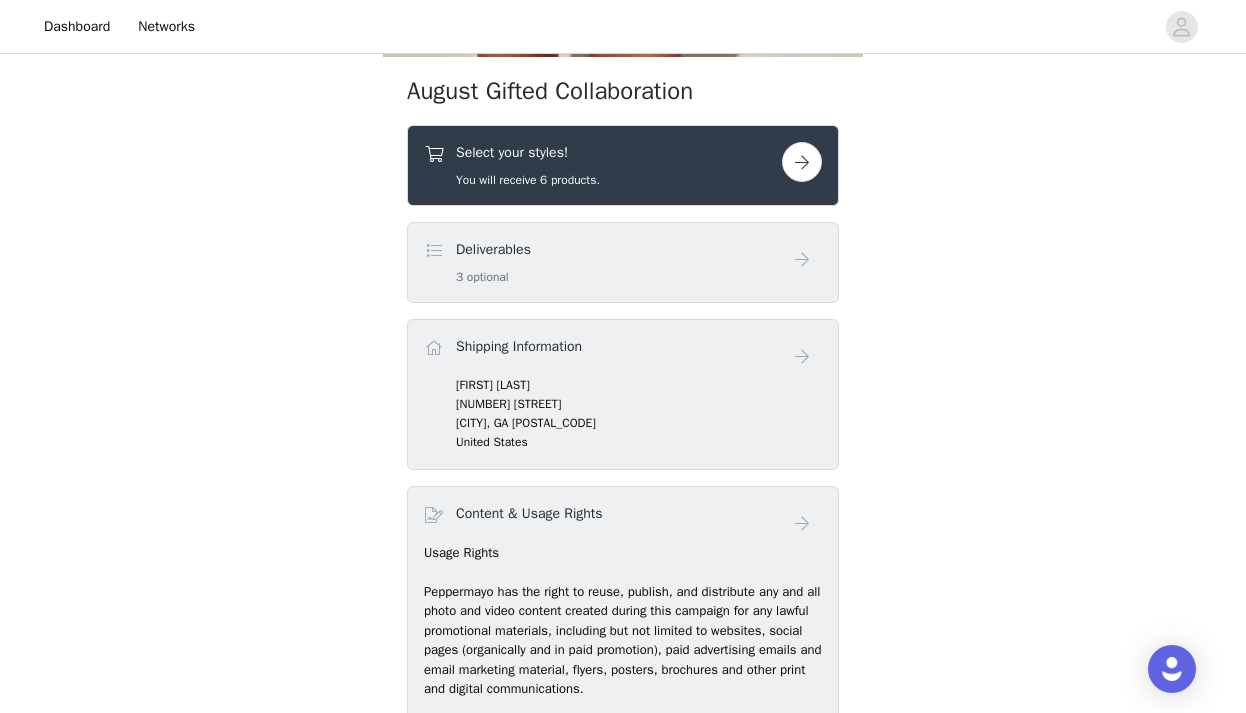 scroll, scrollTop: 720, scrollLeft: 0, axis: vertical 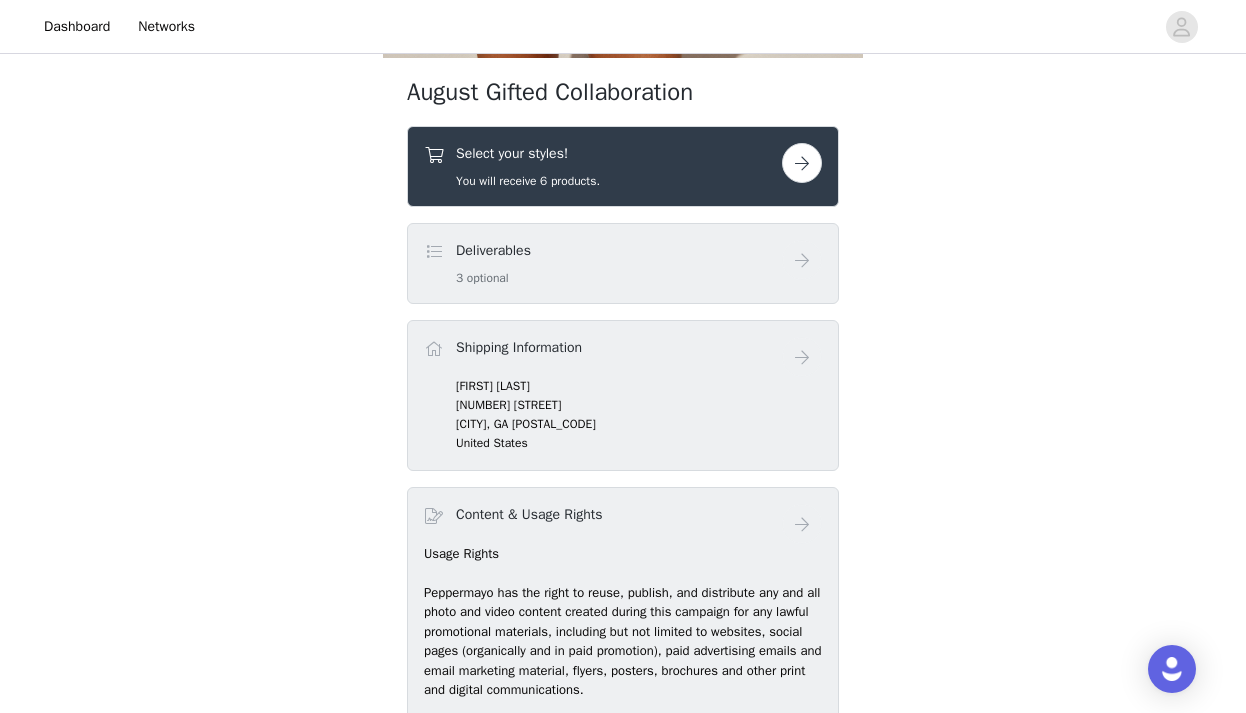 click at bounding box center [802, 163] 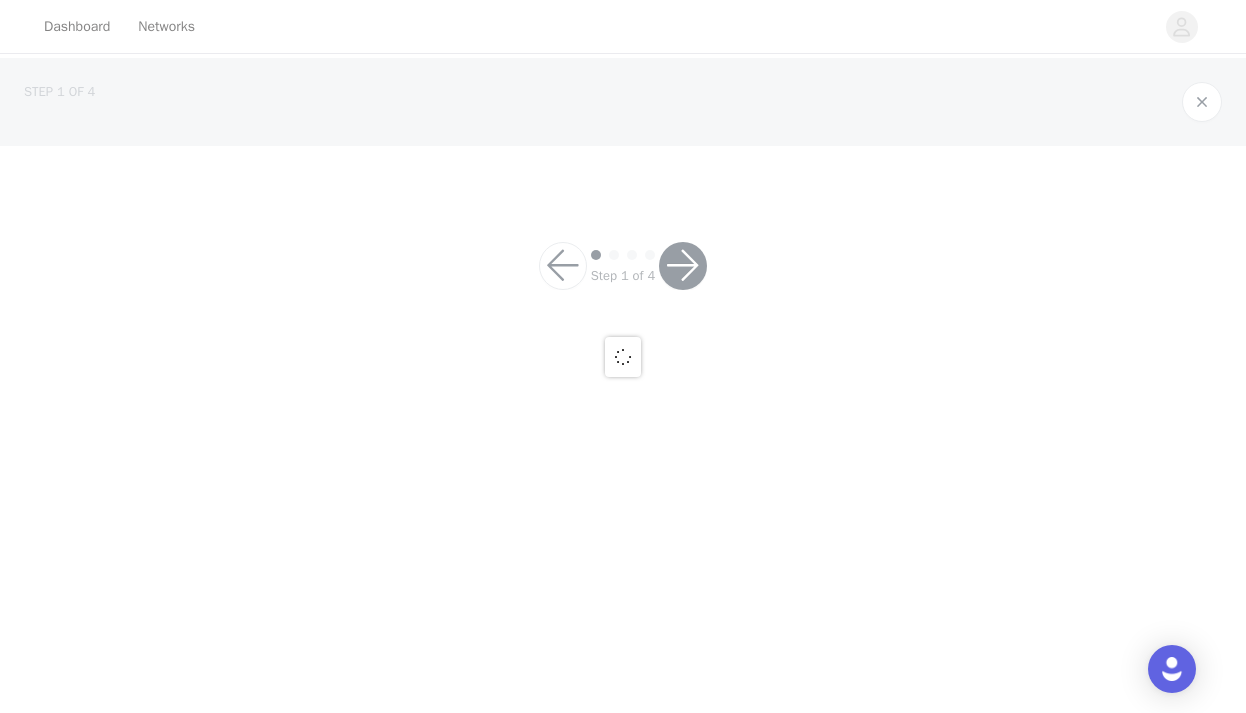 scroll, scrollTop: 0, scrollLeft: 0, axis: both 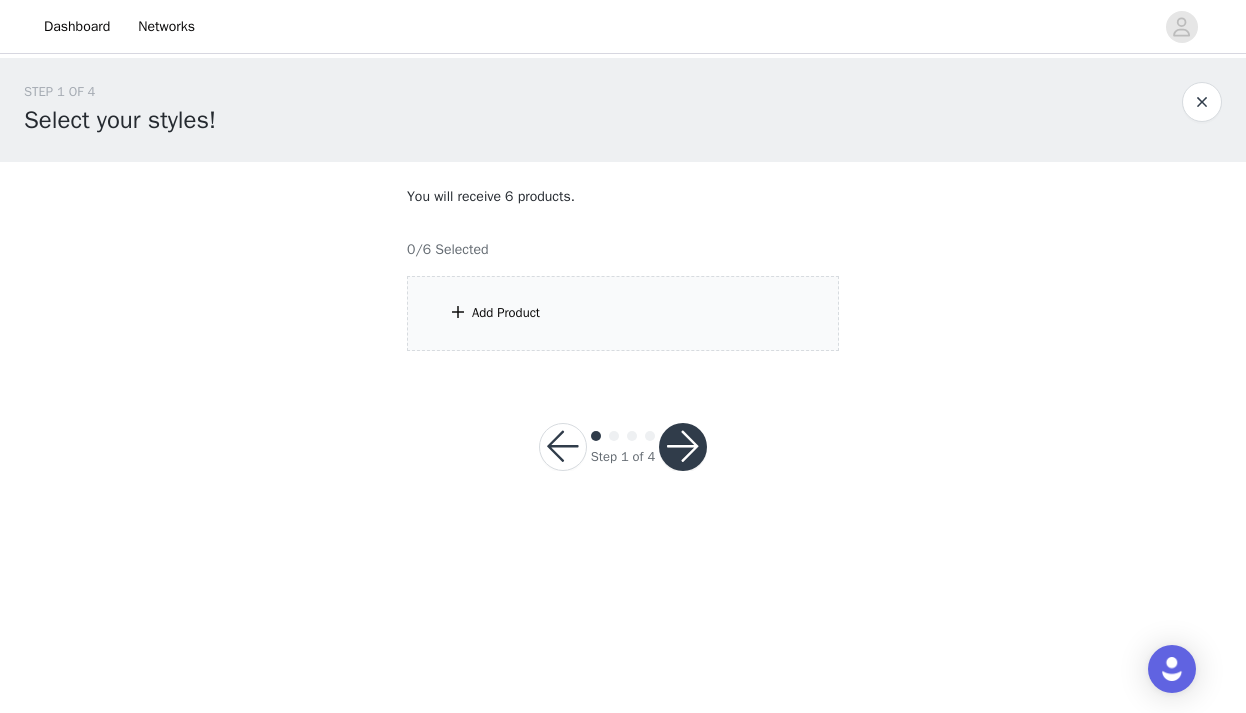 click on "Add Product" at bounding box center (623, 313) 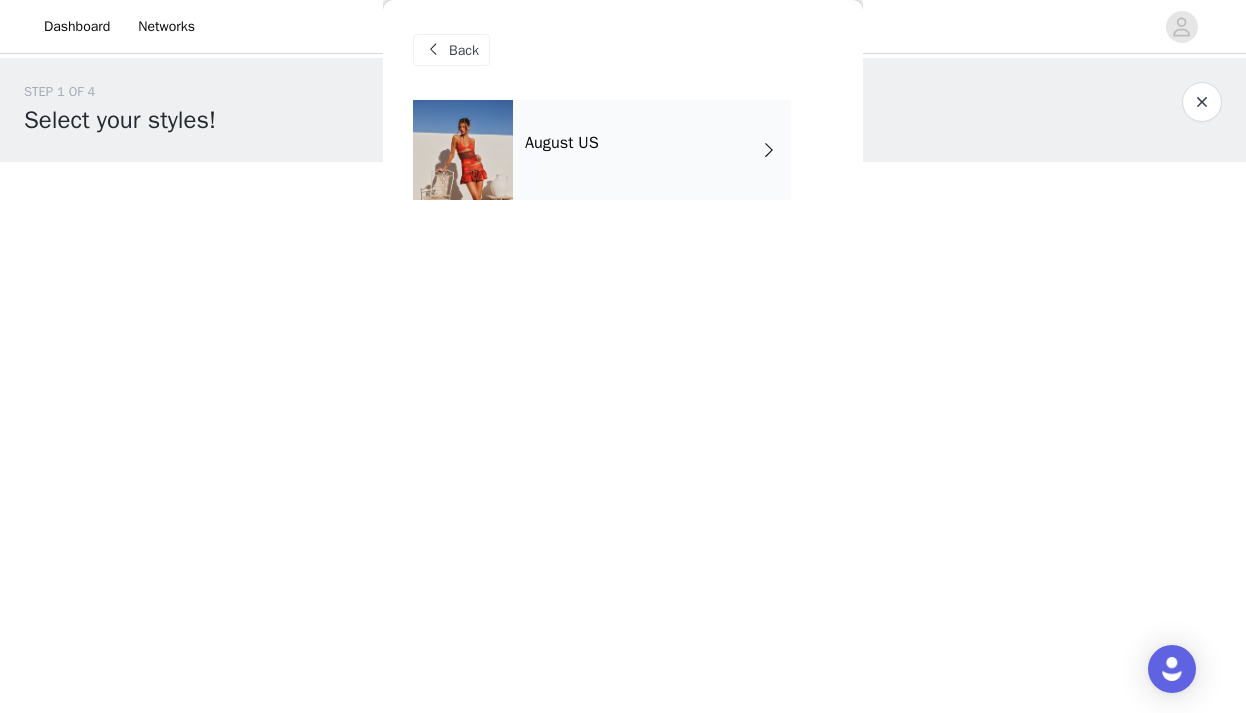 click on "August US" at bounding box center (652, 150) 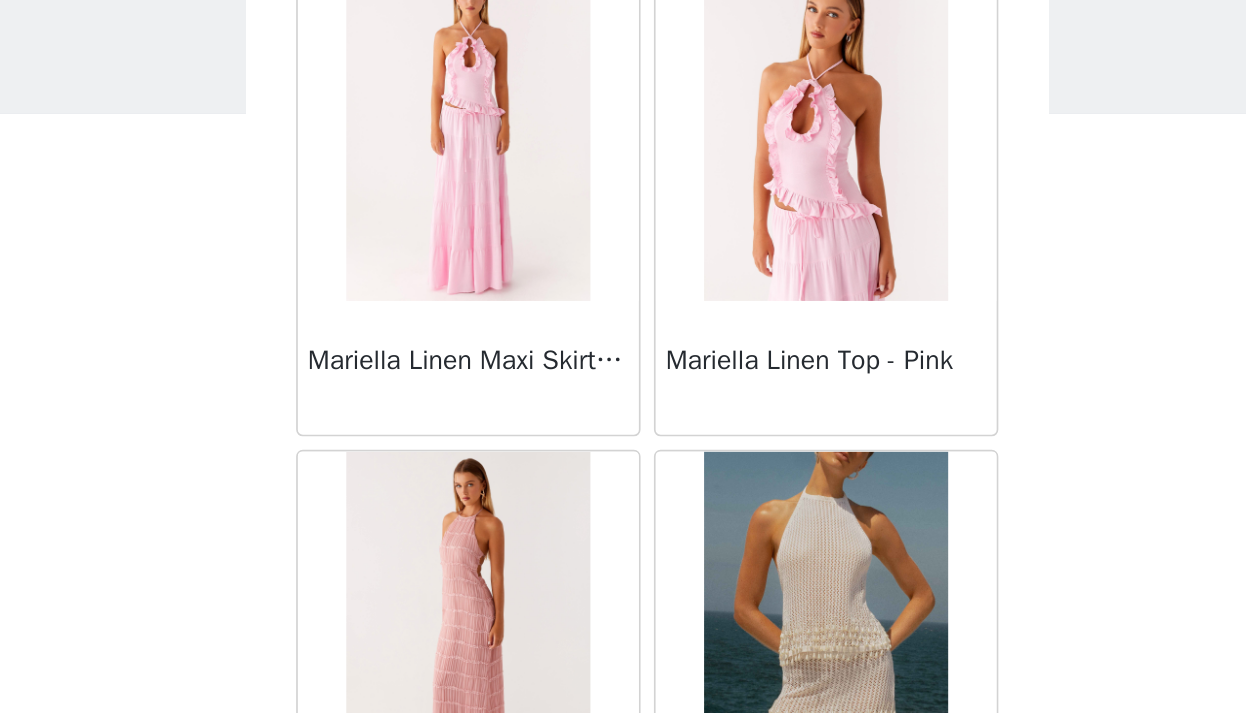 scroll, scrollTop: 2347, scrollLeft: 0, axis: vertical 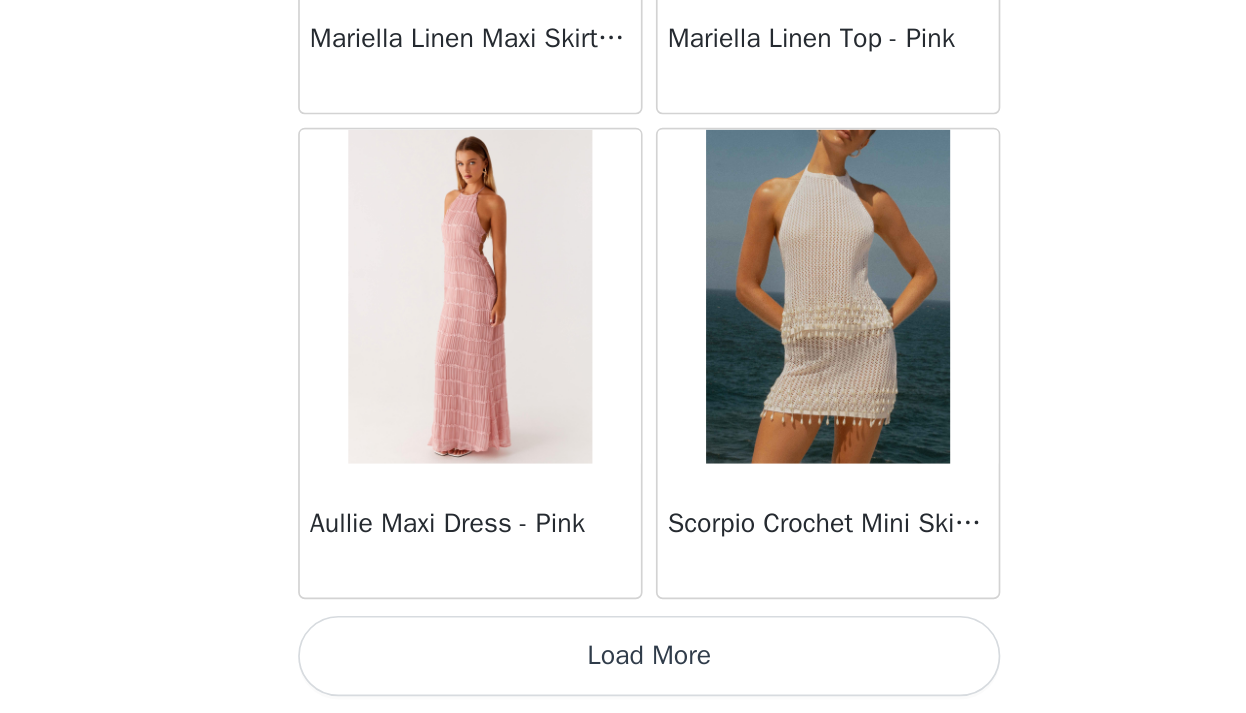 click on "Load More" at bounding box center [623, 679] 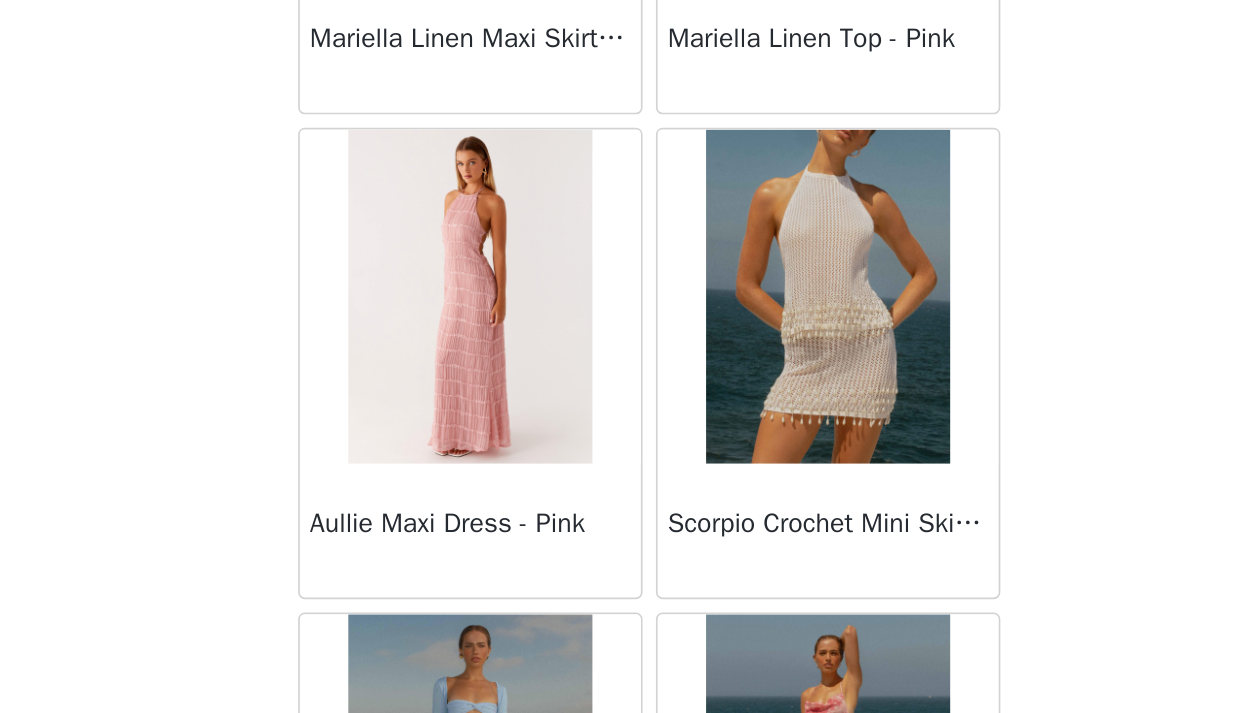 scroll, scrollTop: 0, scrollLeft: 0, axis: both 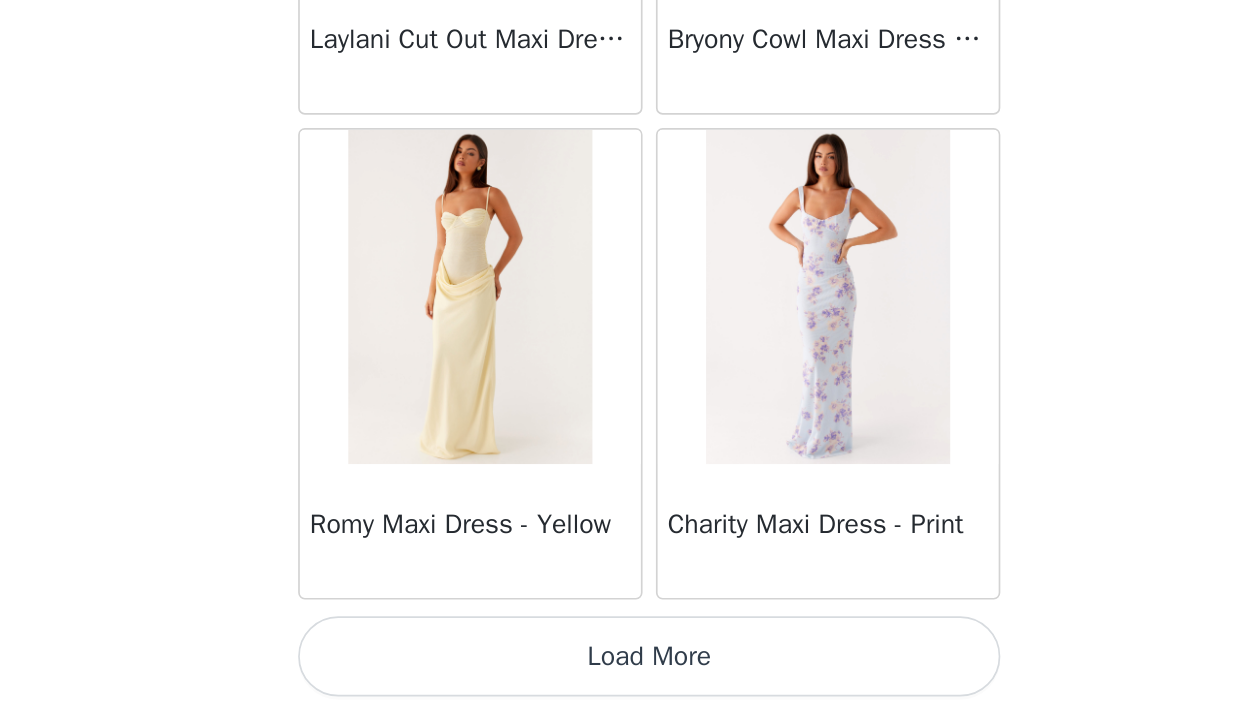 click on "Load More" at bounding box center (623, 679) 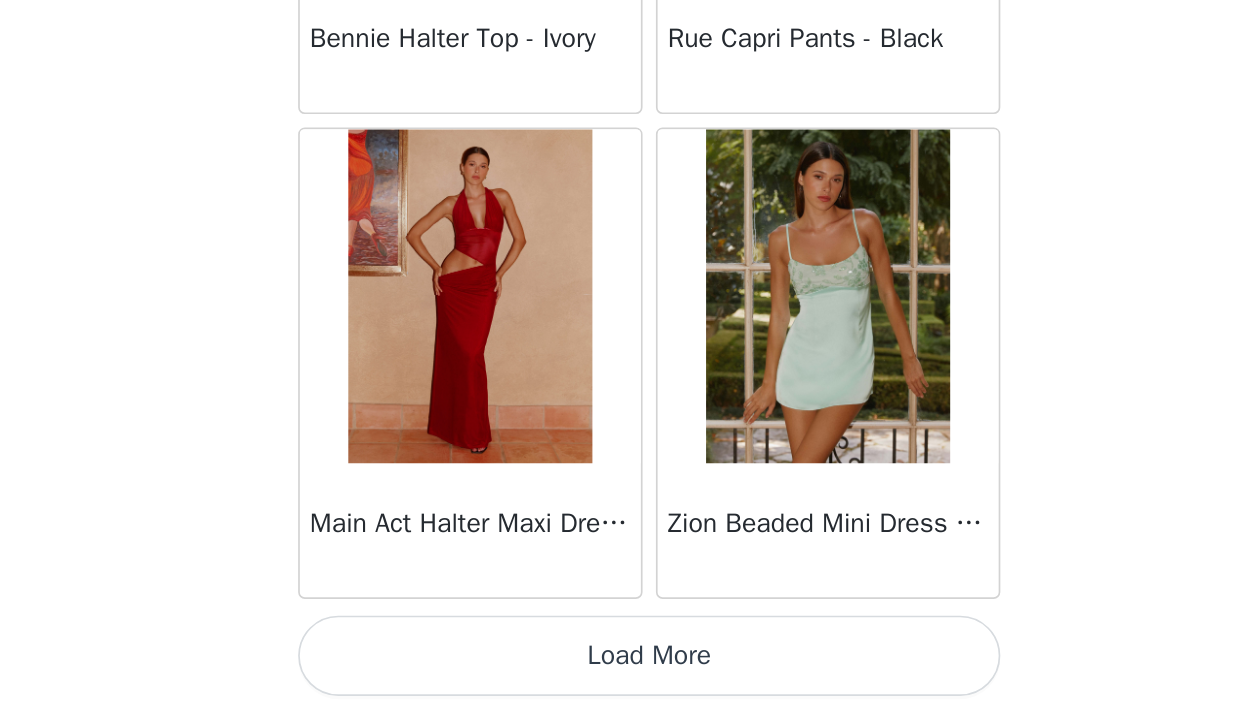 scroll, scrollTop: 8147, scrollLeft: 0, axis: vertical 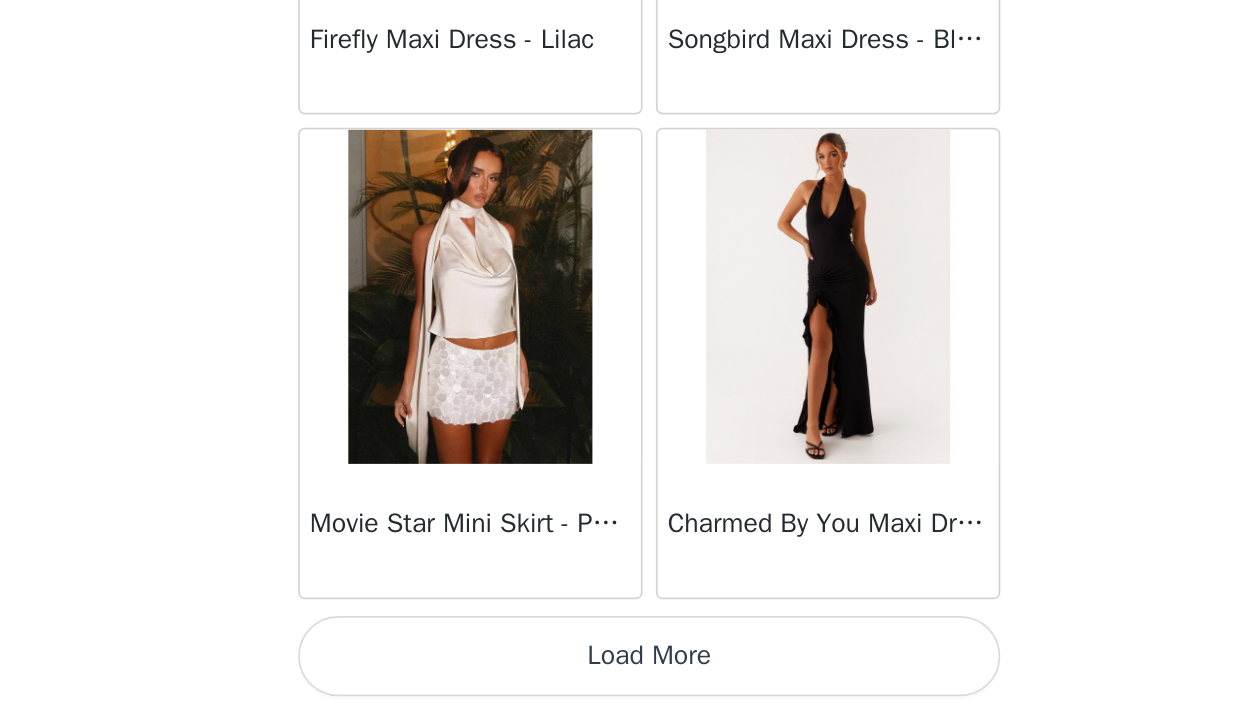 click on "Load More" at bounding box center [623, 679] 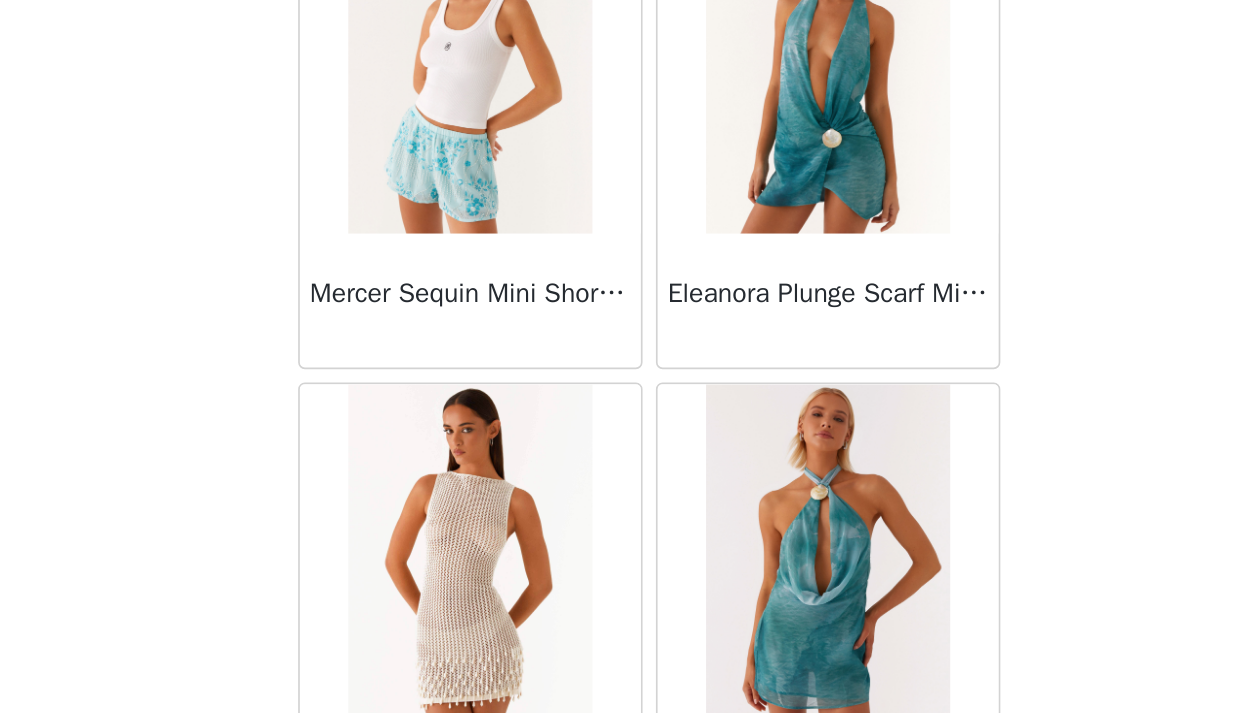 scroll, scrollTop: 11473, scrollLeft: 0, axis: vertical 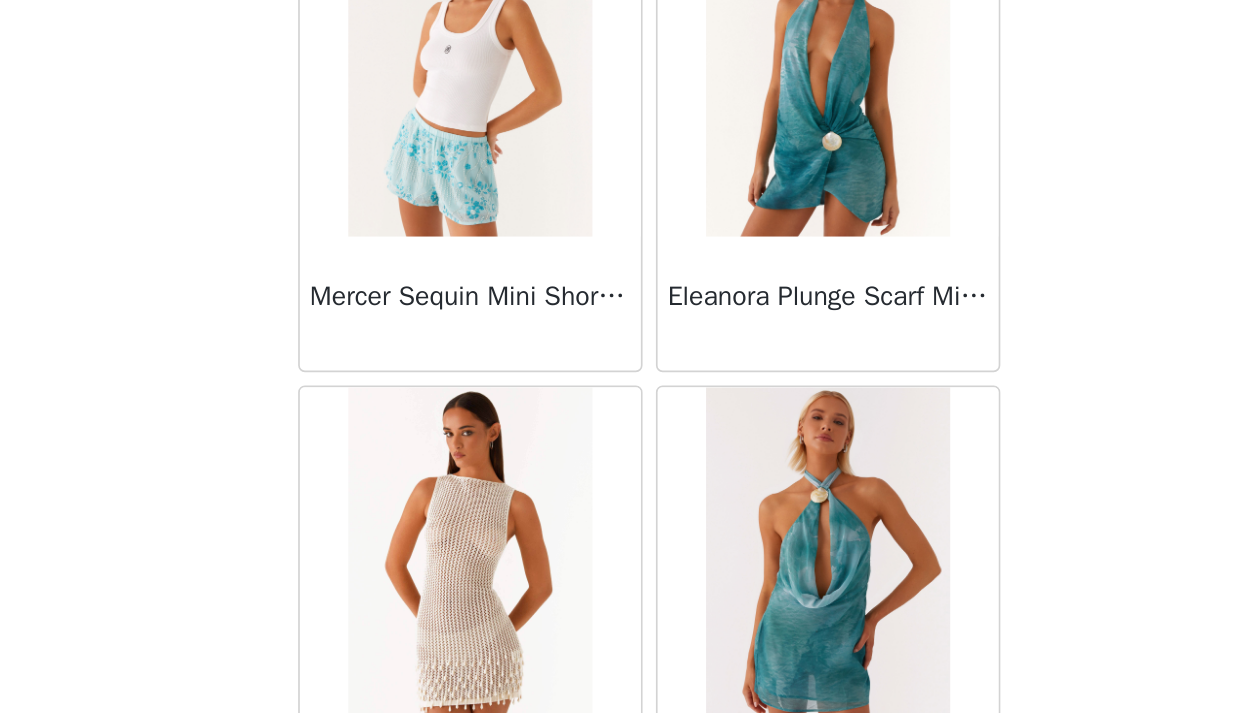 click on "Mercer Sequin Mini Shorts - Blue" at bounding box center [516, 464] 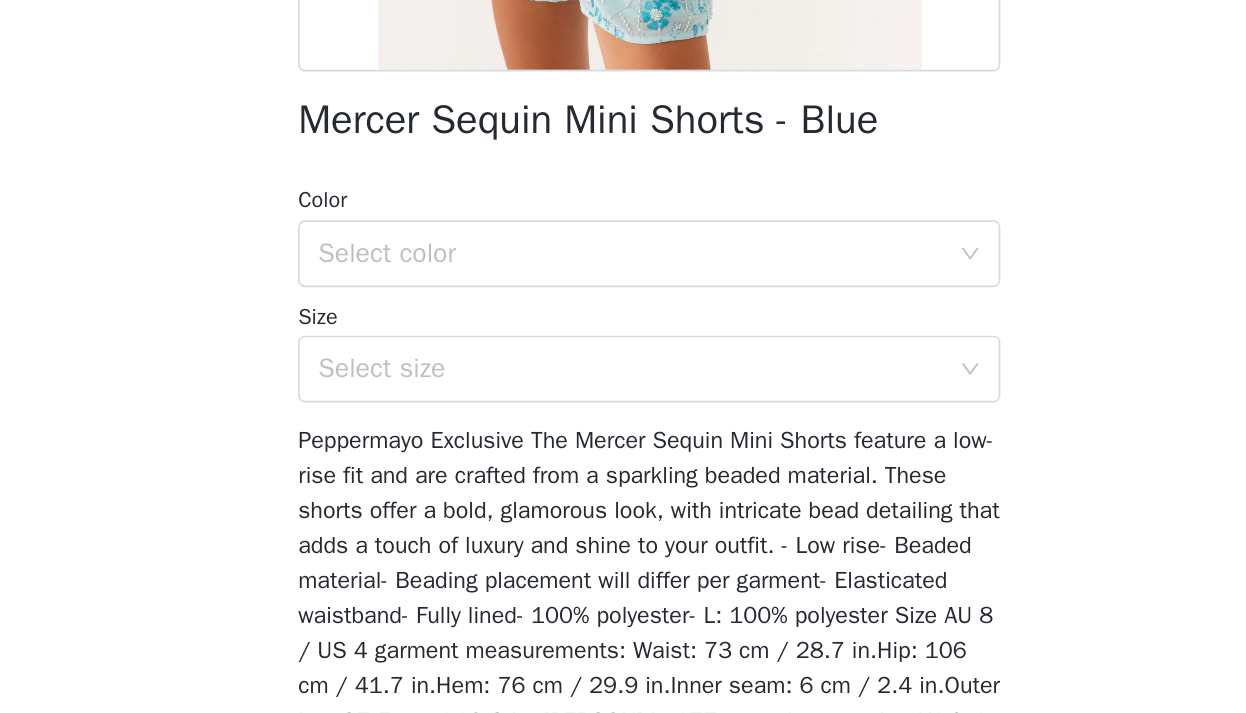 scroll, scrollTop: 281, scrollLeft: 0, axis: vertical 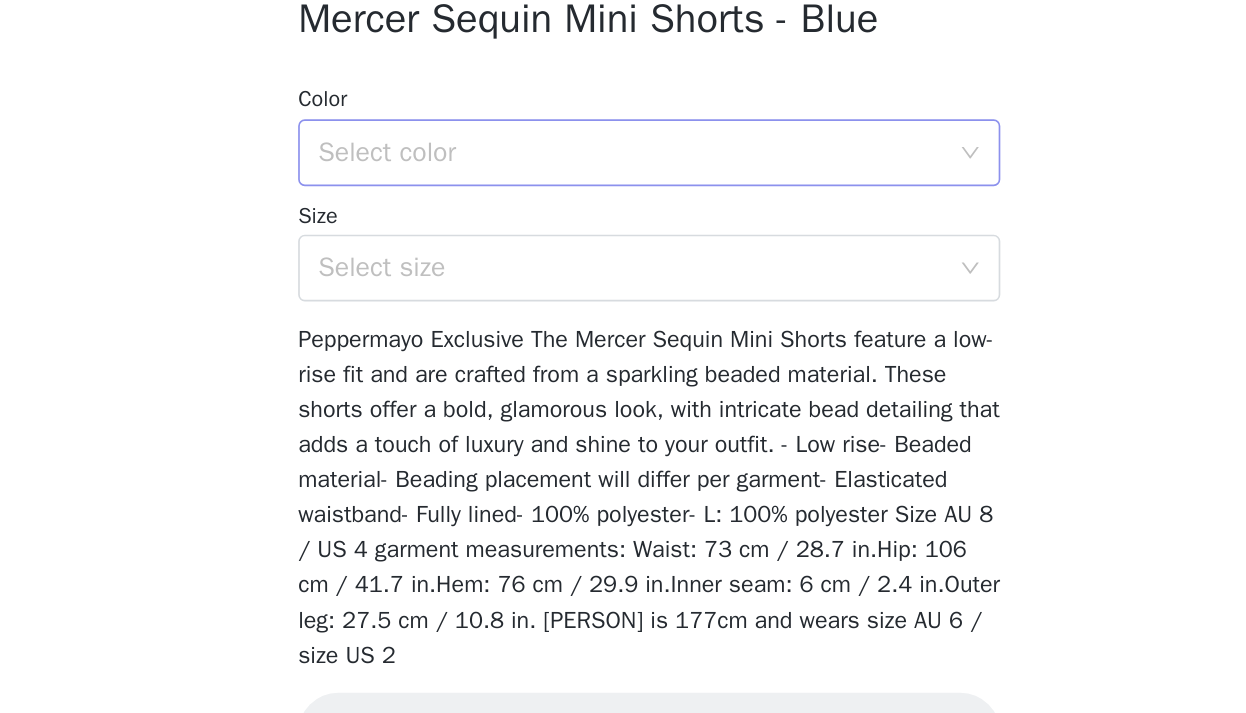 click on "Select color" at bounding box center (612, 378) 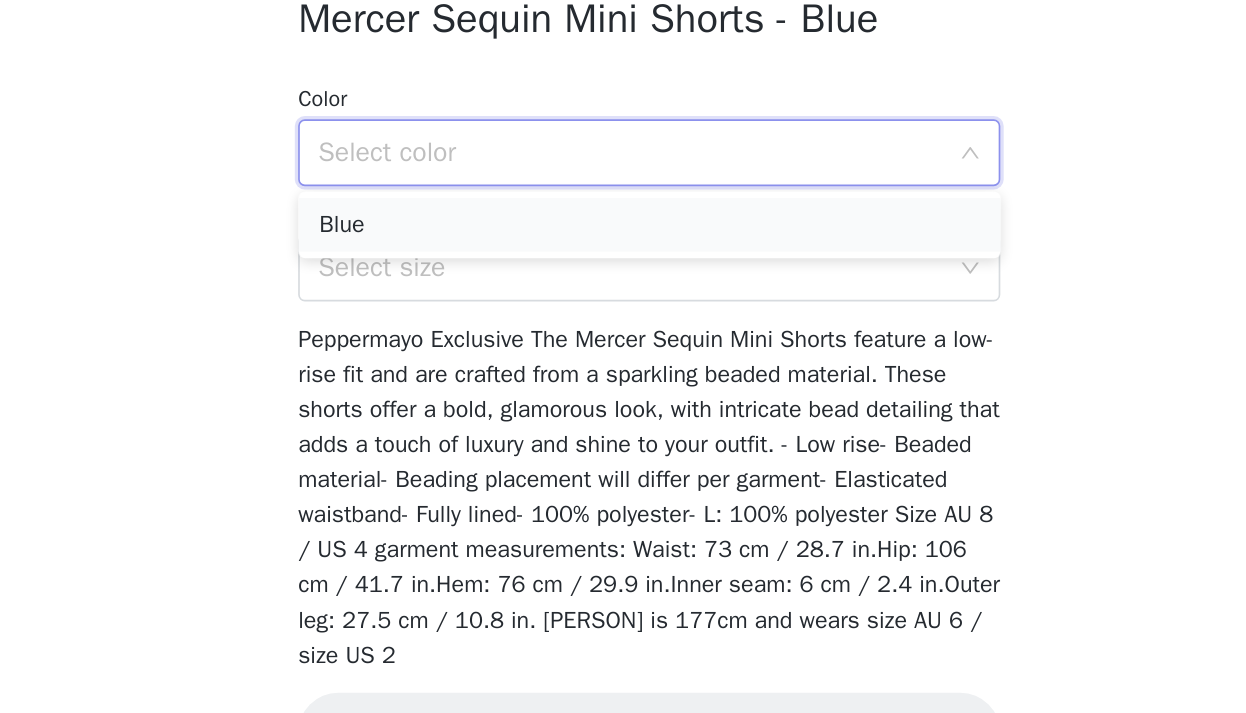 click on "Blue" at bounding box center (623, 421) 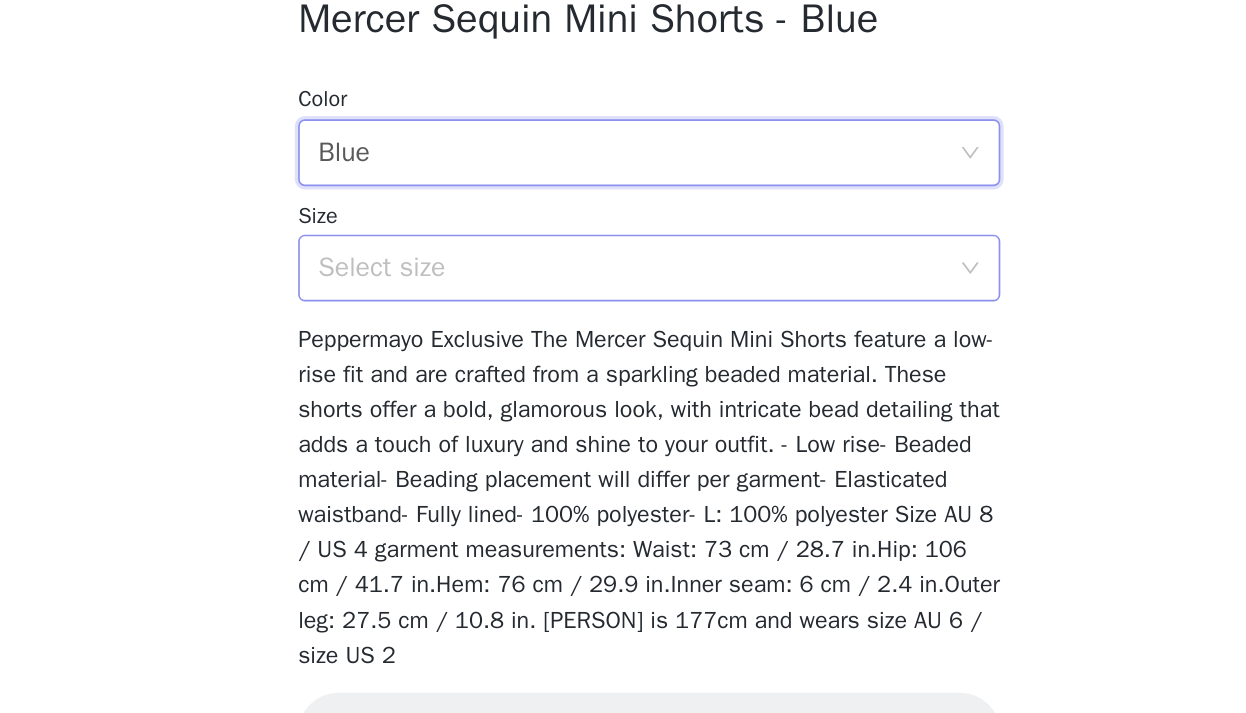 click on "Select size" at bounding box center (612, 447) 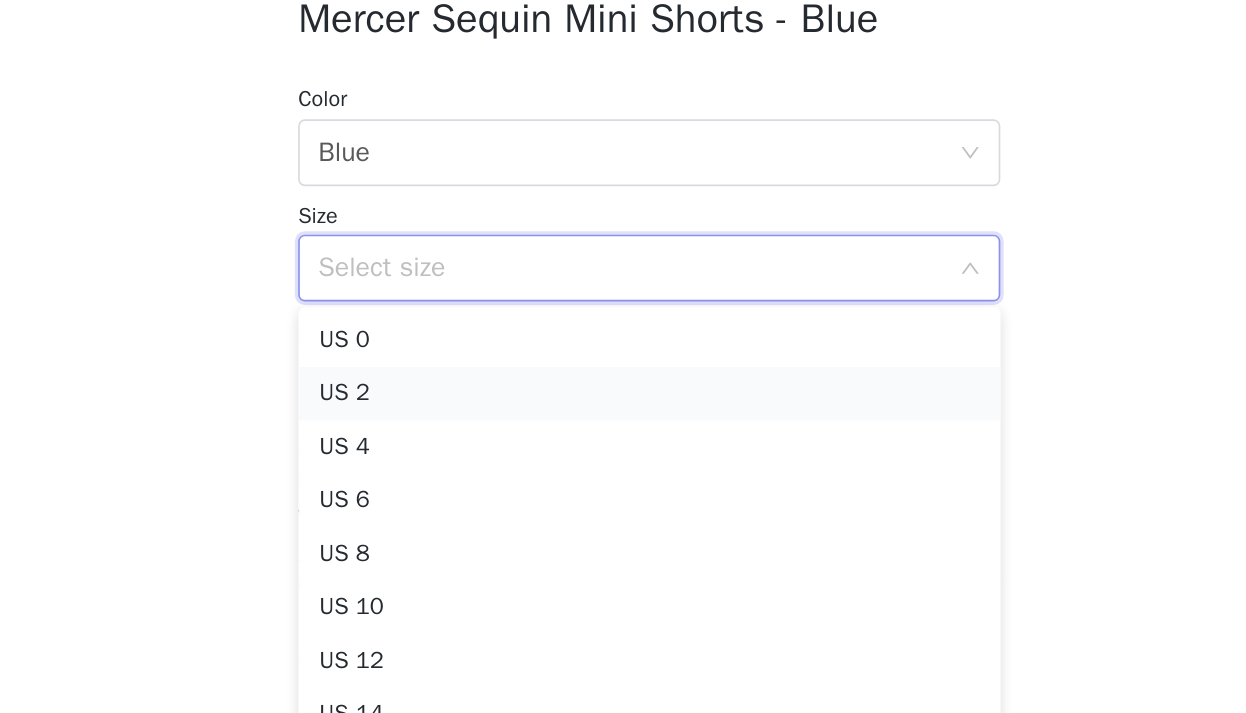 click on "US 2" at bounding box center [623, 522] 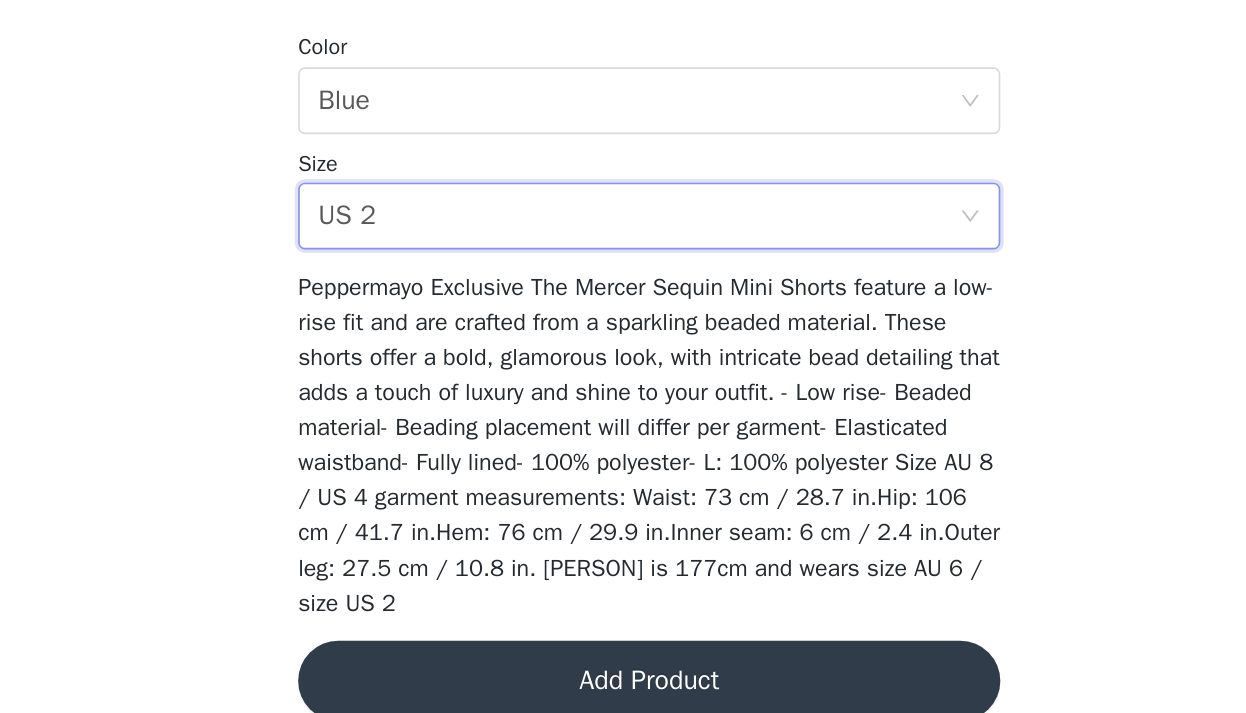 scroll, scrollTop: 340, scrollLeft: 0, axis: vertical 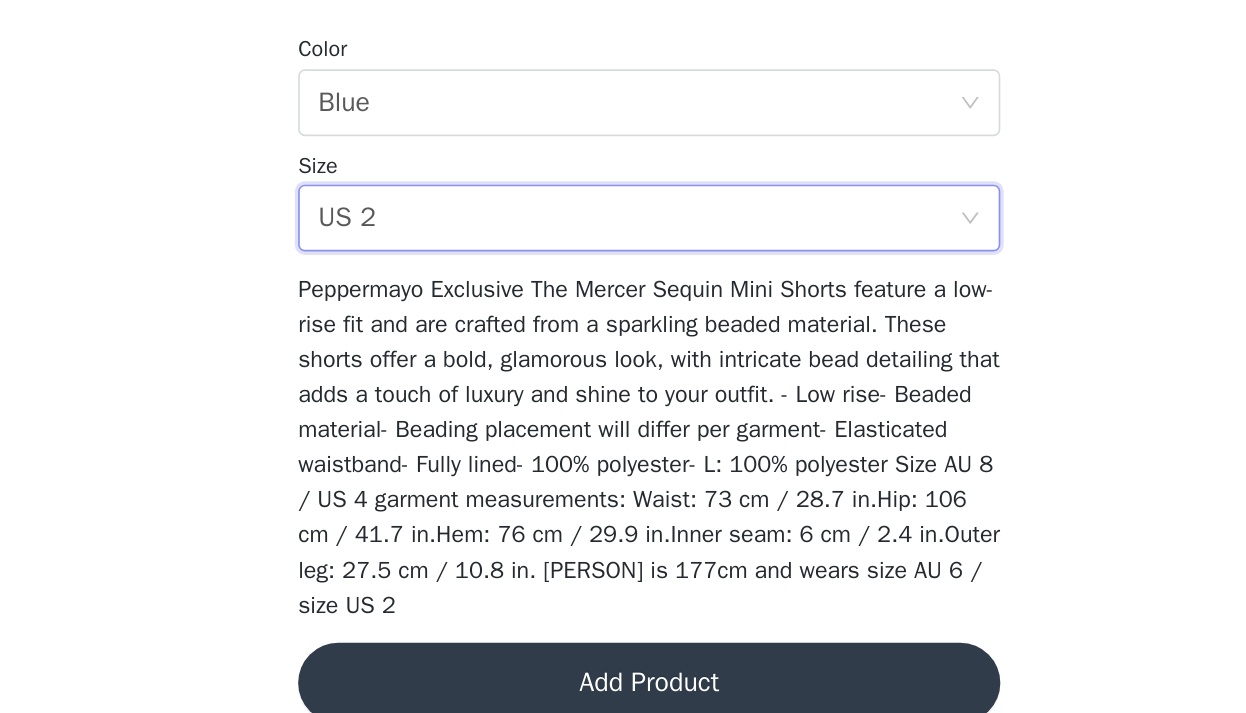 click on "Add Product" at bounding box center (623, 666) 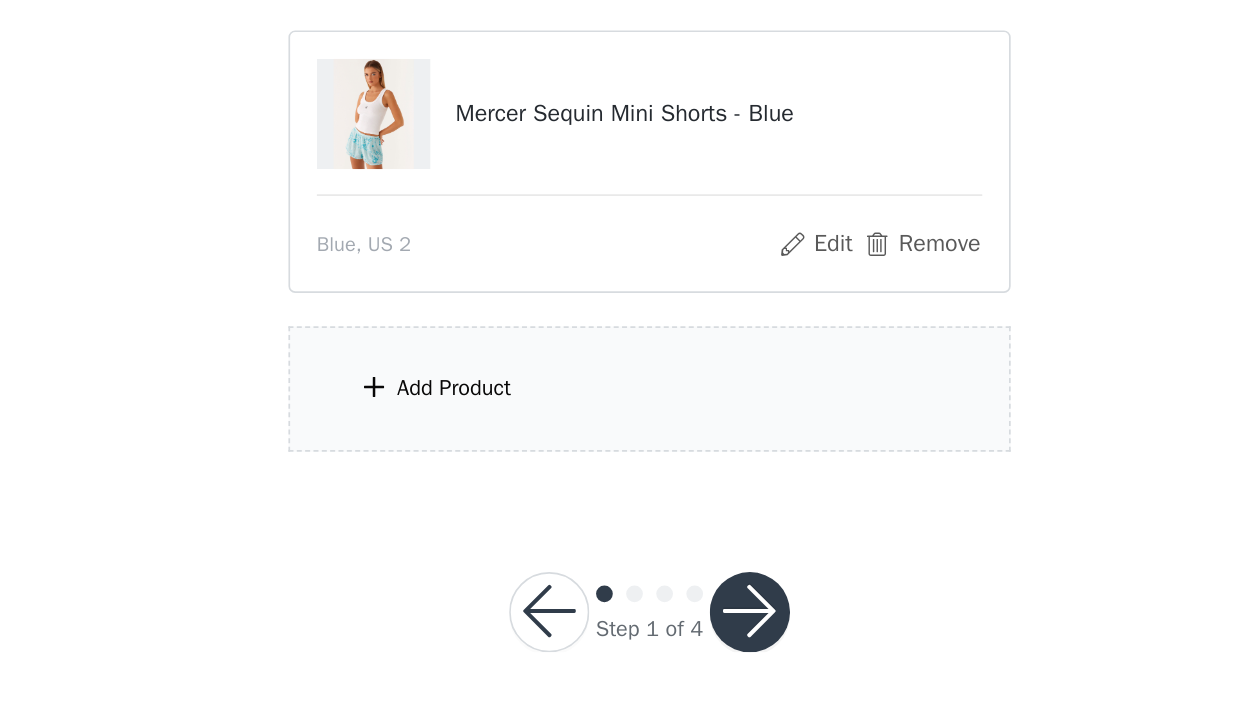 click on "Add Product" at bounding box center [623, 490] 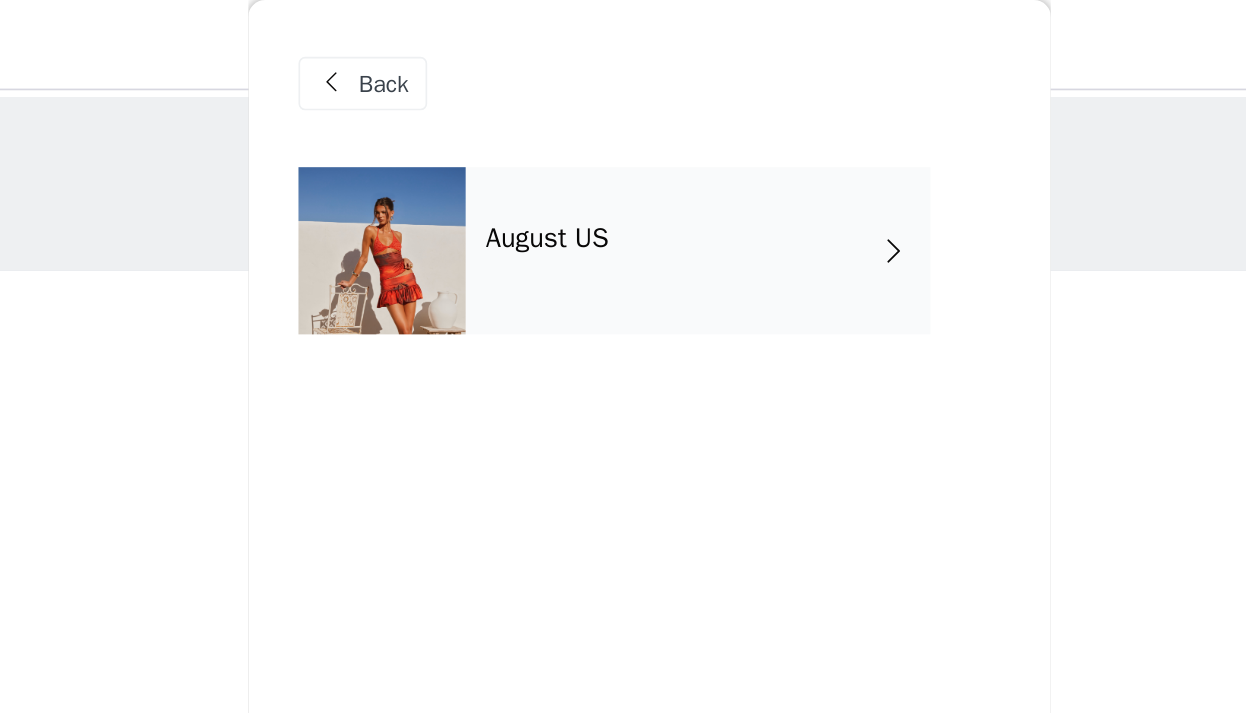 scroll, scrollTop: 0, scrollLeft: 0, axis: both 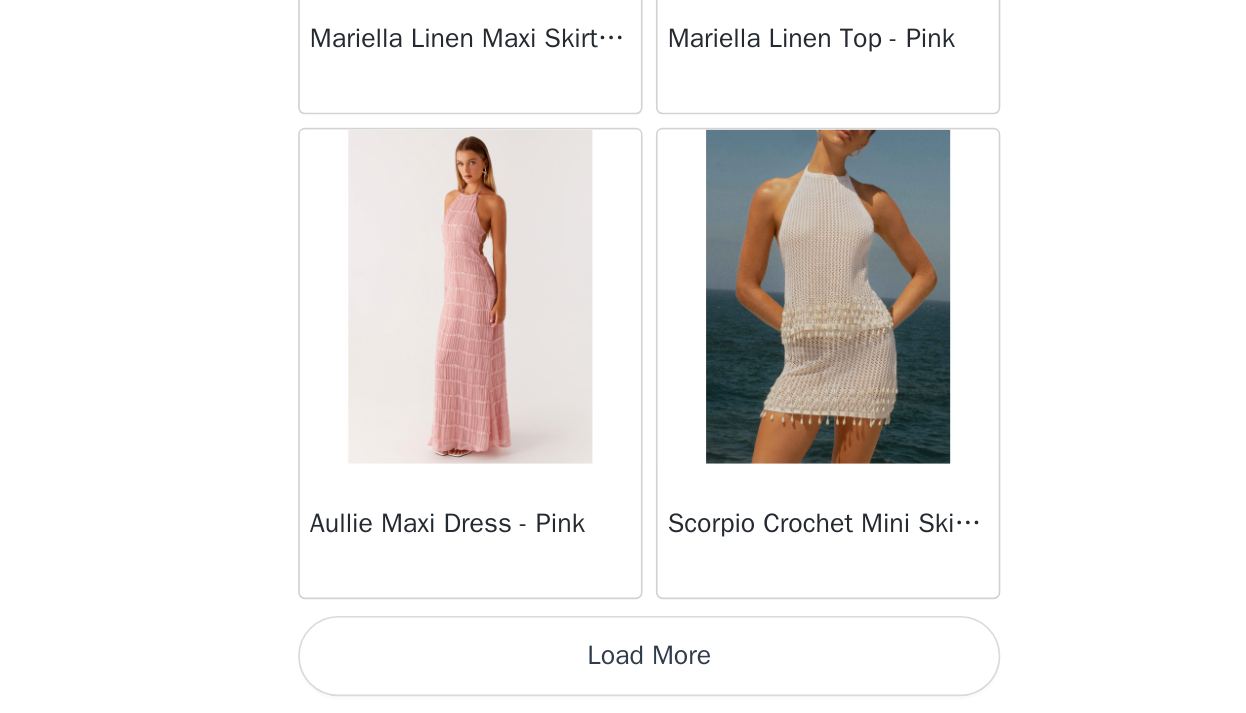 click on "Load More" at bounding box center [623, 679] 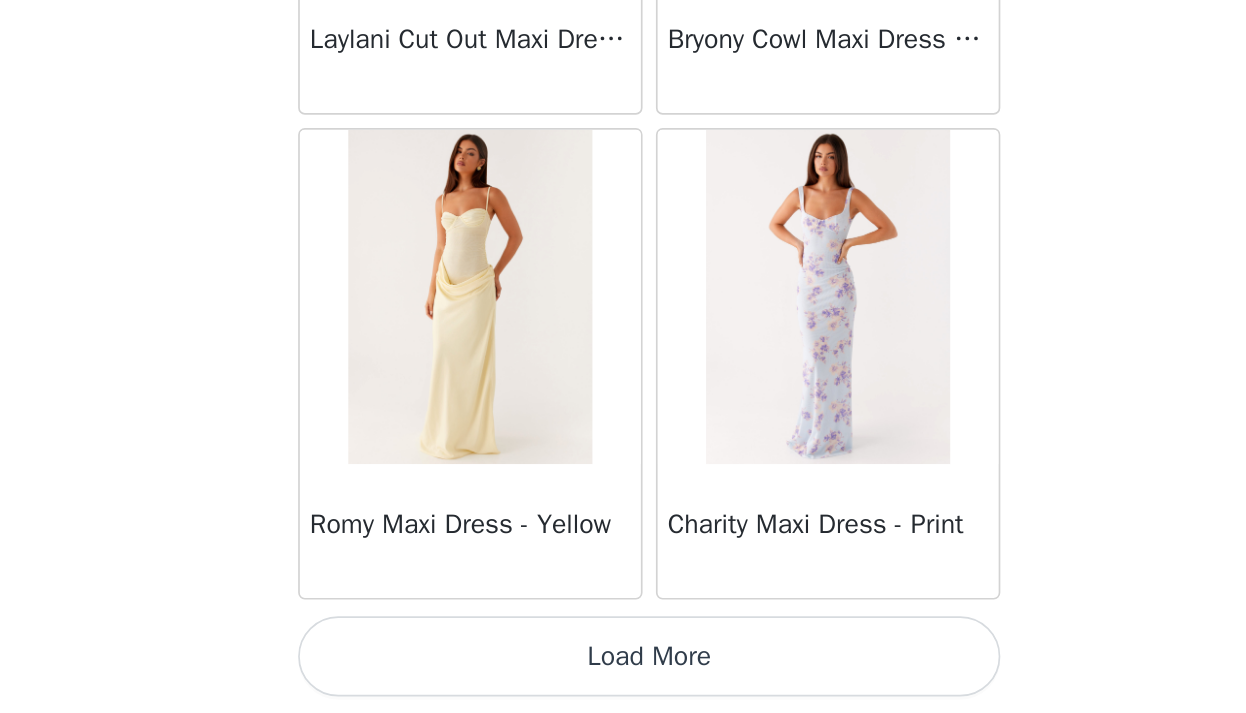 click on "Load More" at bounding box center (623, 679) 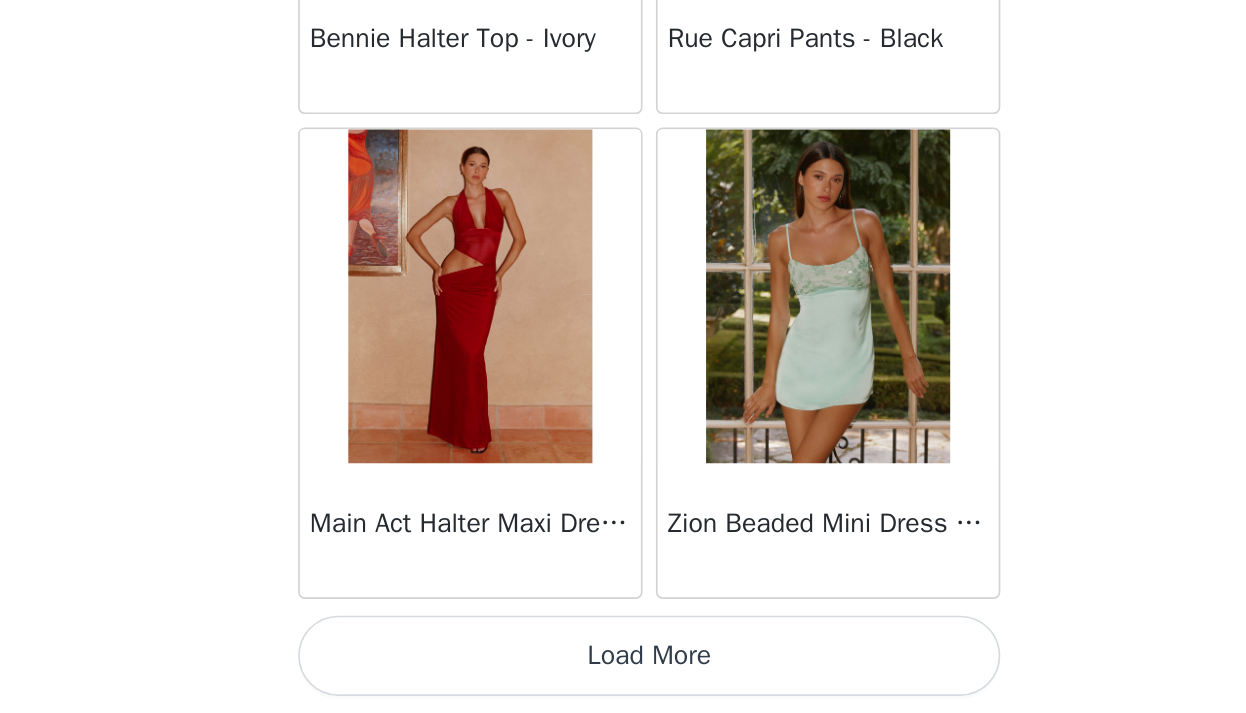 click on "Load More" at bounding box center [623, 679] 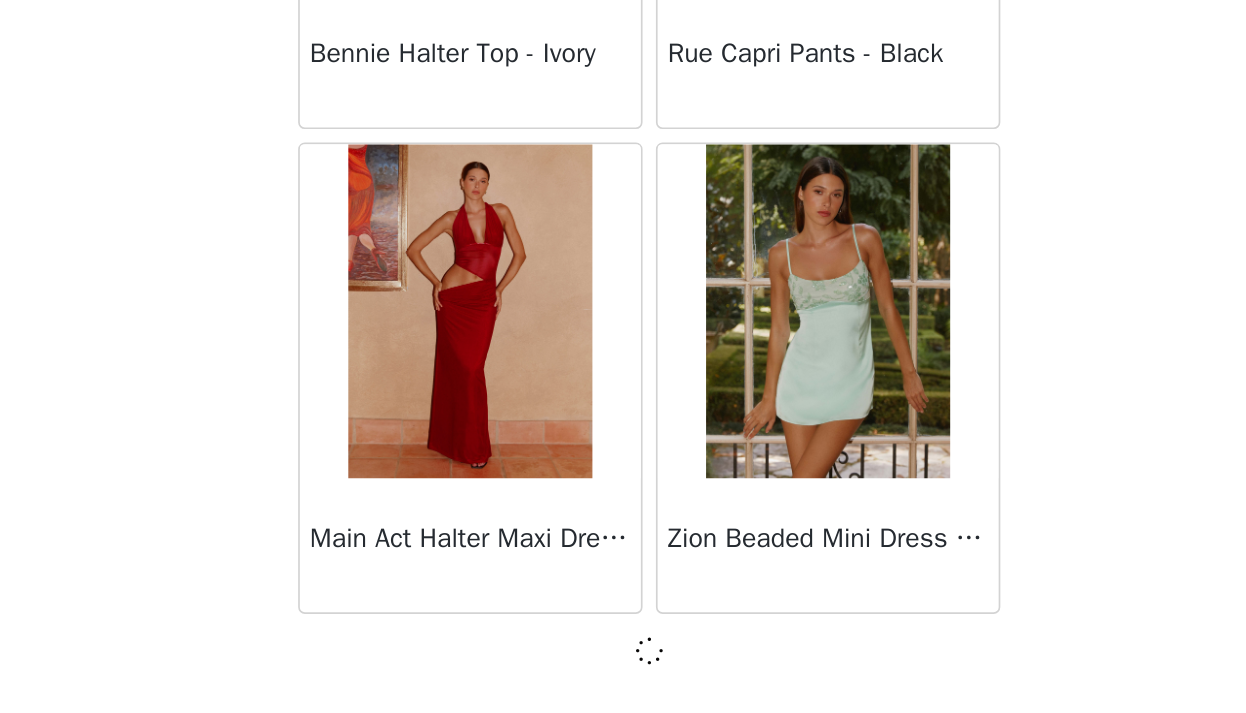 scroll, scrollTop: 8138, scrollLeft: 0, axis: vertical 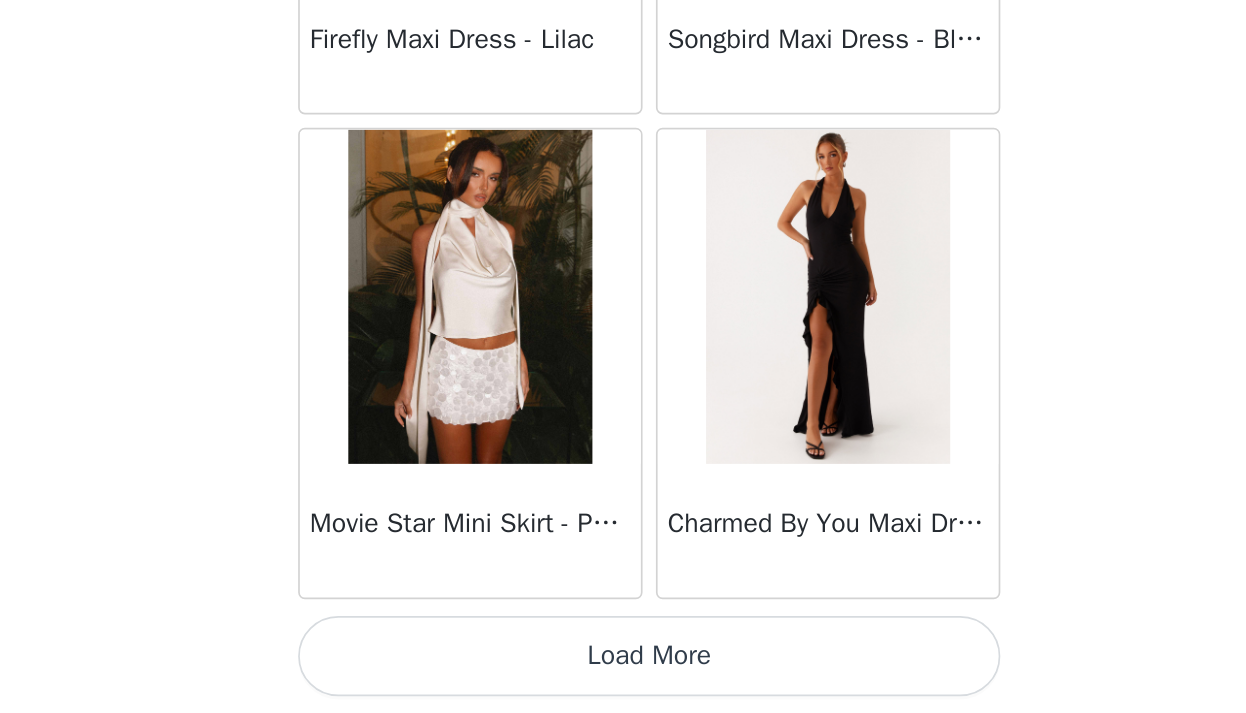 click on "Load More" at bounding box center [623, 679] 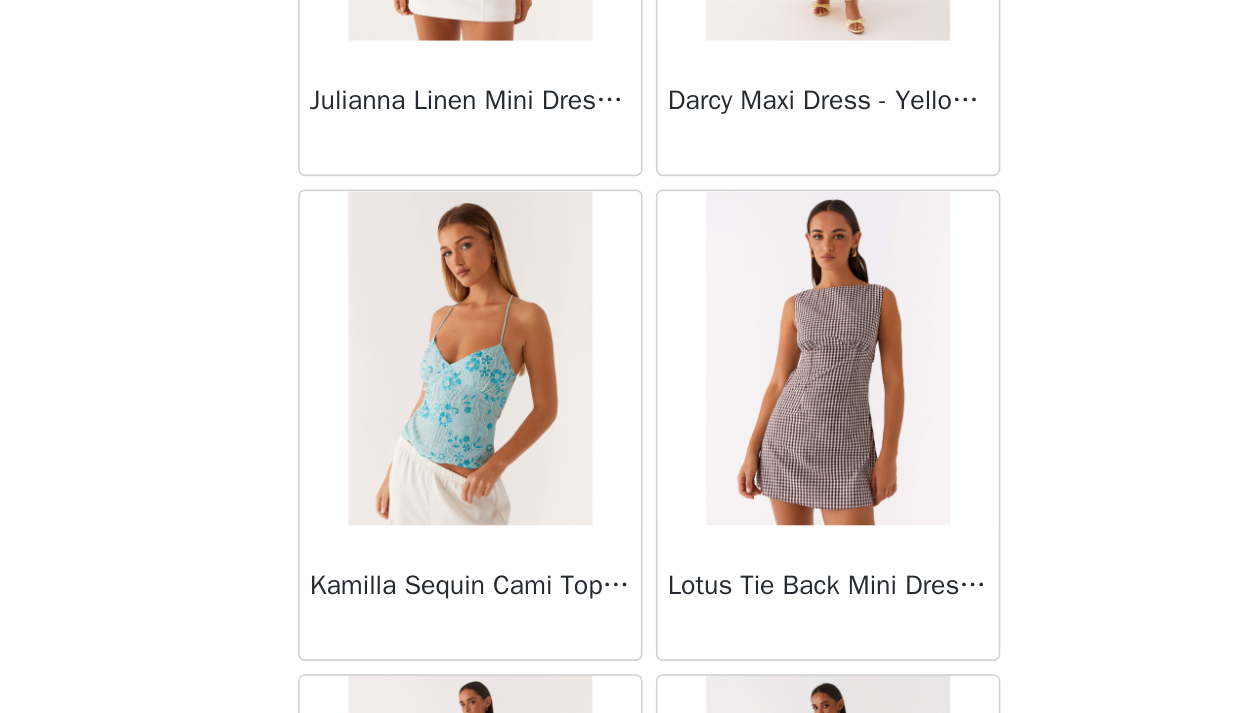 scroll, scrollTop: 13357, scrollLeft: 0, axis: vertical 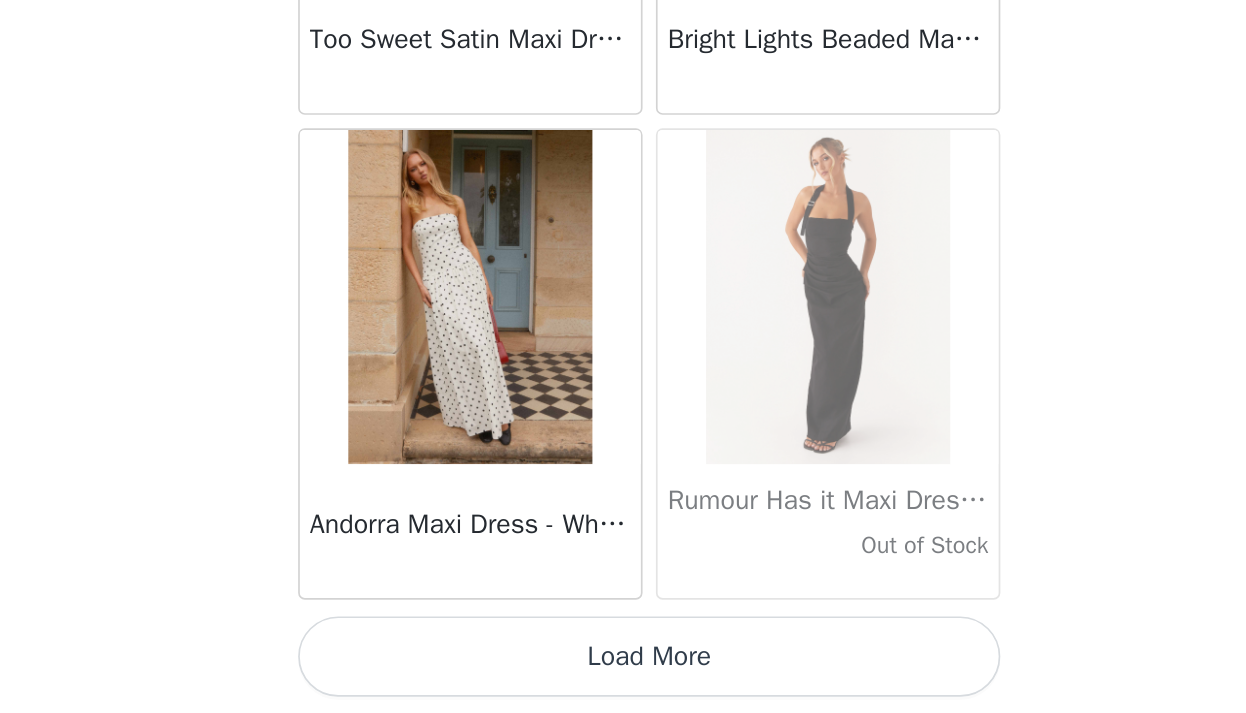 click on "Load More" at bounding box center [623, 679] 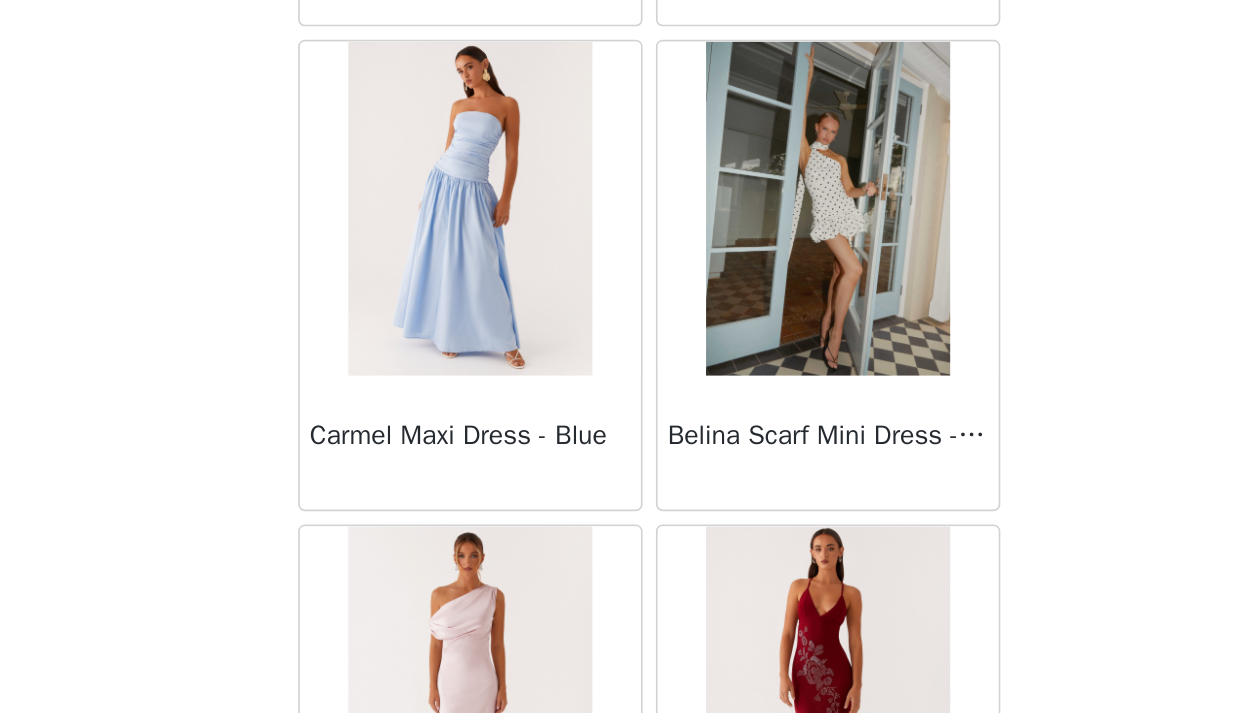 scroll, scrollTop: 16590, scrollLeft: 0, axis: vertical 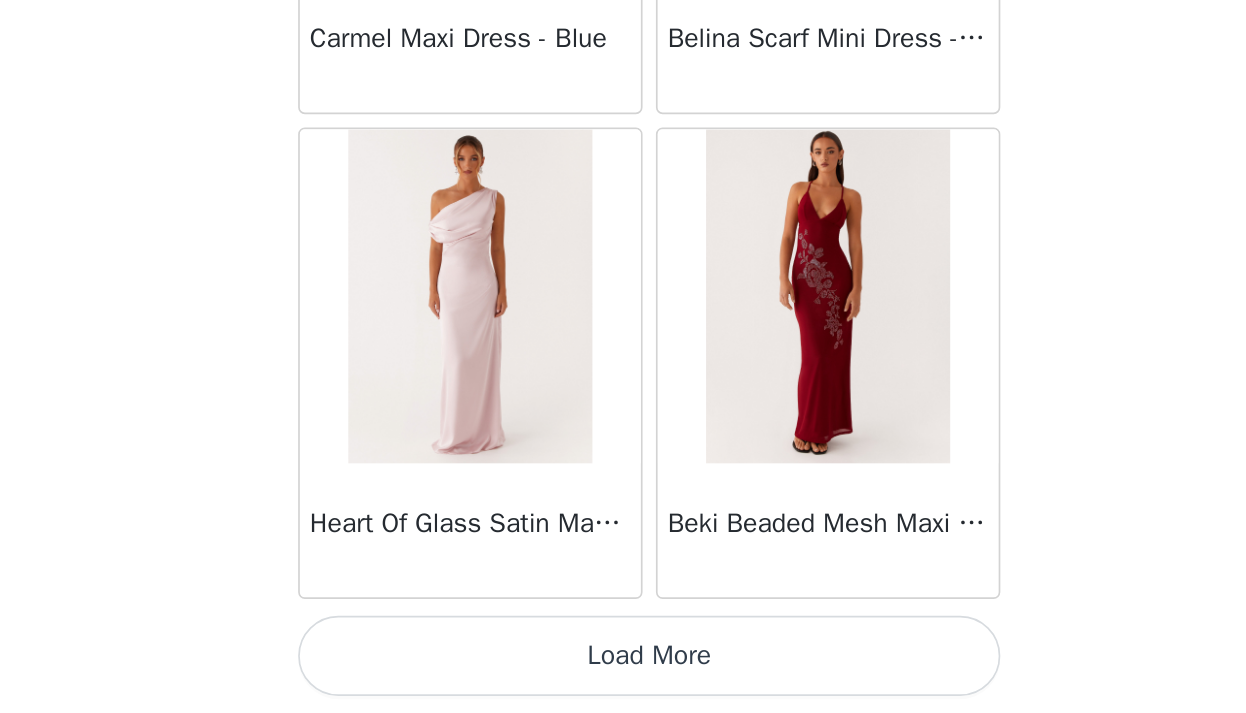 click on "Load More" at bounding box center (623, 679) 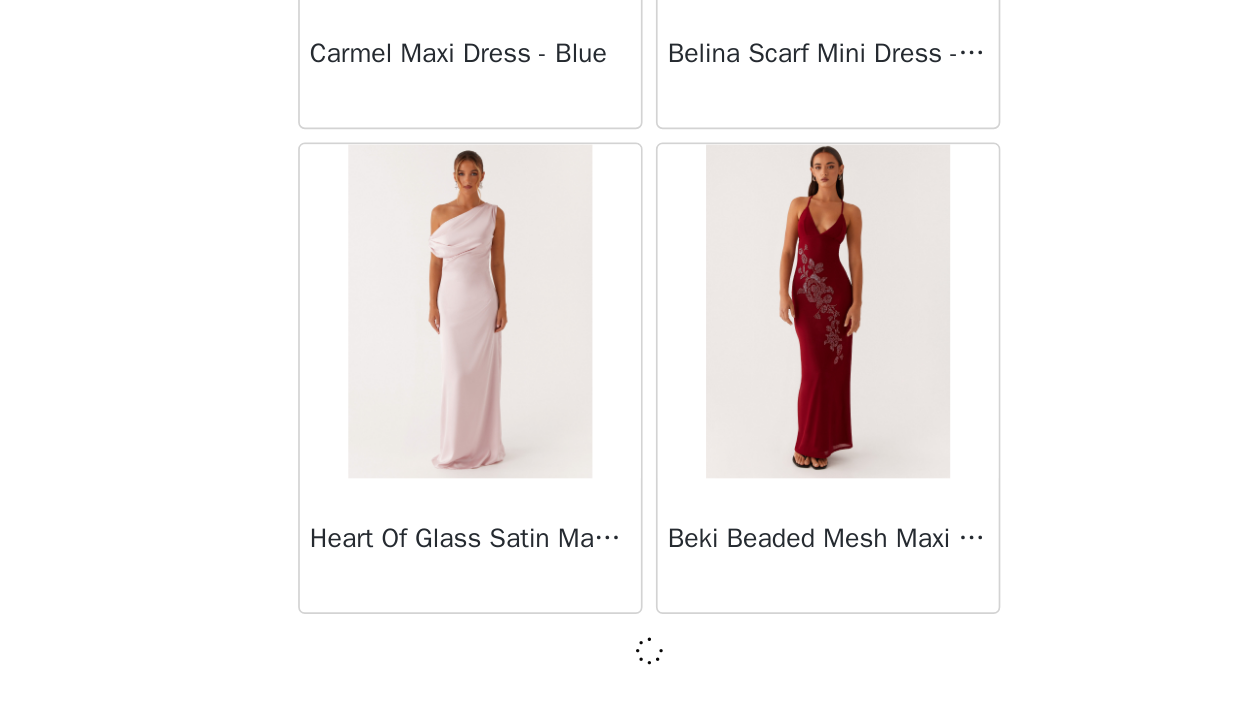 scroll, scrollTop: 16838, scrollLeft: 0, axis: vertical 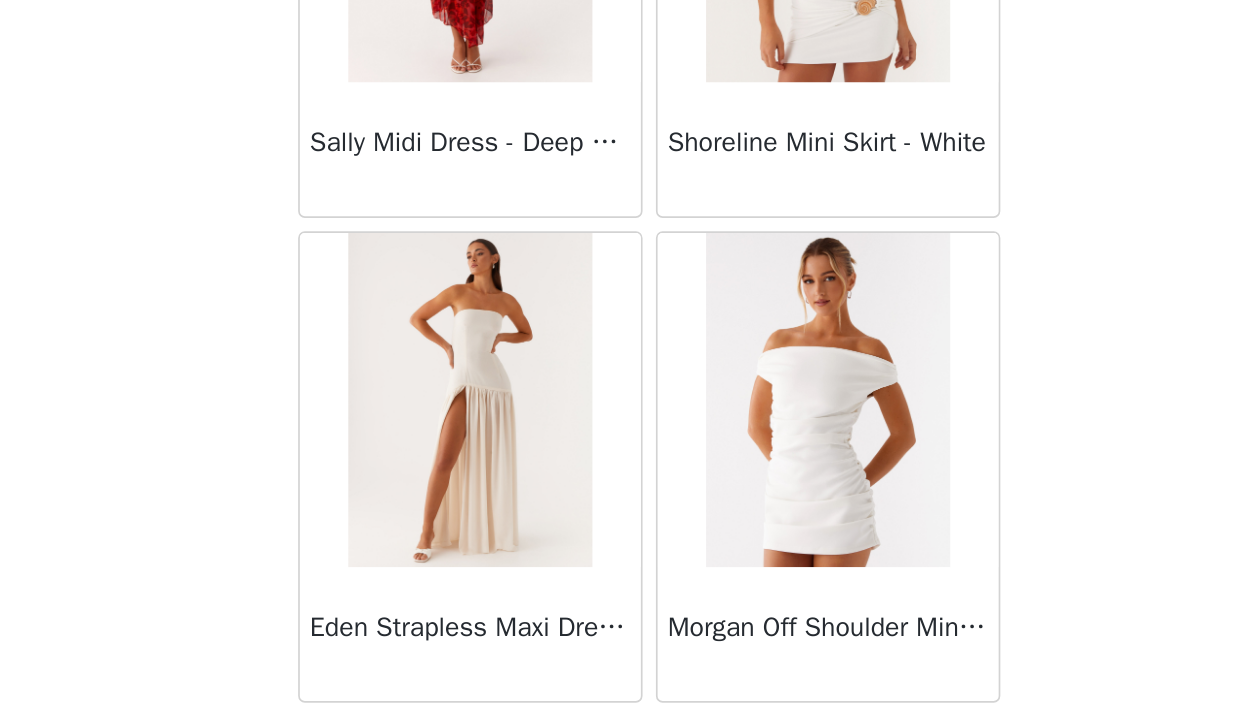 click on "Morgan Off Shoulder Mini Dress - Ivory" at bounding box center (730, 666) 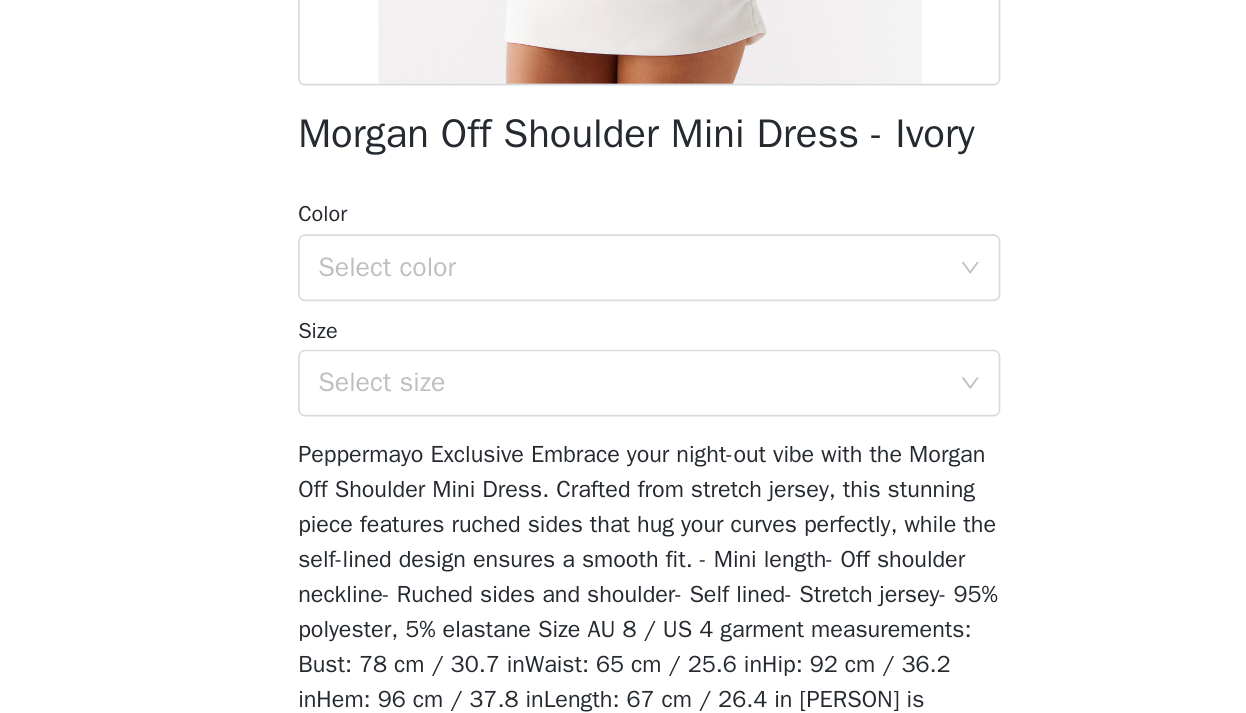 scroll, scrollTop: 237, scrollLeft: 0, axis: vertical 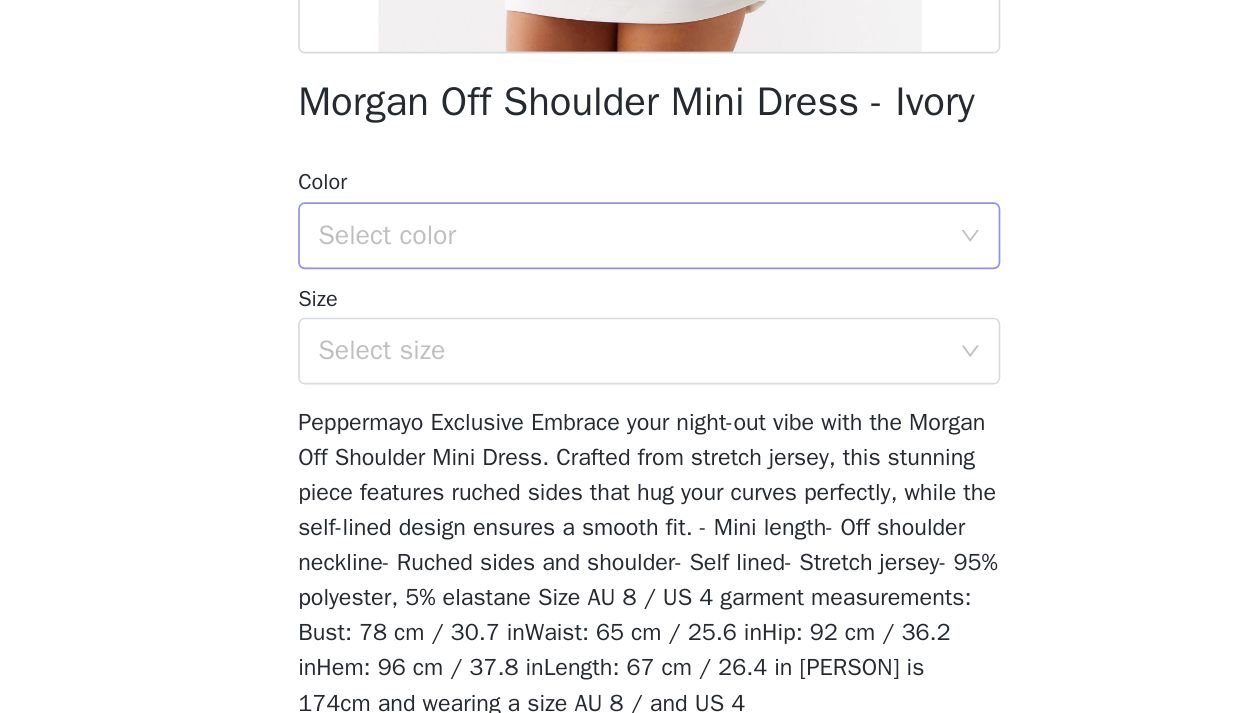 click on "Select color" at bounding box center [612, 422] 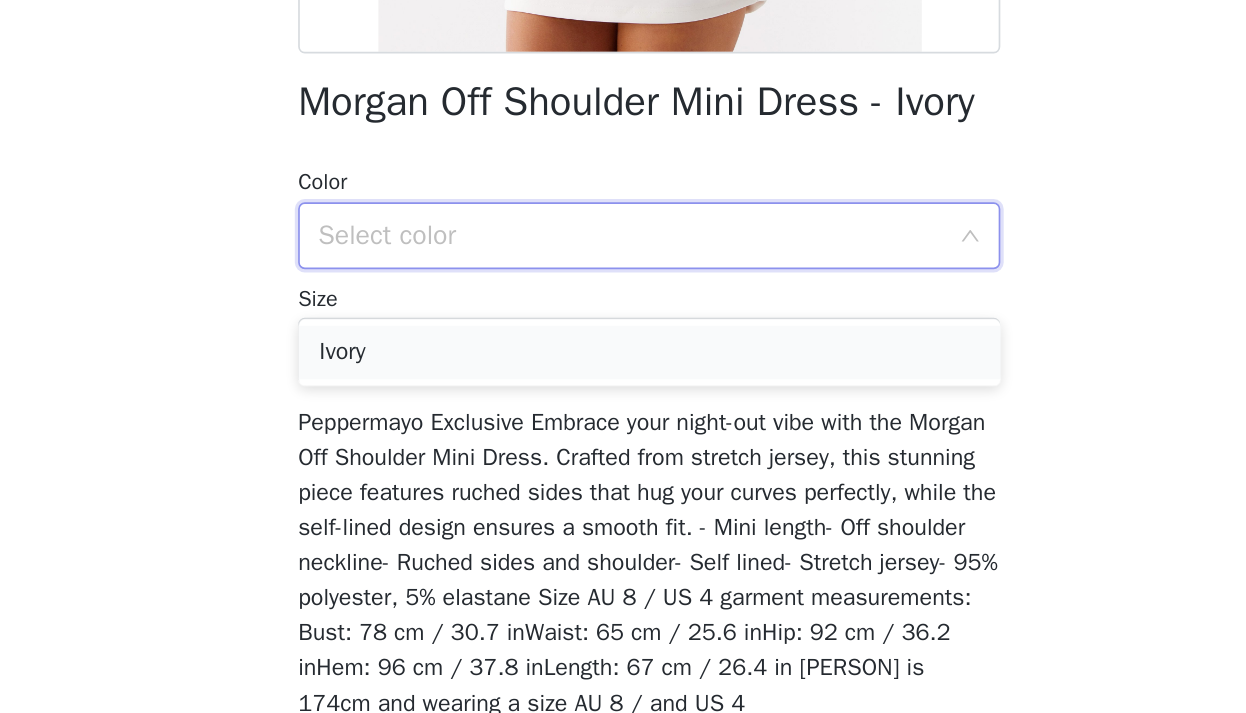 click on "Ivory" at bounding box center (623, 492) 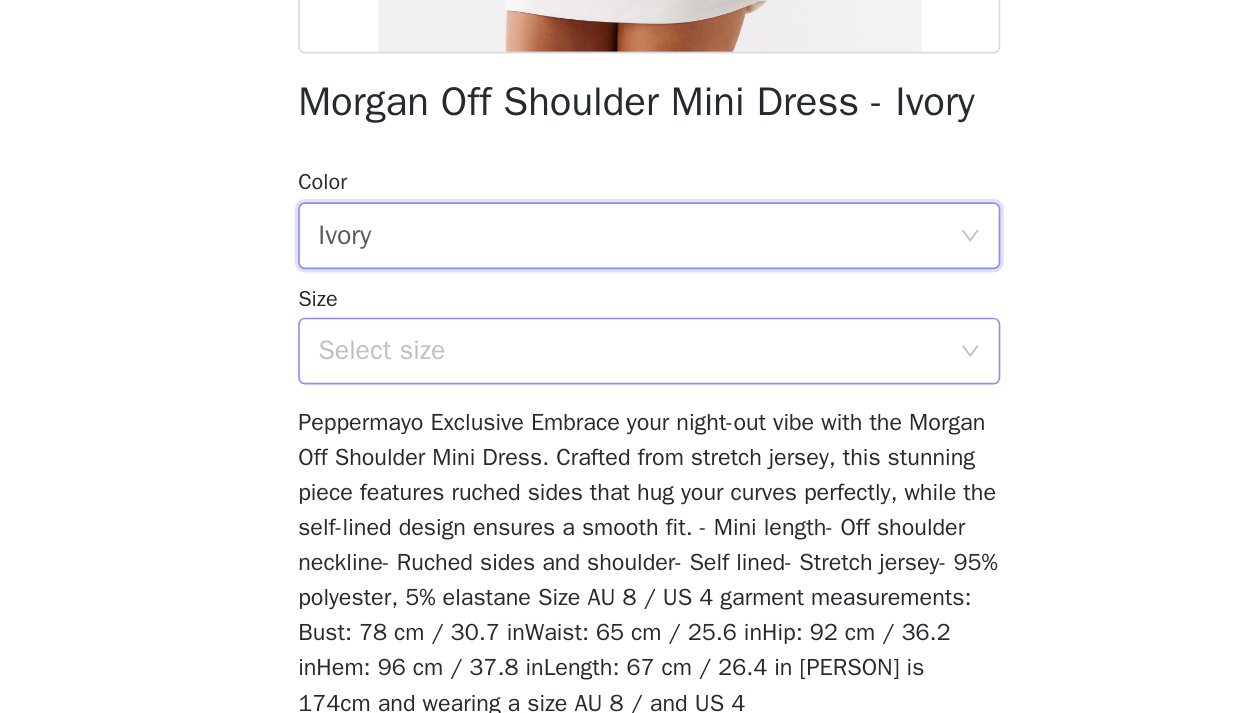click on "Select size" at bounding box center (612, 491) 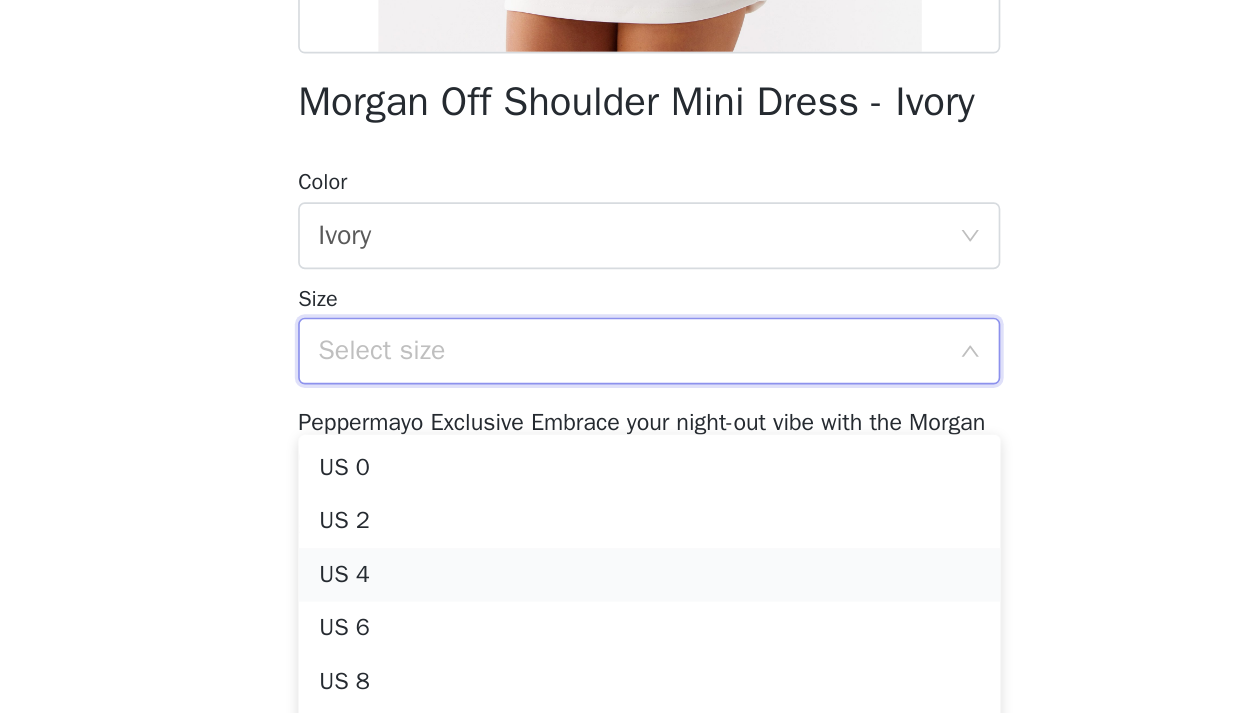 click on "US 4" at bounding box center [623, 625] 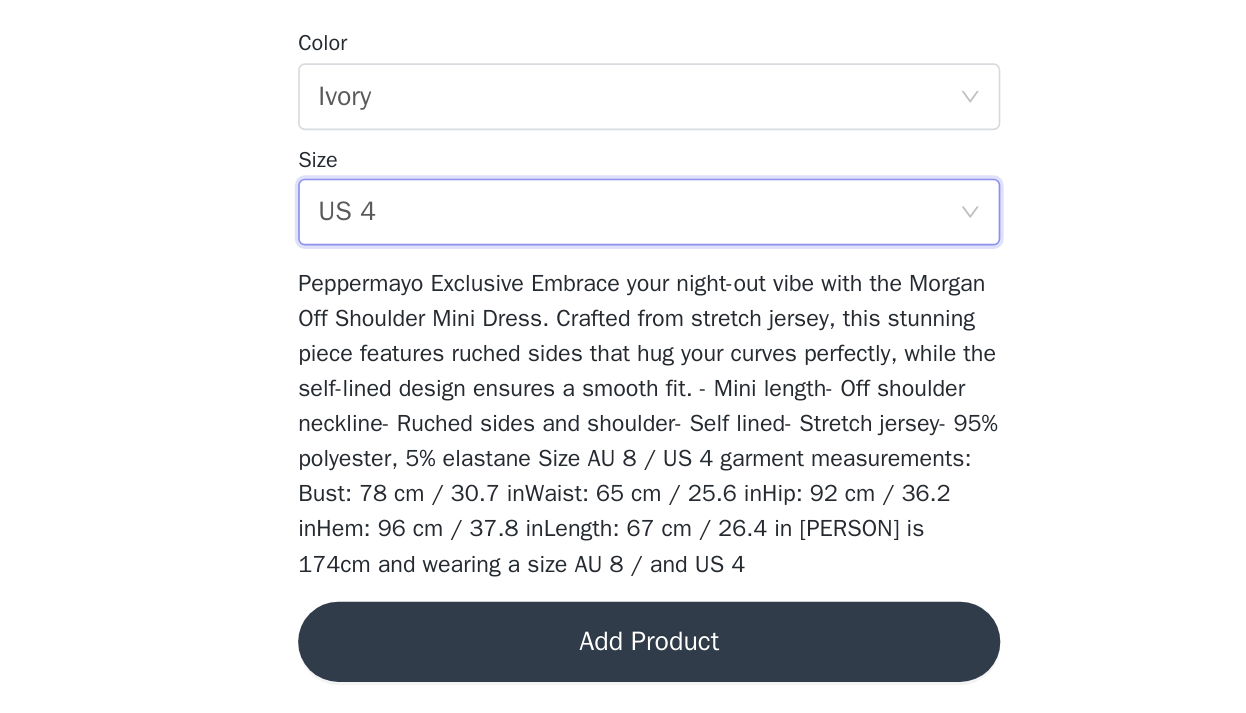scroll, scrollTop: 346, scrollLeft: 0, axis: vertical 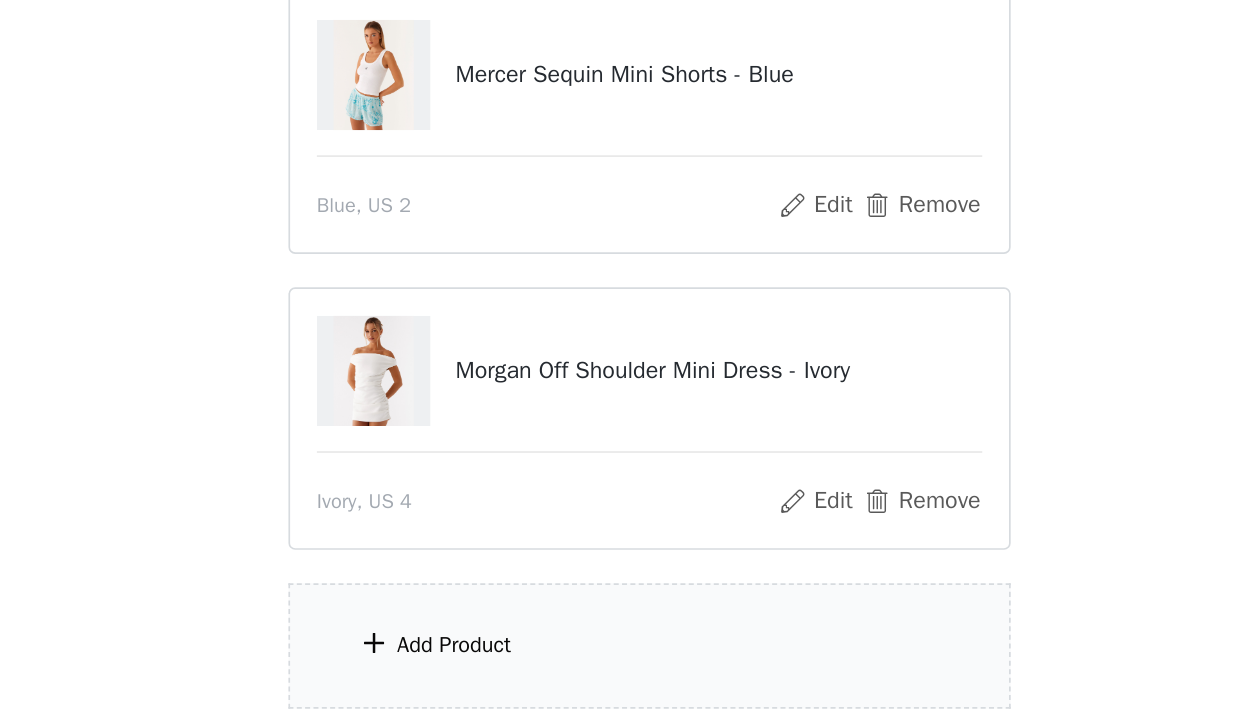 click on "Add Product" at bounding box center [623, 667] 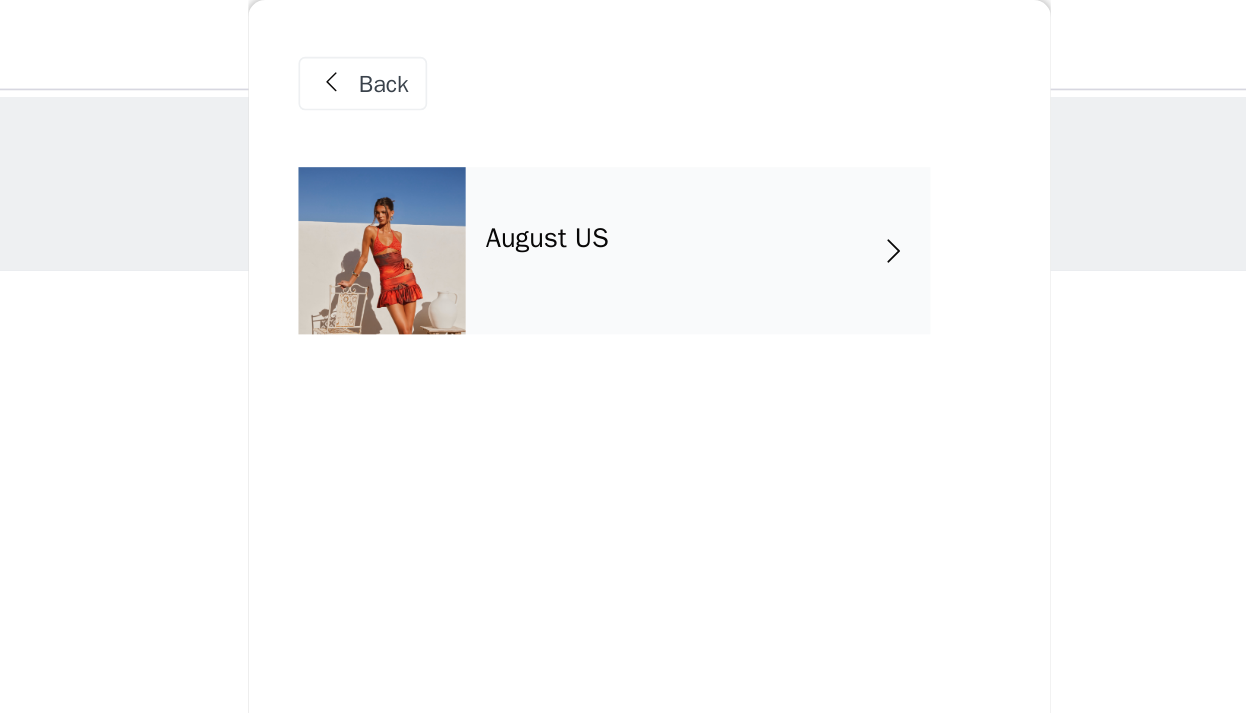 scroll, scrollTop: -1, scrollLeft: 0, axis: vertical 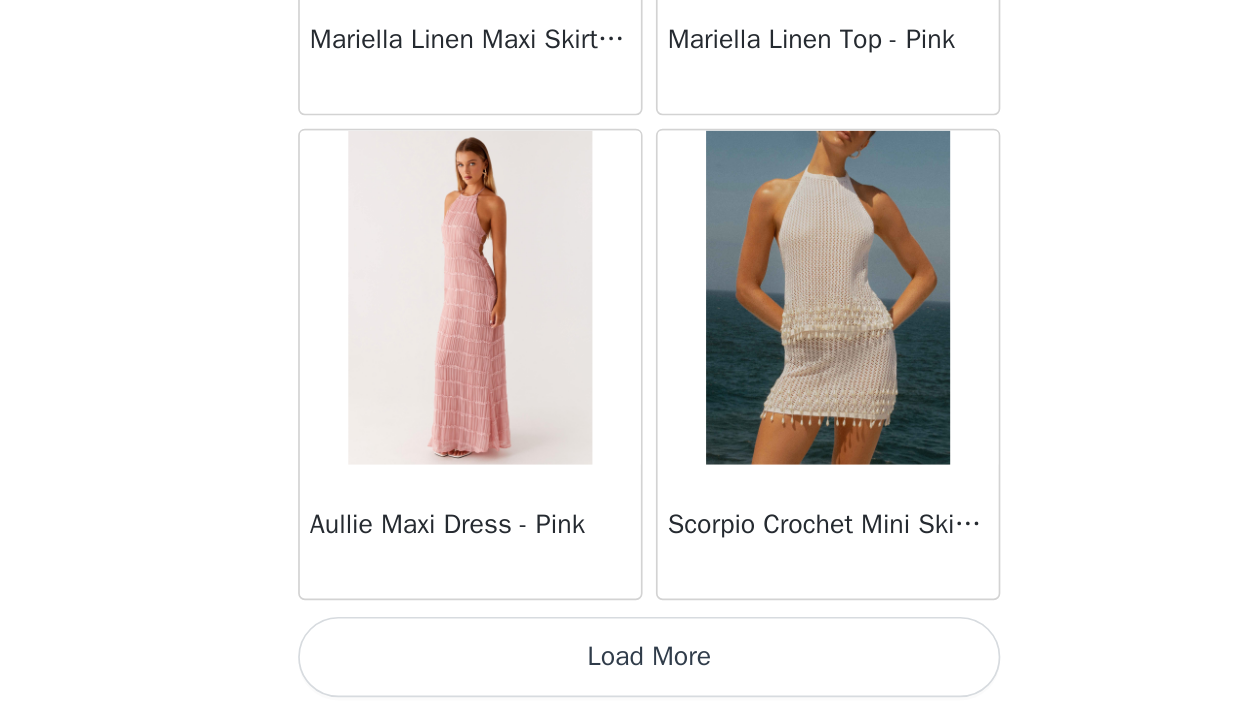 click on "Load More" at bounding box center [623, 679] 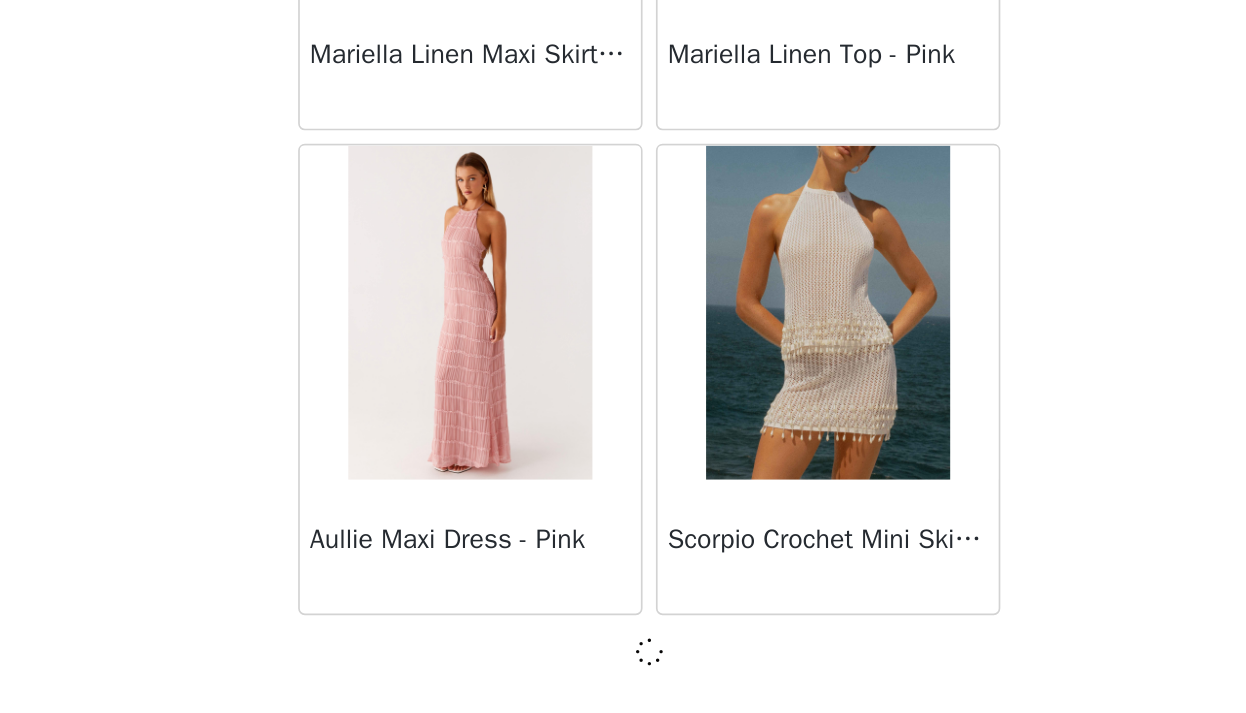 scroll, scrollTop: 2338, scrollLeft: 0, axis: vertical 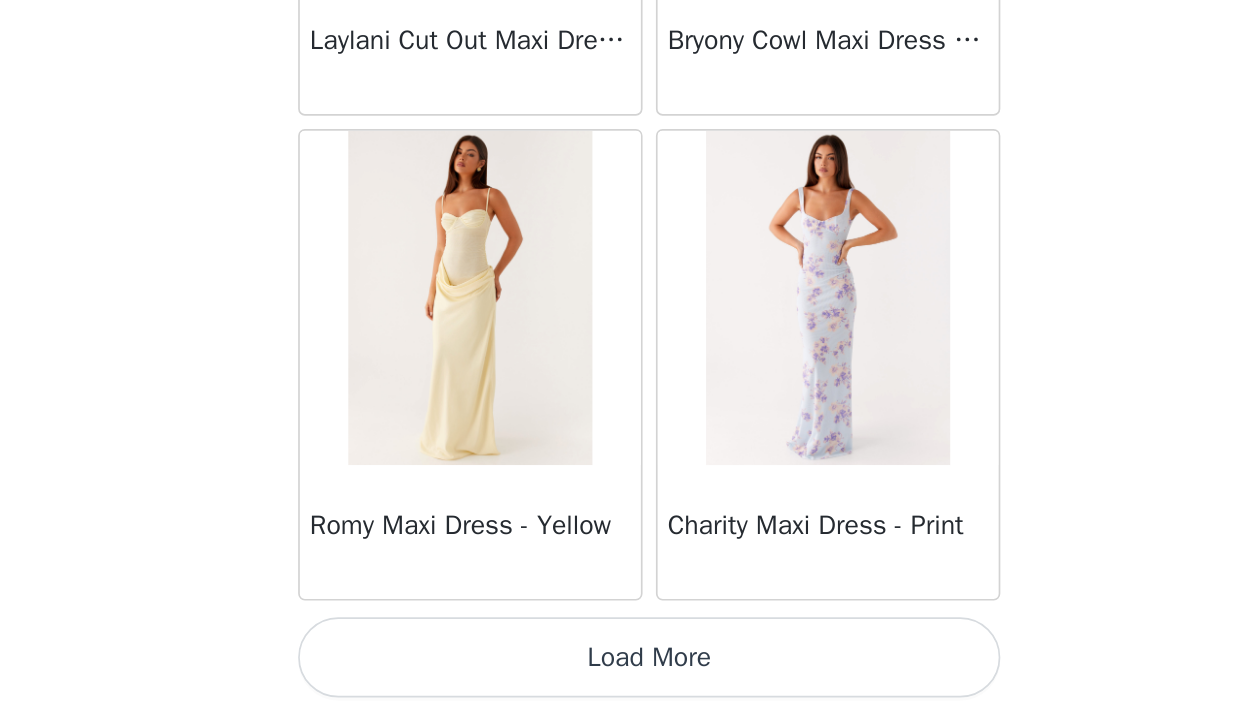 click on "Load More" at bounding box center [623, 679] 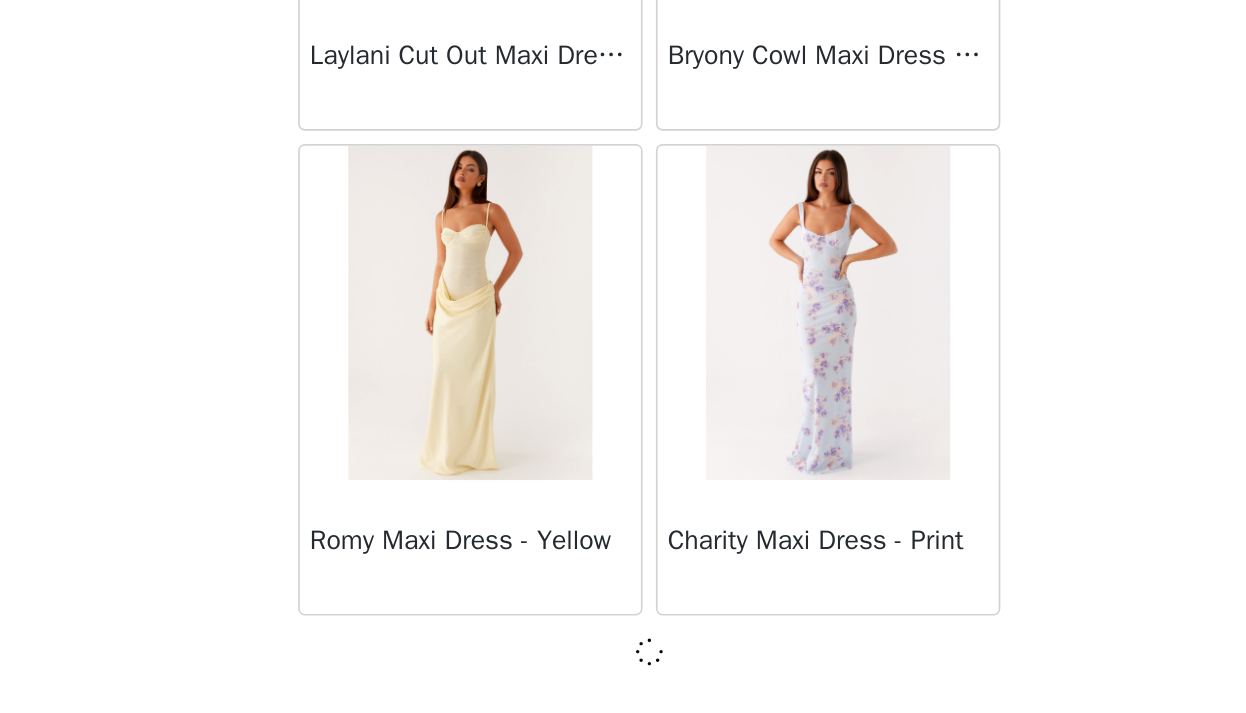 scroll, scrollTop: 5238, scrollLeft: 0, axis: vertical 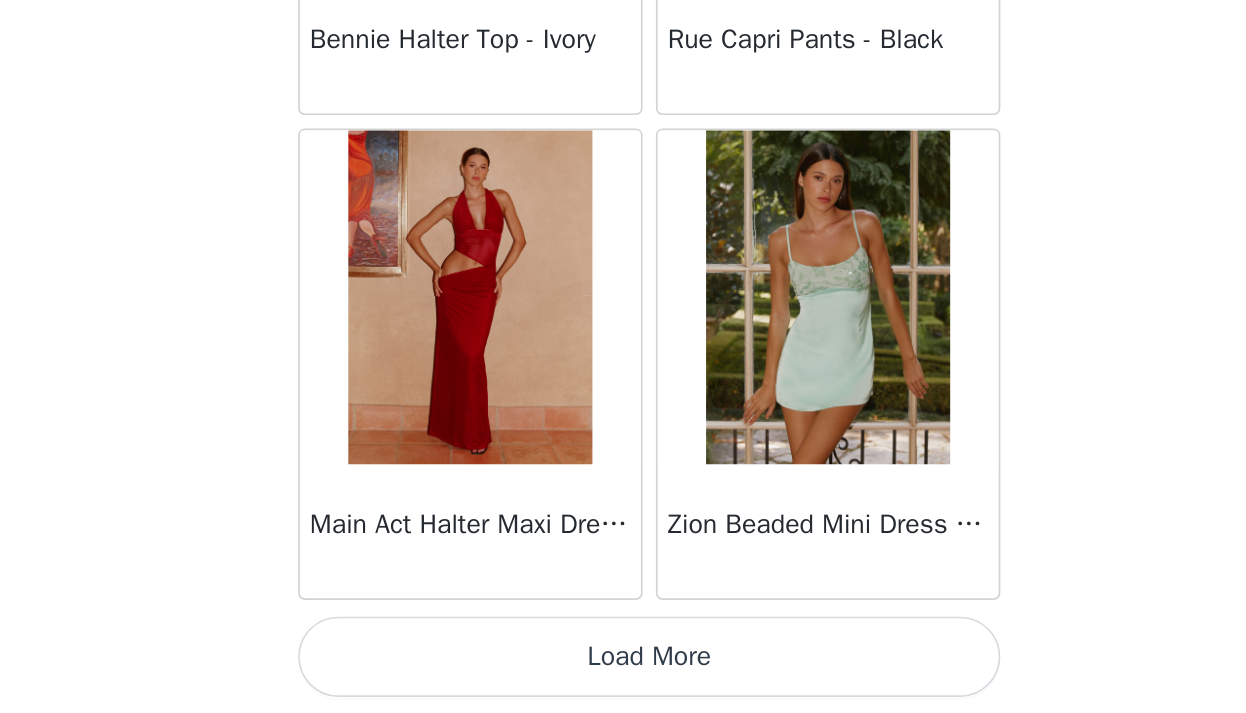 click on "Load More" at bounding box center [623, 679] 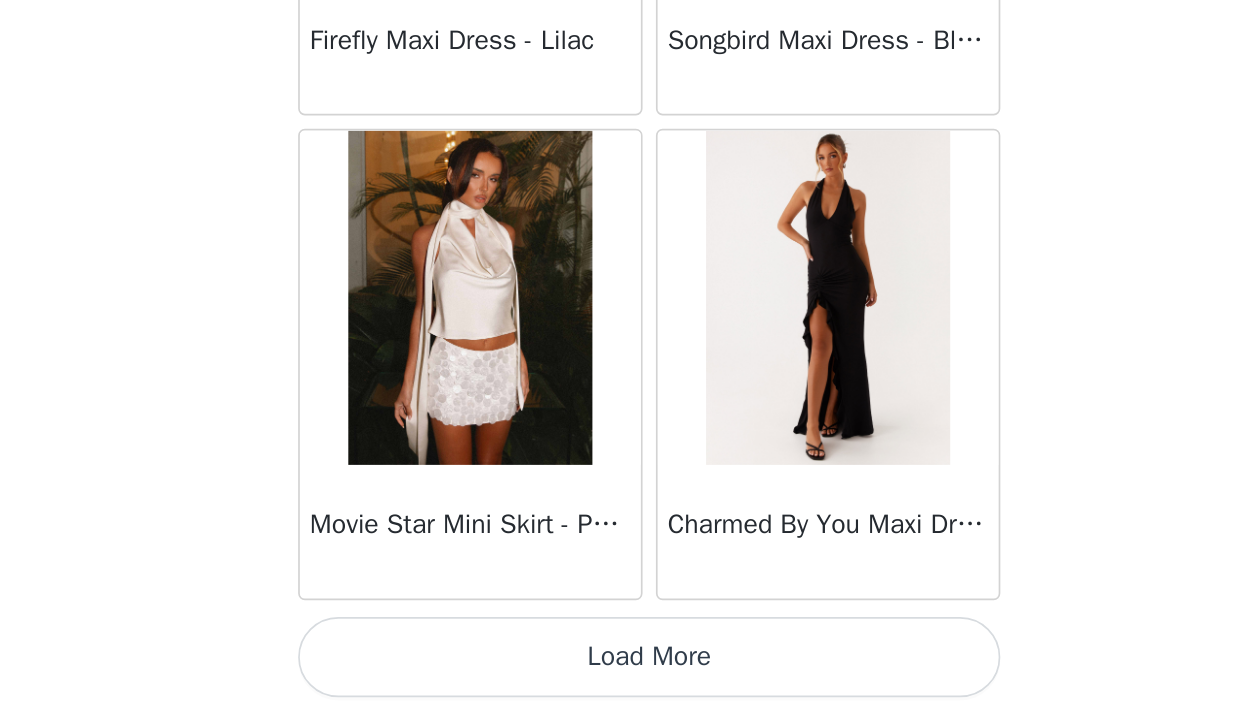 click on "Load More" at bounding box center [623, 679] 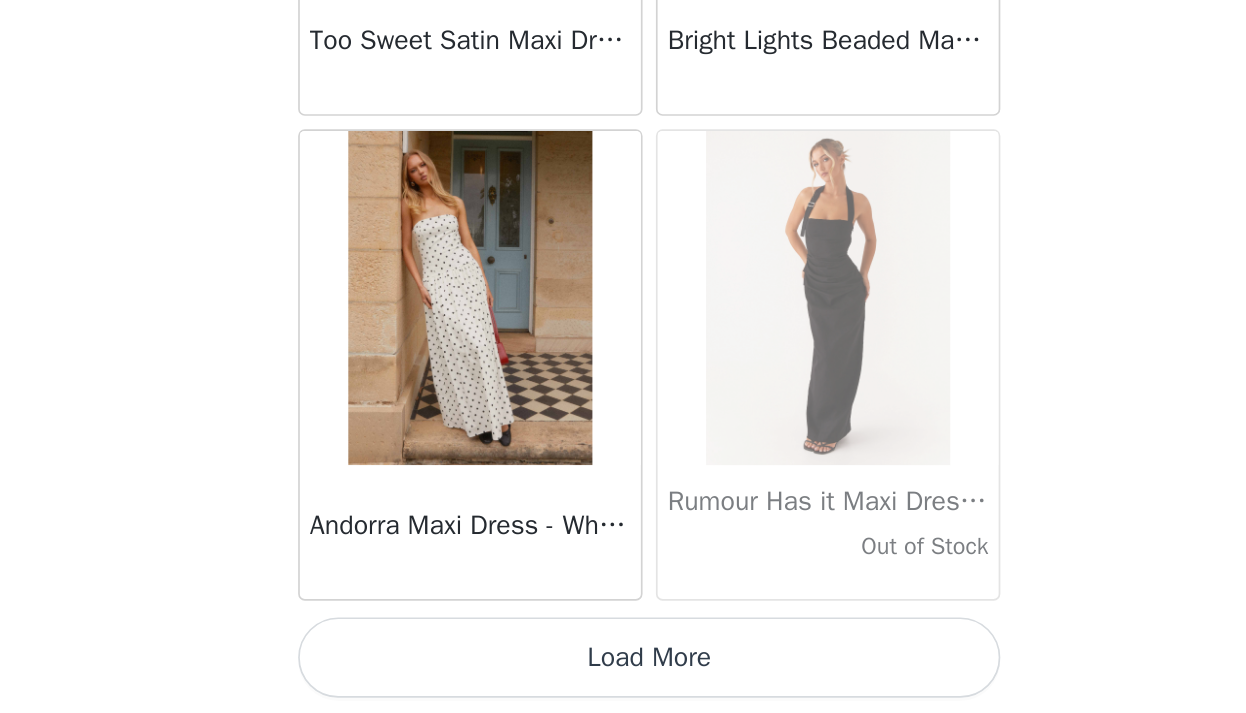 click on "Load More" at bounding box center [623, 679] 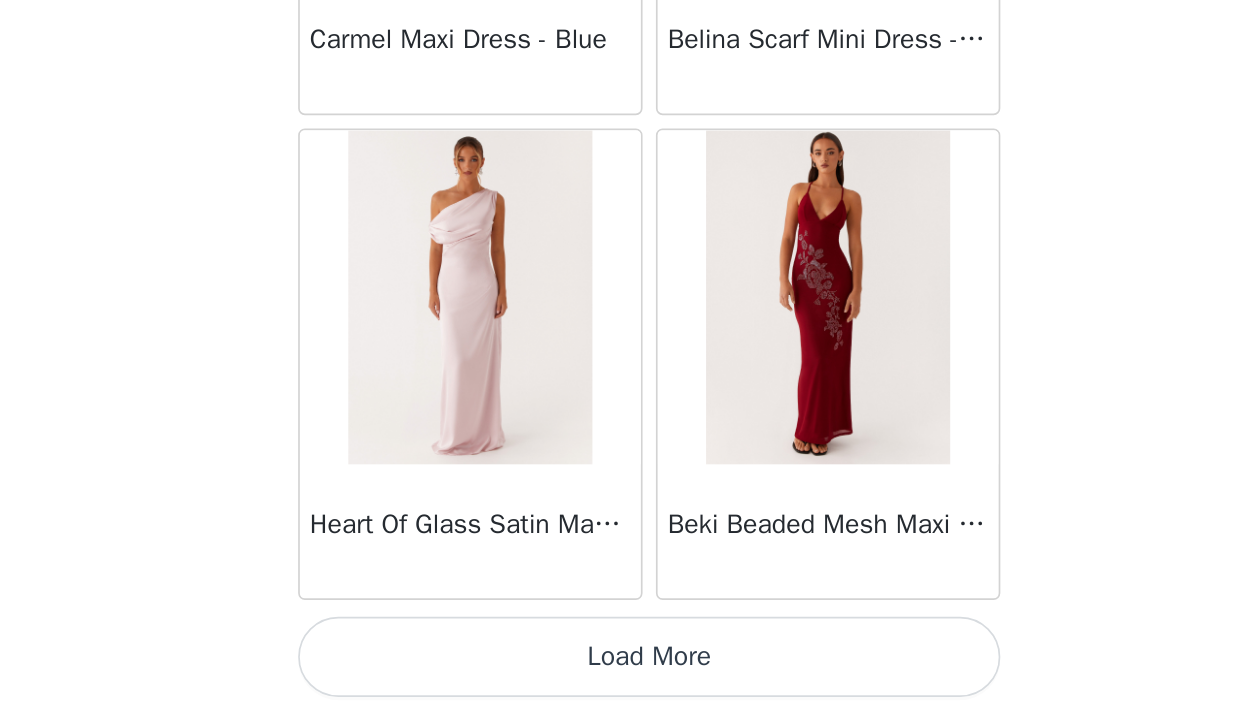 click on "Load More" at bounding box center (623, 679) 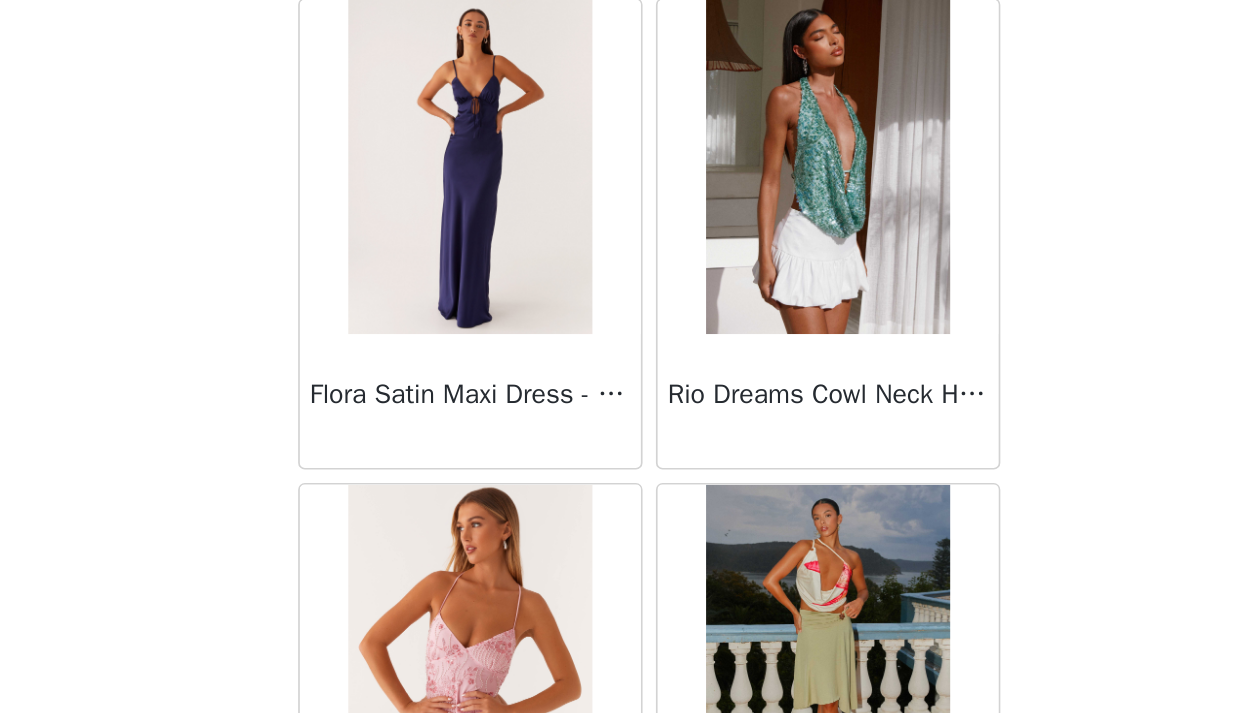 scroll, scrollTop: 19759, scrollLeft: 0, axis: vertical 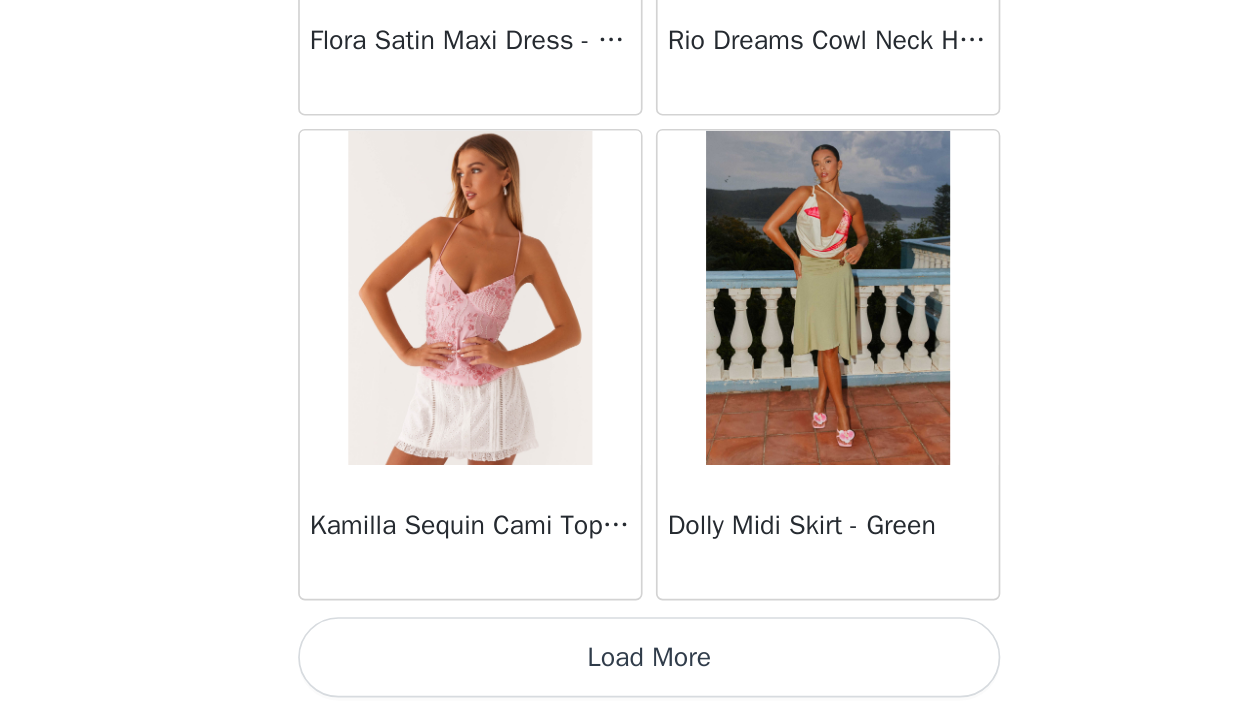 click on "Load More" at bounding box center (623, 679) 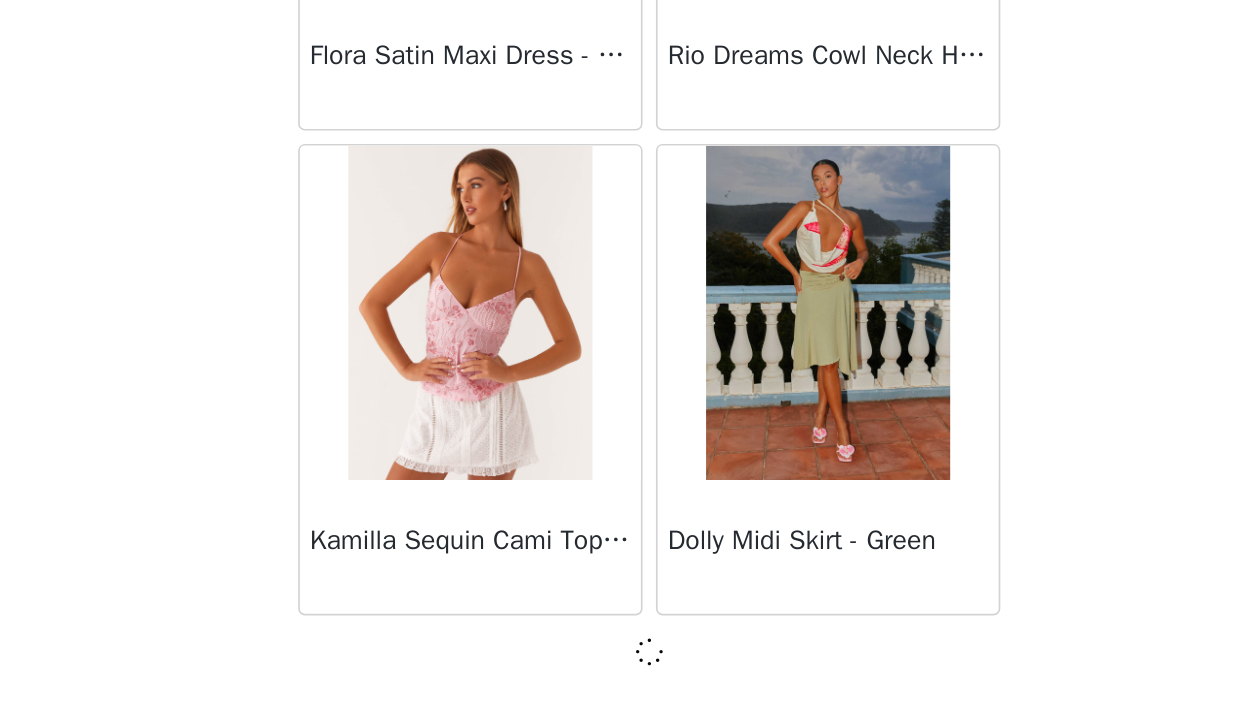 scroll, scrollTop: 19738, scrollLeft: 0, axis: vertical 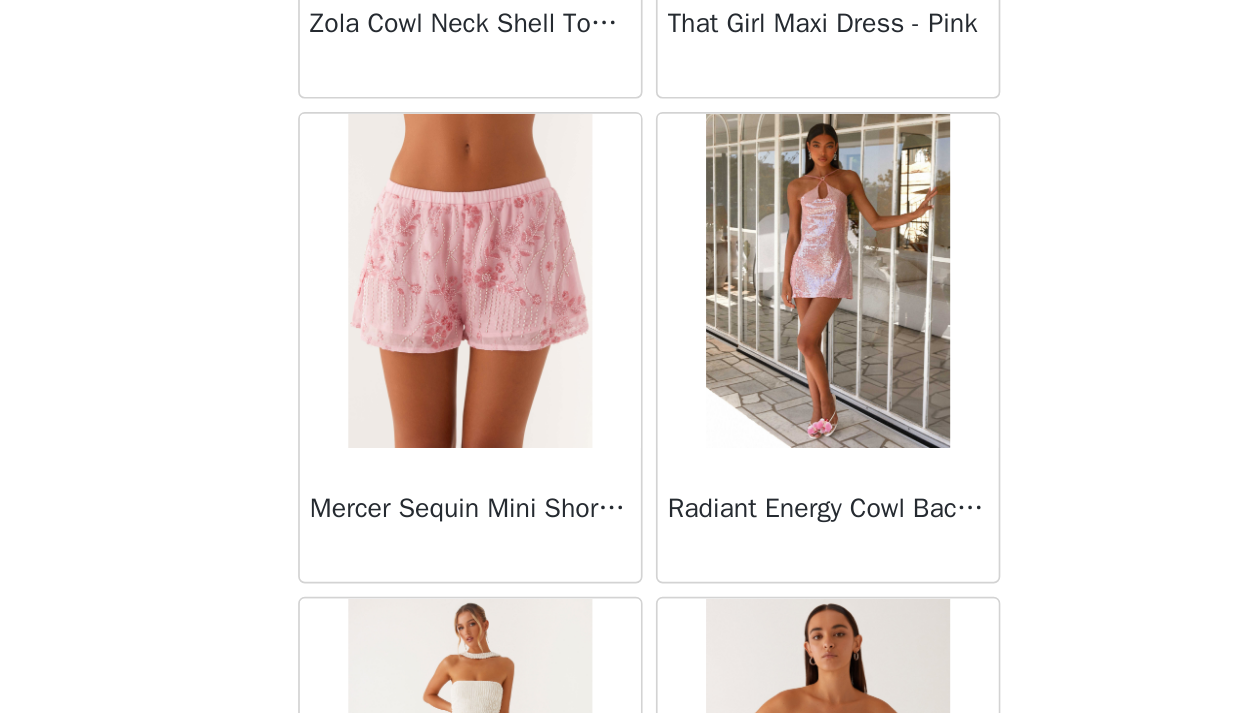 click on "Mercer Sequin Mini Shorts - Pink" at bounding box center [516, 590] 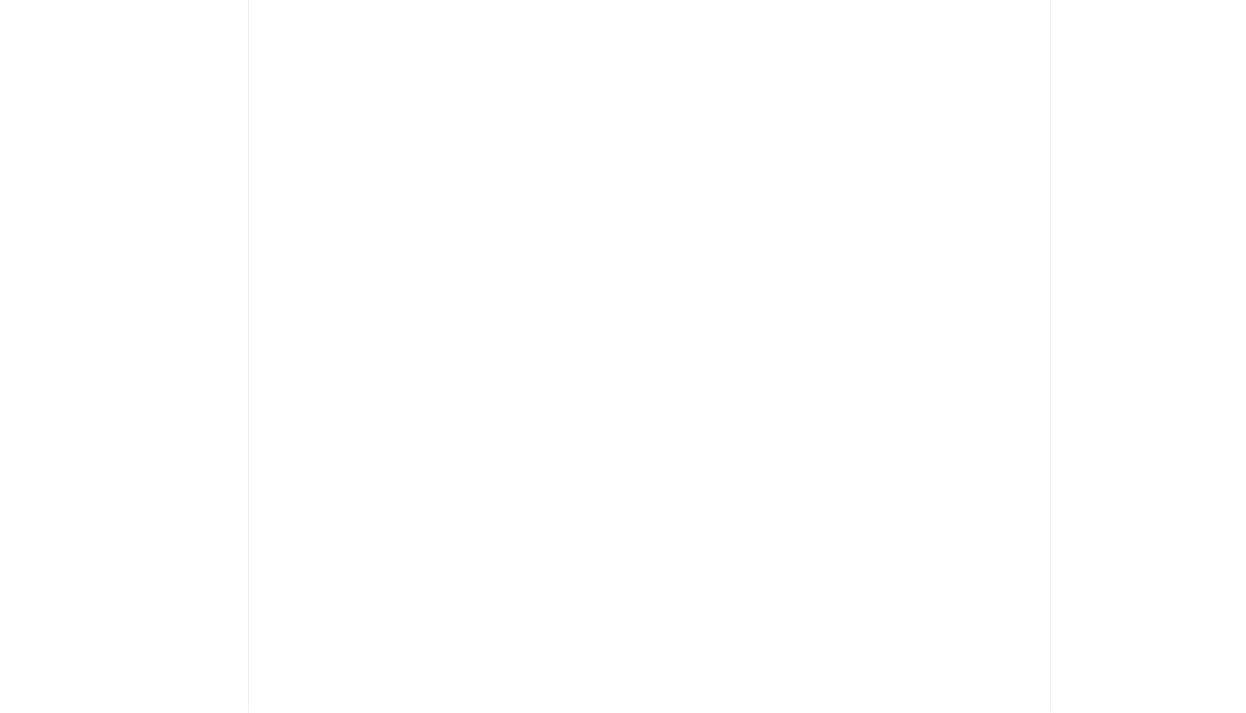 scroll, scrollTop: 0, scrollLeft: 0, axis: both 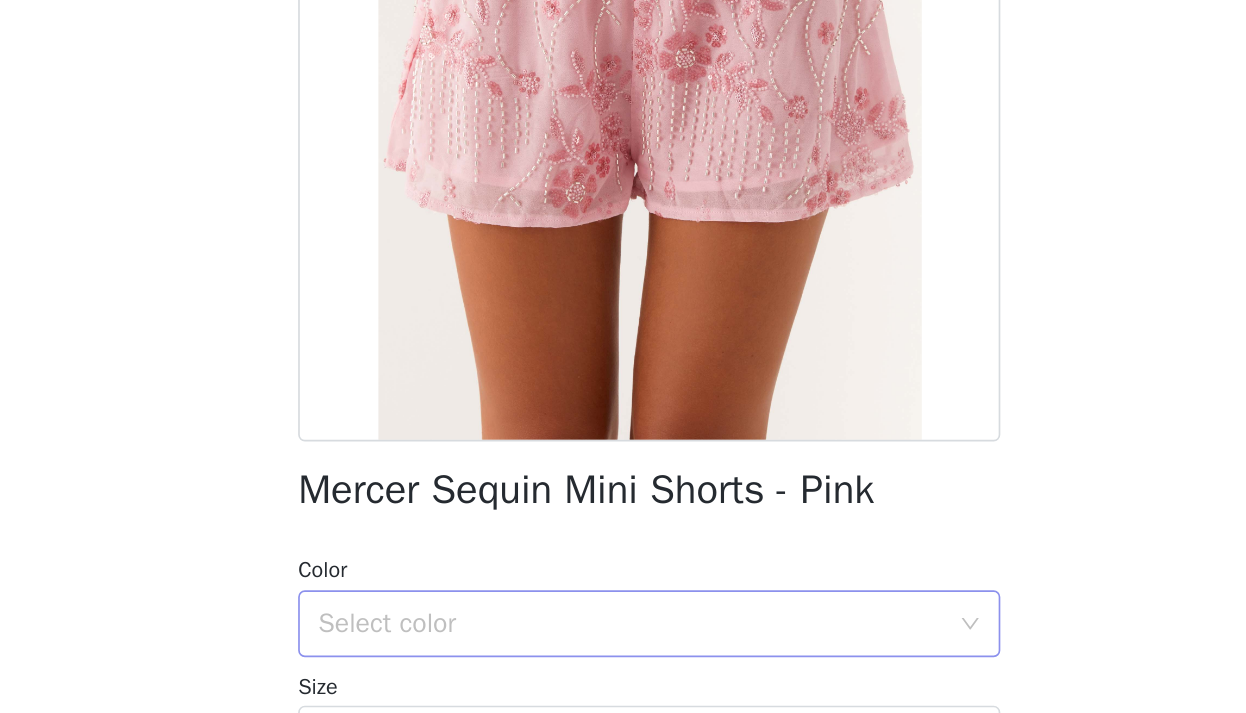 click on "Select color" at bounding box center (612, 659) 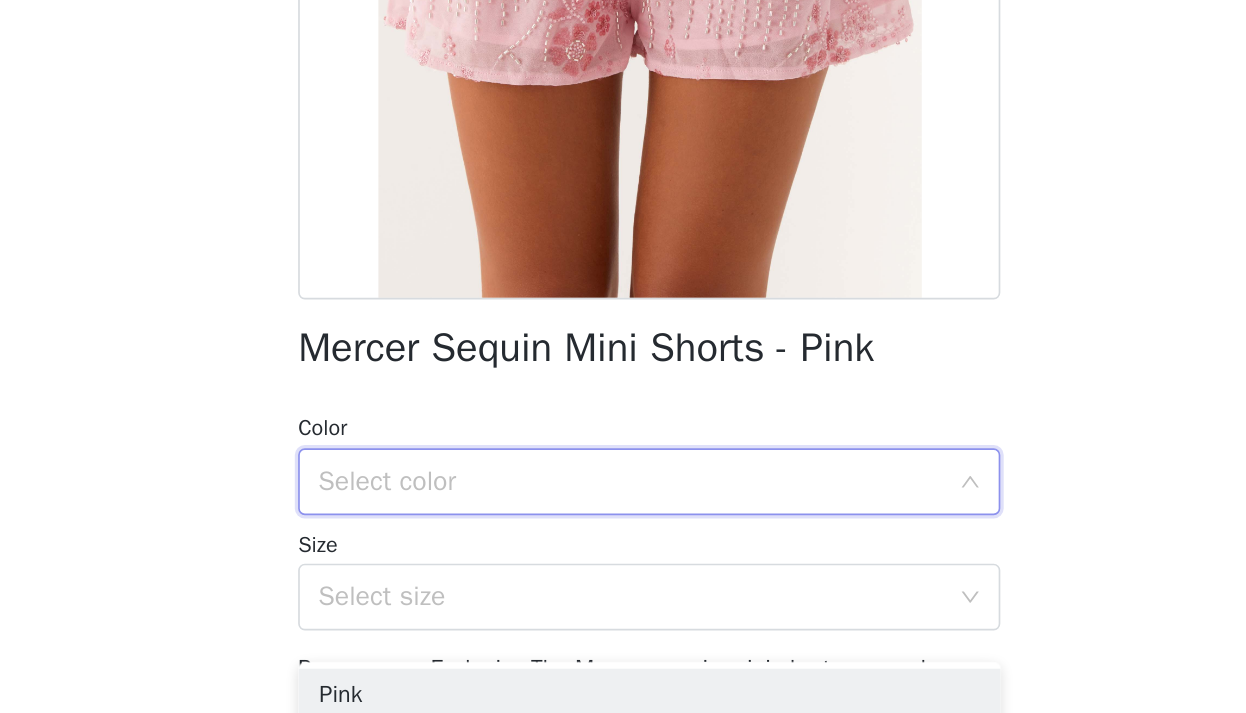 scroll, scrollTop: 217, scrollLeft: 0, axis: vertical 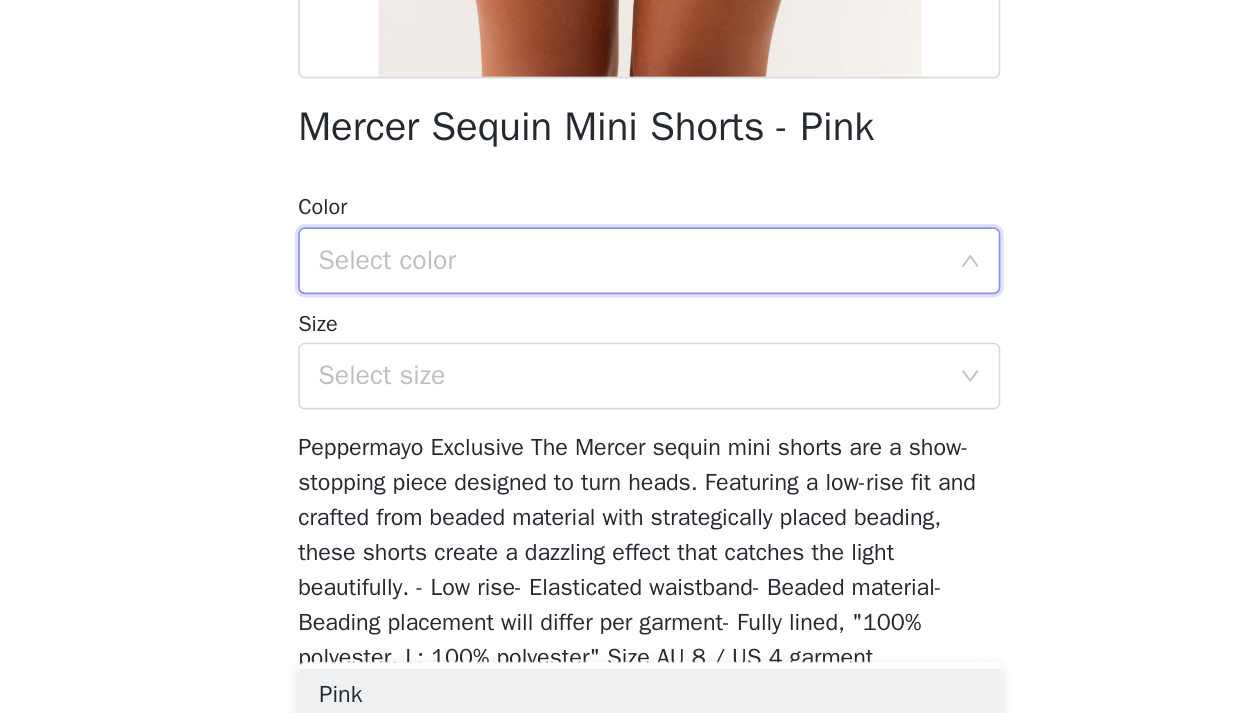 click on "Select color" at bounding box center (616, 442) 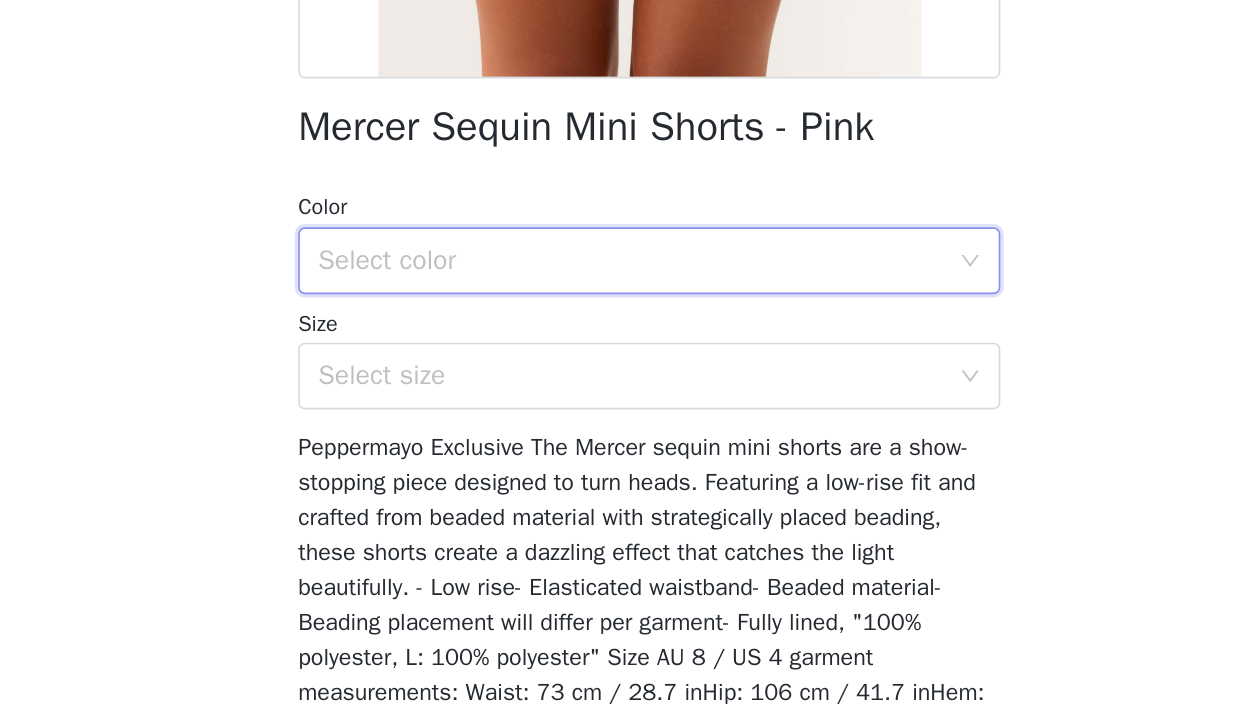 click on "Select color" at bounding box center [616, 442] 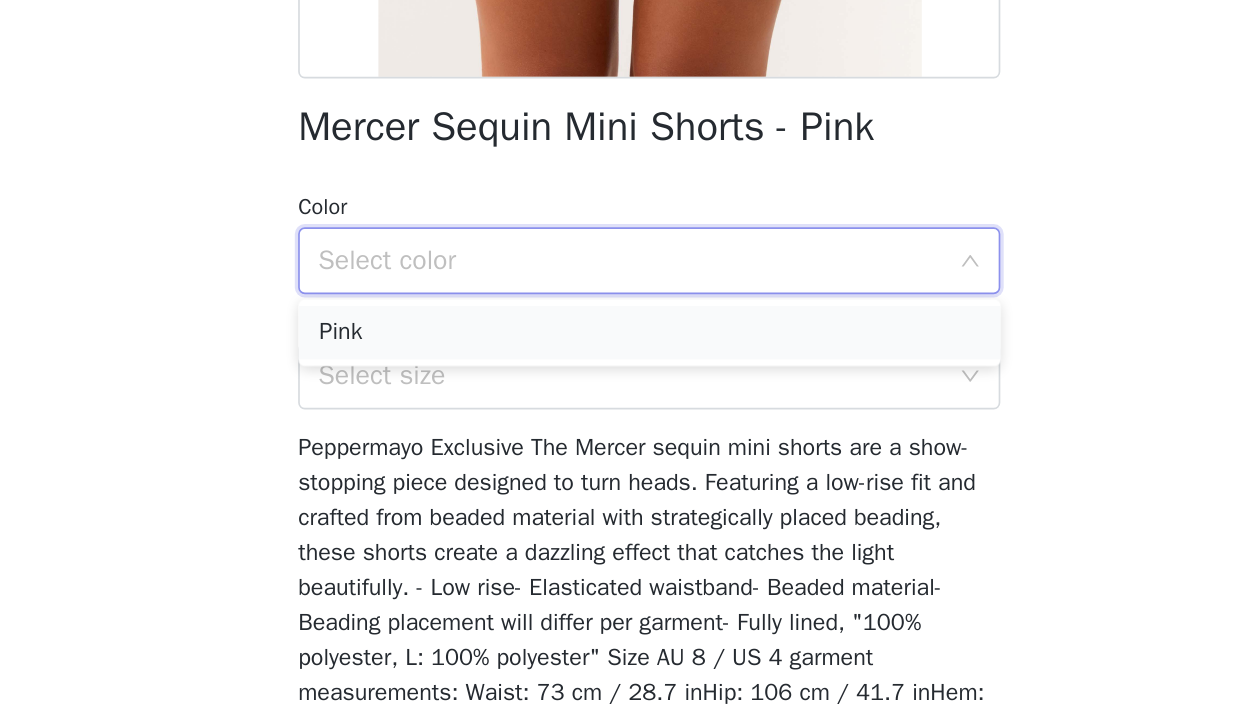 click on "Pink" at bounding box center [623, 485] 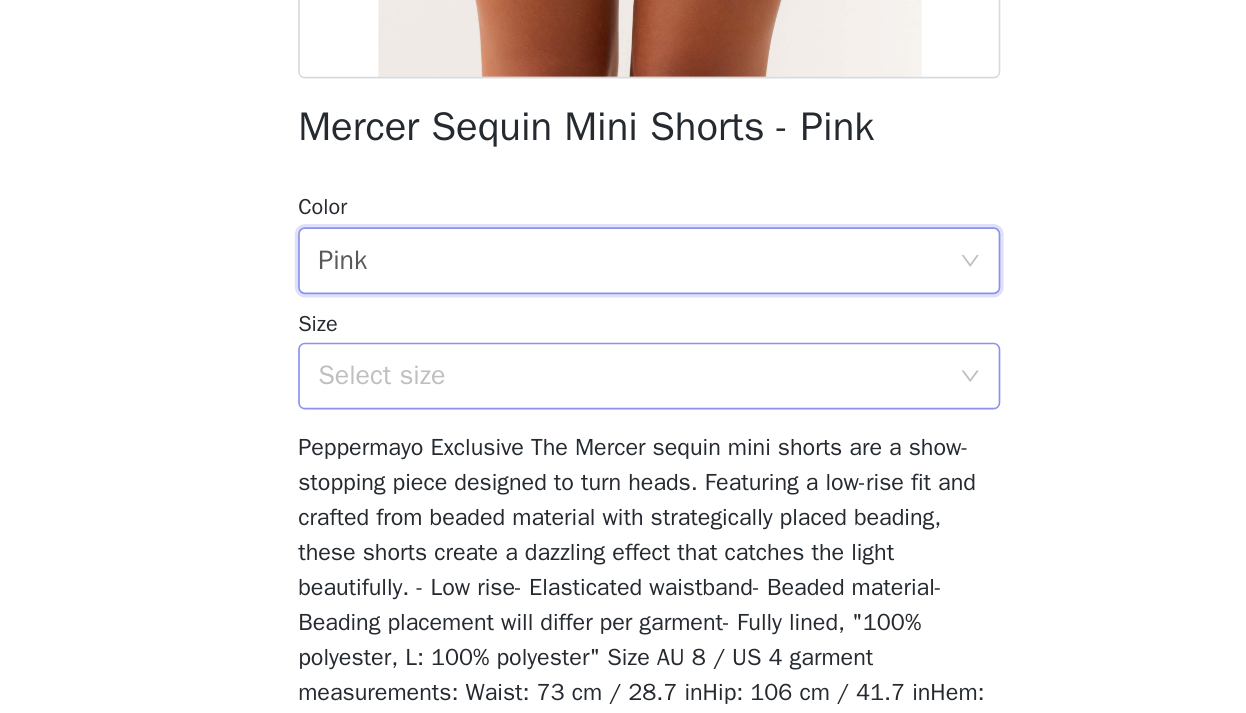 click on "Select size" at bounding box center (612, 511) 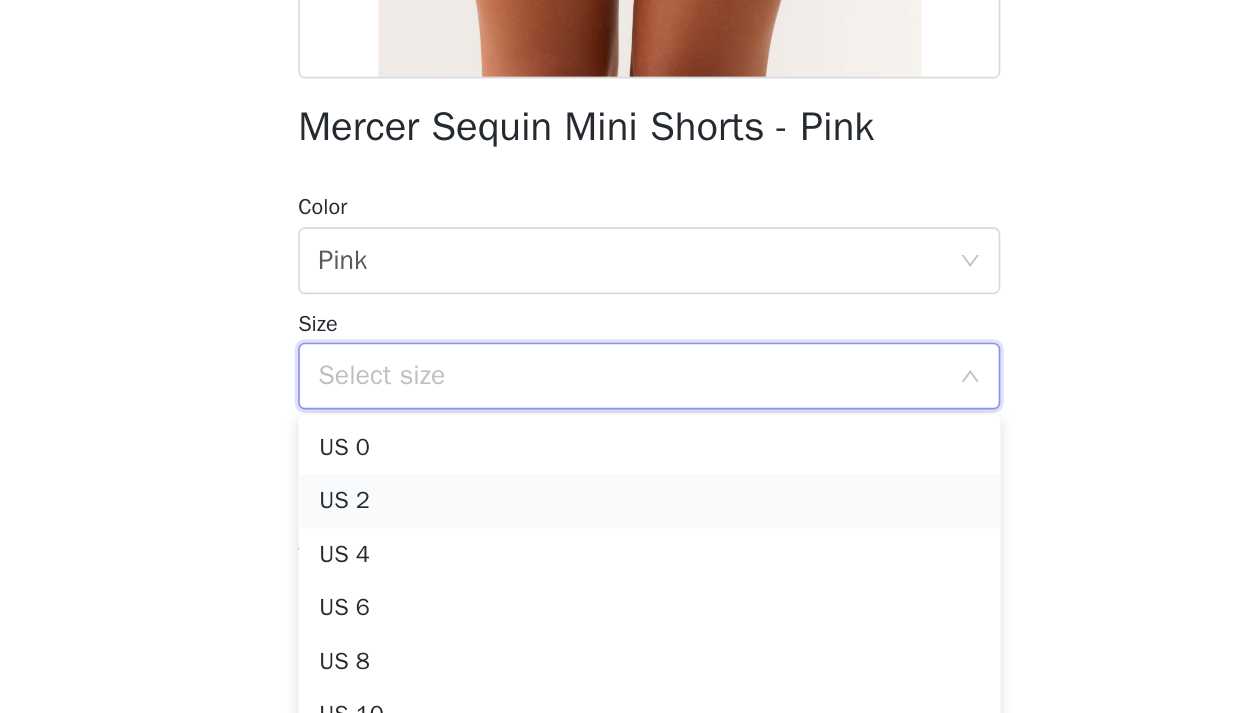 click on "US 2" at bounding box center (623, 586) 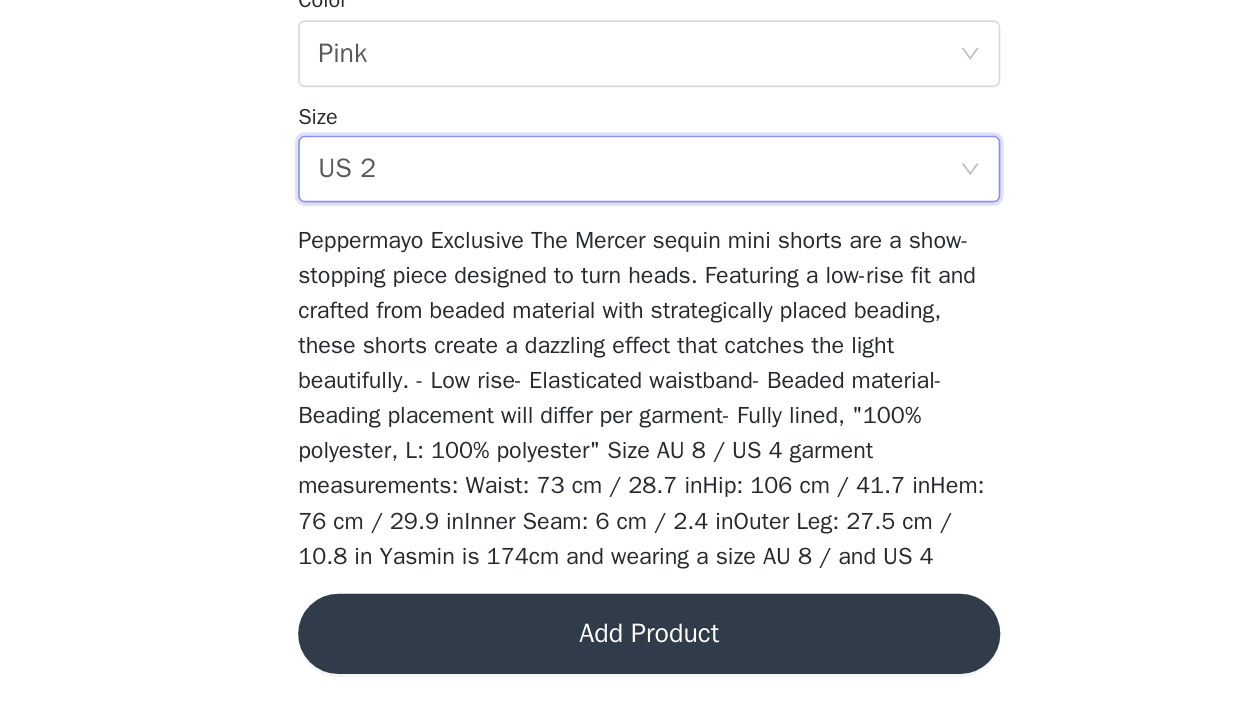 scroll, scrollTop: 361, scrollLeft: 0, axis: vertical 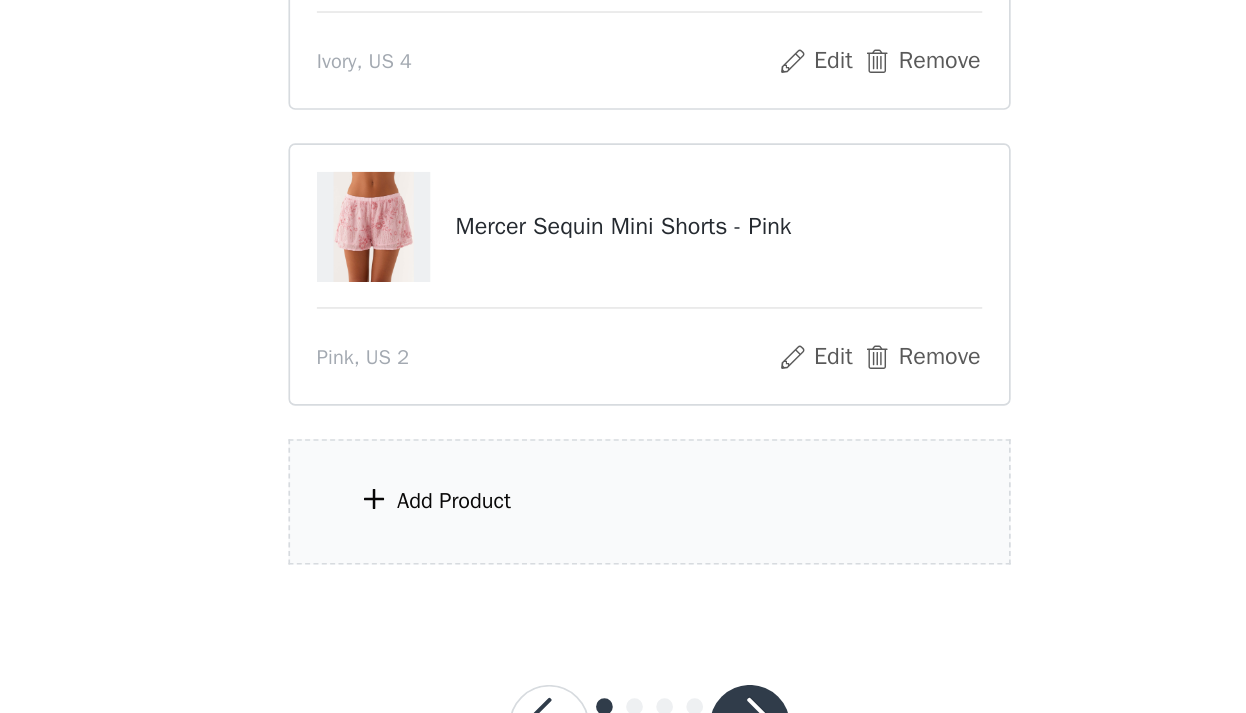 click on "Add Product" at bounding box center (506, 586) 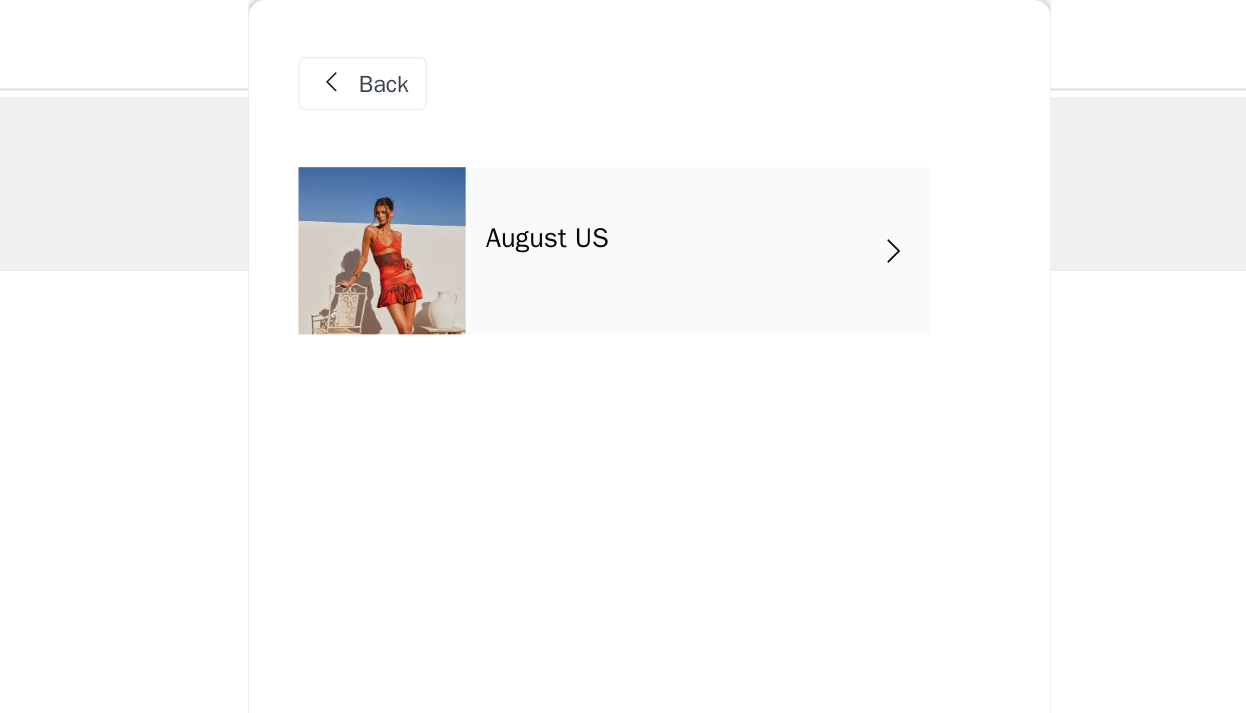 scroll, scrollTop: 0, scrollLeft: 0, axis: both 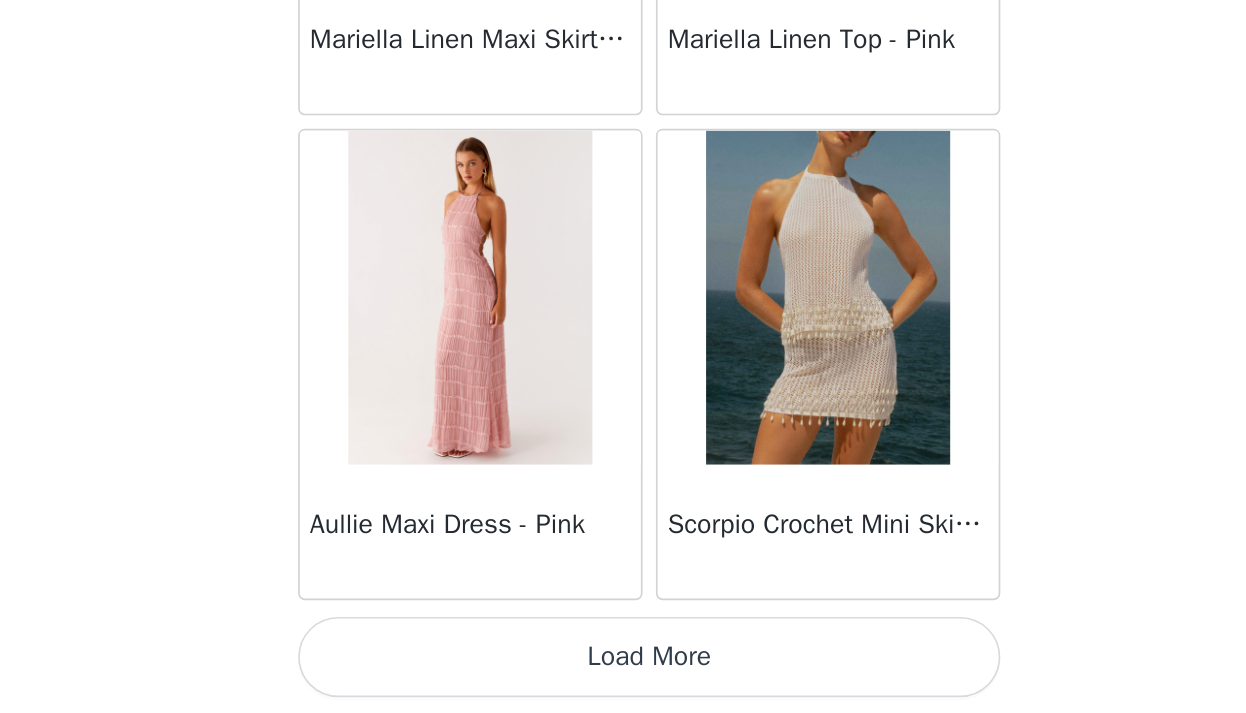 click on "Load More" at bounding box center (623, 679) 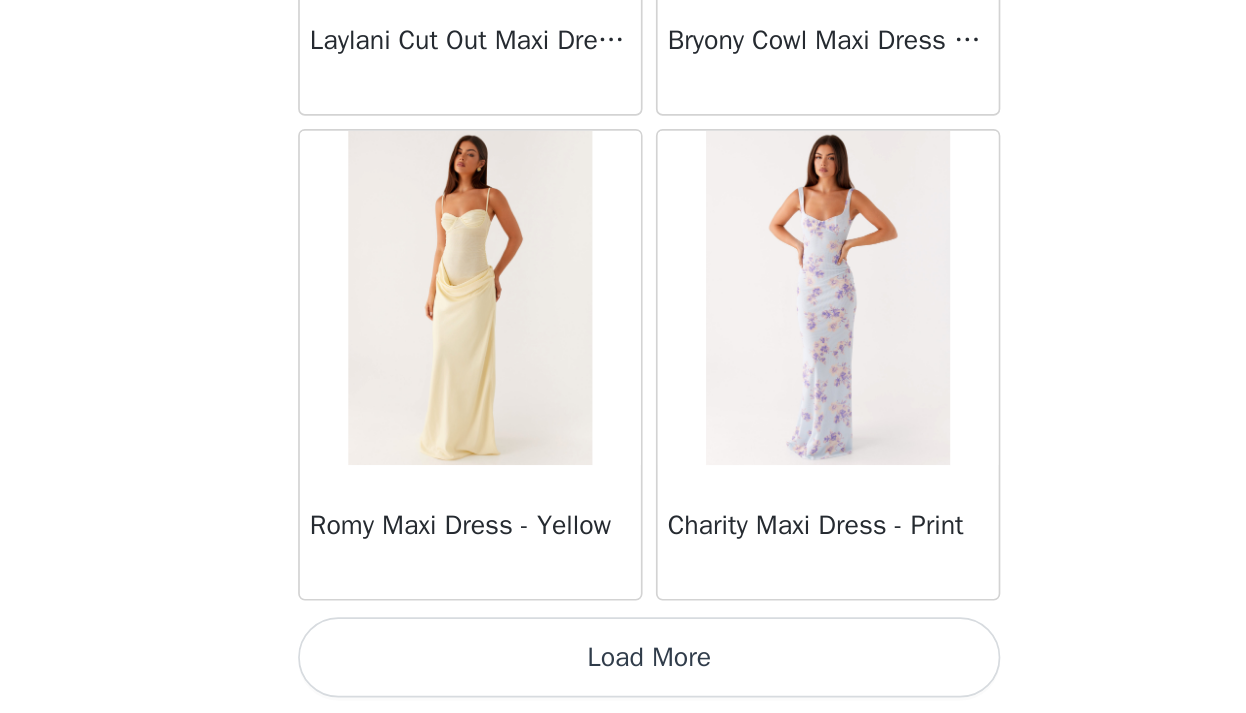 click on "Load More" at bounding box center (623, 679) 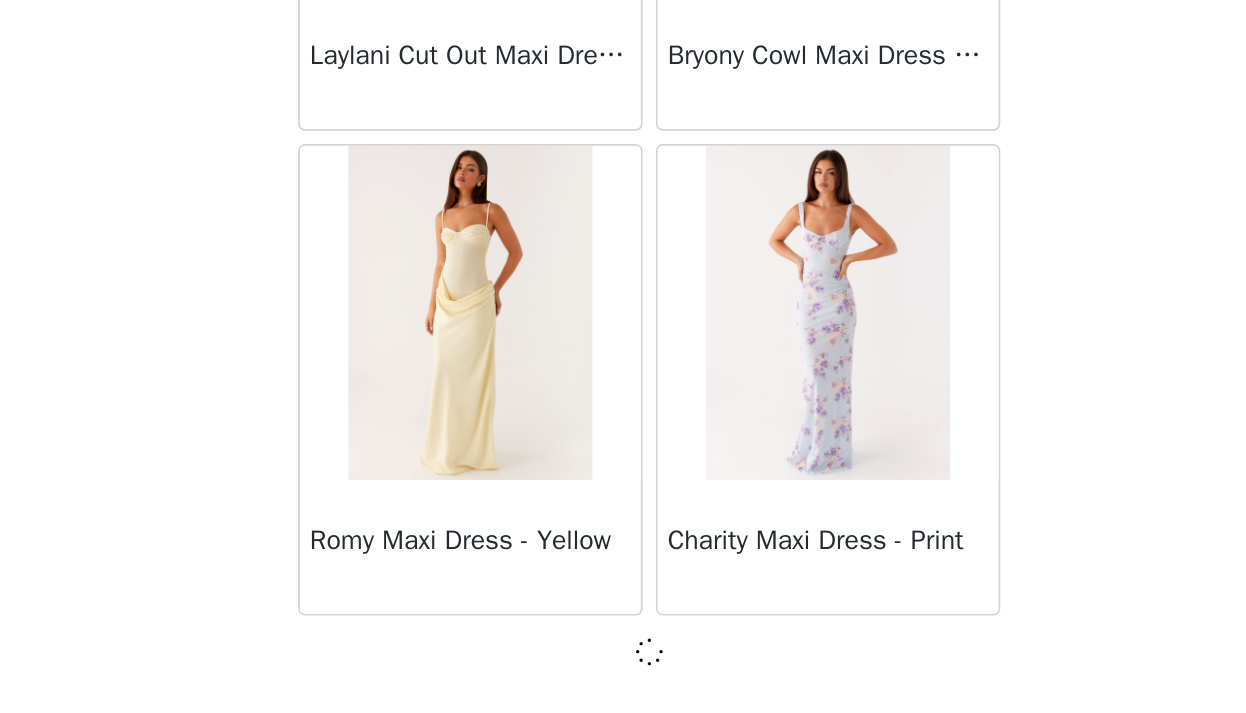 scroll, scrollTop: 5238, scrollLeft: 0, axis: vertical 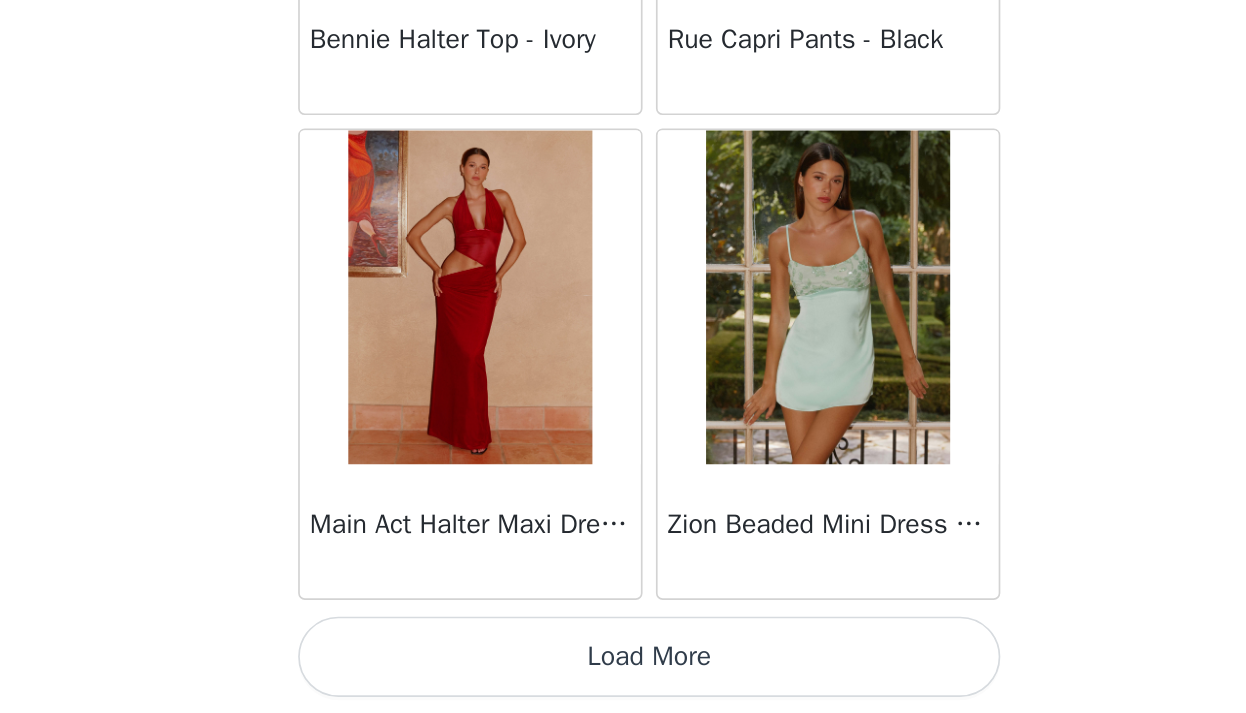 click on "Load More" at bounding box center [623, 679] 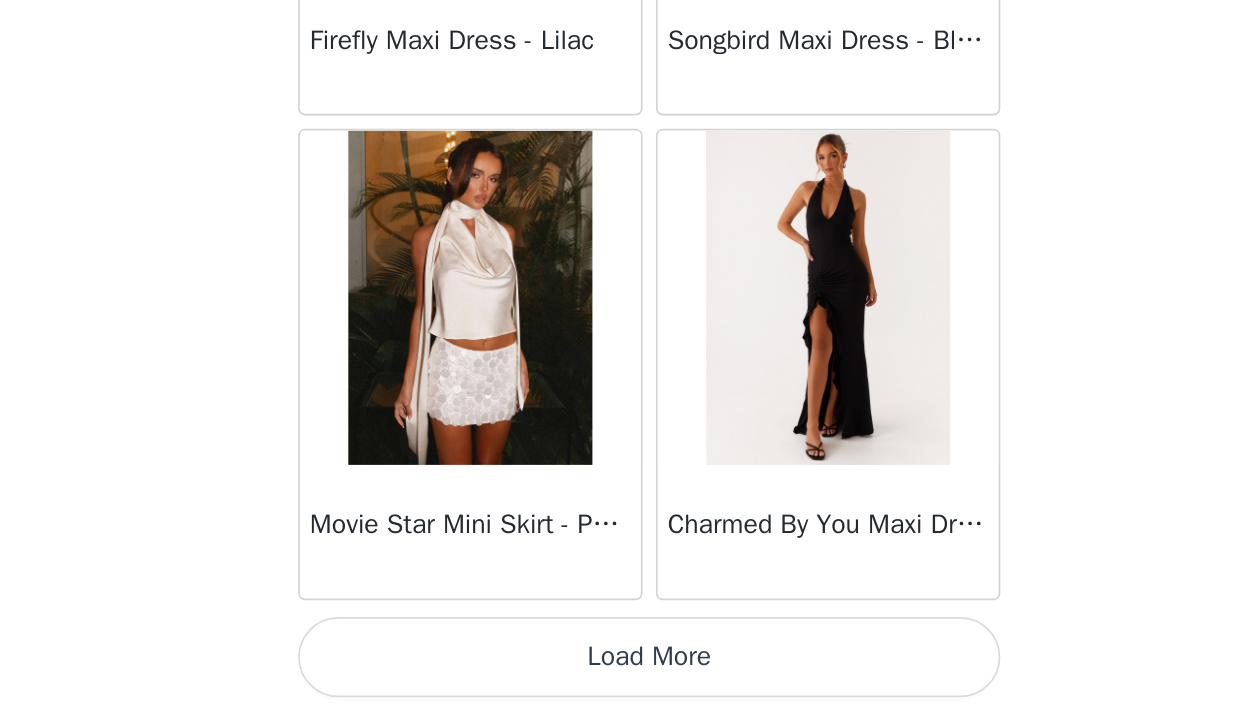click on "Load More" at bounding box center (623, 679) 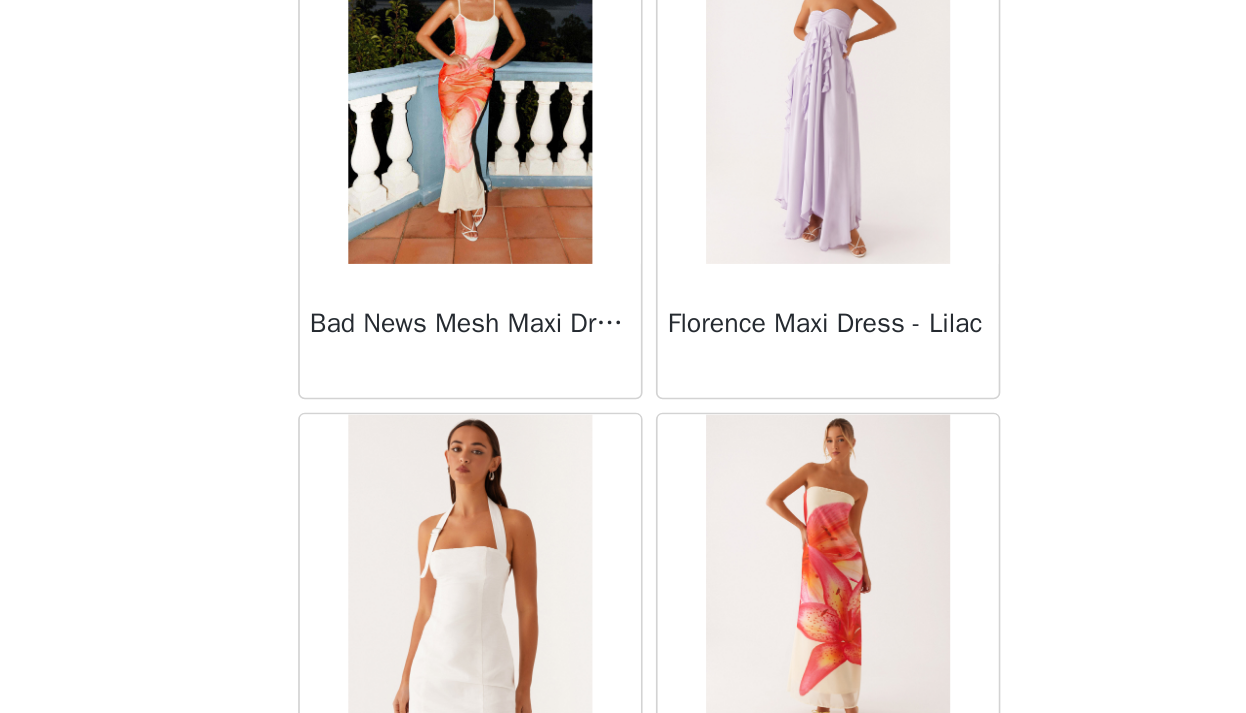 scroll, scrollTop: 13947, scrollLeft: 0, axis: vertical 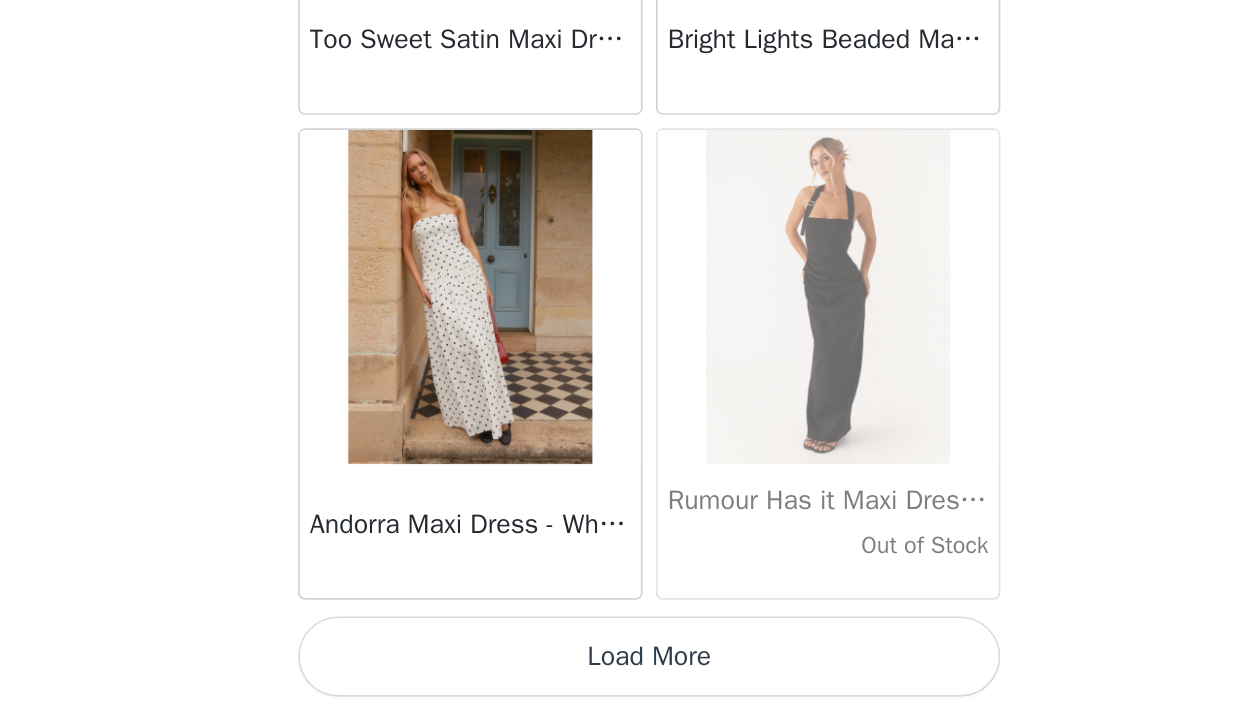 click on "Load More" at bounding box center (623, 679) 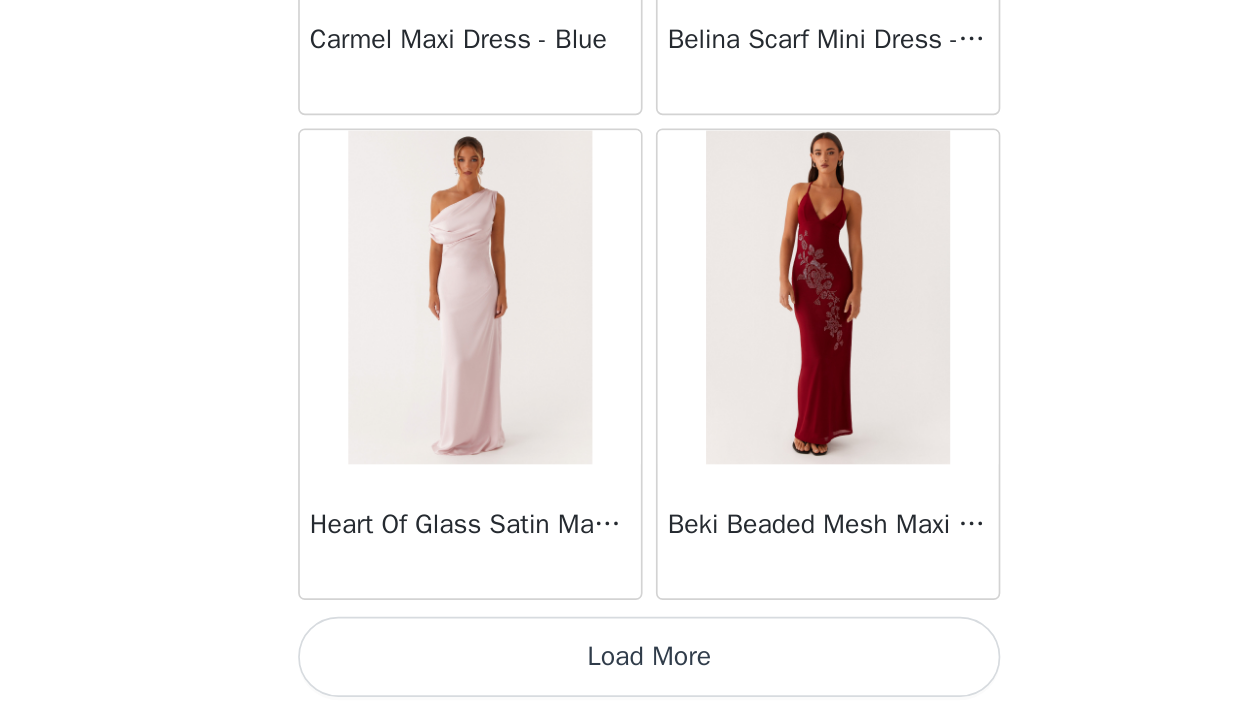 click on "Load More" at bounding box center (623, 679) 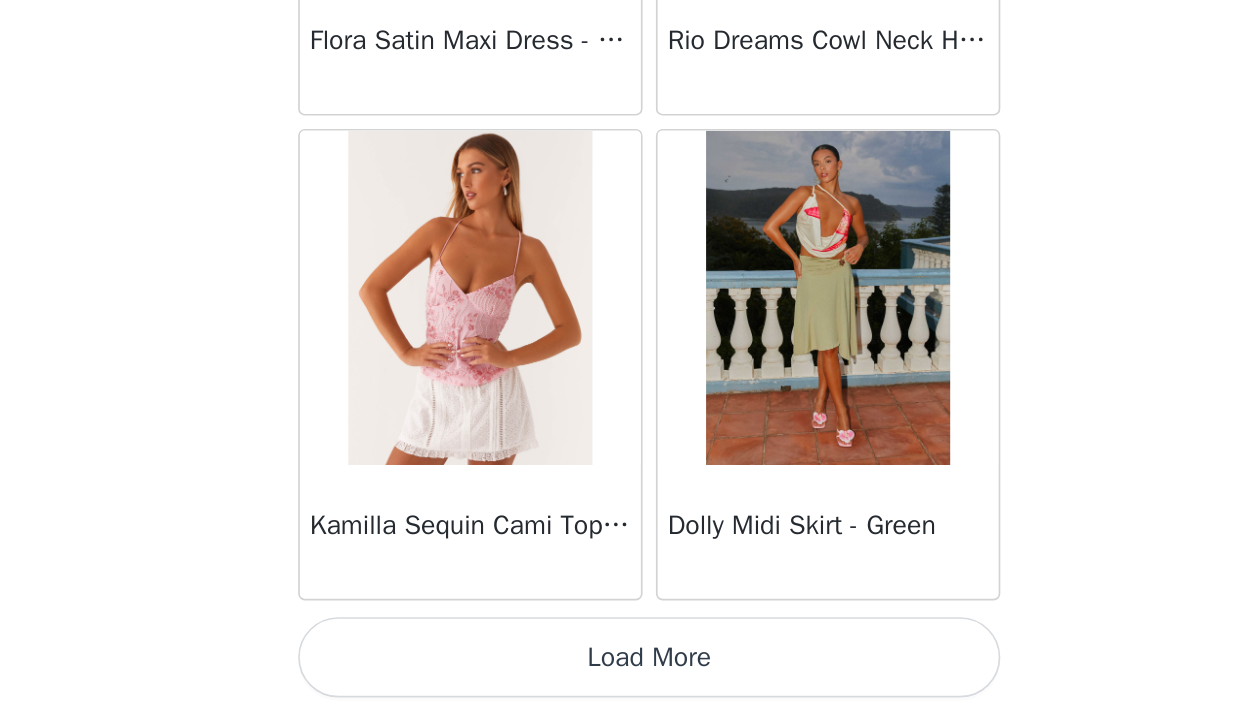 click on "Load More" at bounding box center (623, 679) 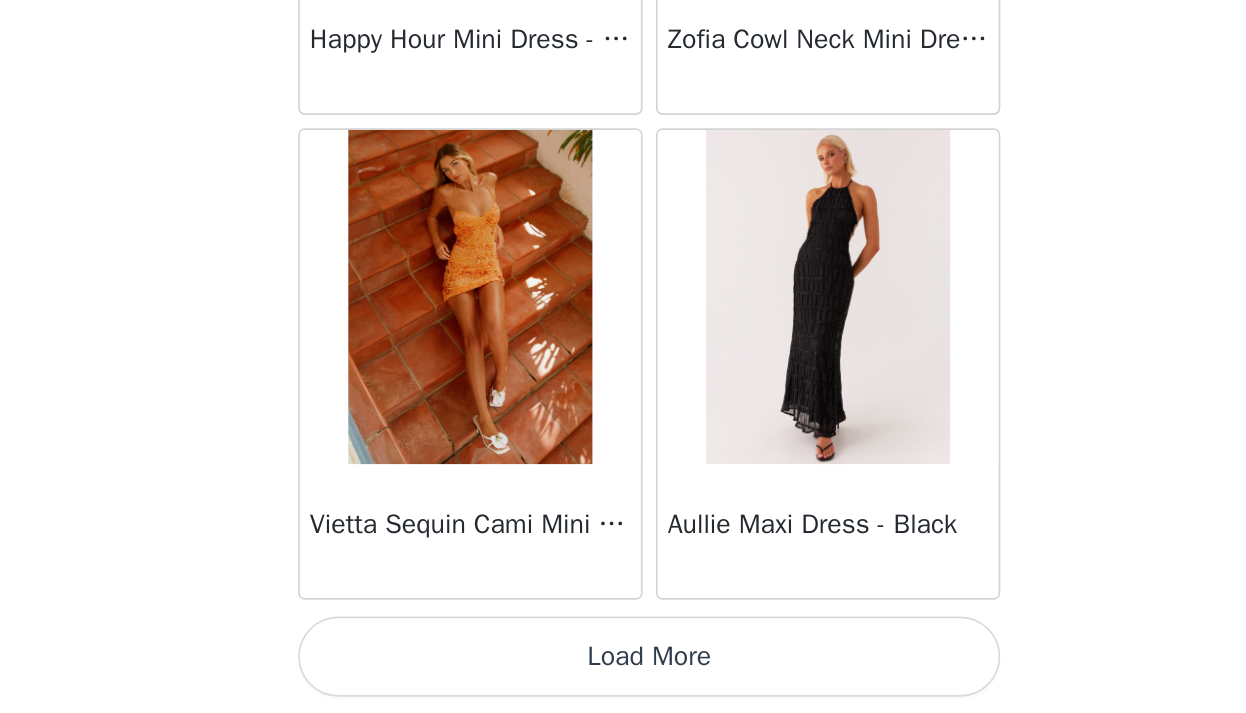 scroll, scrollTop: 22647, scrollLeft: 0, axis: vertical 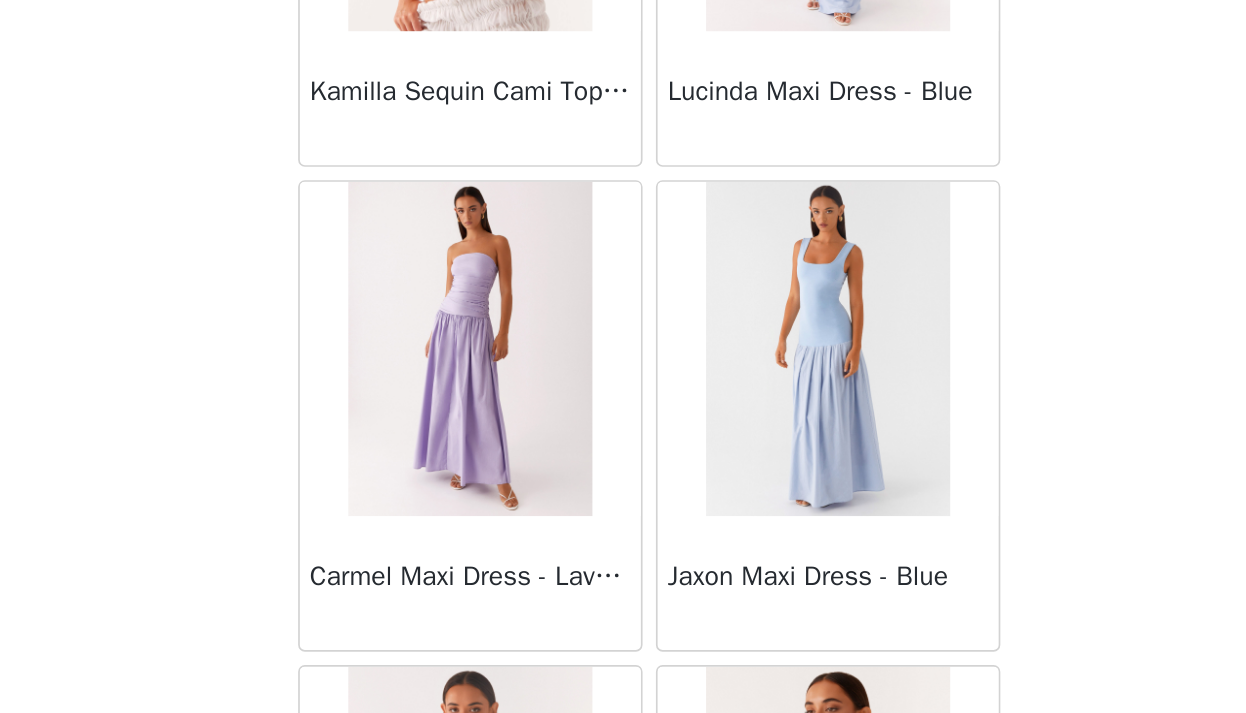 click at bounding box center [729, 495] 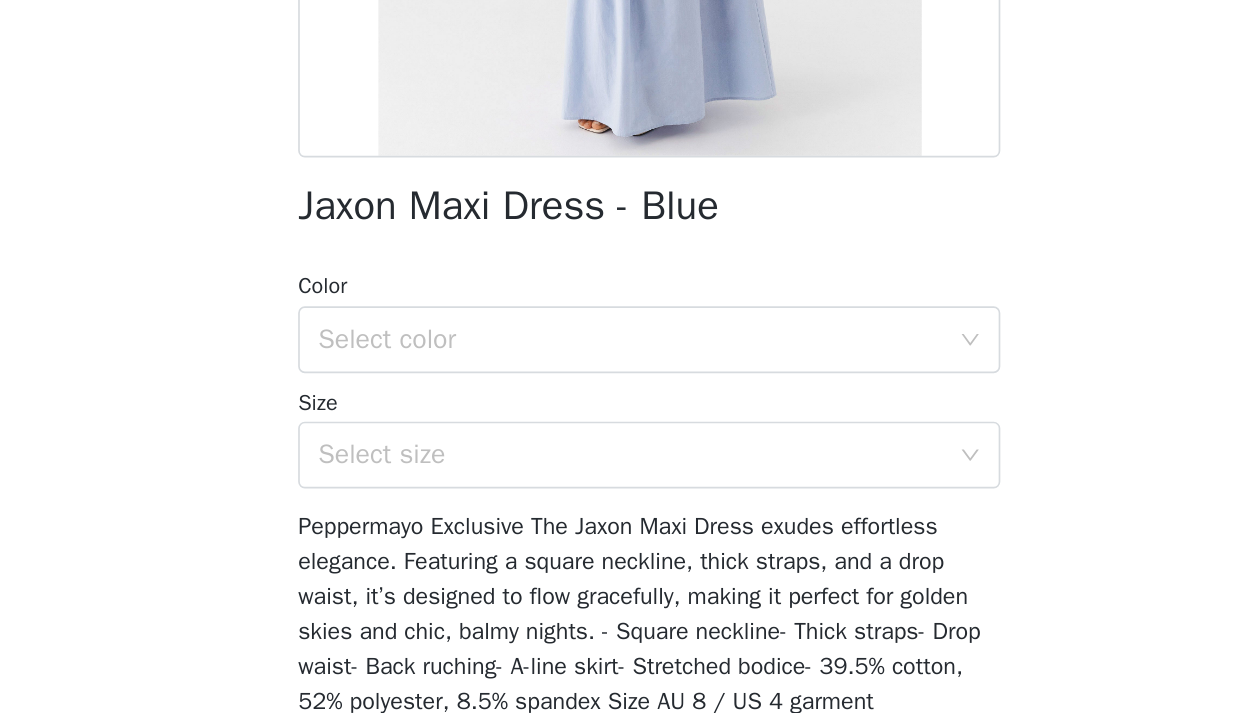 scroll, scrollTop: 319, scrollLeft: 0, axis: vertical 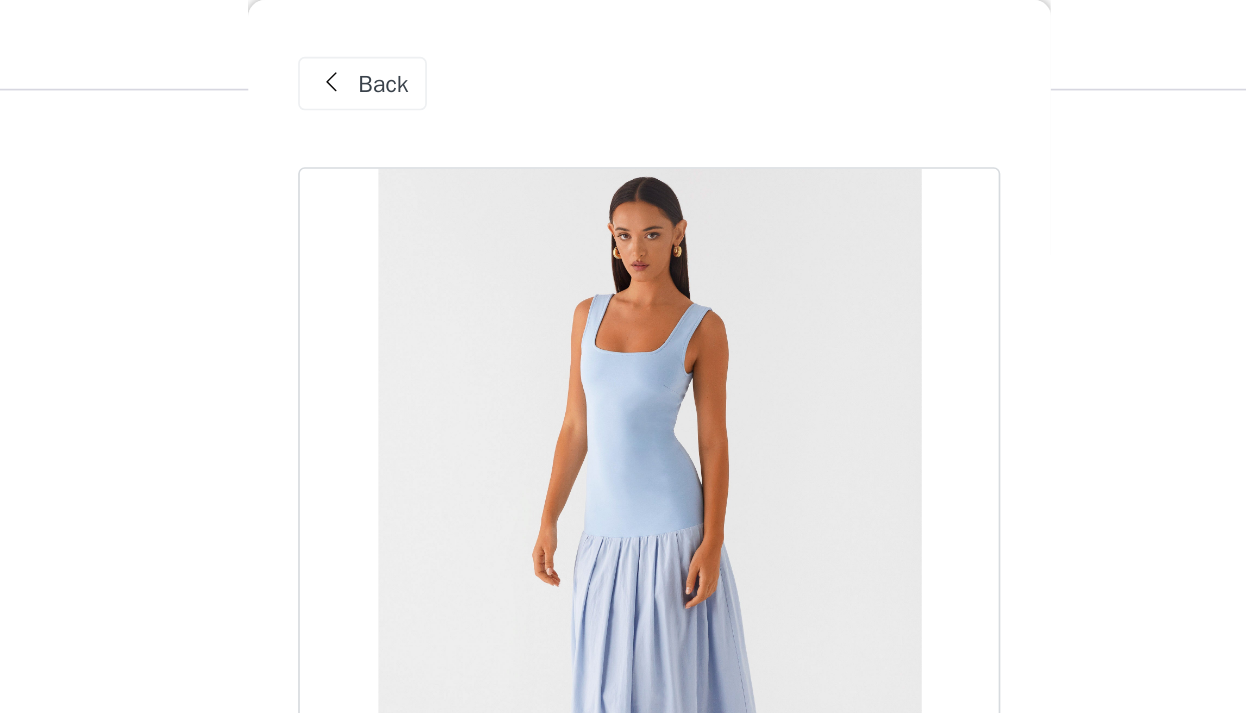 click on "Back" at bounding box center [464, 50] 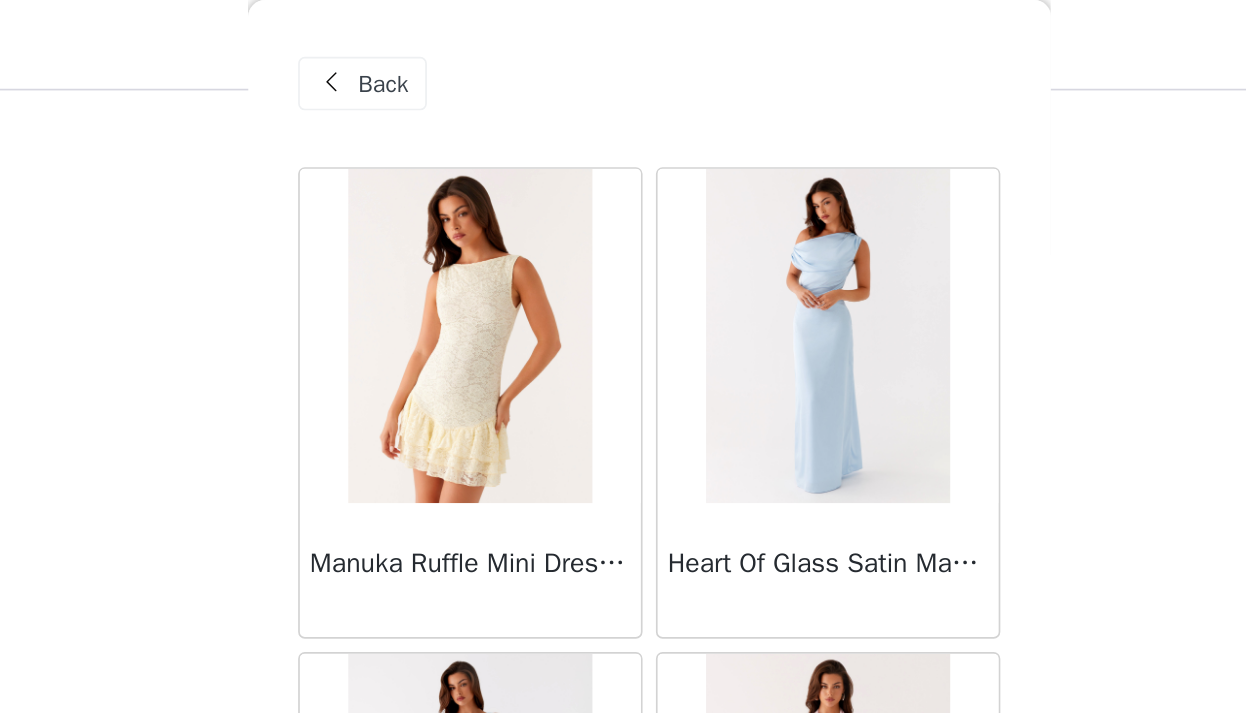 scroll, scrollTop: 0, scrollLeft: 0, axis: both 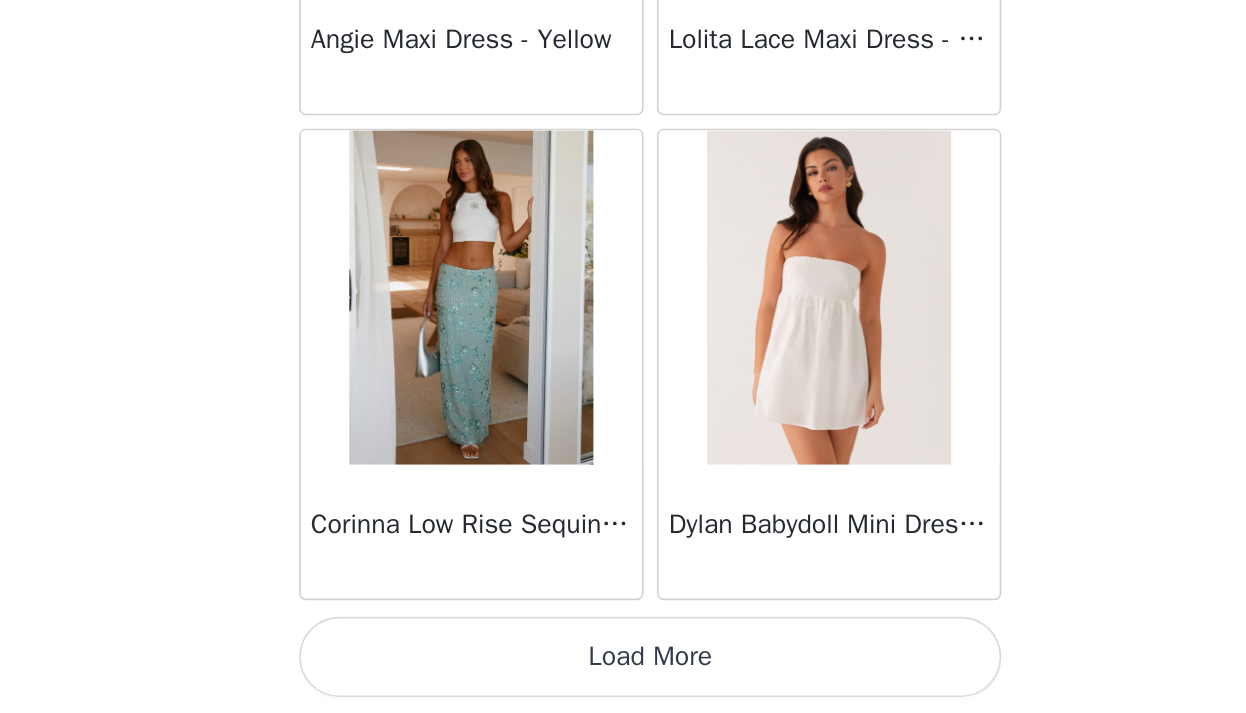 click on "Load More" at bounding box center [623, 679] 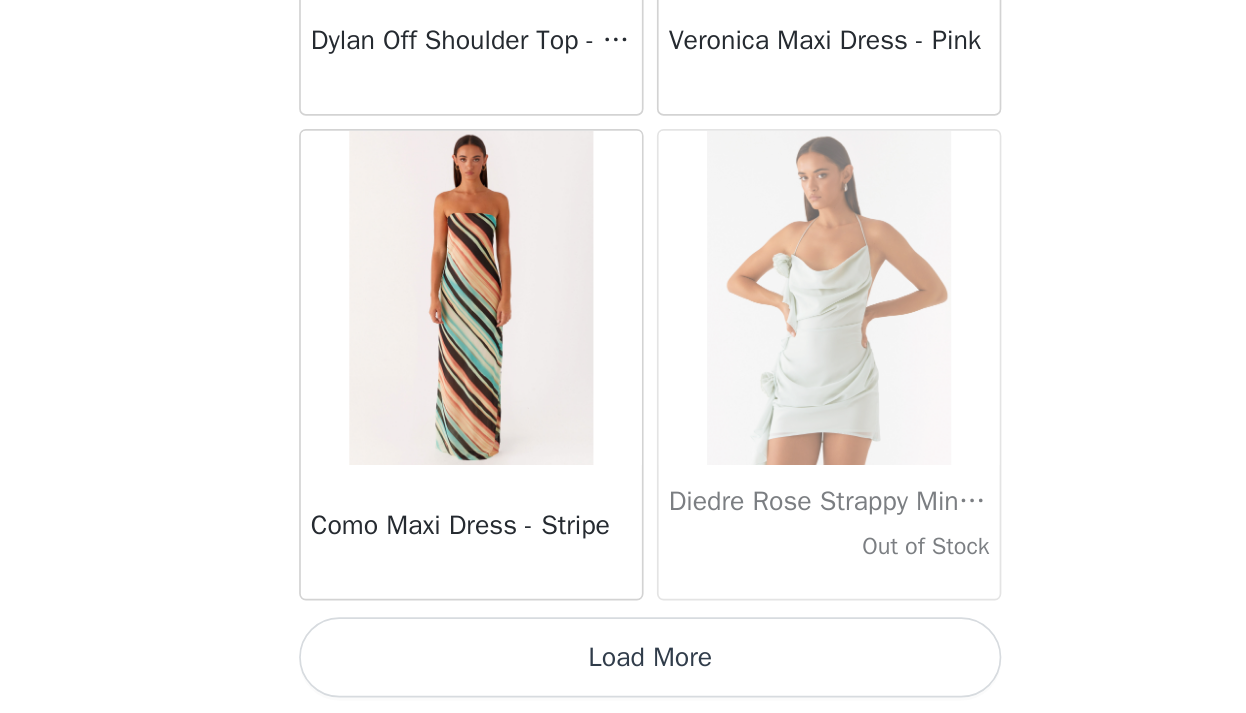 scroll, scrollTop: 28447, scrollLeft: 0, axis: vertical 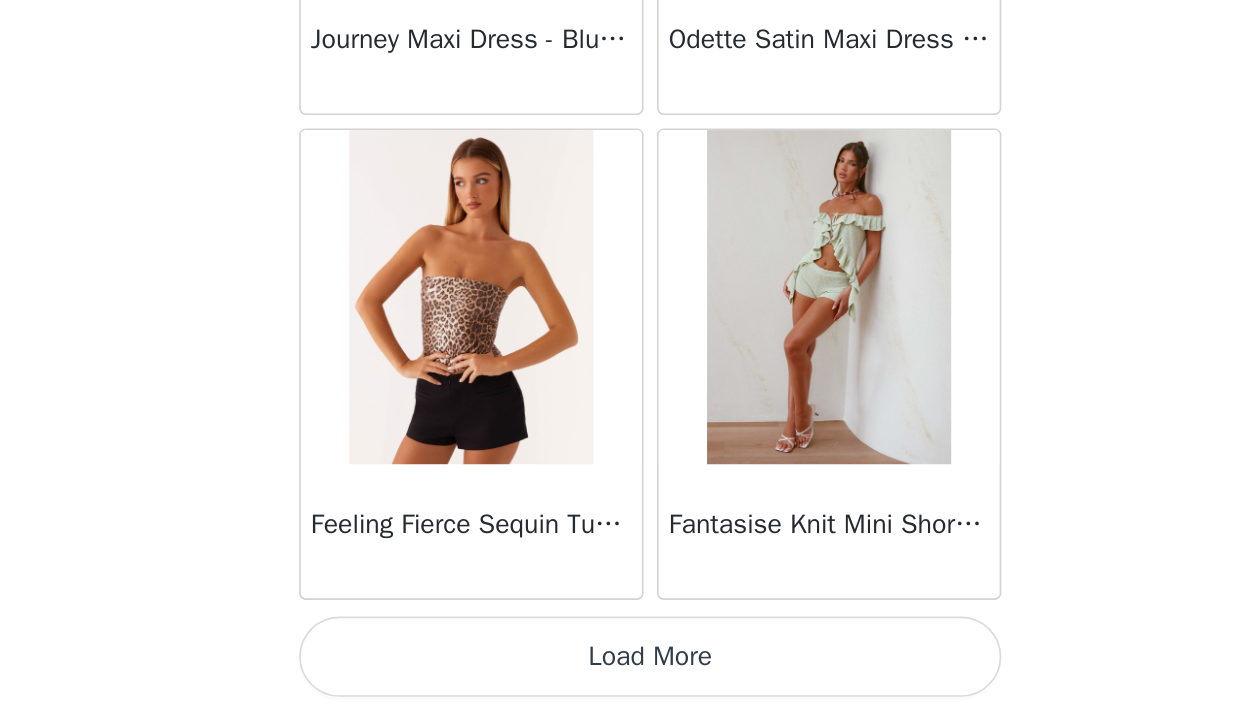 click on "Load More" at bounding box center [623, 679] 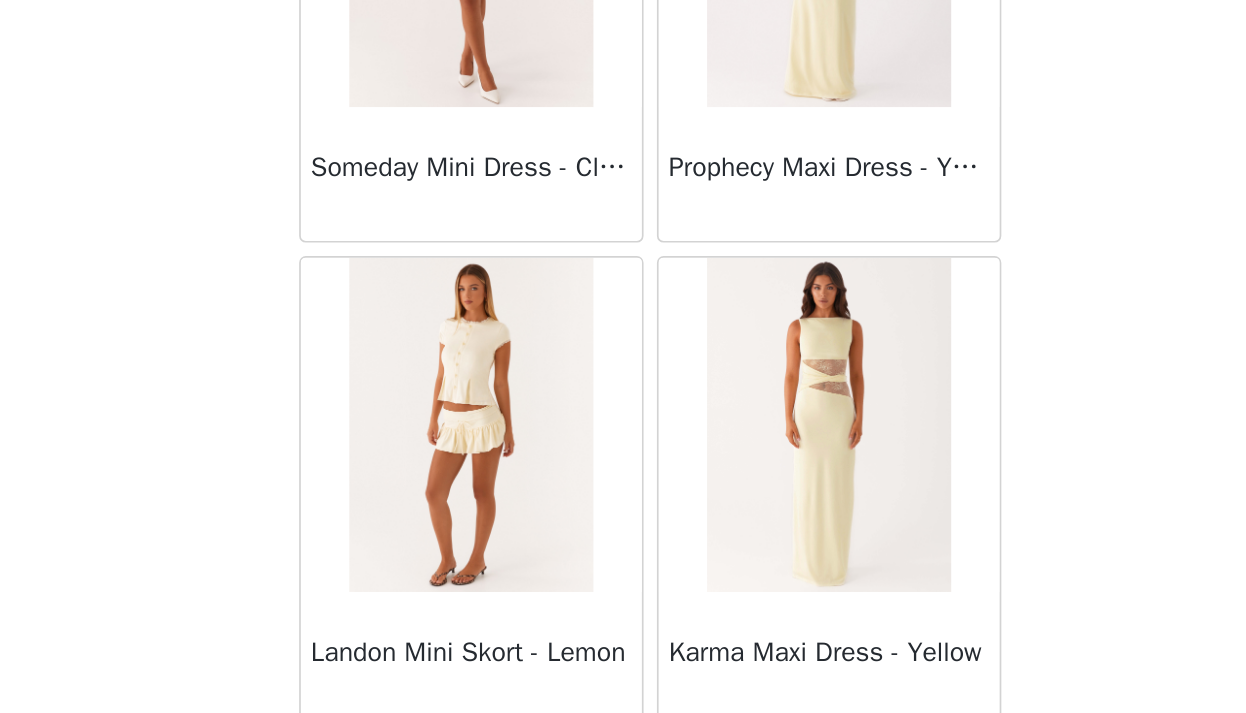 scroll, scrollTop: 33981, scrollLeft: 0, axis: vertical 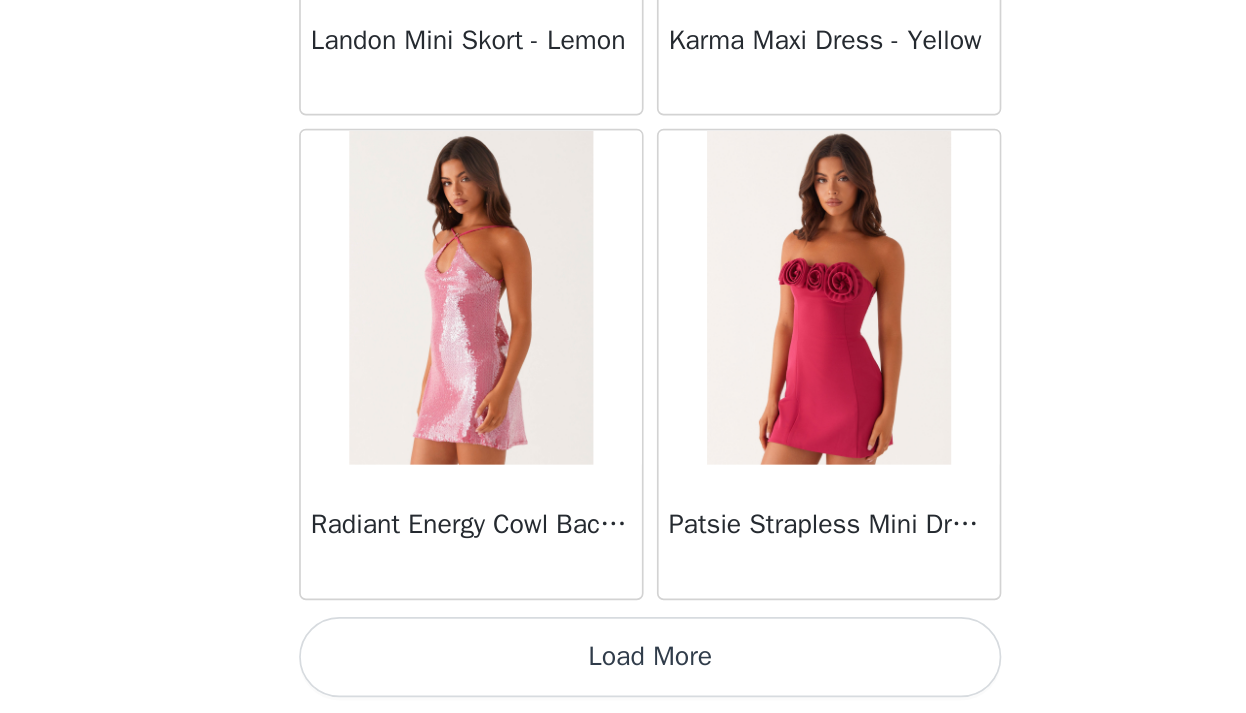 click on "Load More" at bounding box center (623, 679) 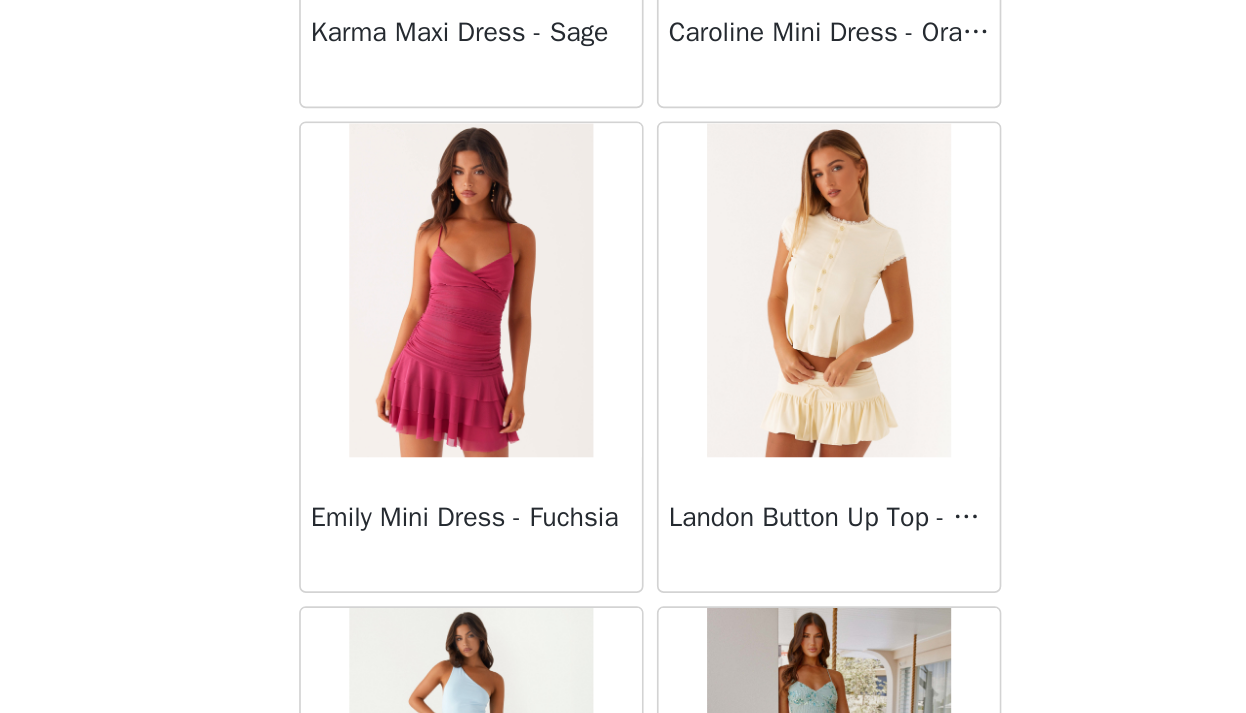 scroll, scrollTop: 36566, scrollLeft: 0, axis: vertical 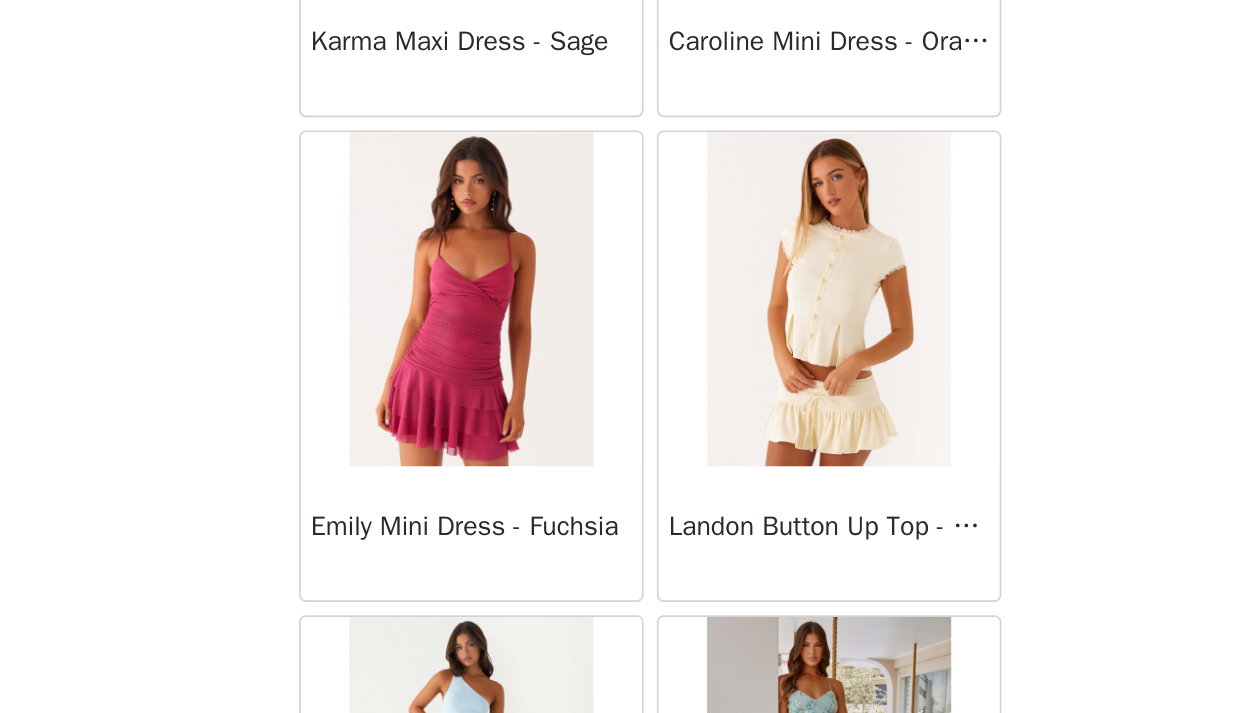 click at bounding box center [729, 465] 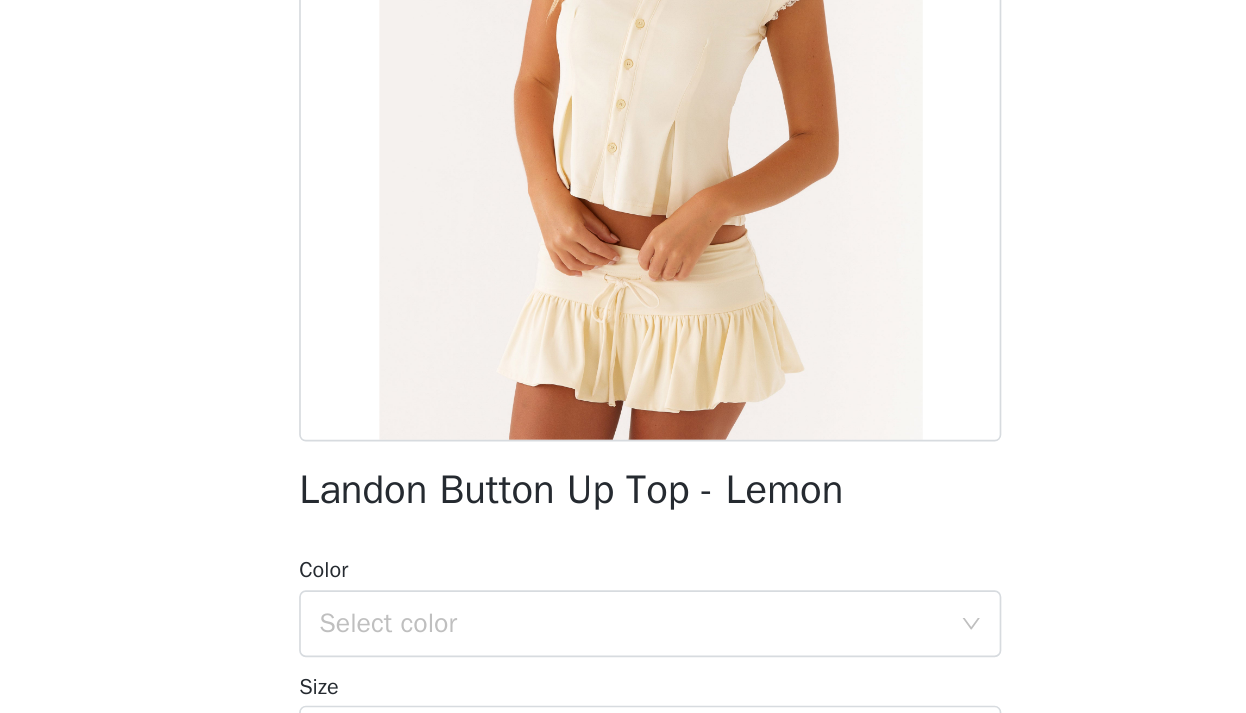 scroll, scrollTop: 93, scrollLeft: 0, axis: vertical 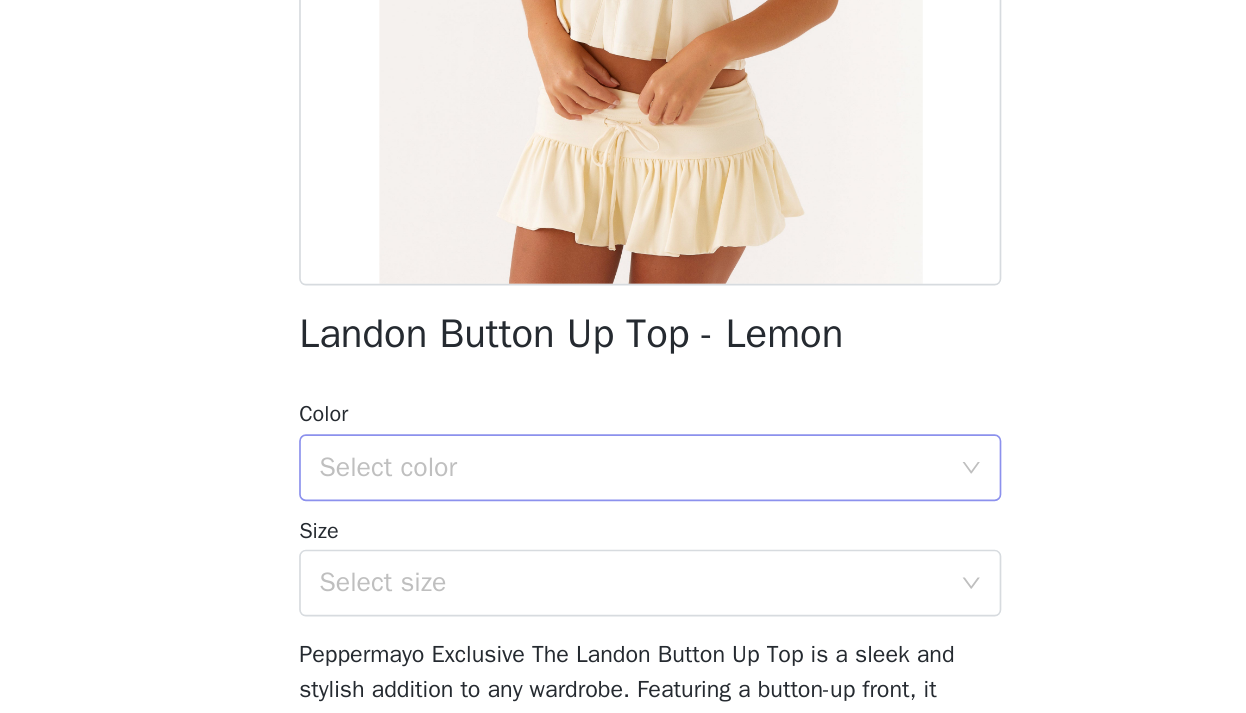 click on "Select color" at bounding box center [612, 566] 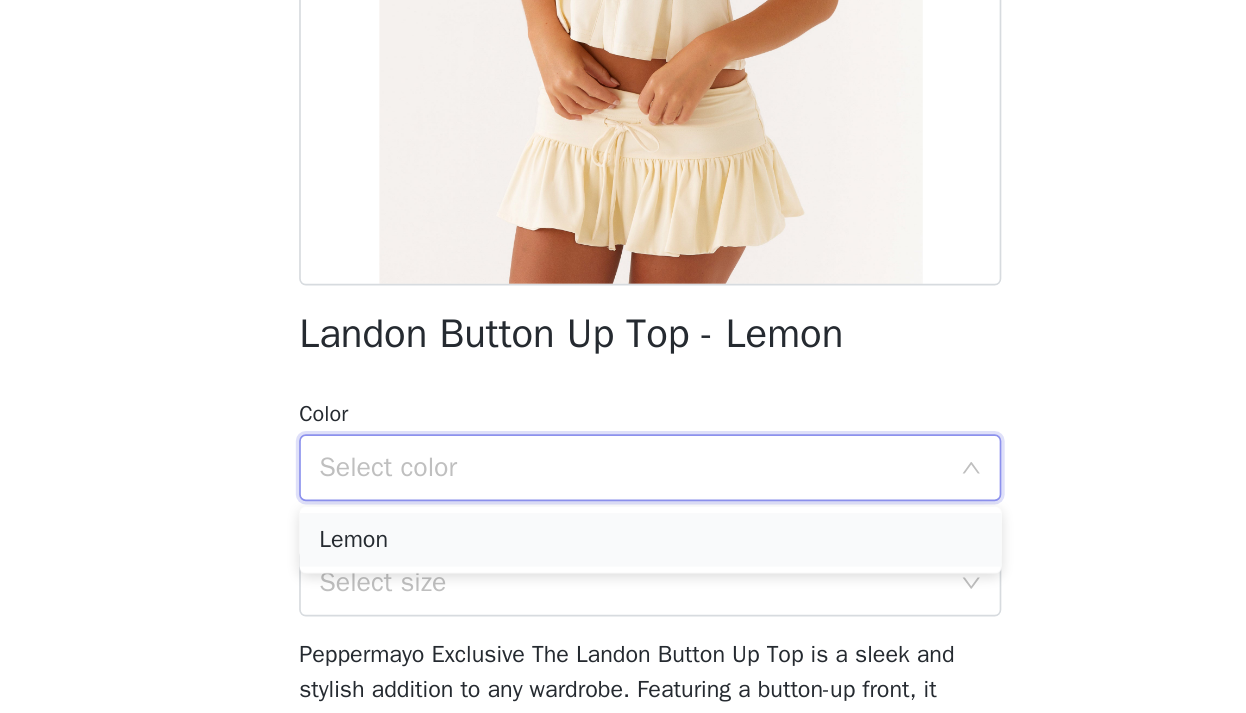click on "Lemon" at bounding box center (623, 609) 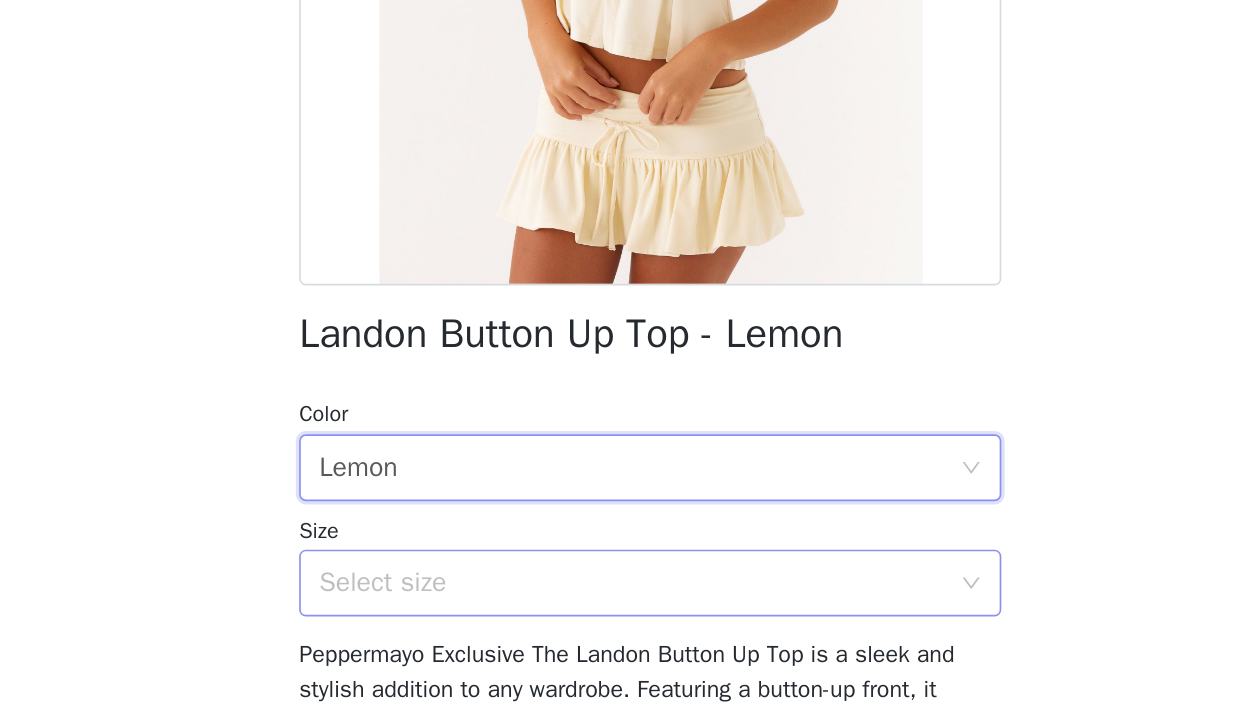 click on "Select size" at bounding box center [612, 635] 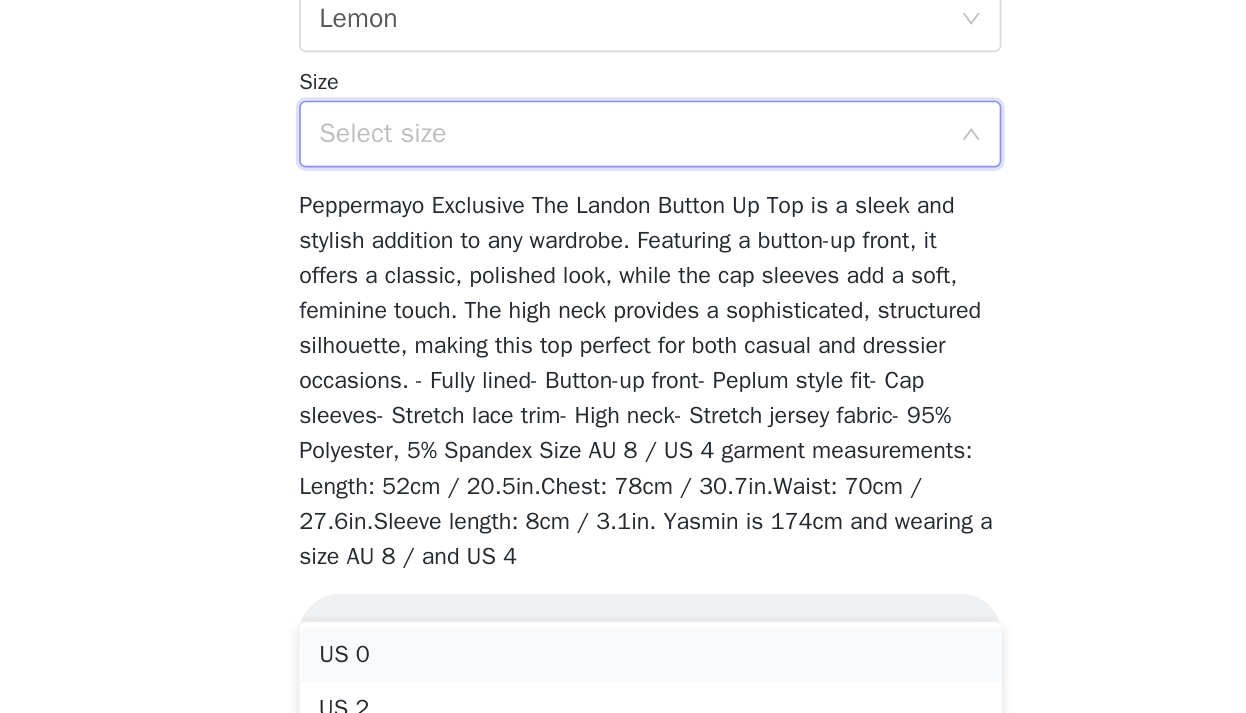 scroll, scrollTop: 361, scrollLeft: 0, axis: vertical 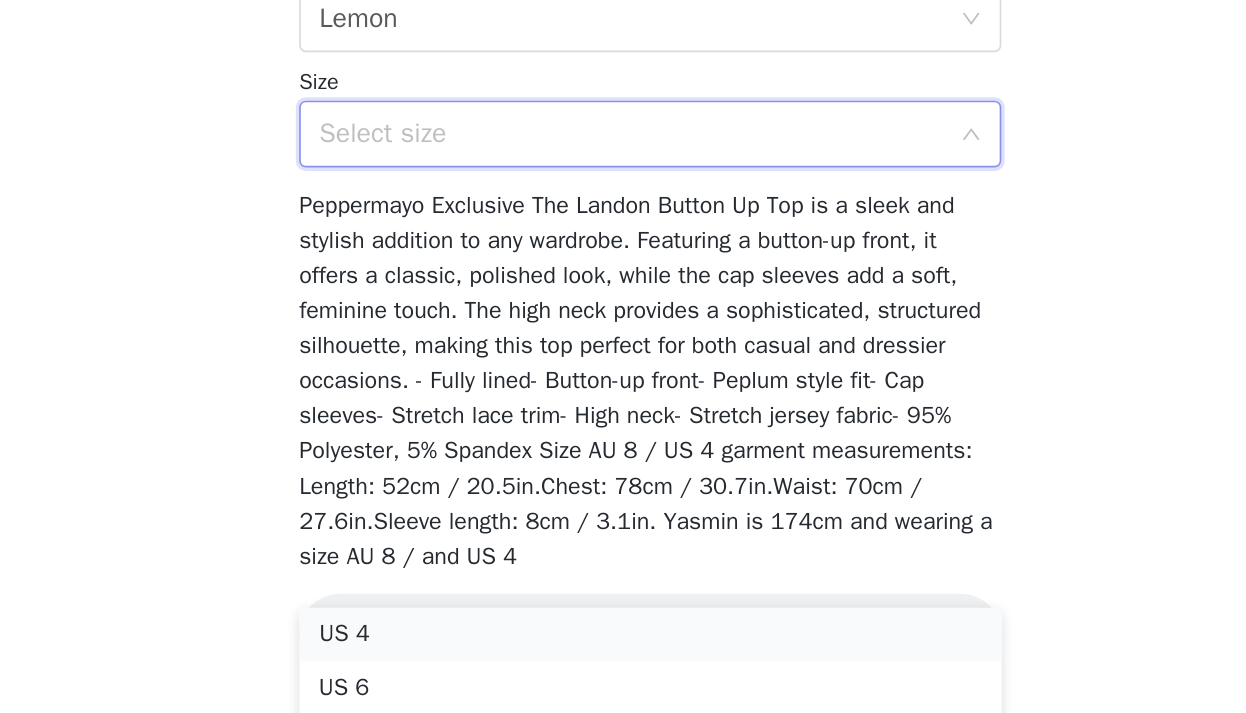 click on "US 4" at bounding box center [623, 666] 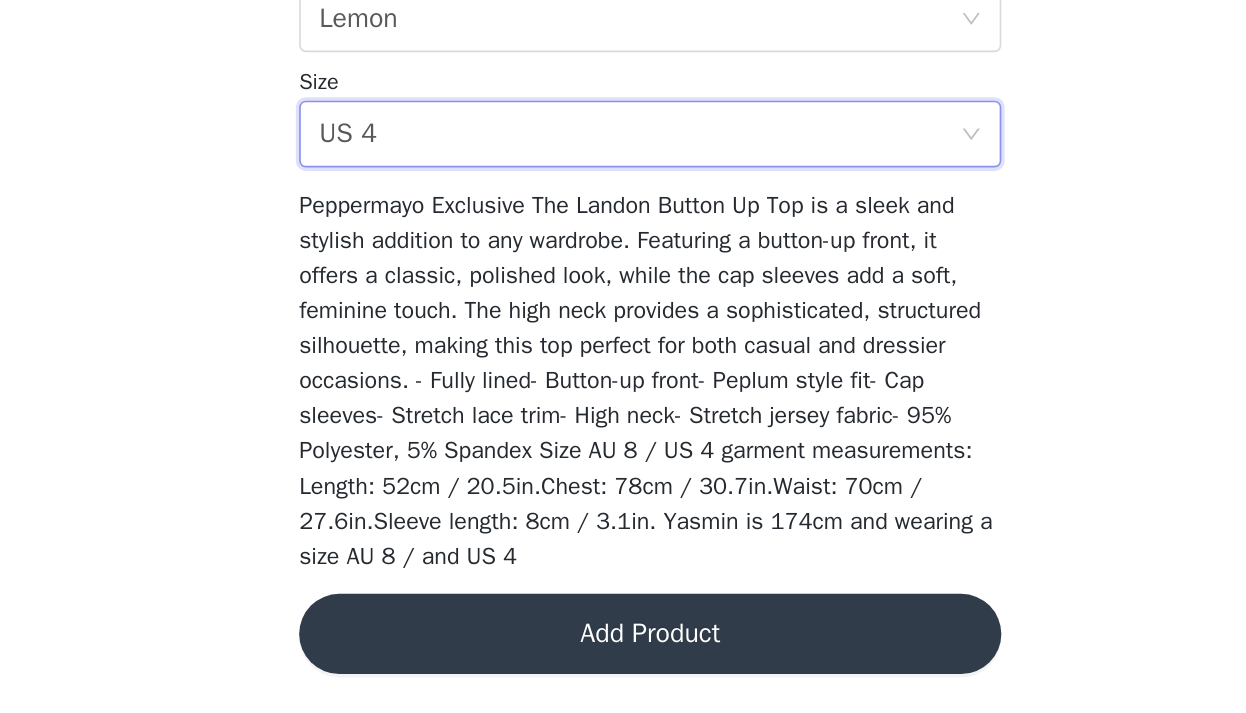 scroll, scrollTop: 336, scrollLeft: 0, axis: vertical 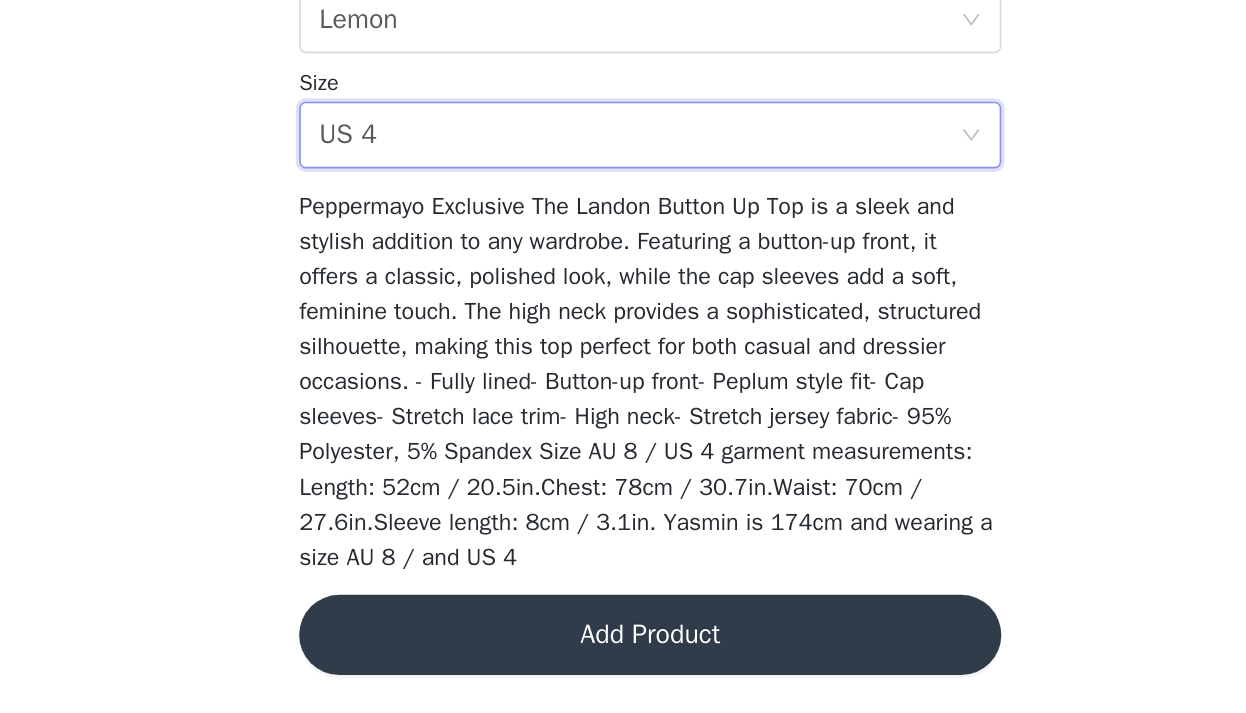 click on "Add Product" at bounding box center [623, 666] 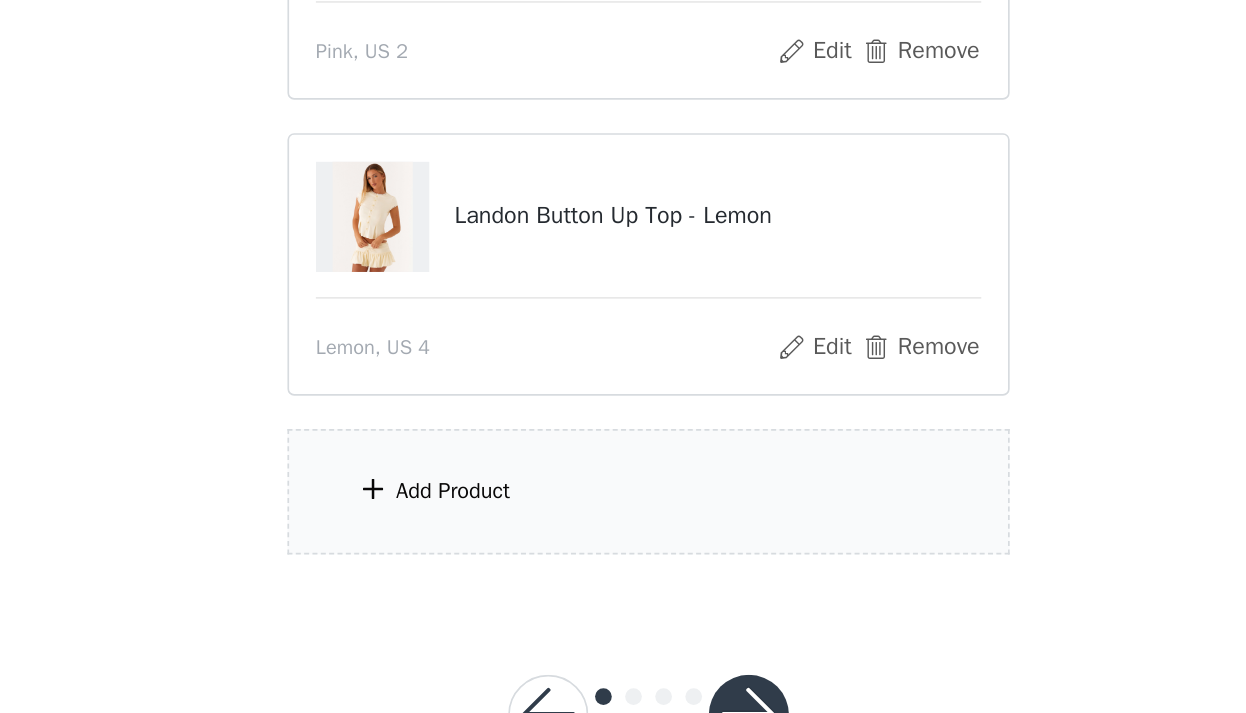 scroll, scrollTop: 457, scrollLeft: 0, axis: vertical 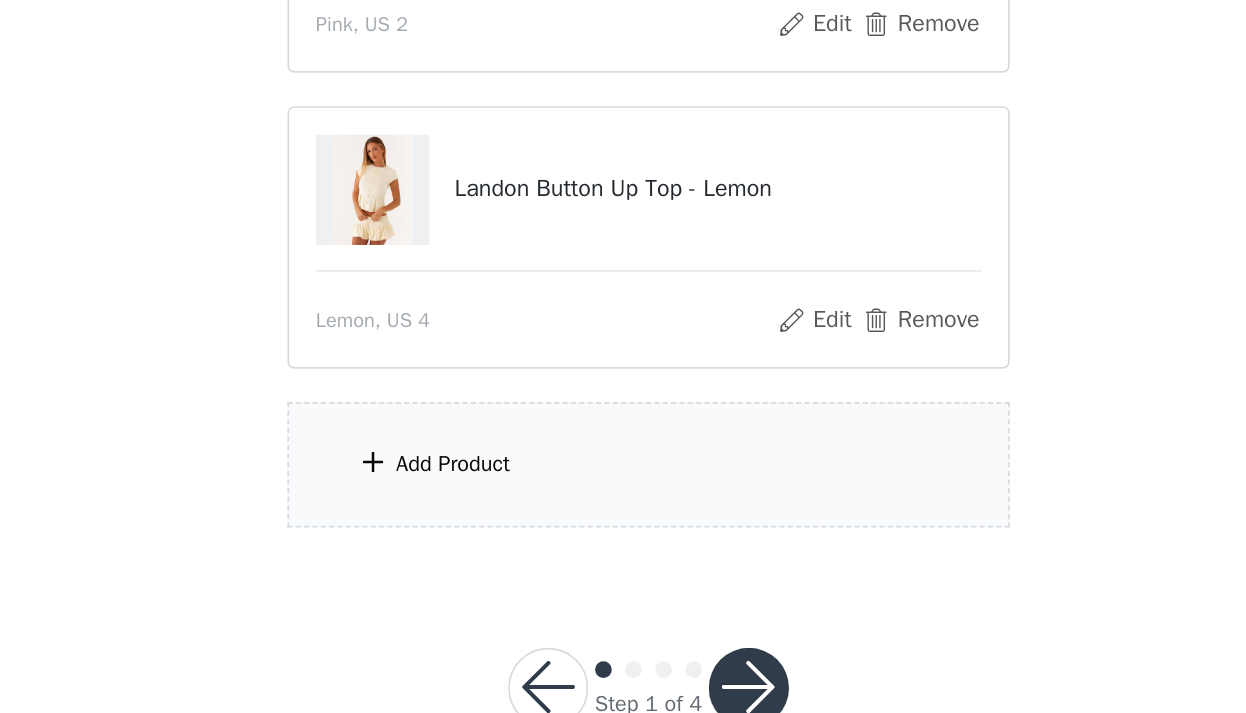 click on "Add Product" at bounding box center (623, 564) 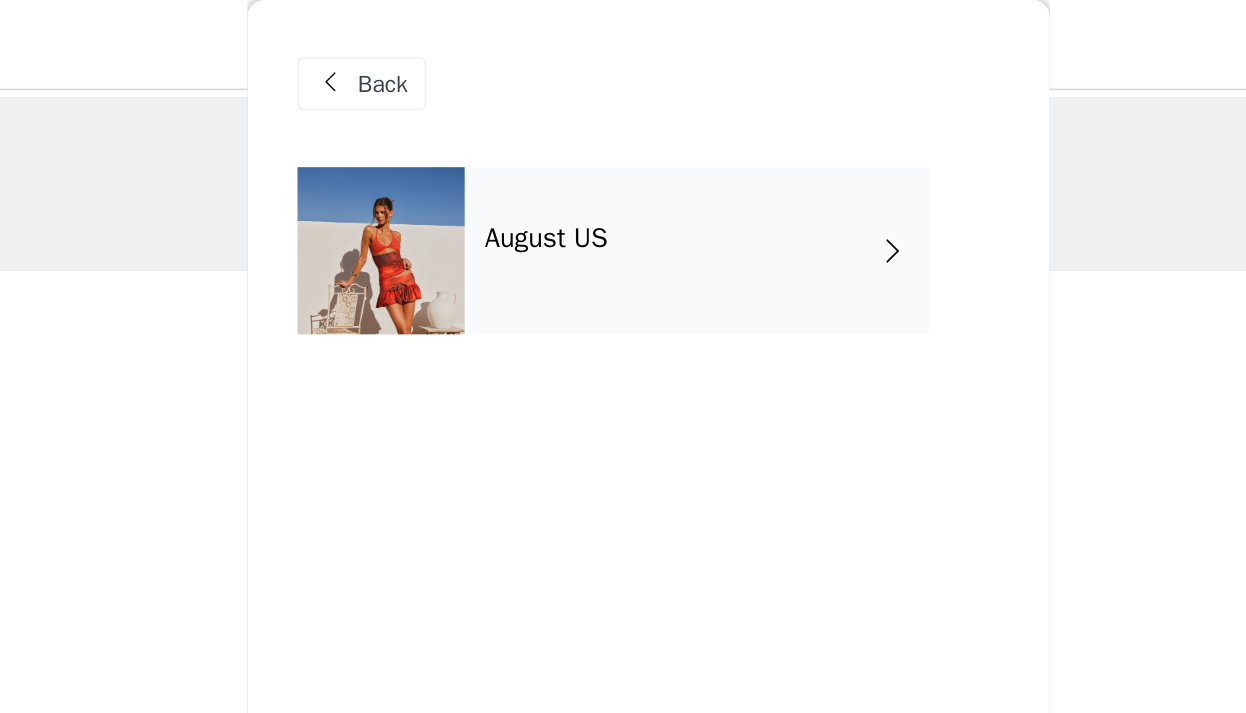 scroll, scrollTop: -1, scrollLeft: 0, axis: vertical 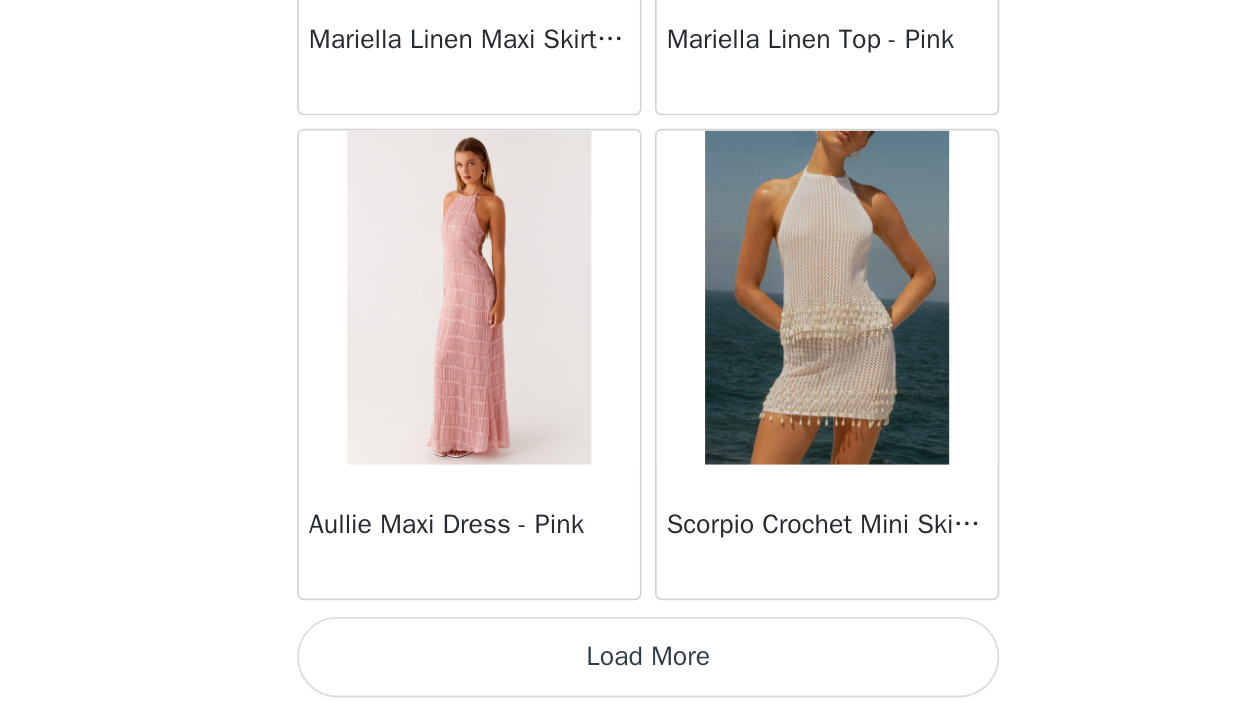 click on "Load More" at bounding box center (623, 679) 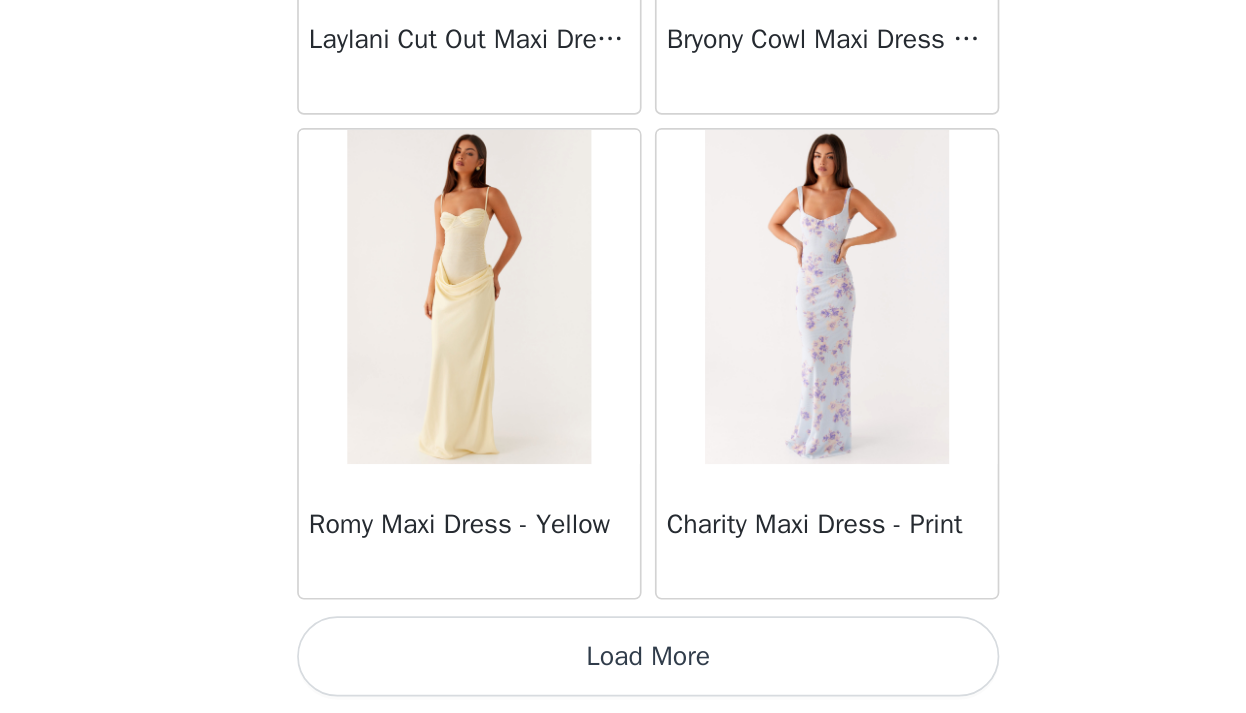 click on "Load More" at bounding box center [623, 679] 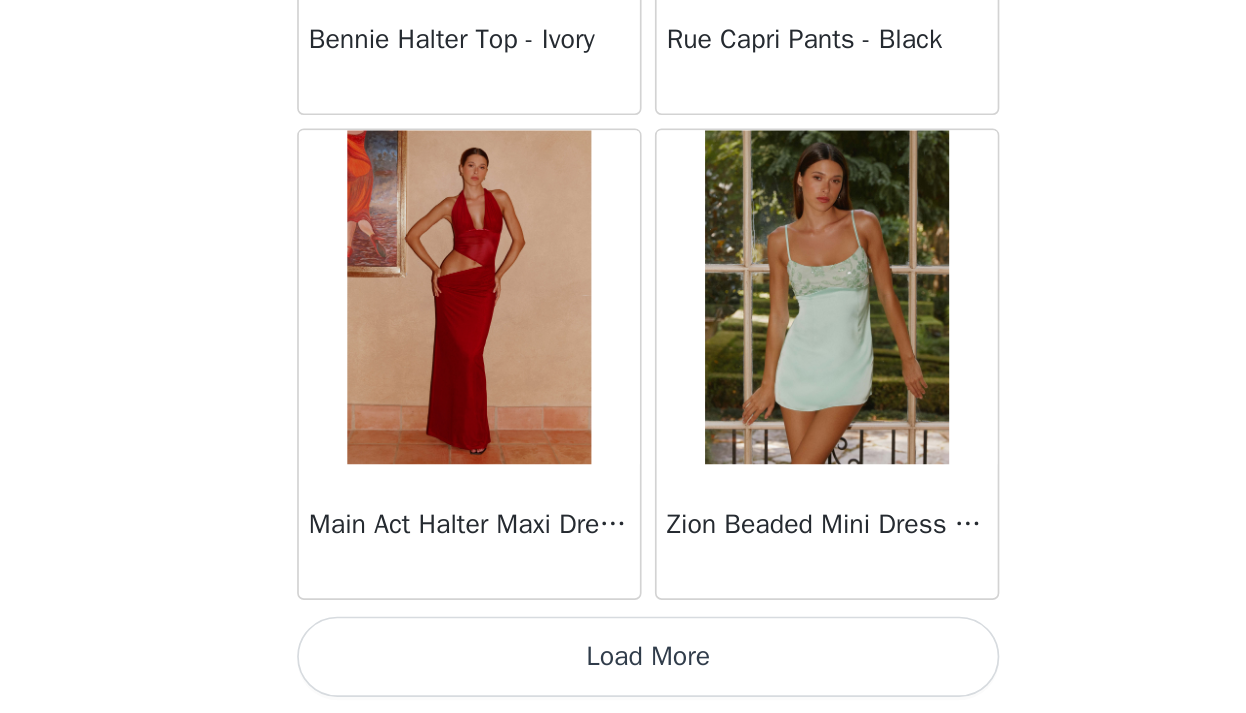scroll, scrollTop: 8147, scrollLeft: 0, axis: vertical 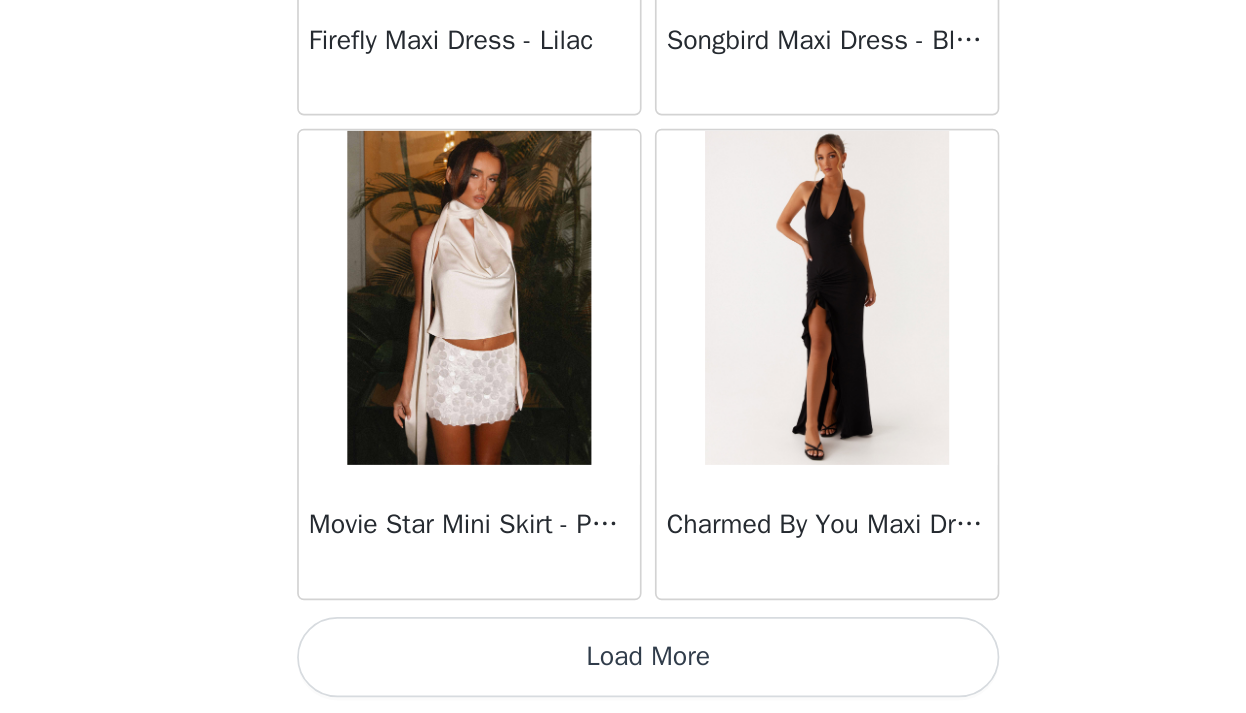 click on "Load More" at bounding box center [623, 679] 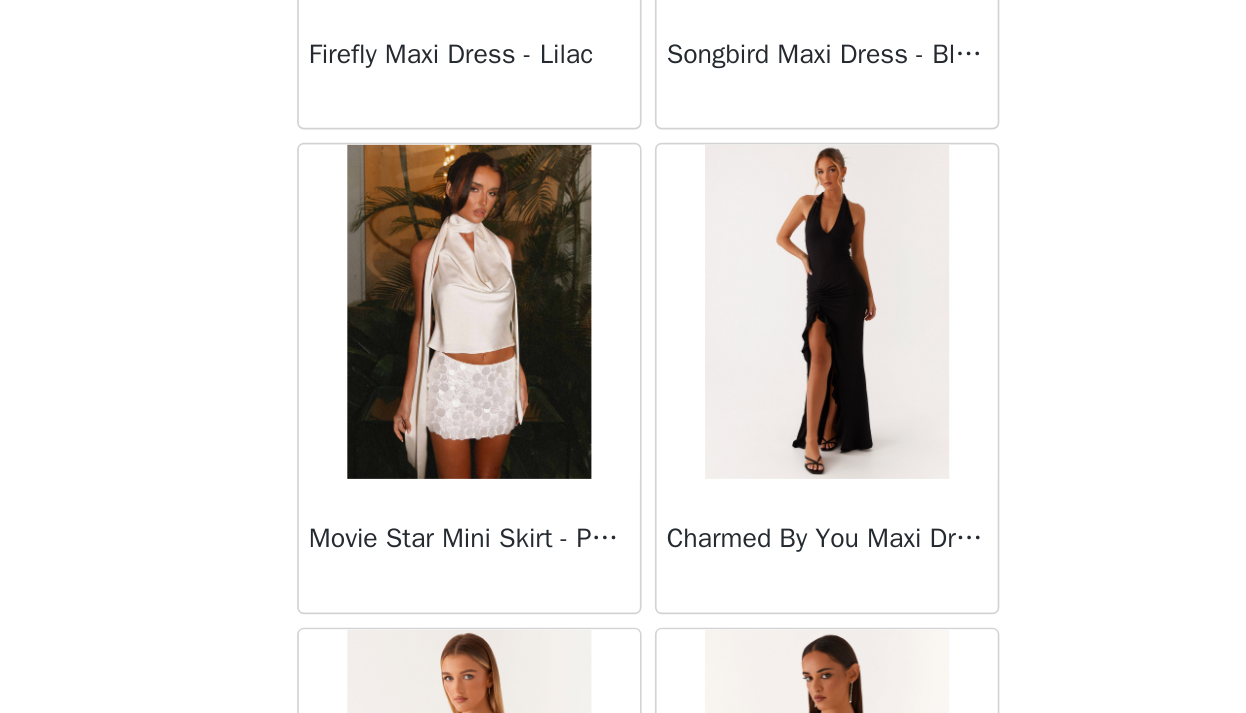 scroll, scrollTop: 513, scrollLeft: 0, axis: vertical 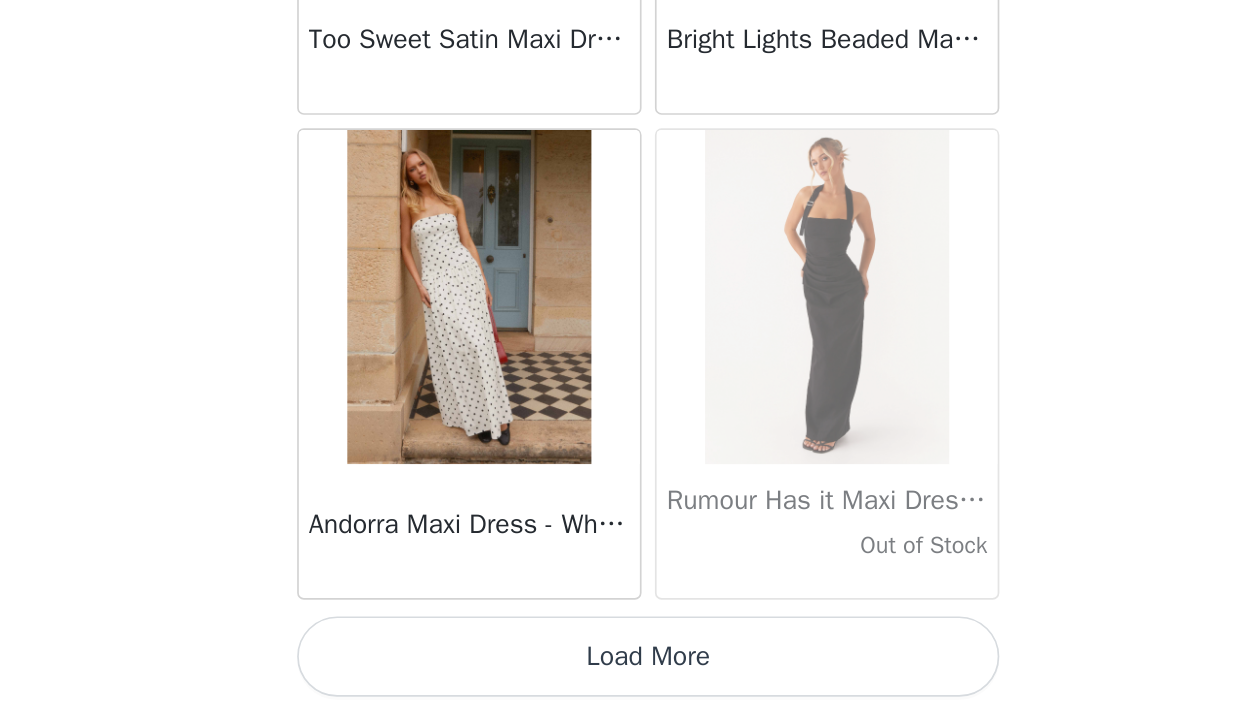 click on "Load More" at bounding box center [623, 679] 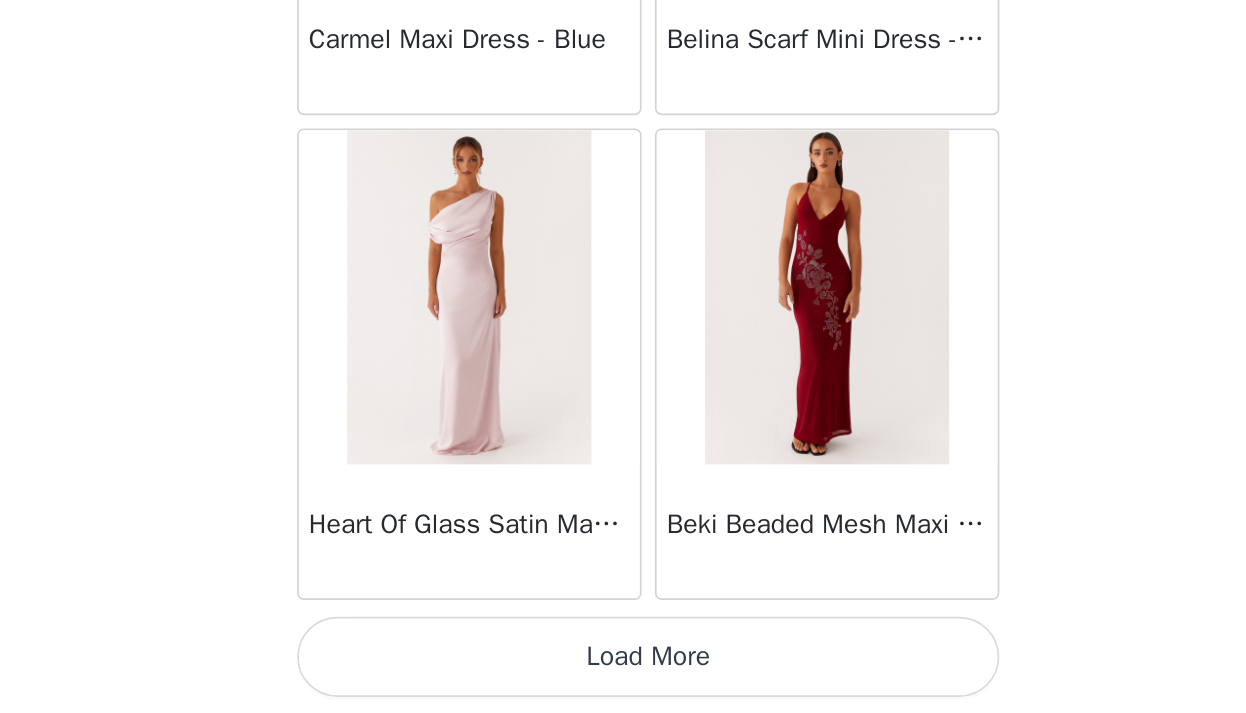 click on "Load More" at bounding box center (623, 679) 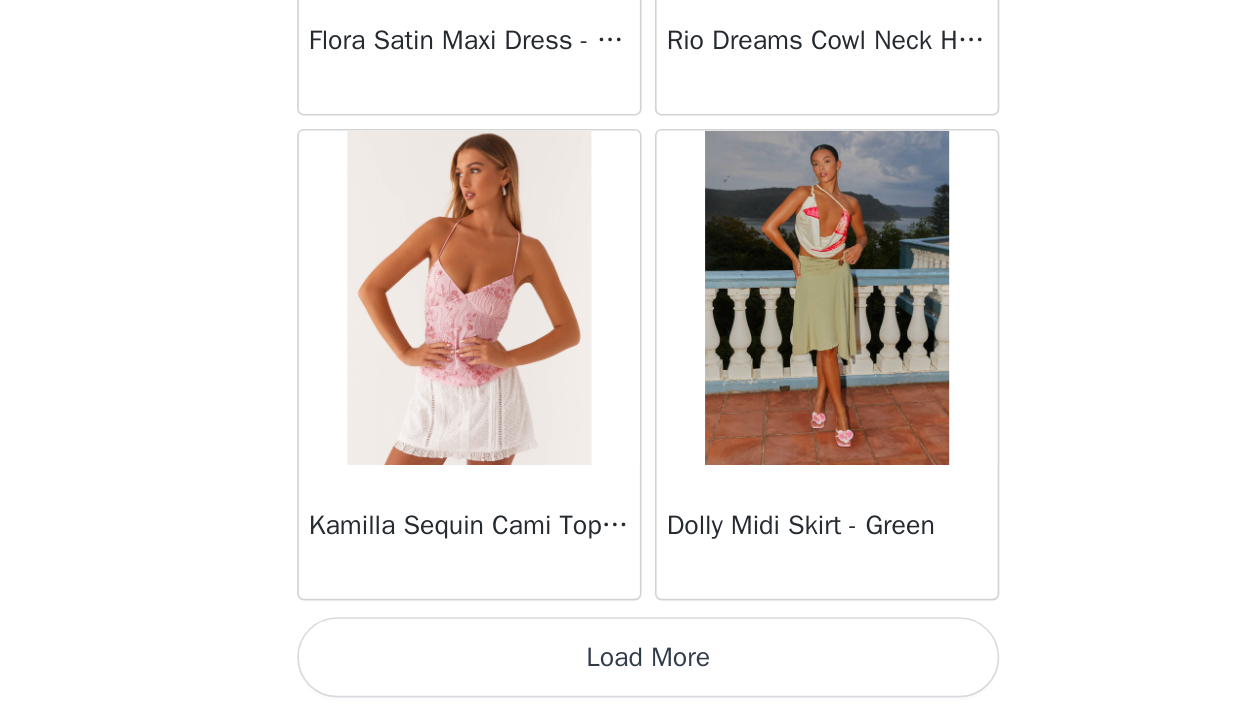 click on "Load More" at bounding box center (623, 679) 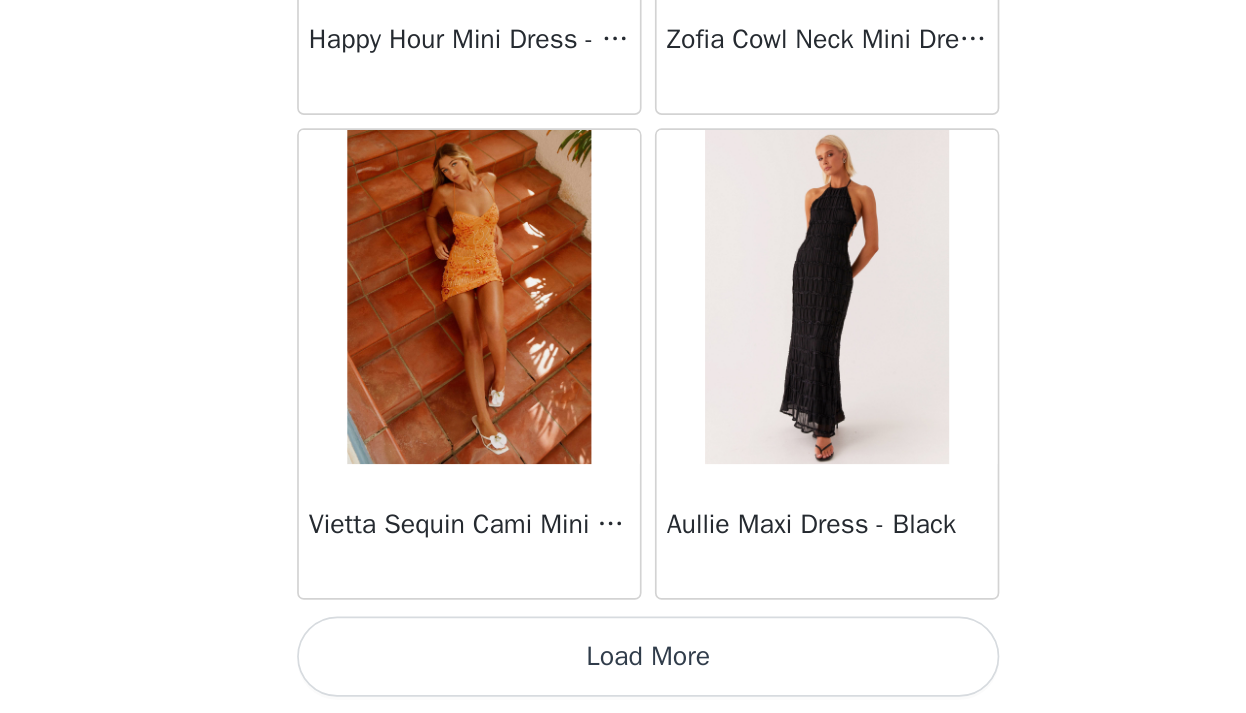 scroll, scrollTop: 22647, scrollLeft: 0, axis: vertical 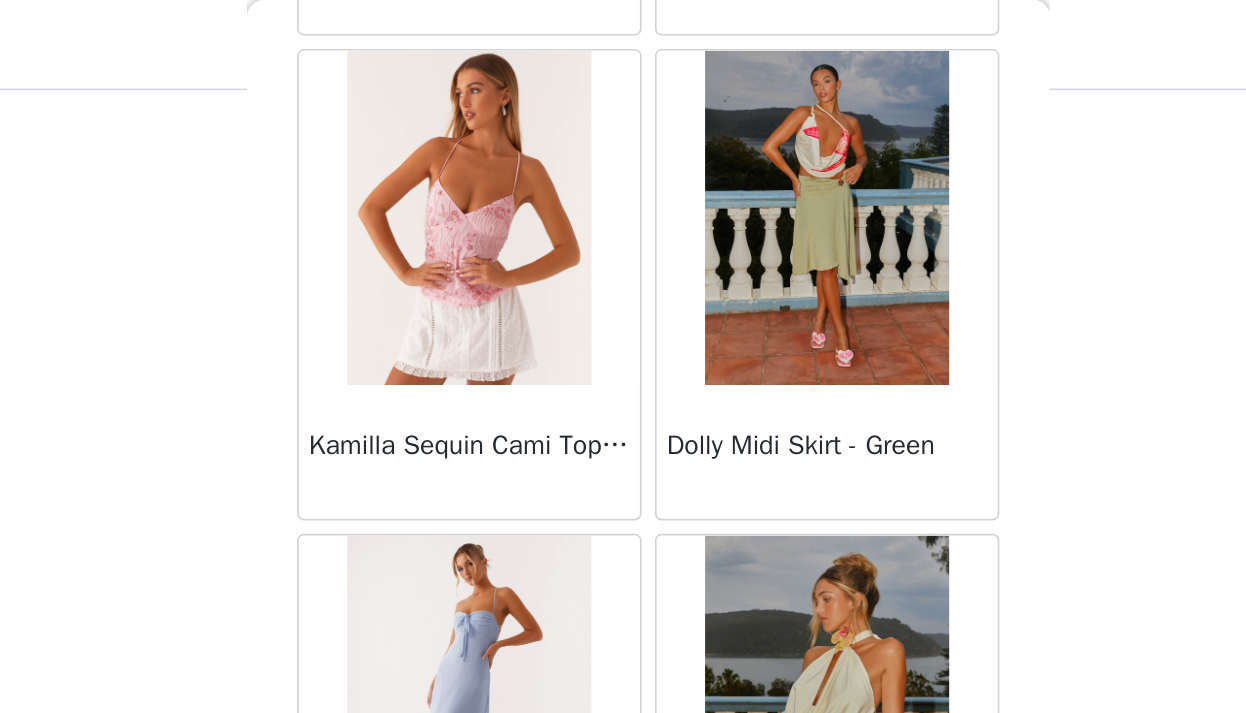 click at bounding box center (729, 130) 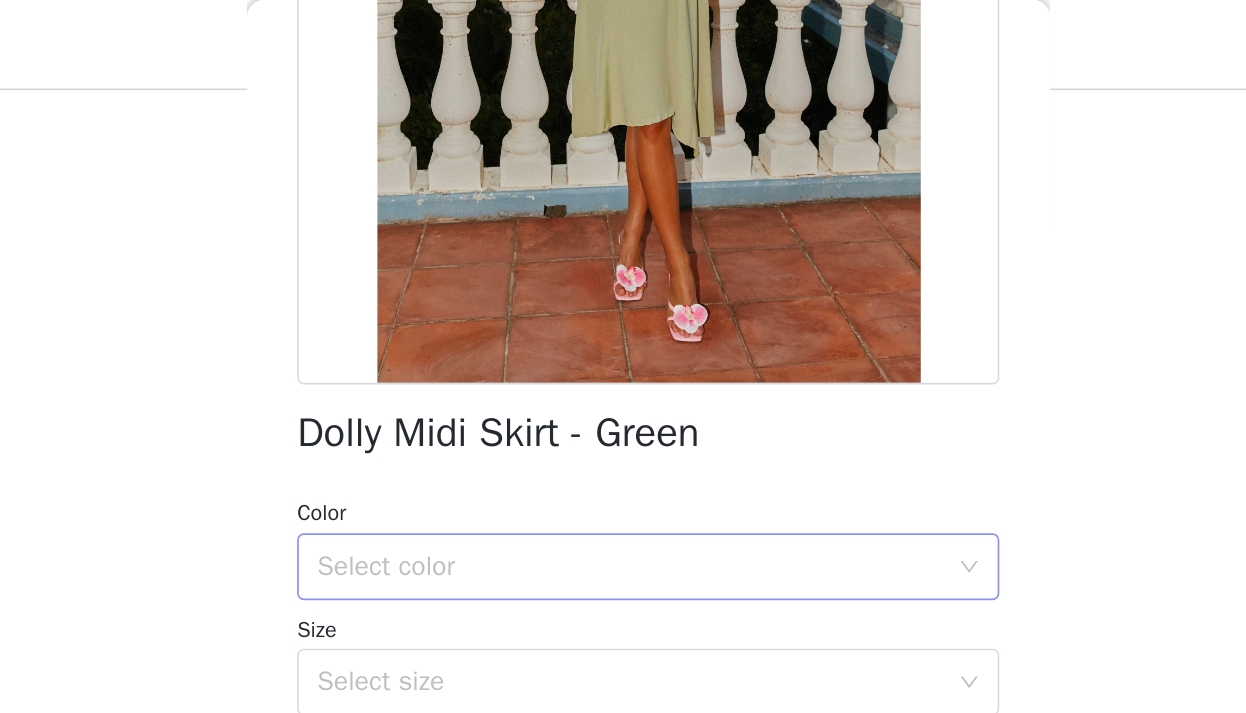 scroll, scrollTop: 340, scrollLeft: 0, axis: vertical 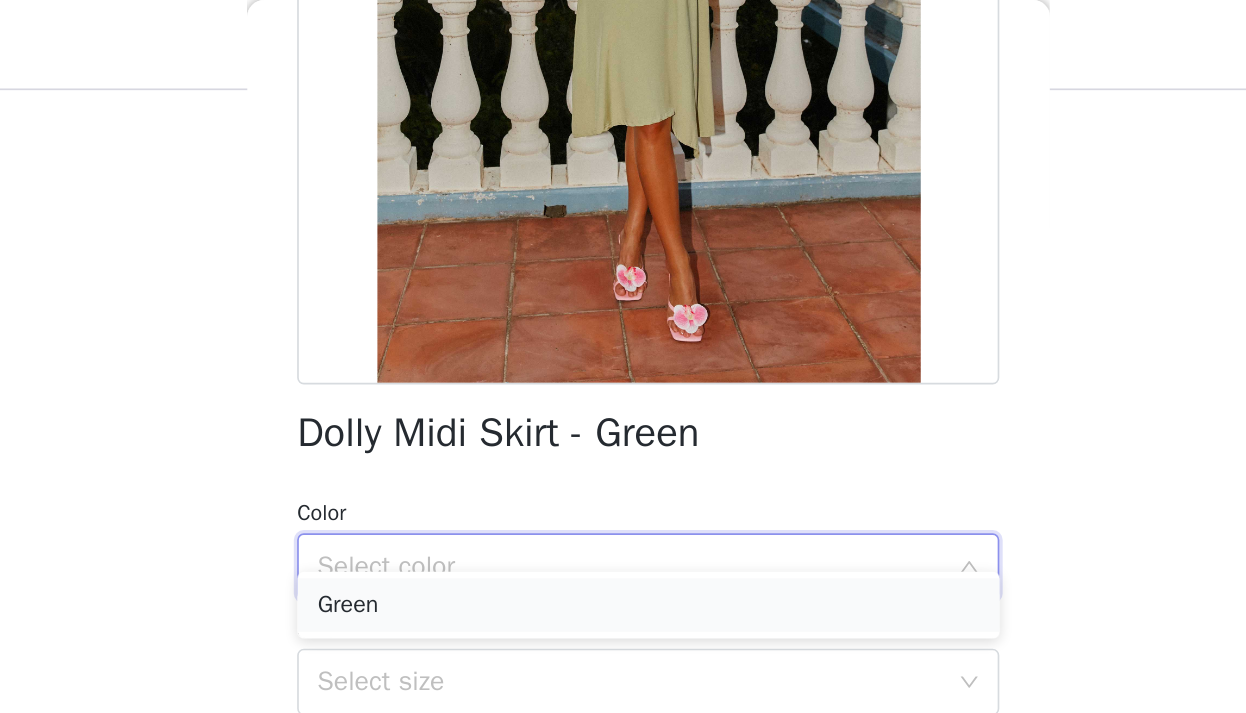 click on "Green" at bounding box center [623, 362] 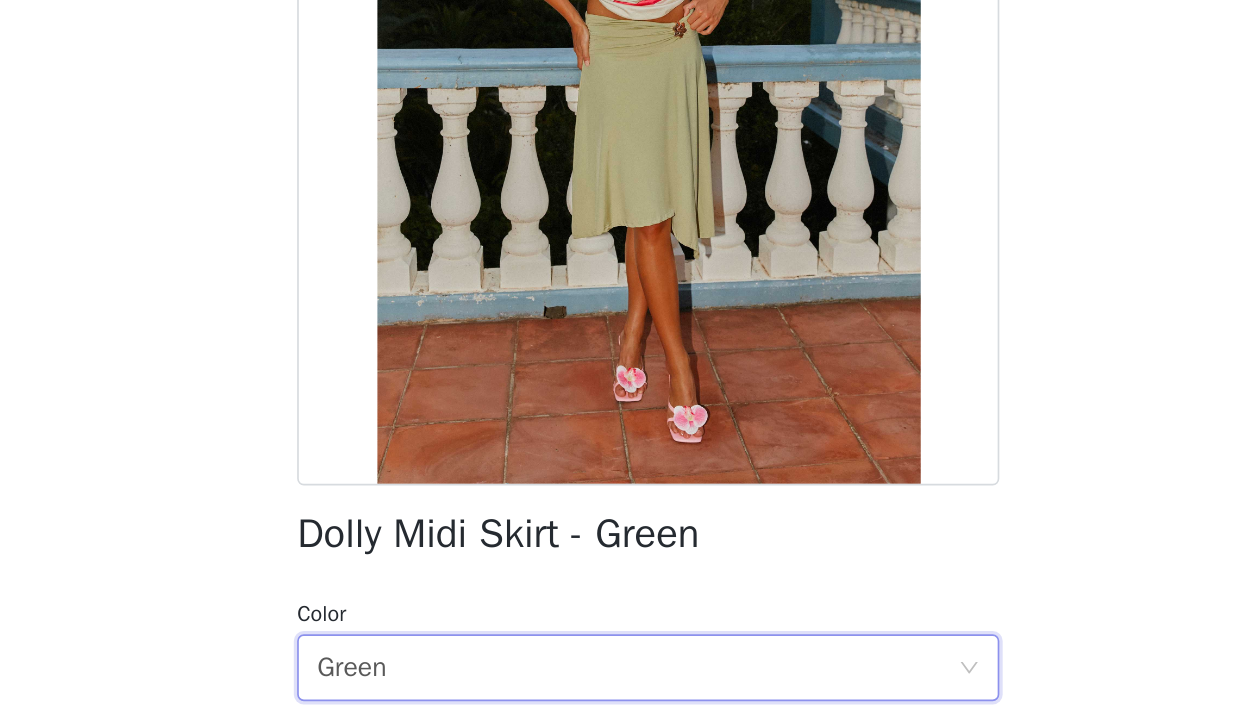scroll, scrollTop: 0, scrollLeft: 0, axis: both 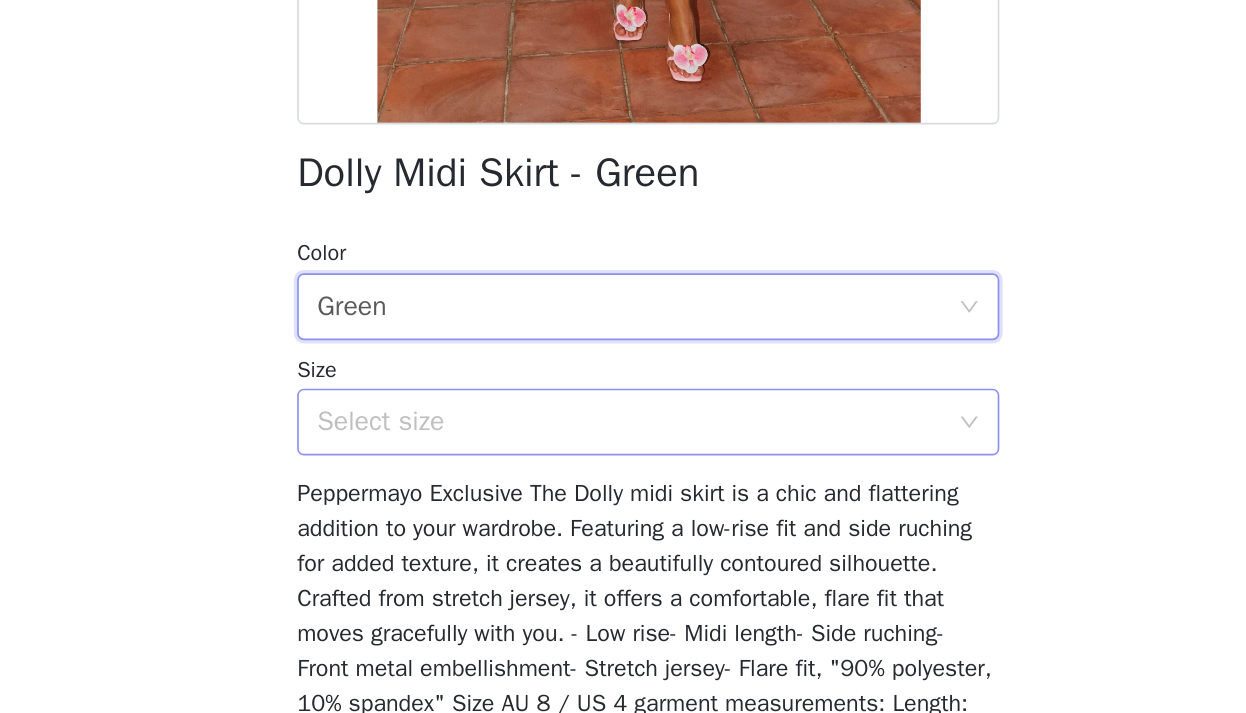 click on "Select size" at bounding box center (612, 408) 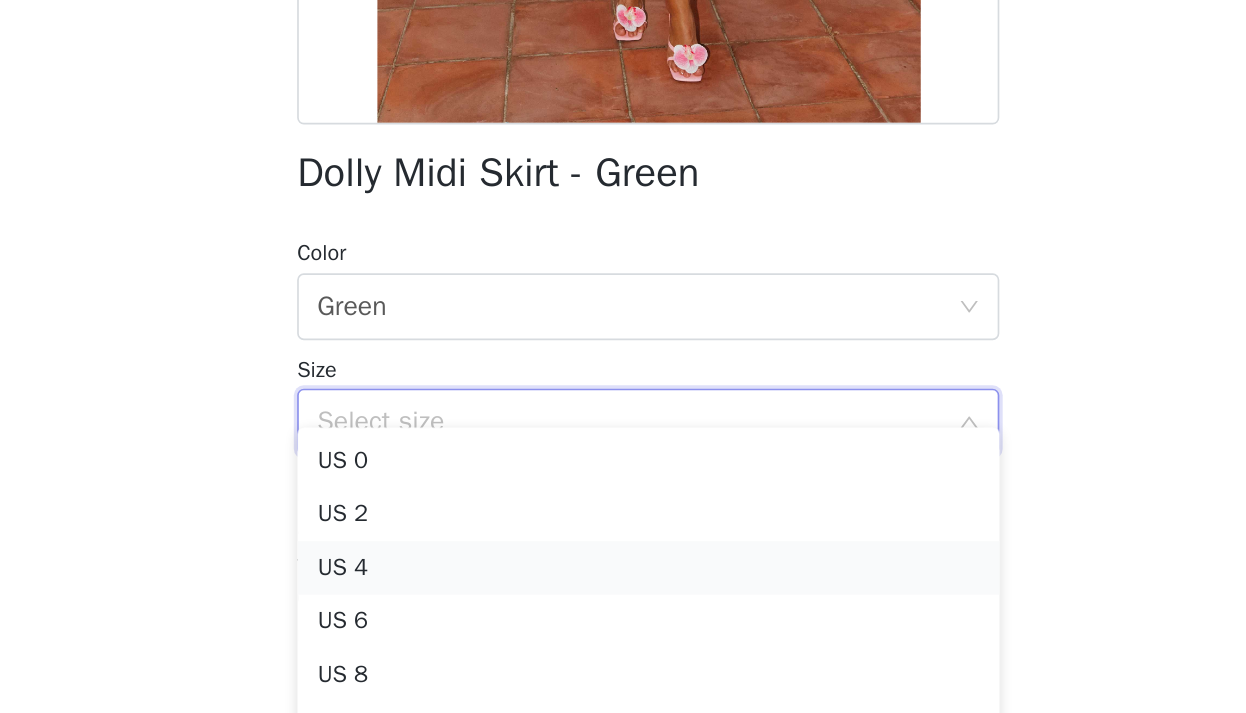 click on "US 4" at bounding box center (623, 495) 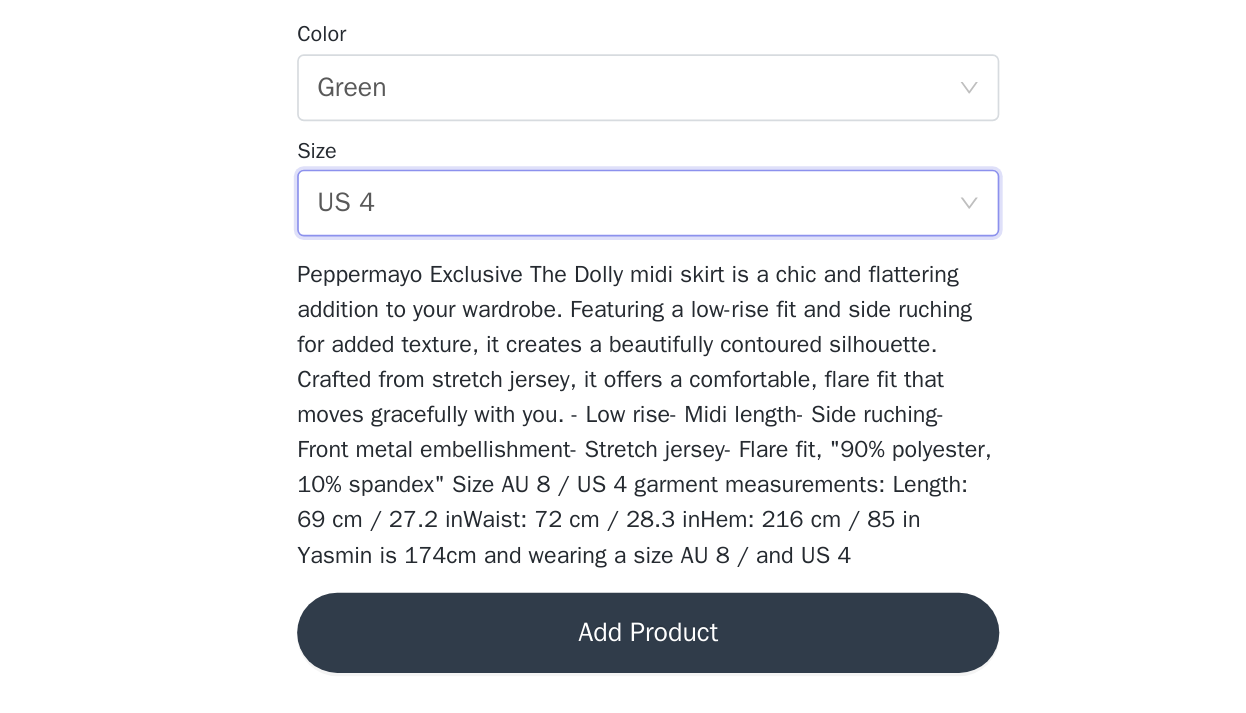 scroll, scrollTop: 513, scrollLeft: 0, axis: vertical 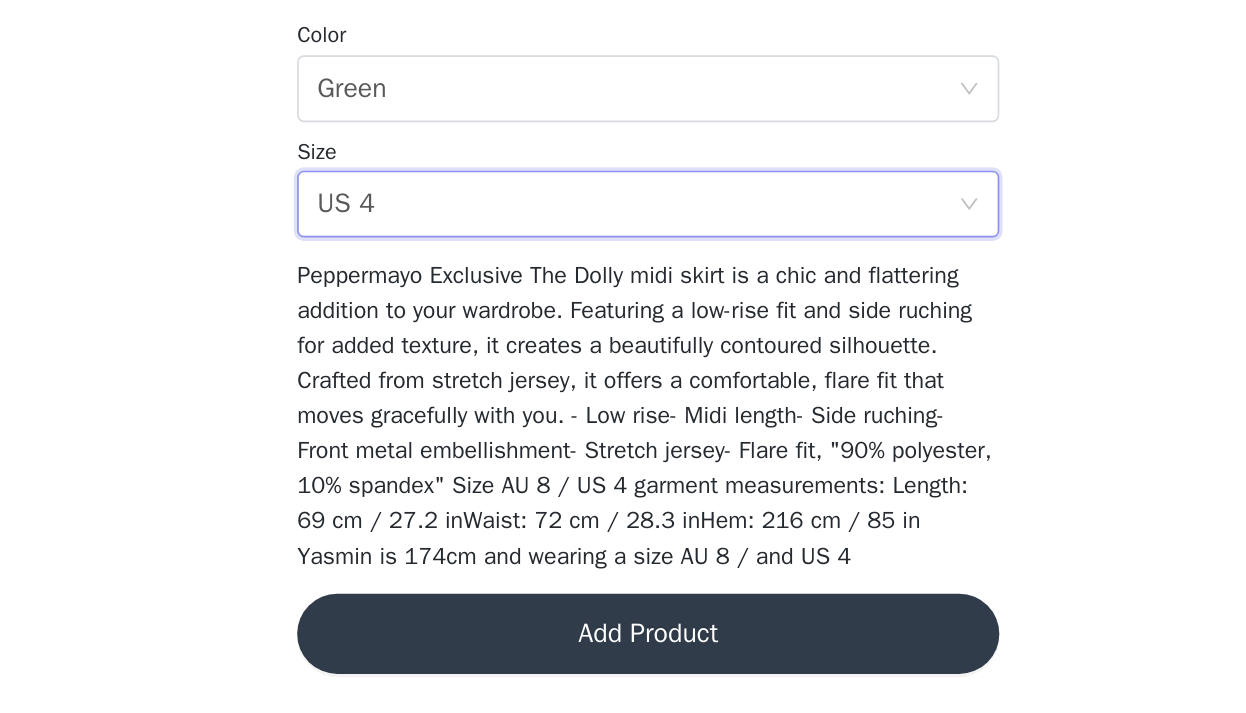 click on "Add Product" at bounding box center (623, 665) 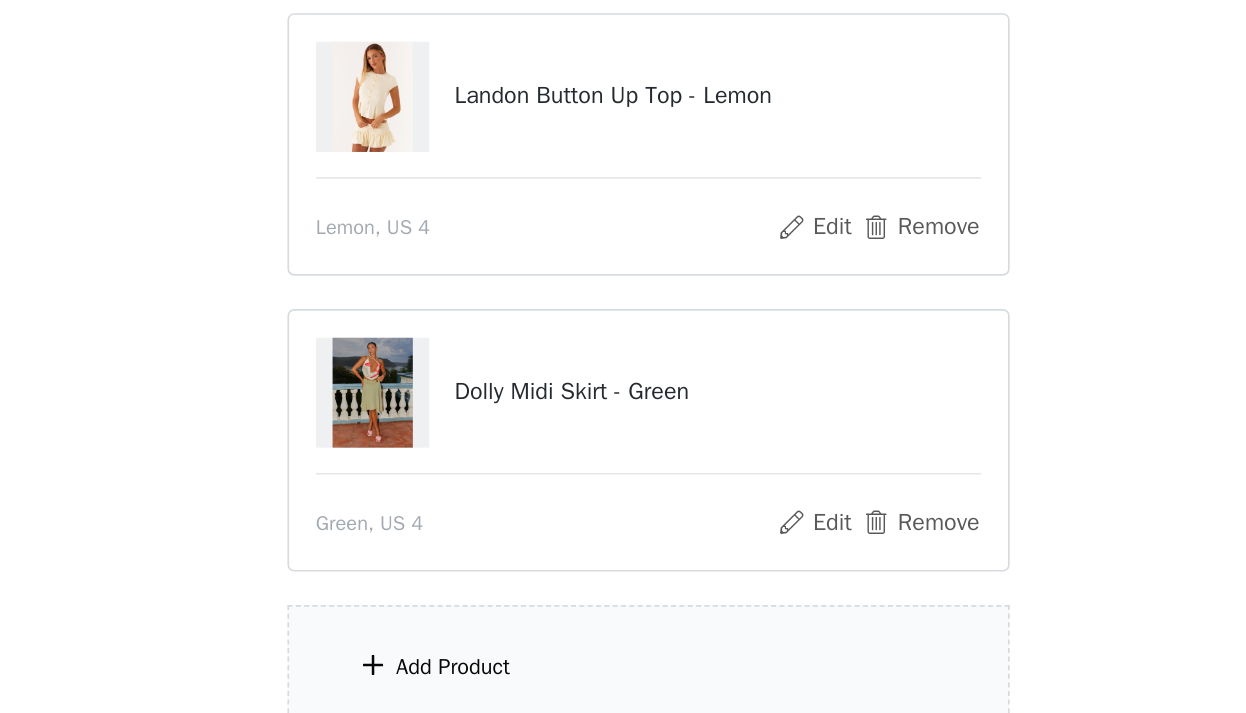 click on "Add Product" at bounding box center [506, 685] 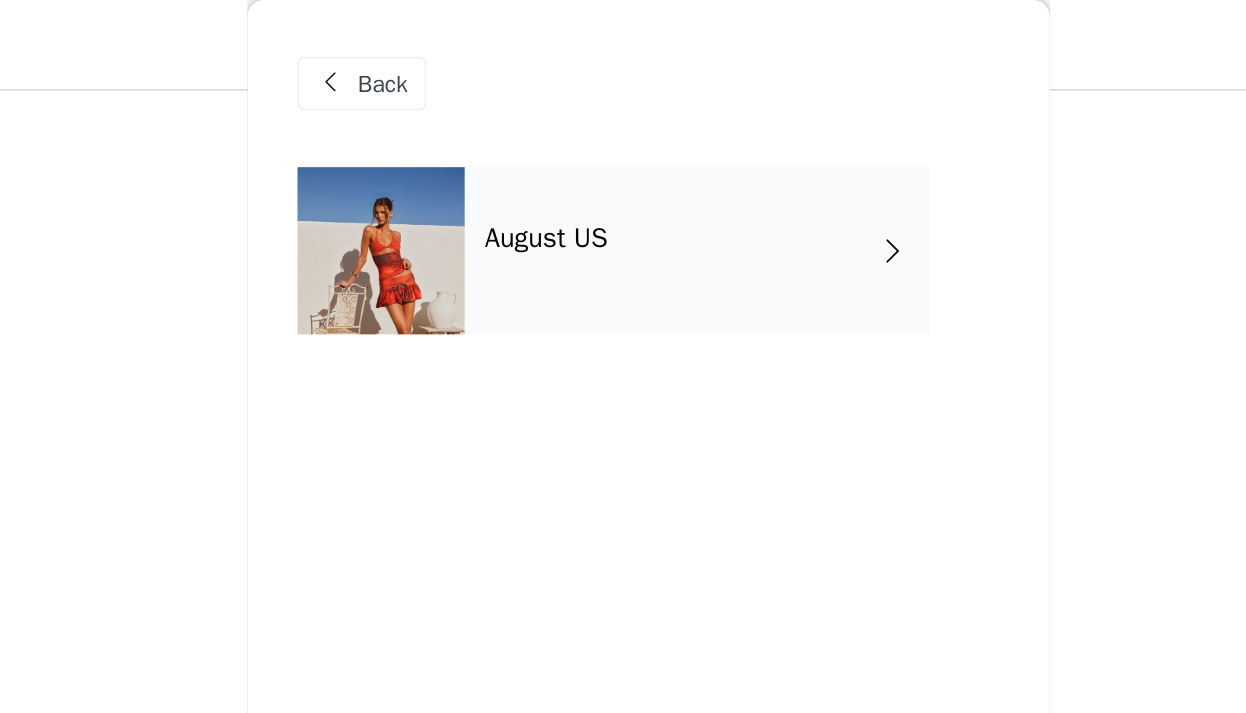 scroll, scrollTop: 212, scrollLeft: 0, axis: vertical 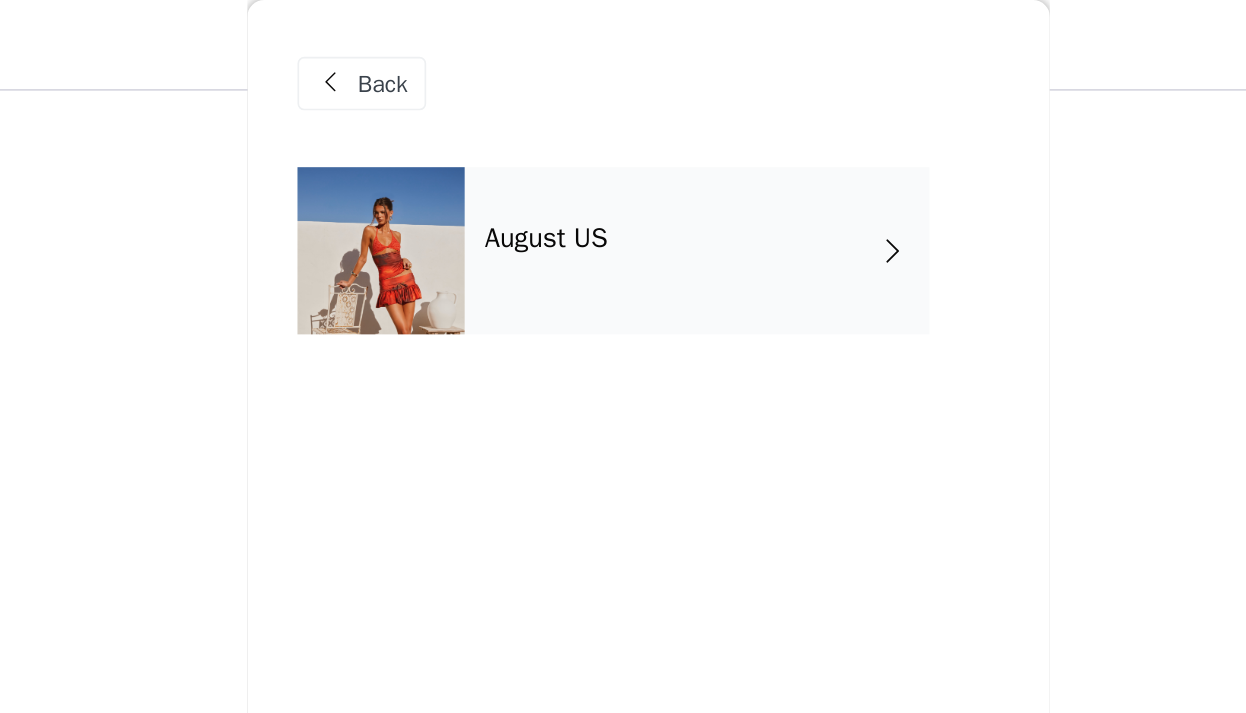 click on "August US" at bounding box center [652, 150] 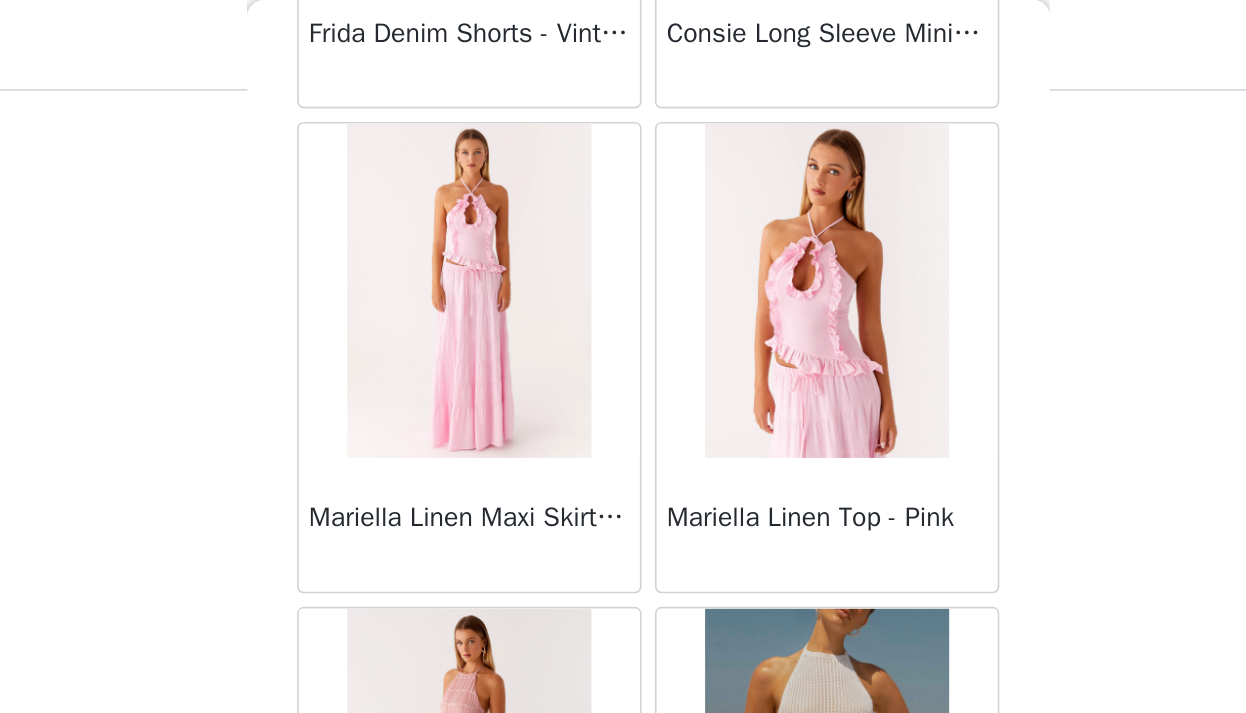 scroll, scrollTop: 2347, scrollLeft: 0, axis: vertical 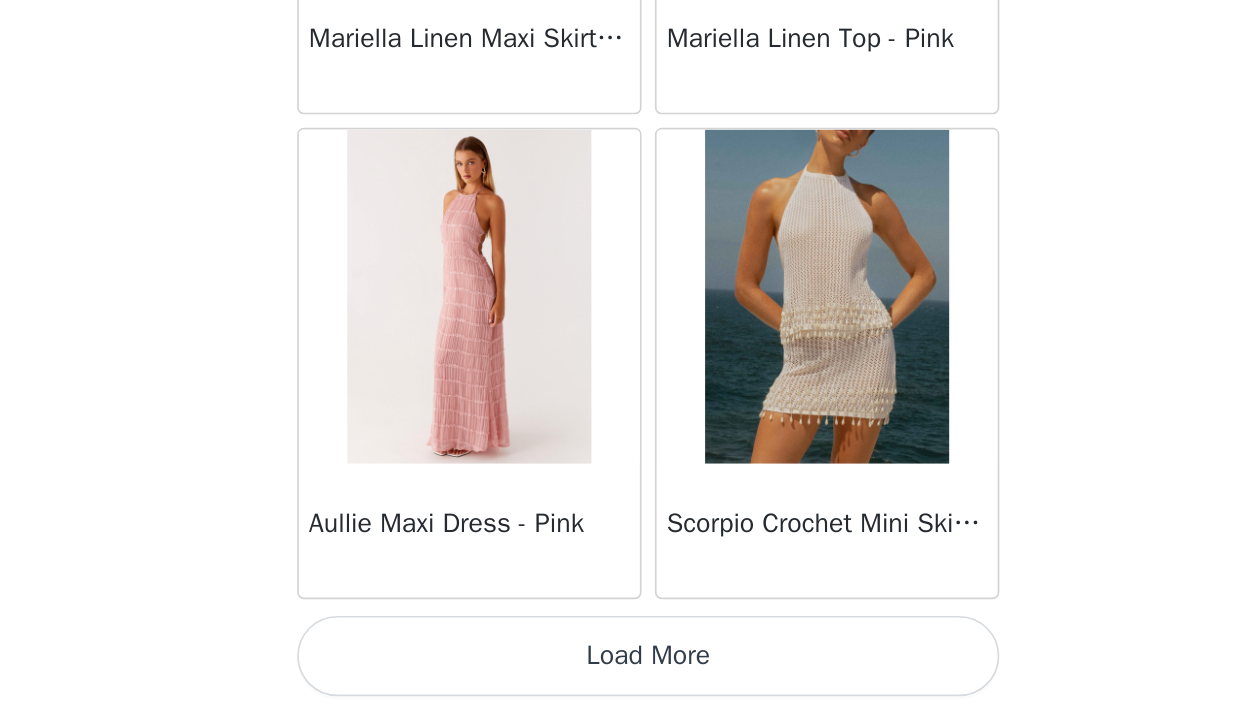 click on "Load More" at bounding box center [623, 679] 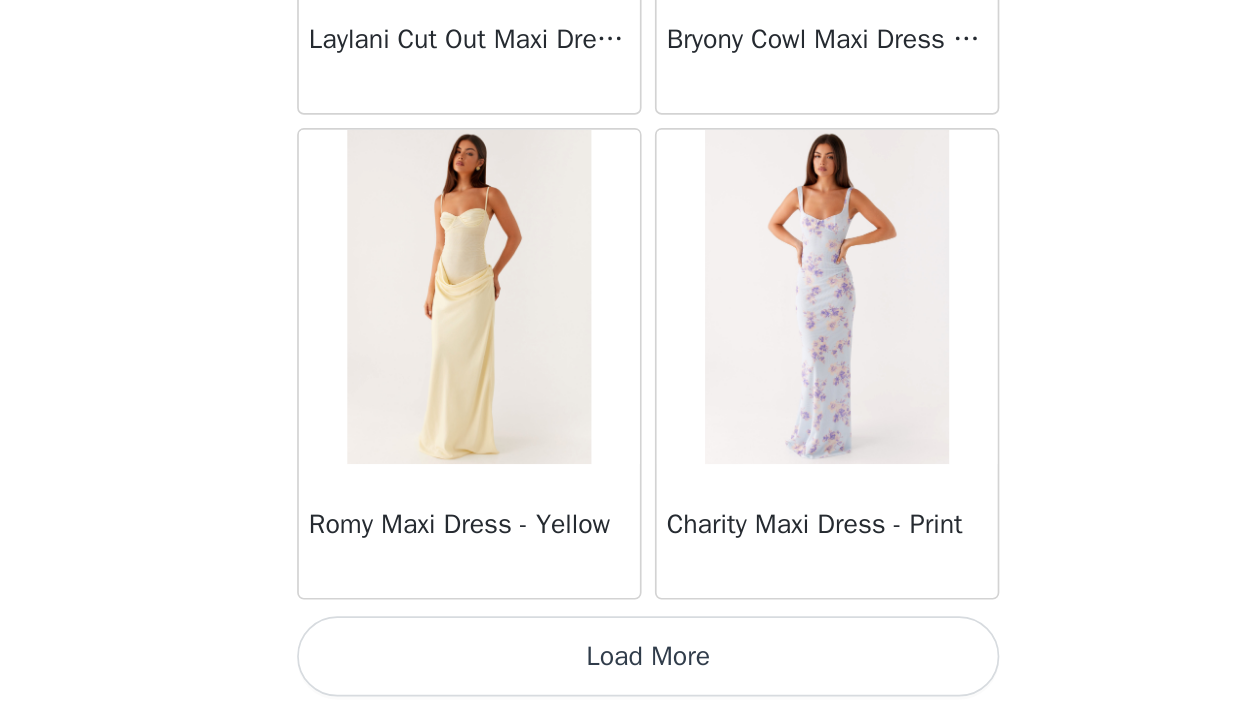 scroll, scrollTop: 5247, scrollLeft: 0, axis: vertical 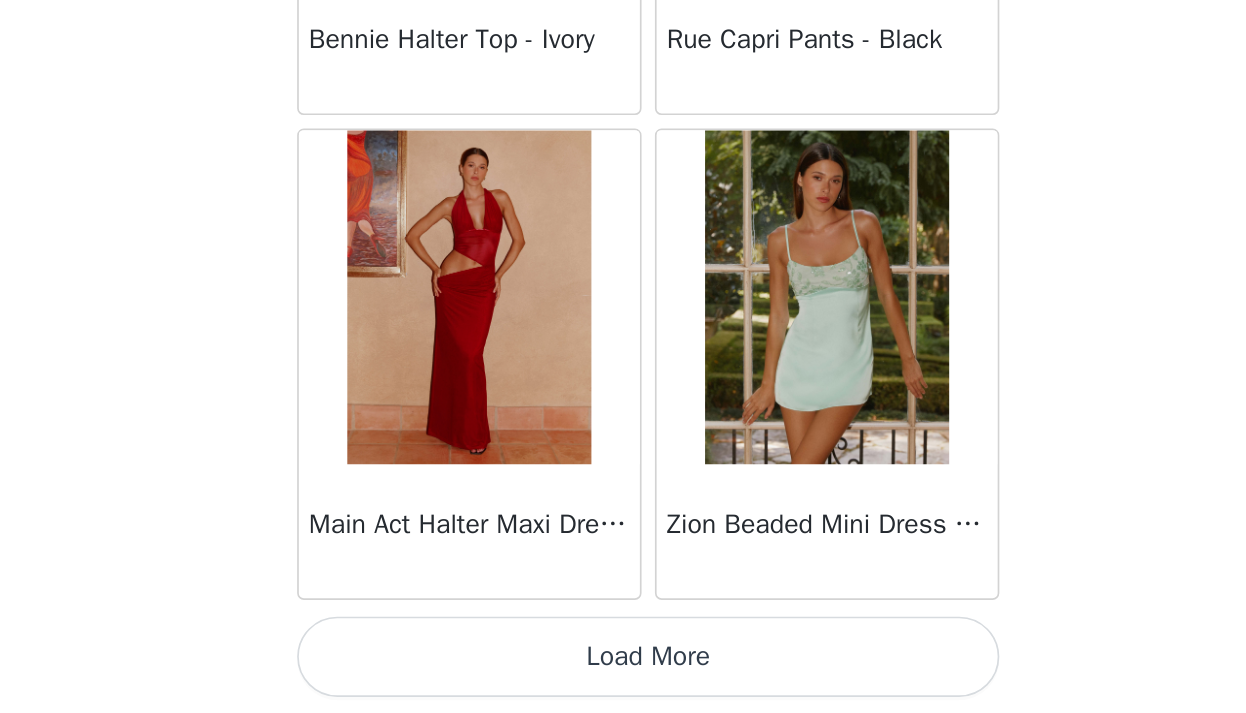 click on "Load More" at bounding box center [623, 679] 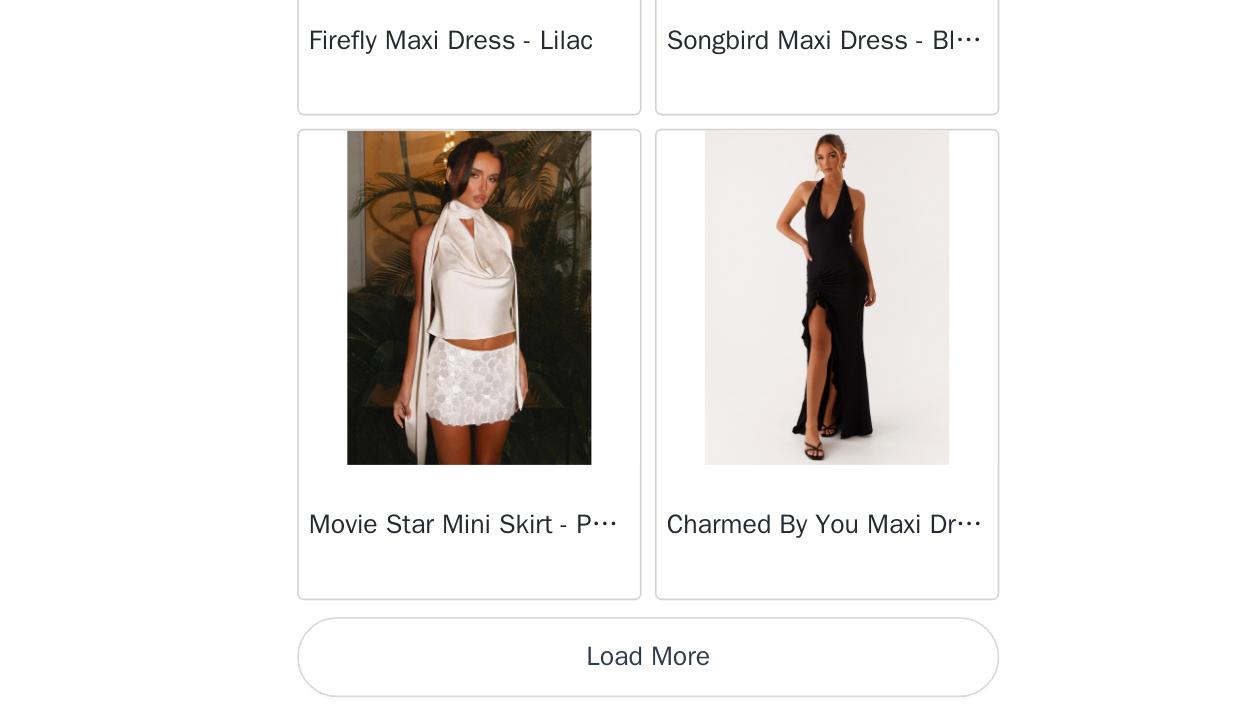scroll, scrollTop: 11047, scrollLeft: 0, axis: vertical 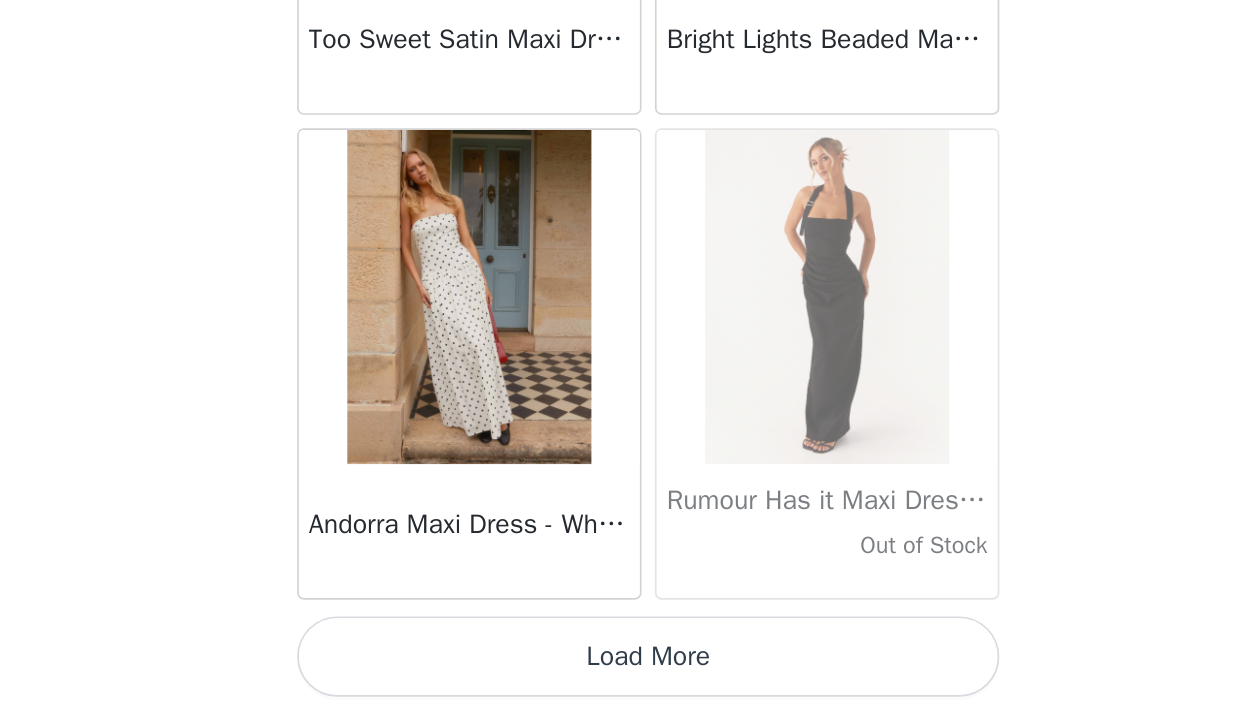 click on "Load More" at bounding box center (623, 679) 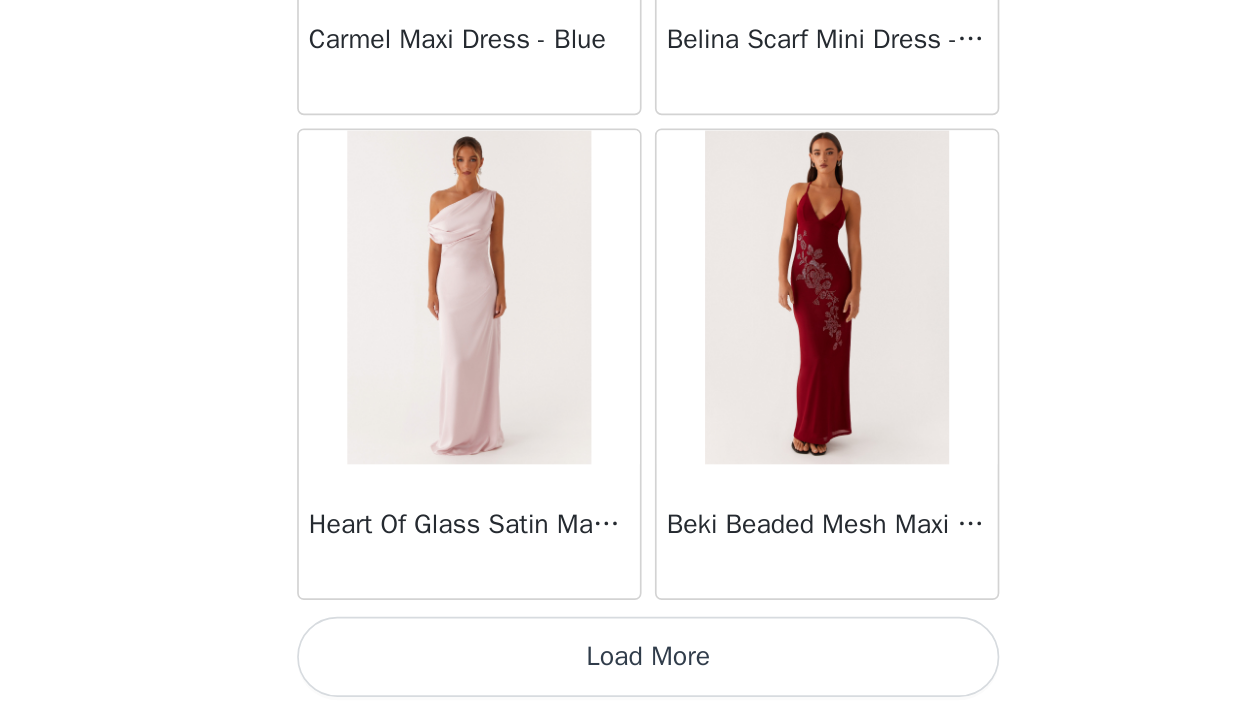 scroll, scrollTop: 16847, scrollLeft: 0, axis: vertical 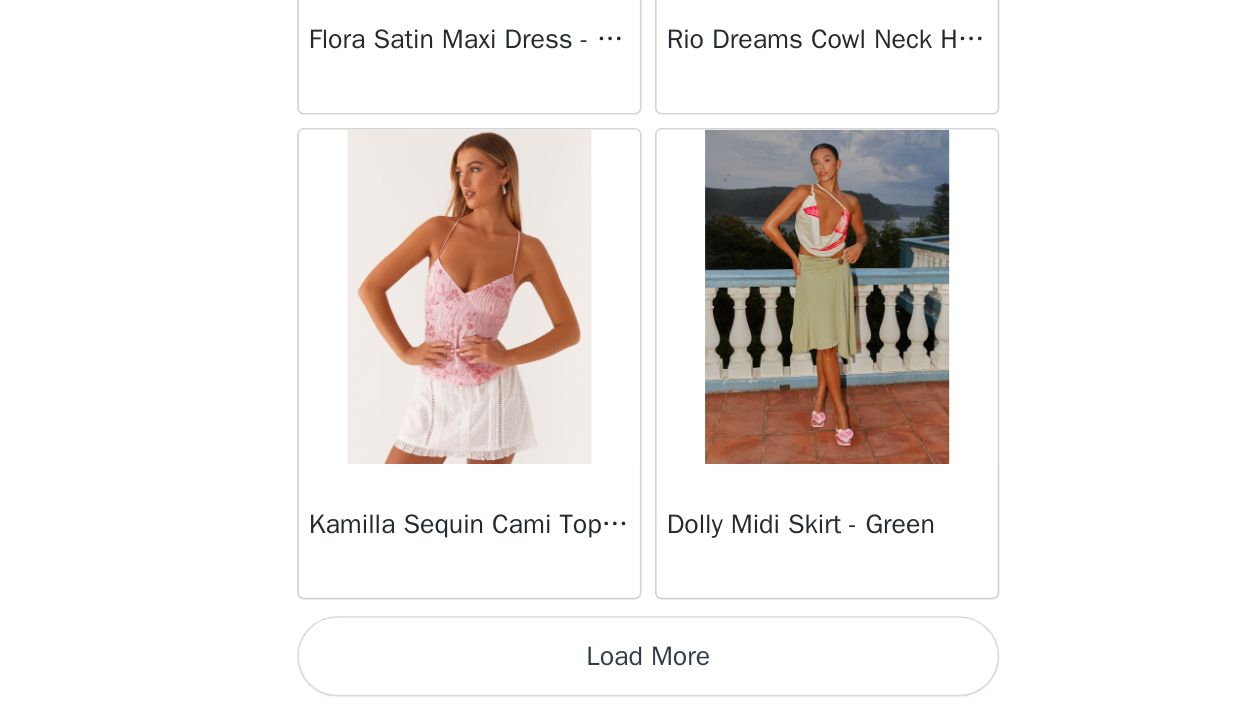 click on "Load More" at bounding box center [623, 679] 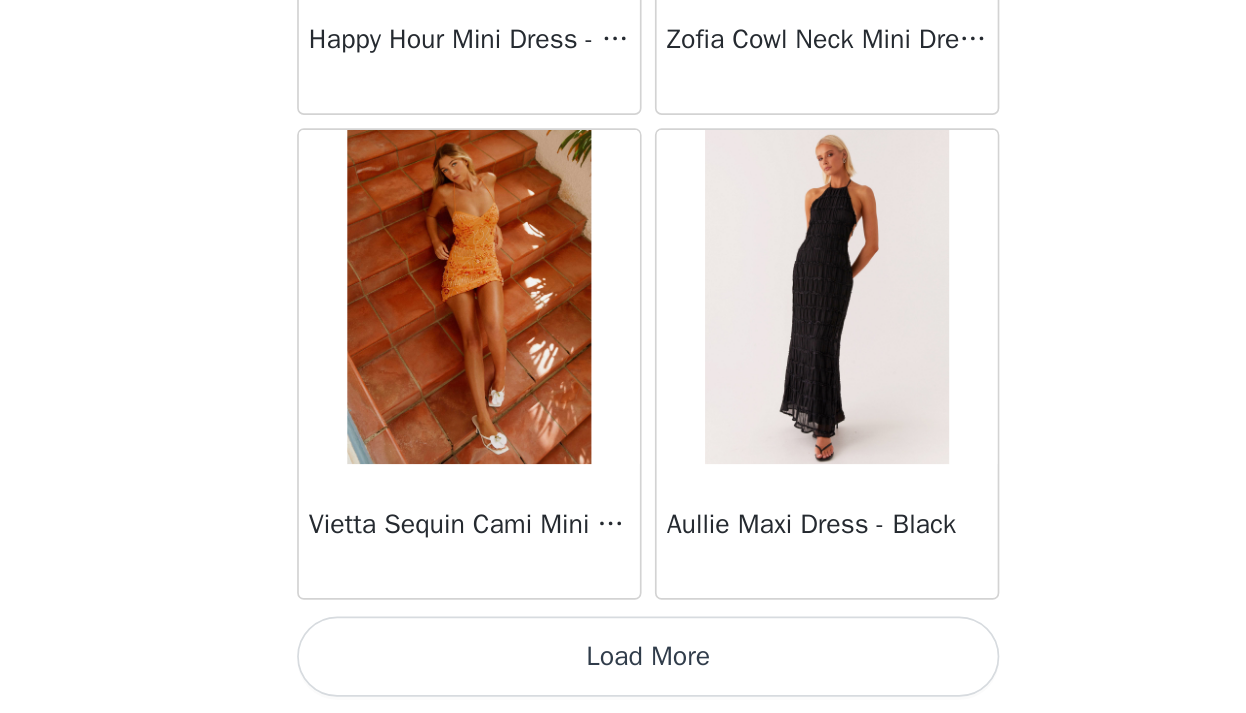 click on "Load More" at bounding box center (623, 679) 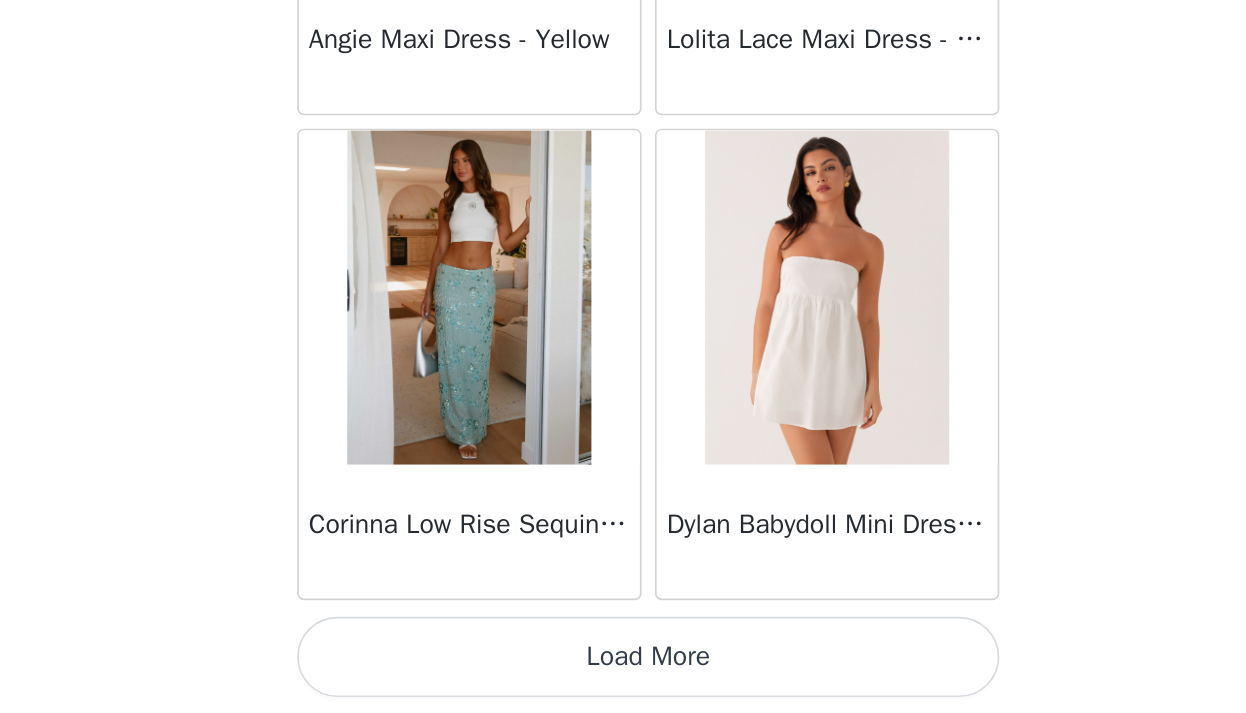 scroll, scrollTop: 25547, scrollLeft: 0, axis: vertical 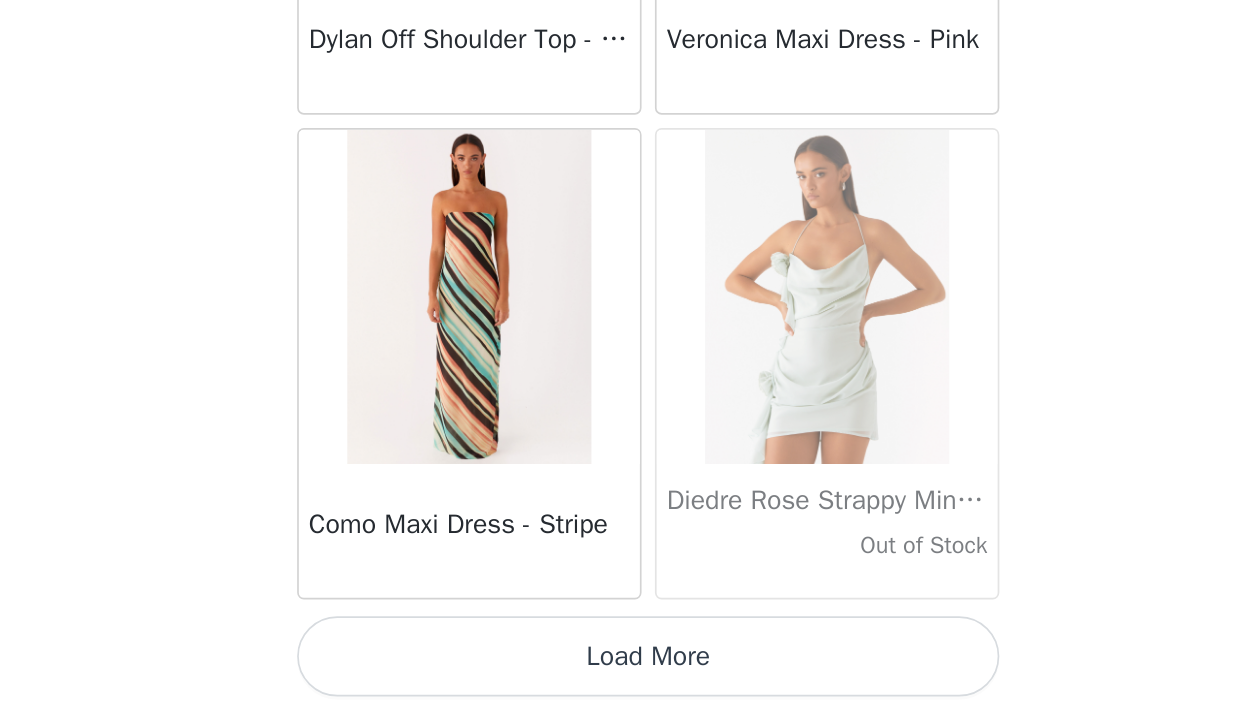 click on "Load More" at bounding box center [623, 679] 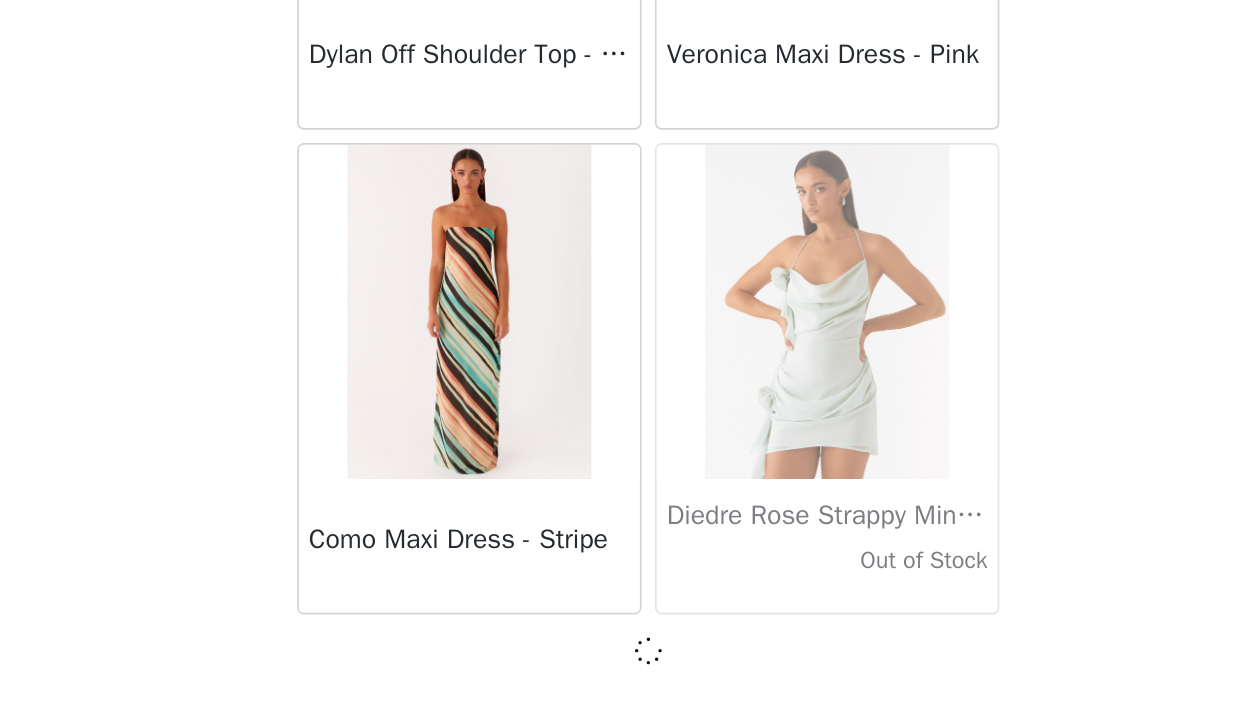 scroll, scrollTop: 28438, scrollLeft: 0, axis: vertical 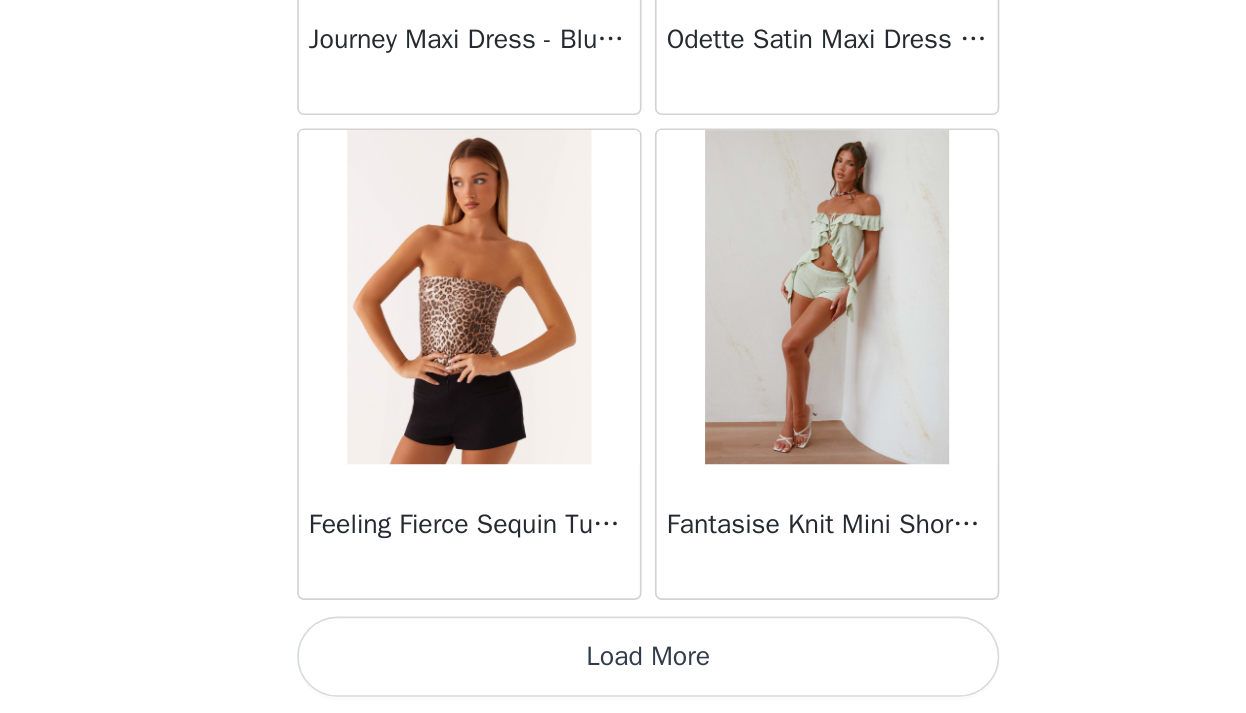 click on "Load More" at bounding box center (623, 679) 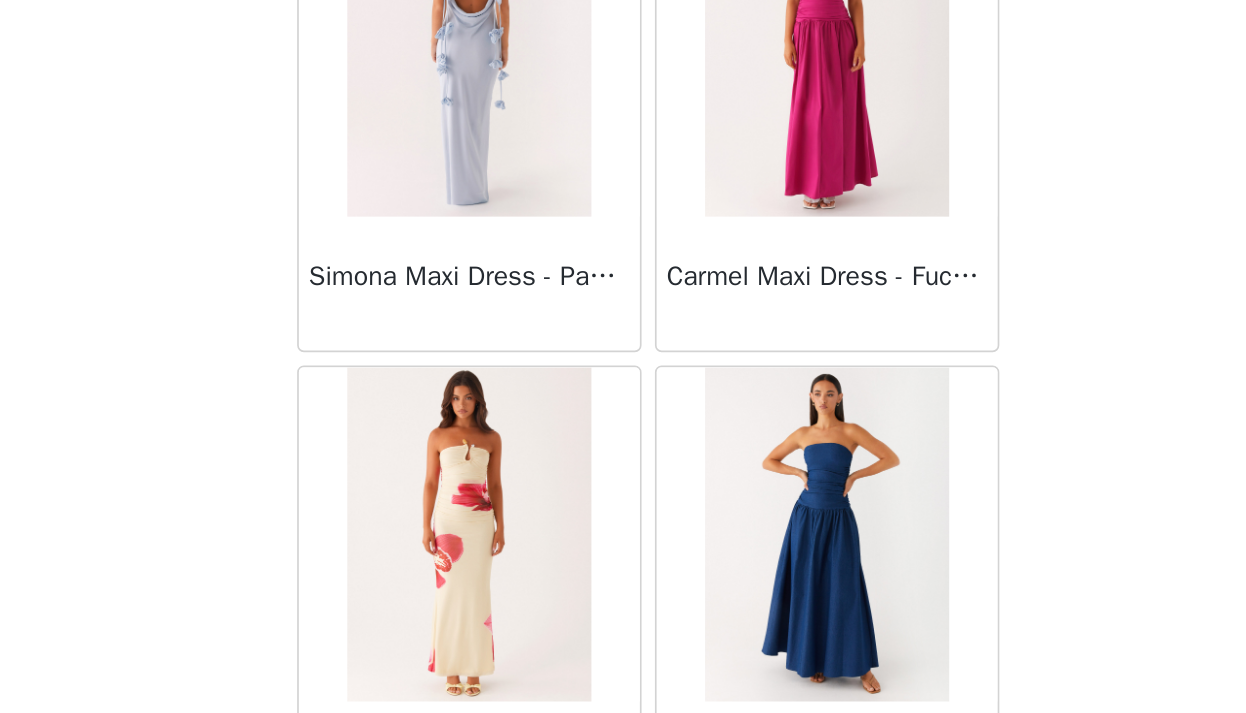 scroll, scrollTop: 32702, scrollLeft: 0, axis: vertical 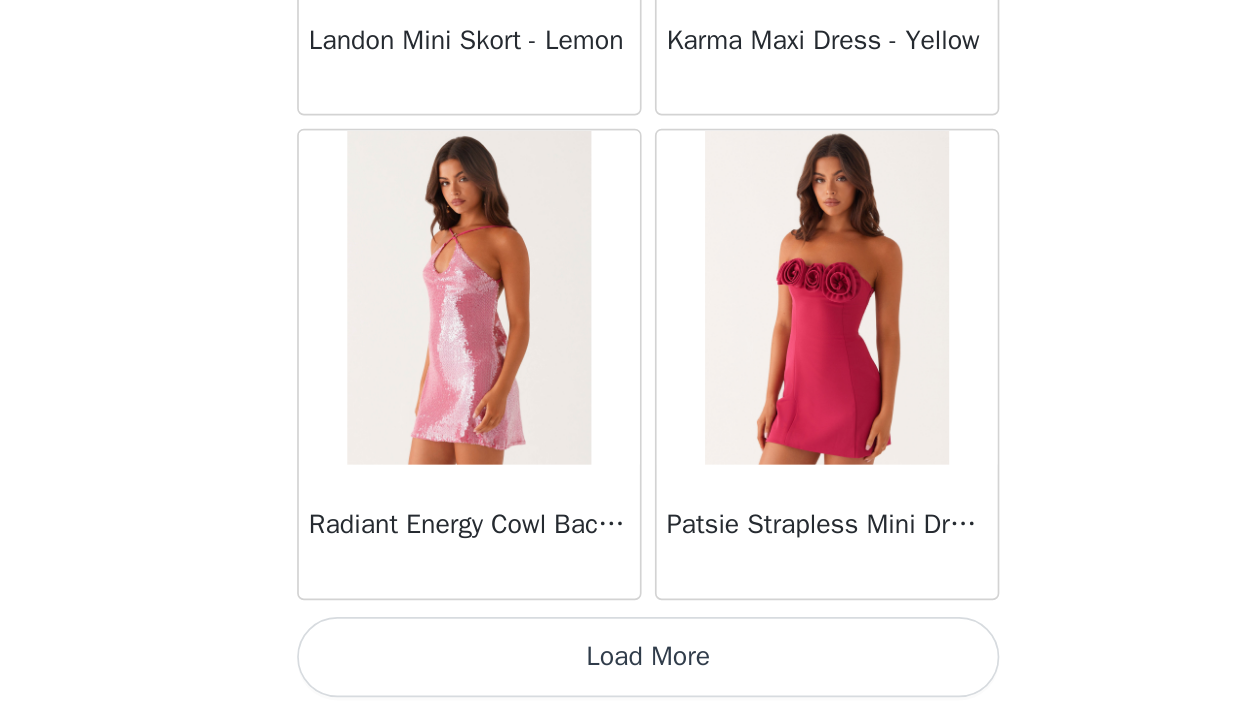 click on "Load More" at bounding box center (623, 679) 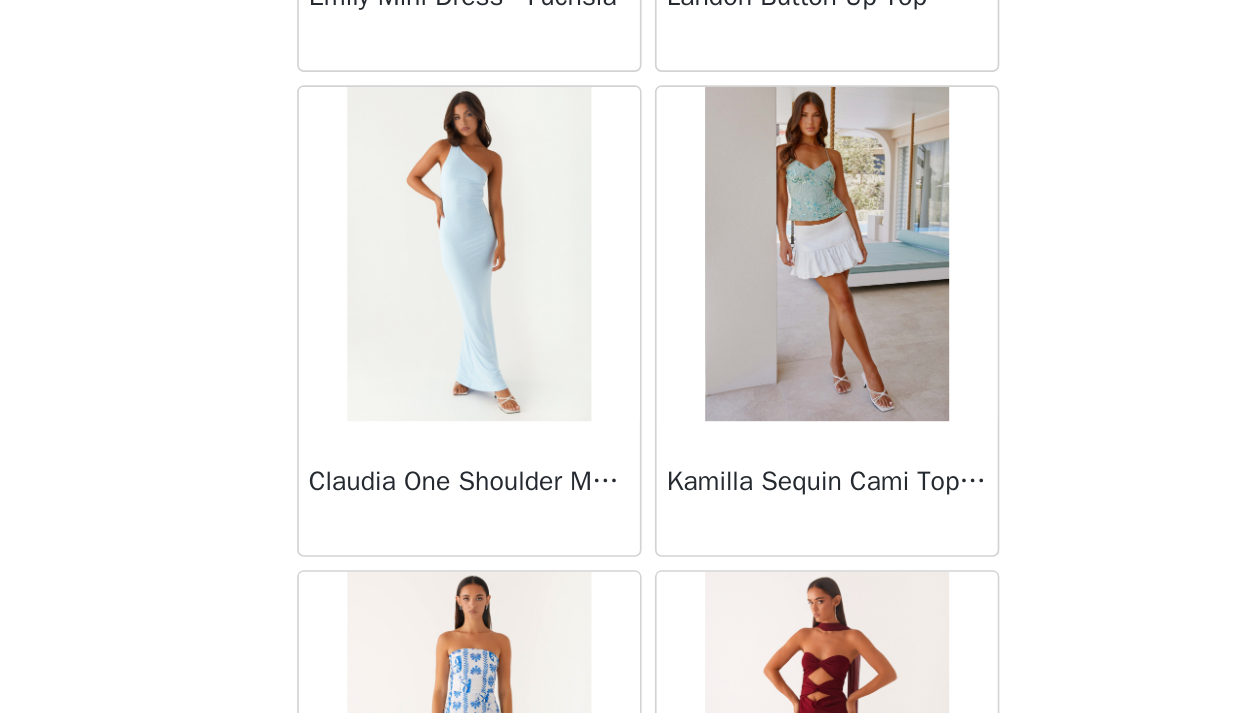 scroll, scrollTop: 36880, scrollLeft: 0, axis: vertical 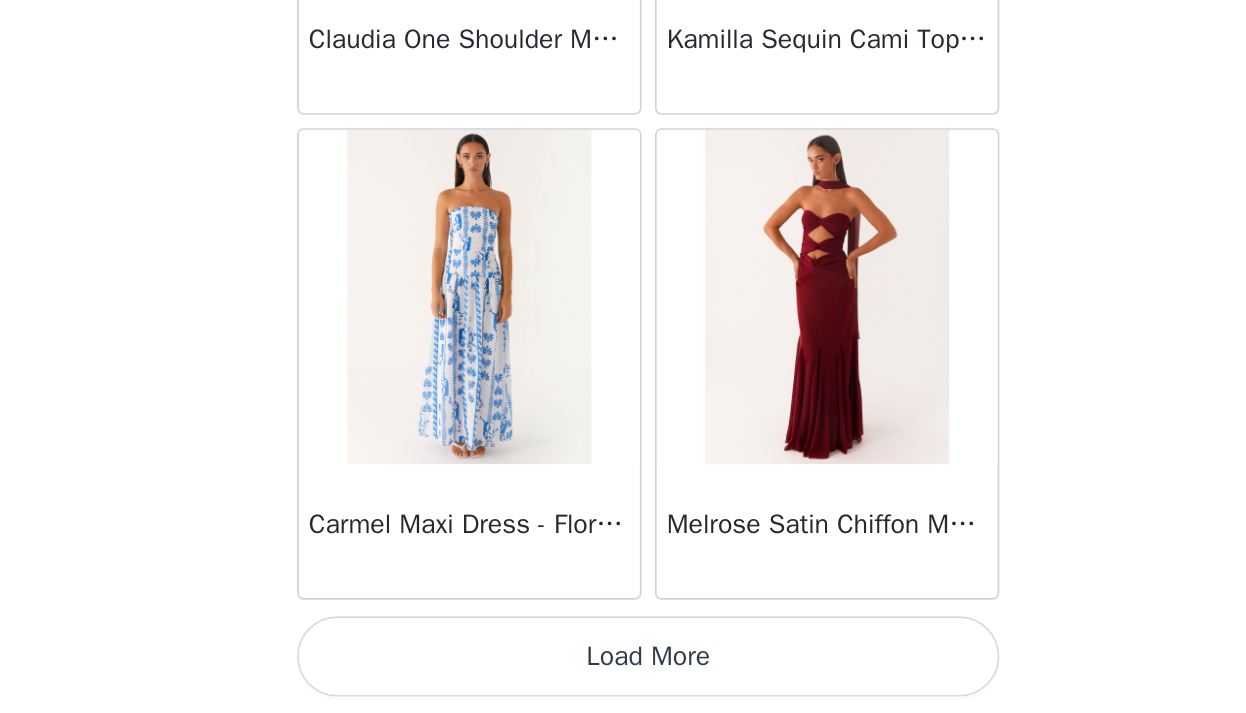 click on "Load More" at bounding box center [623, 679] 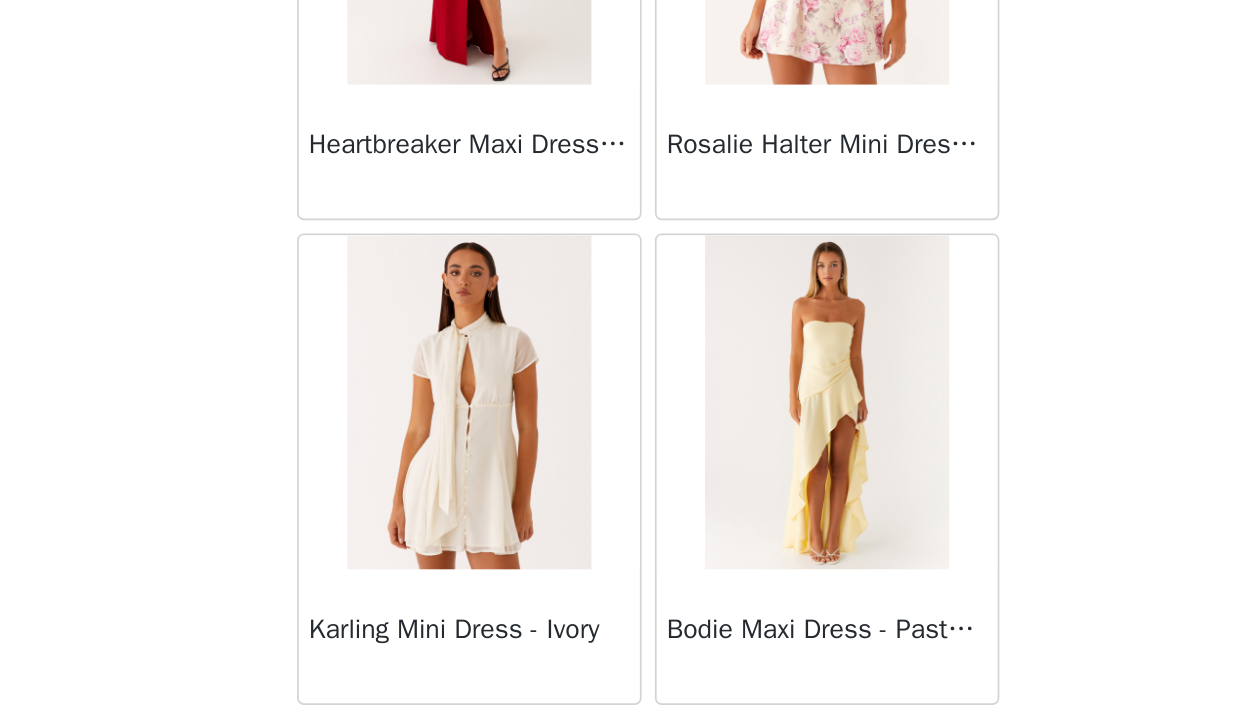 scroll, scrollTop: 39983, scrollLeft: 0, axis: vertical 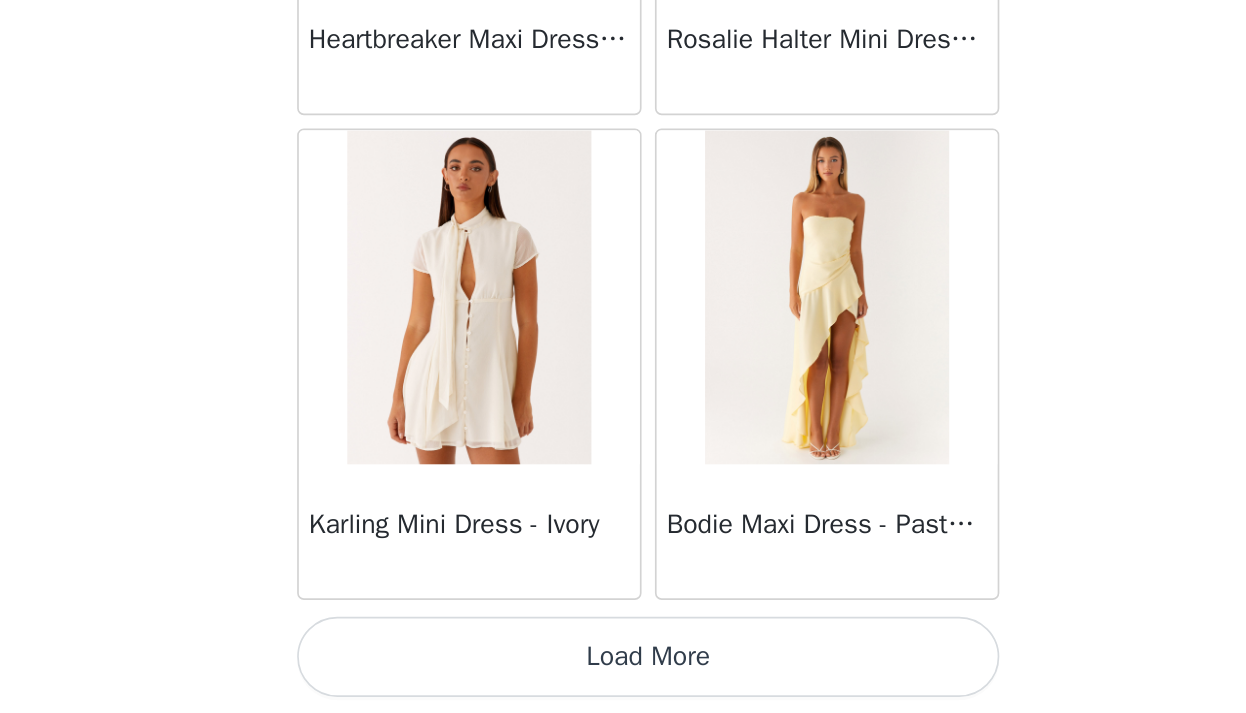 click on "Load More" at bounding box center (623, 679) 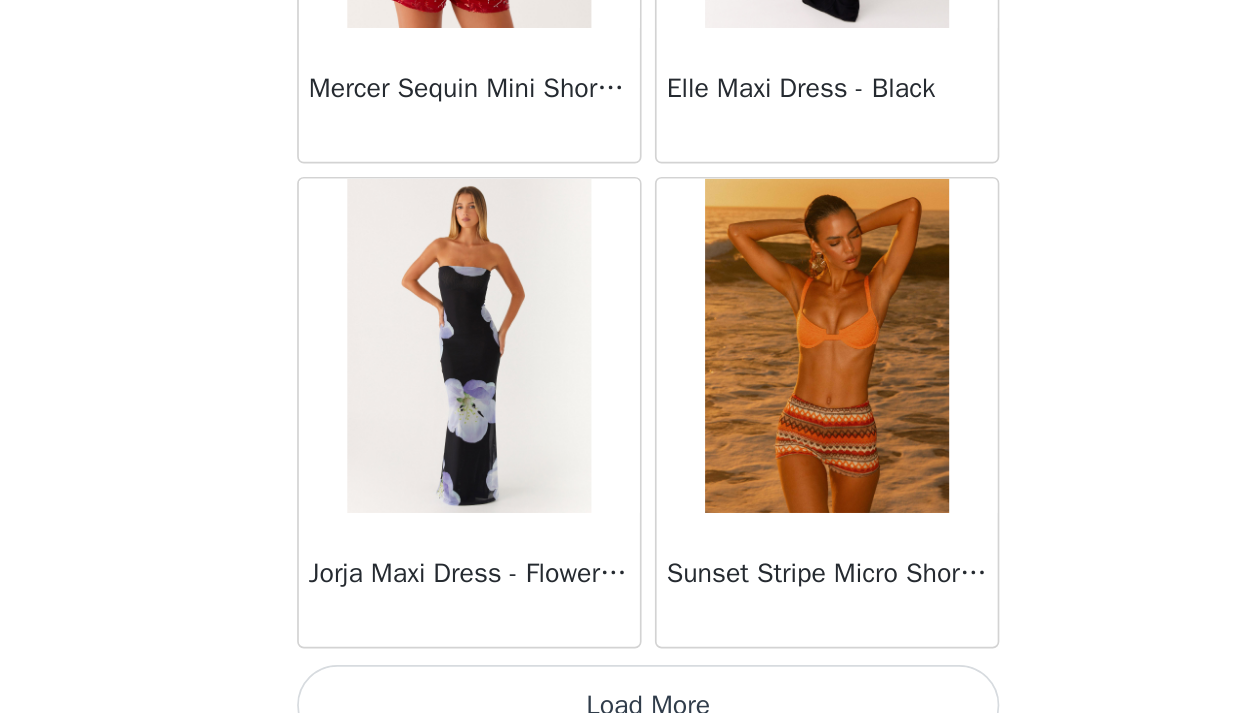 scroll, scrollTop: 42925, scrollLeft: 0, axis: vertical 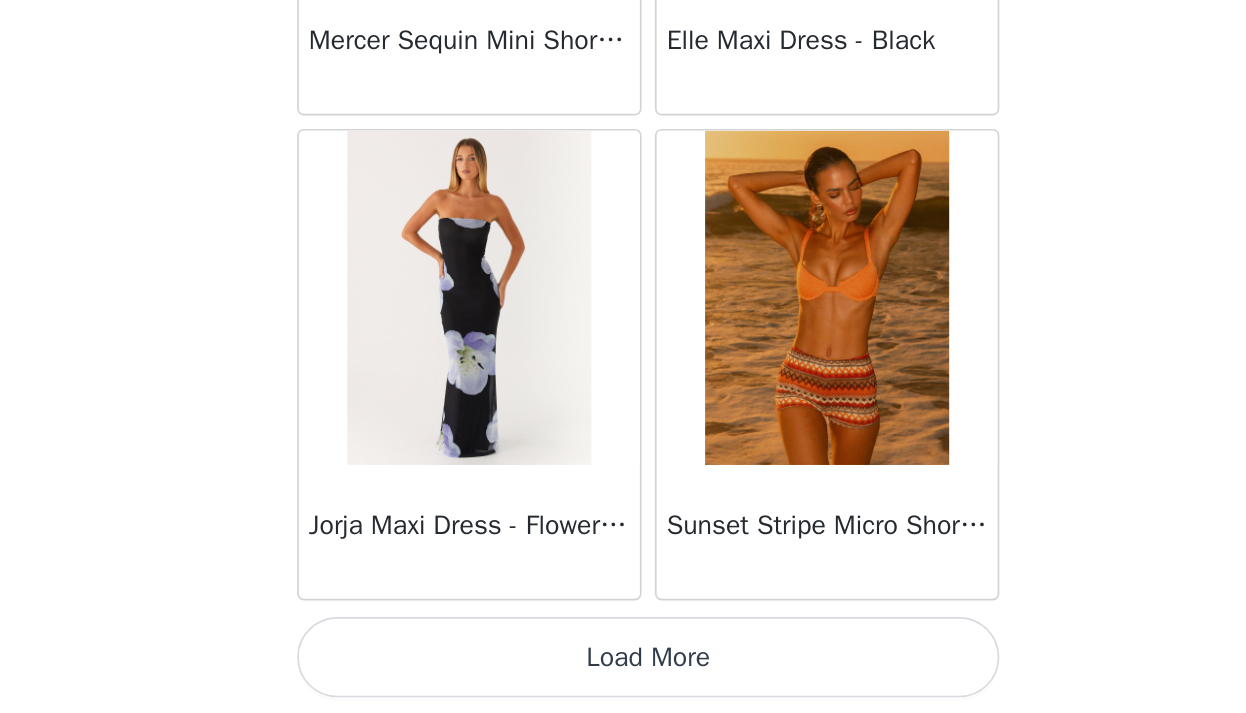 click on "Load More" at bounding box center [623, 679] 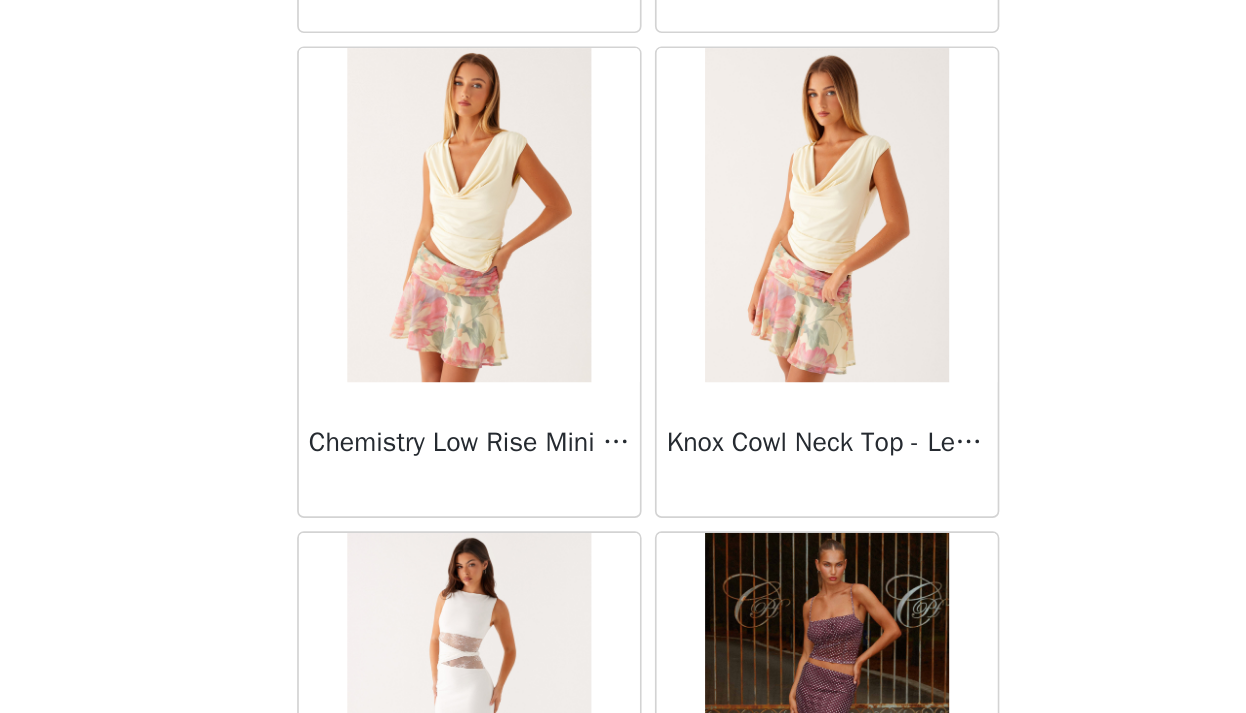 scroll, scrollTop: 43864, scrollLeft: 0, axis: vertical 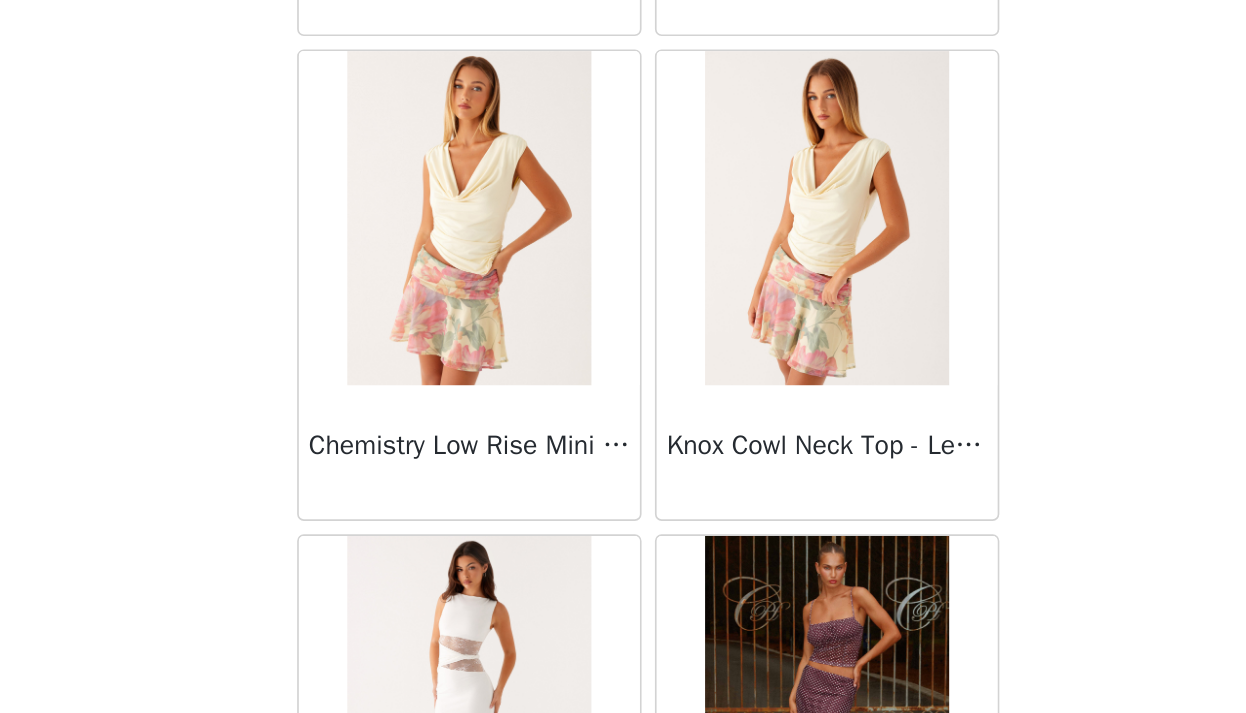 click at bounding box center (515, 417) 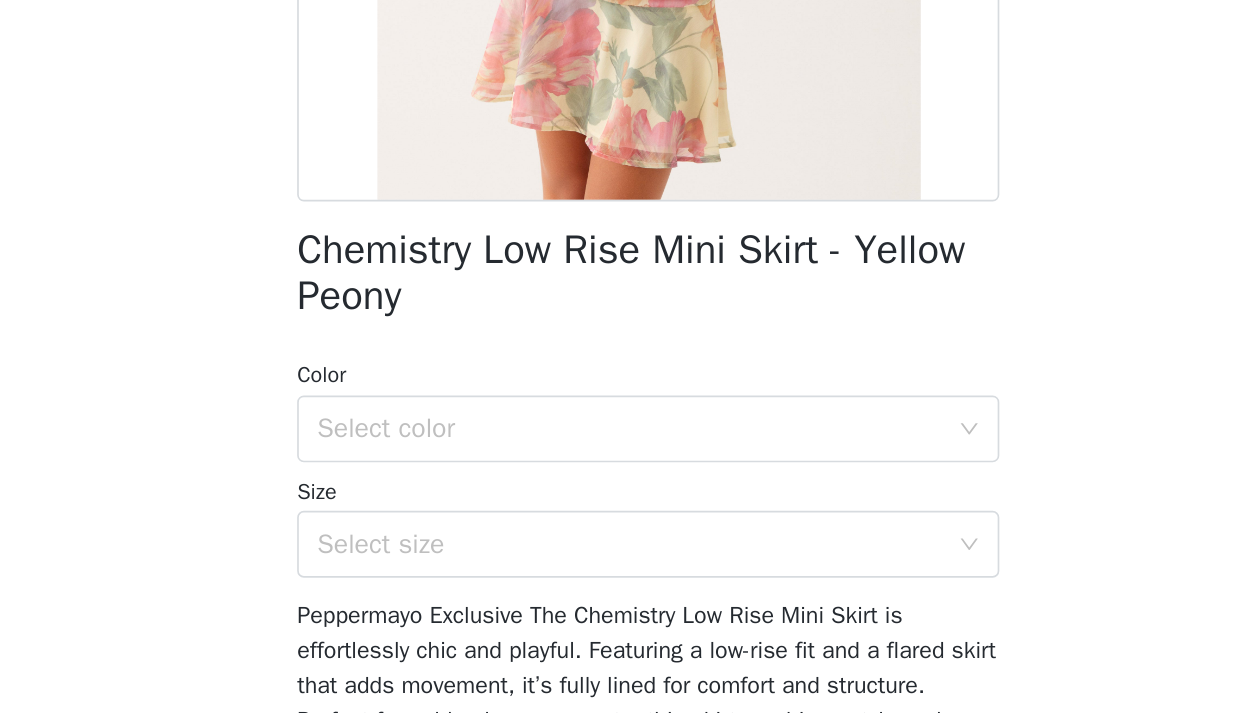 scroll, scrollTop: 193, scrollLeft: 0, axis: vertical 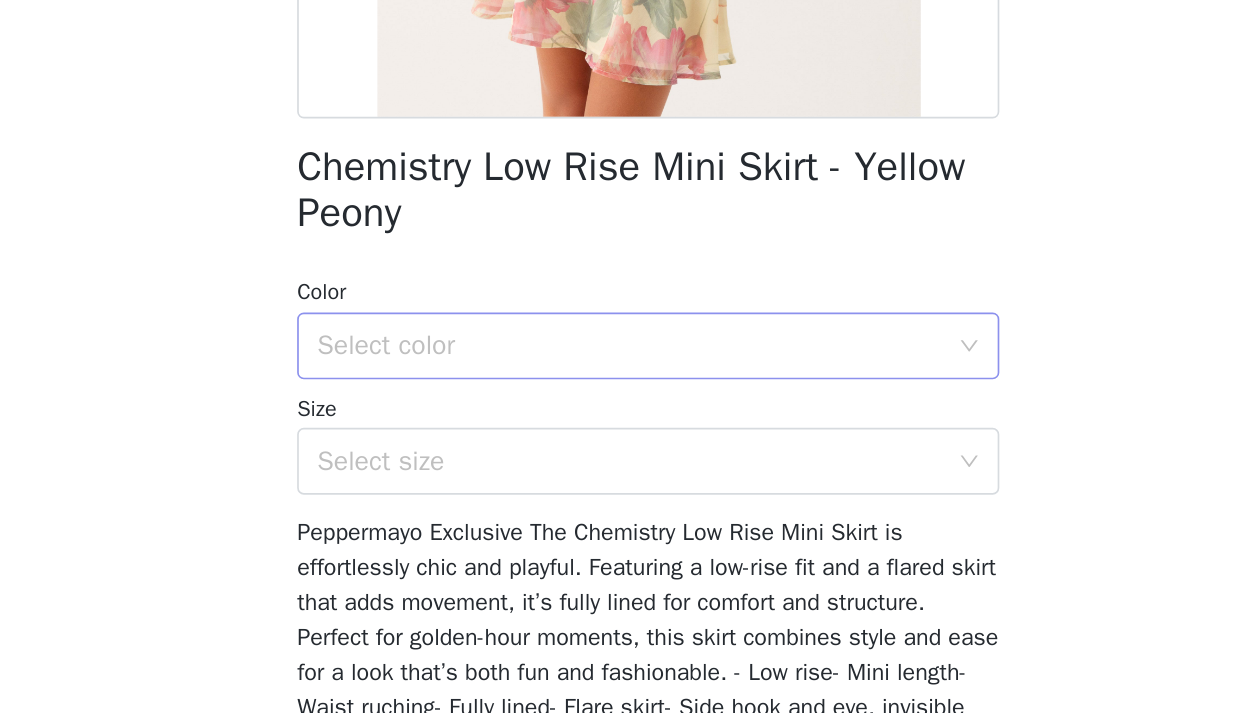 click on "Select color" at bounding box center (616, 493) 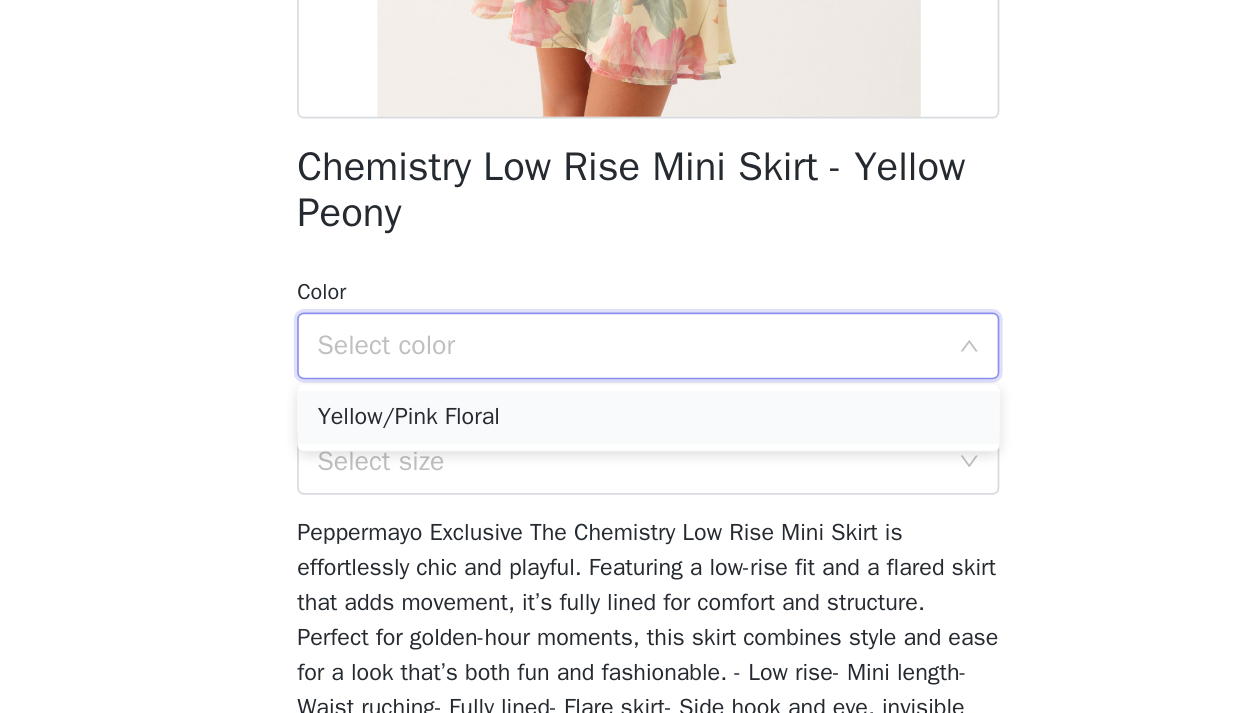 click on "Yellow/Pink Floral" at bounding box center (623, 536) 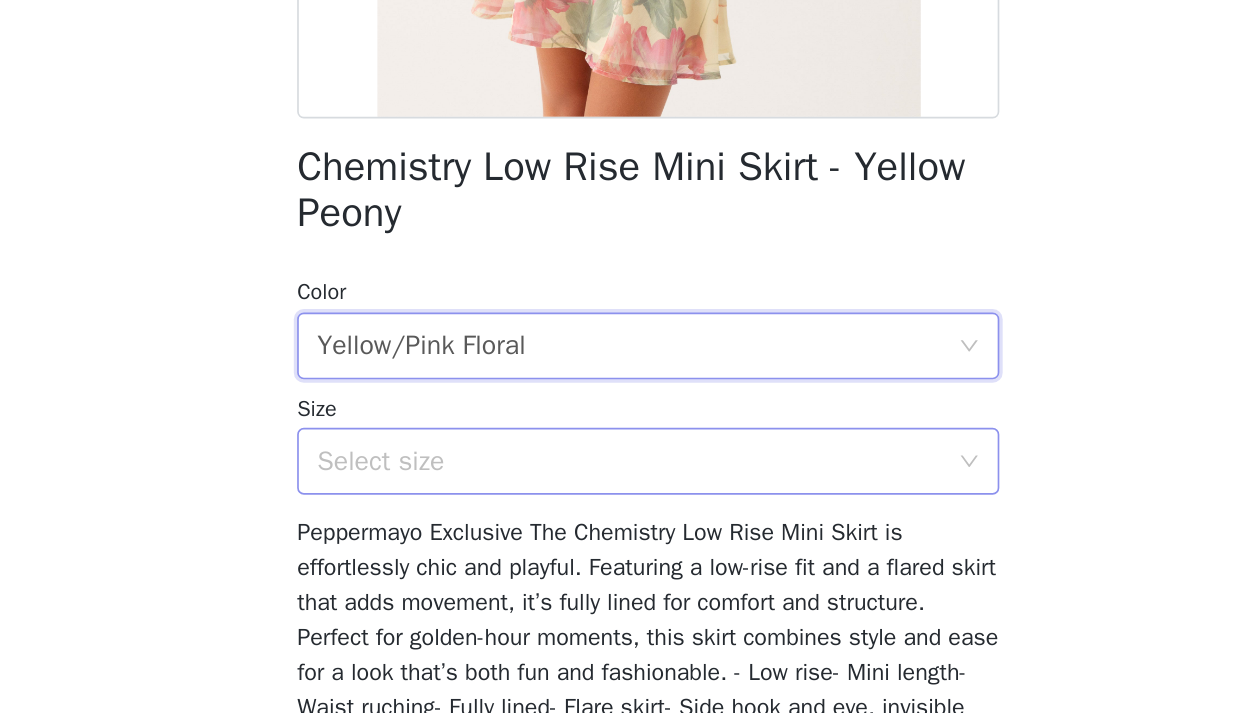 click on "Select size" at bounding box center (612, 562) 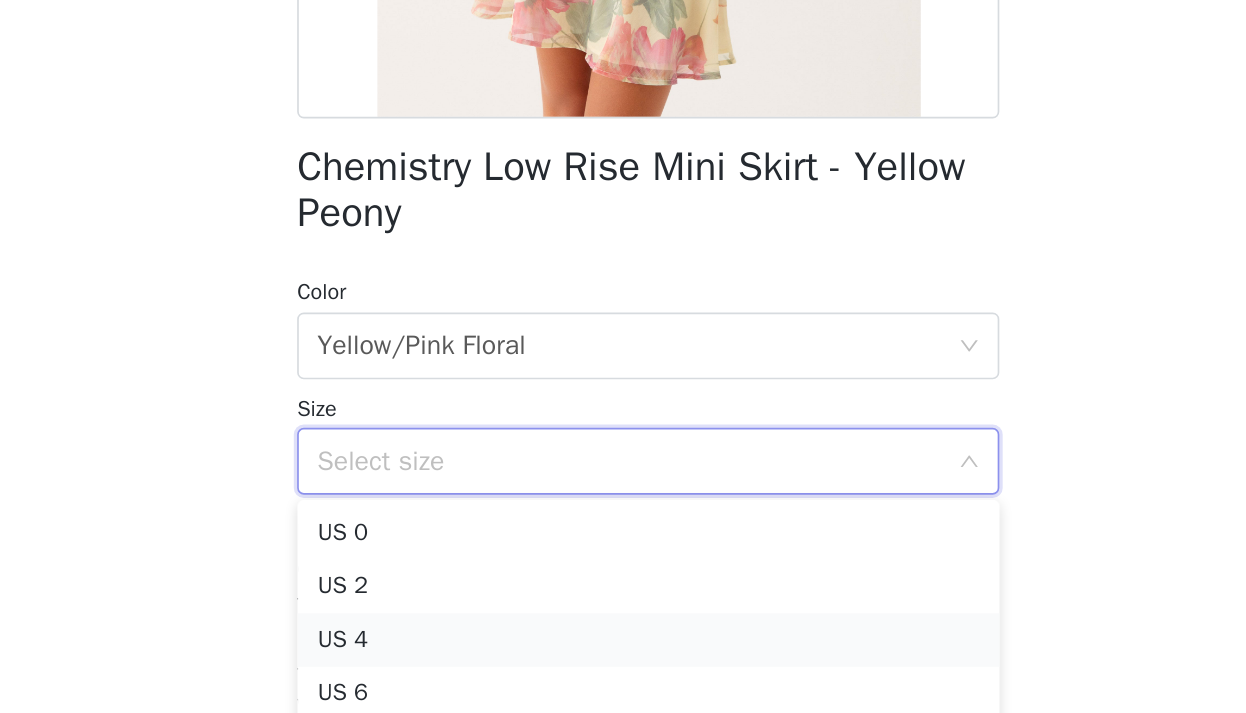 click on "US 4" at bounding box center (623, 669) 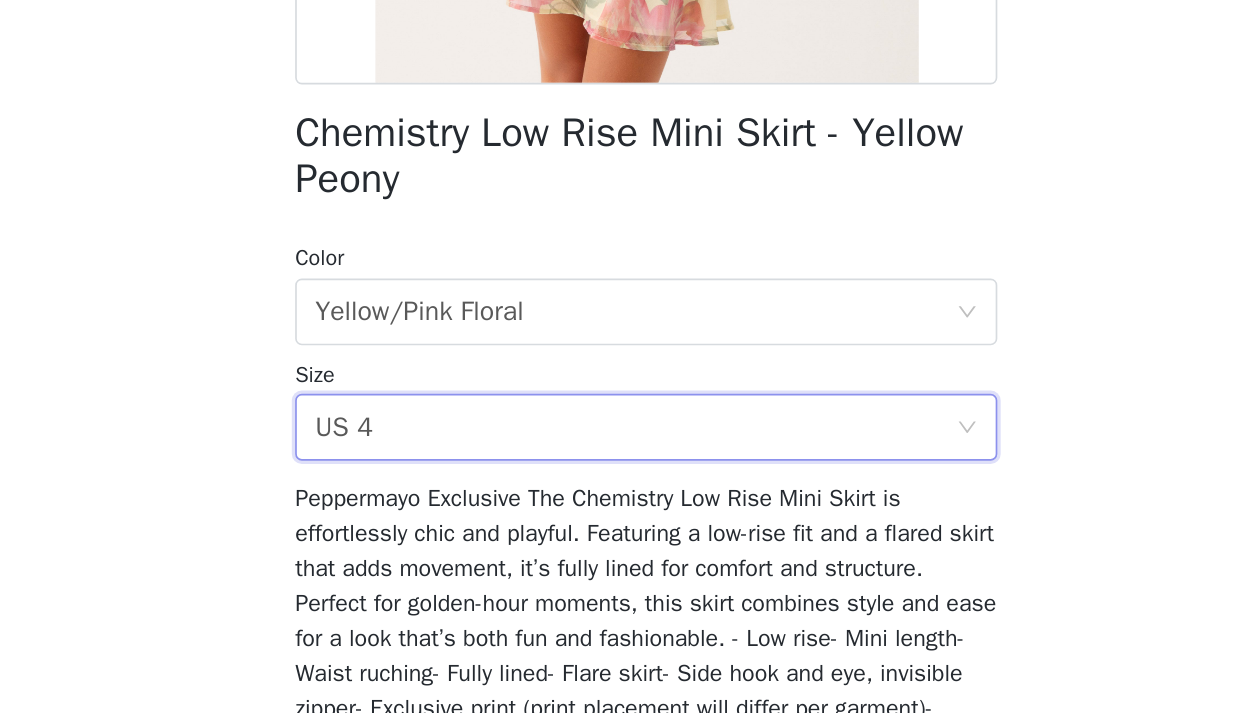 scroll, scrollTop: 388, scrollLeft: 0, axis: vertical 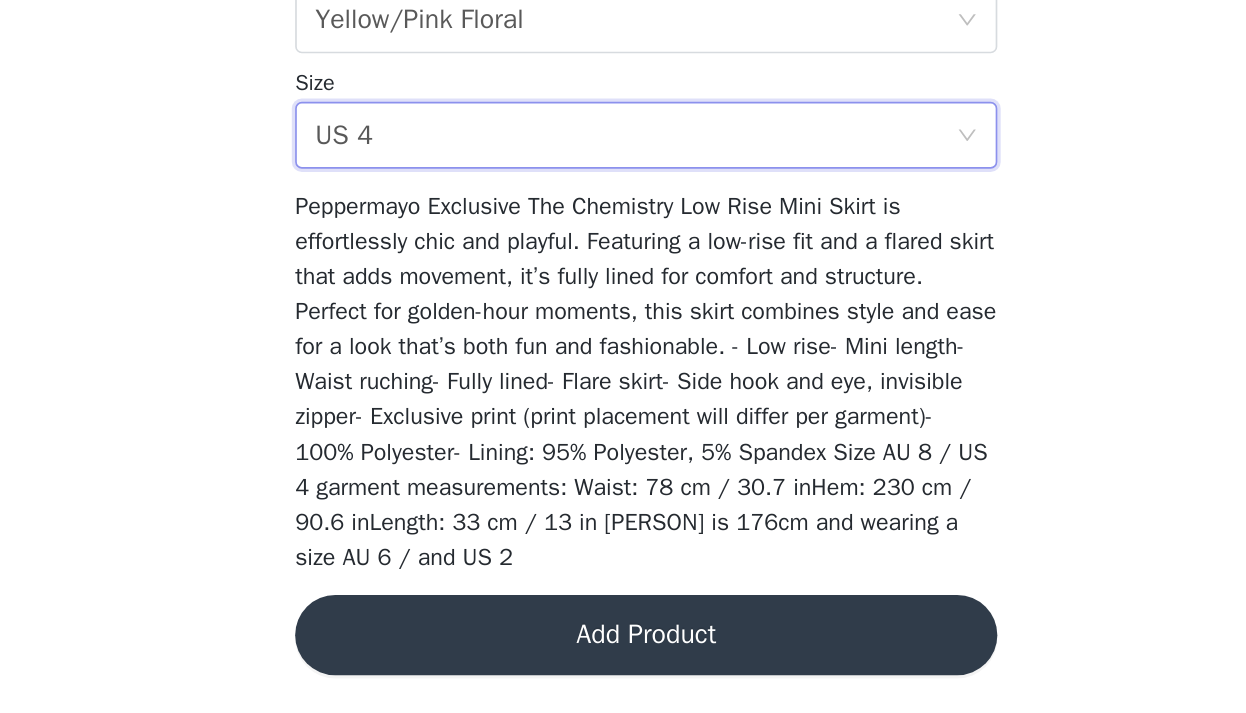 click on "Add Product" at bounding box center (623, 666) 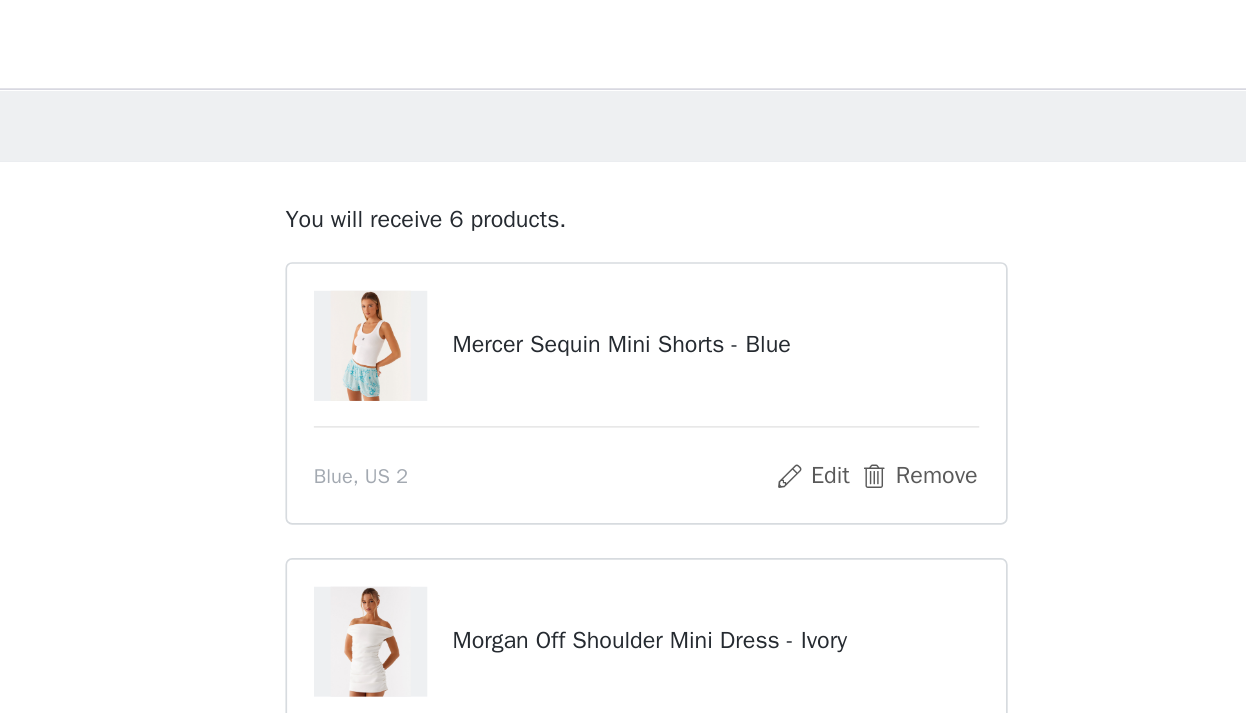 scroll, scrollTop: 63, scrollLeft: 0, axis: vertical 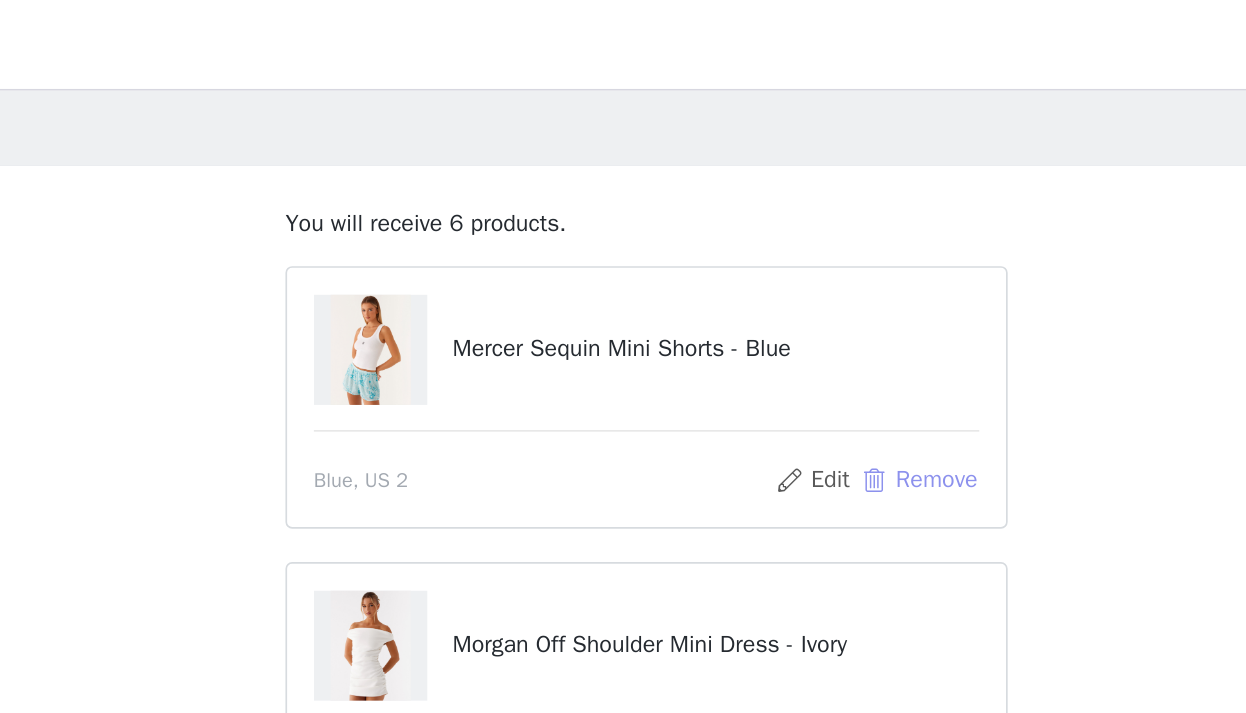 click on "Remove" at bounding box center [786, 287] 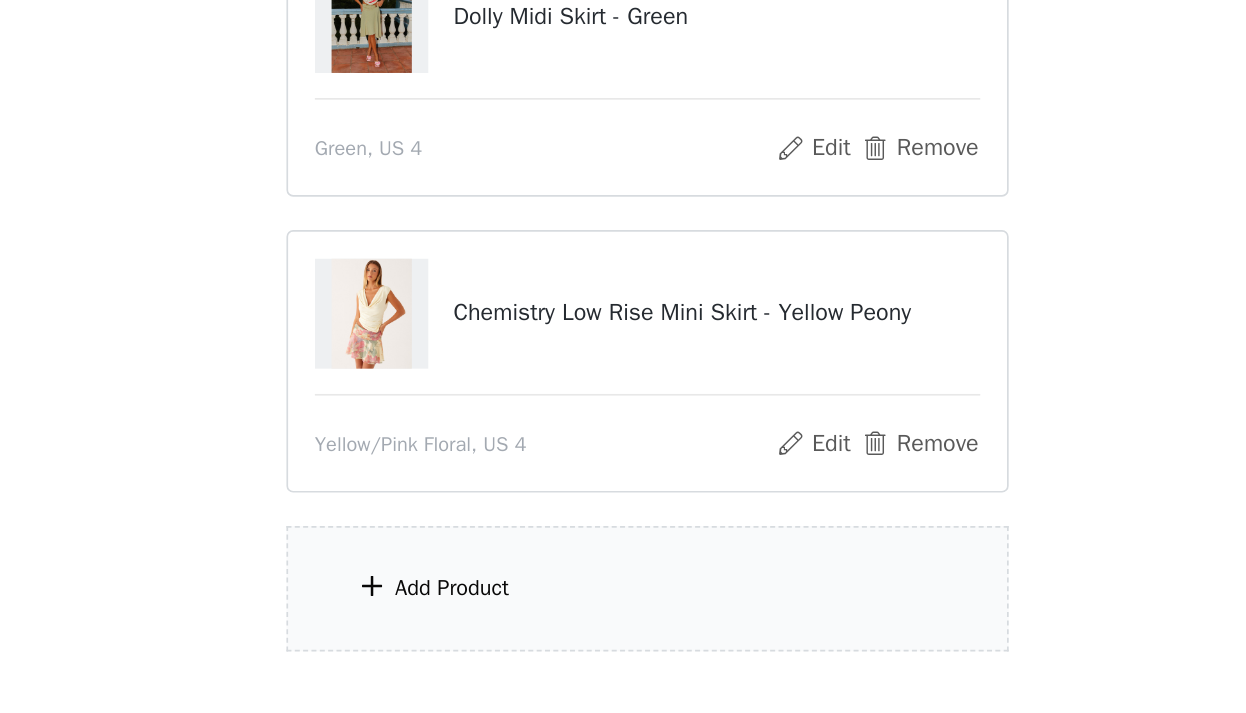 scroll, scrollTop: 561, scrollLeft: 0, axis: vertical 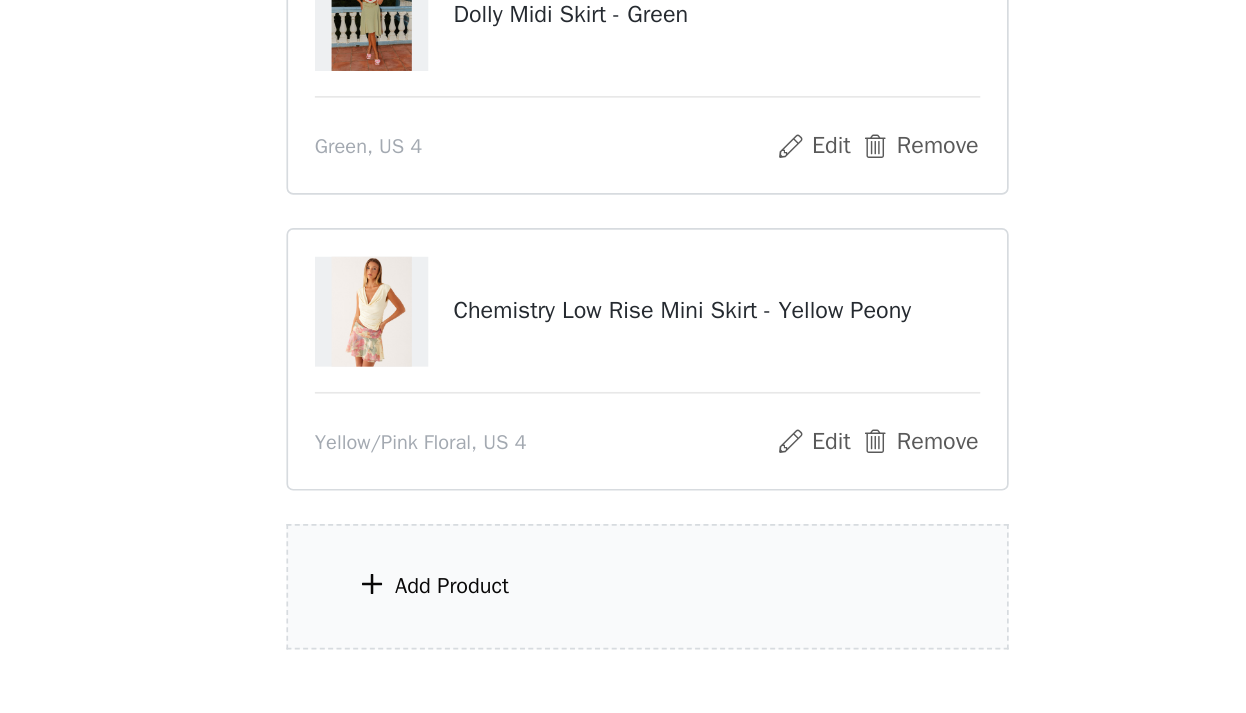 click on "Add Product" at bounding box center [623, 637] 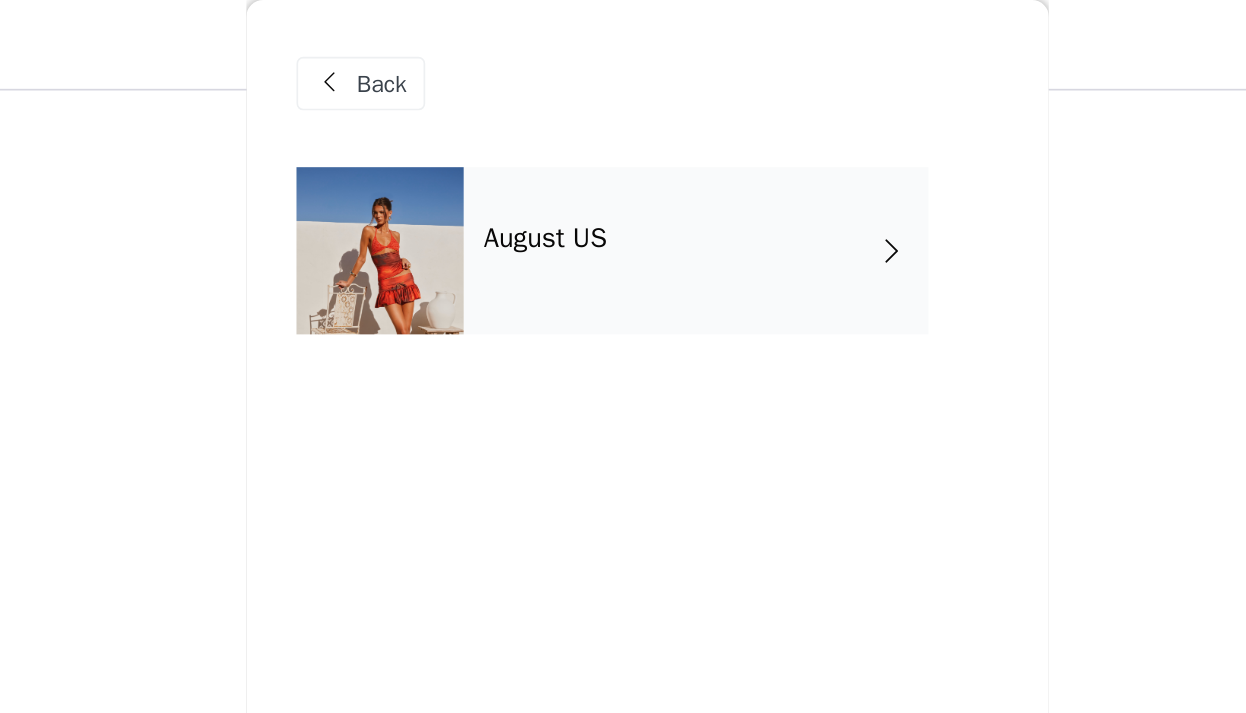scroll, scrollTop: 226, scrollLeft: 0, axis: vertical 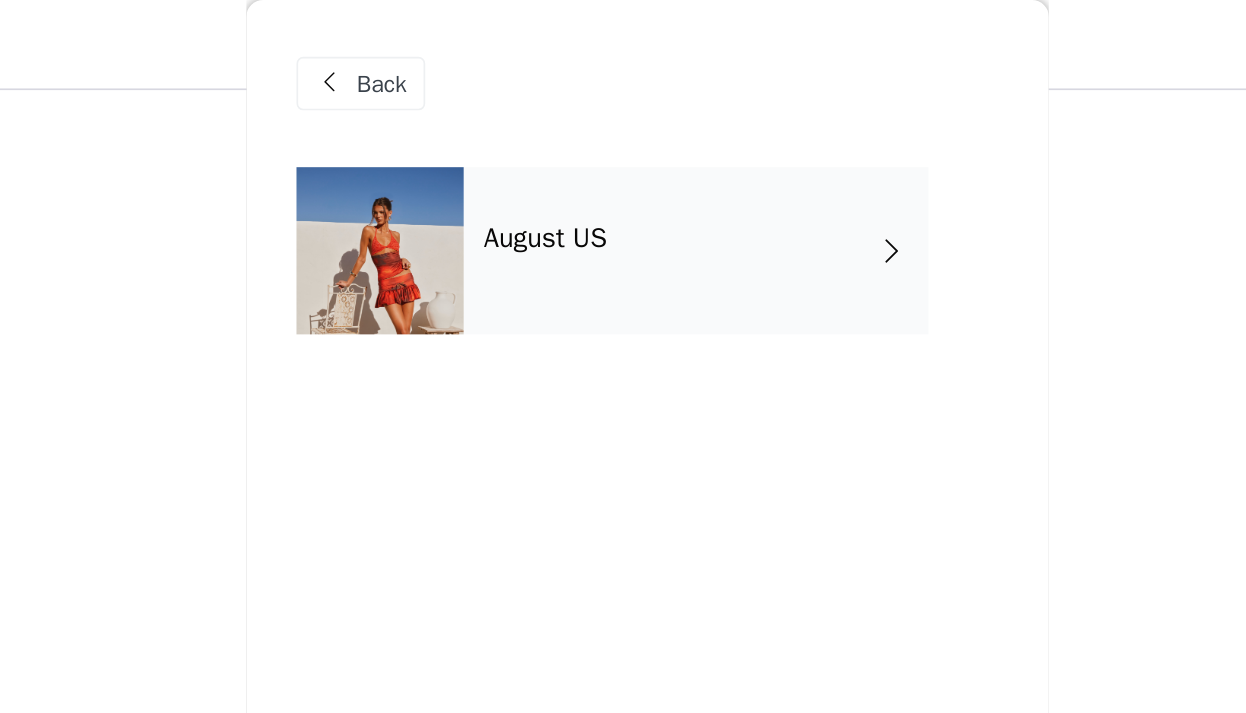 click on "August US" at bounding box center [652, 150] 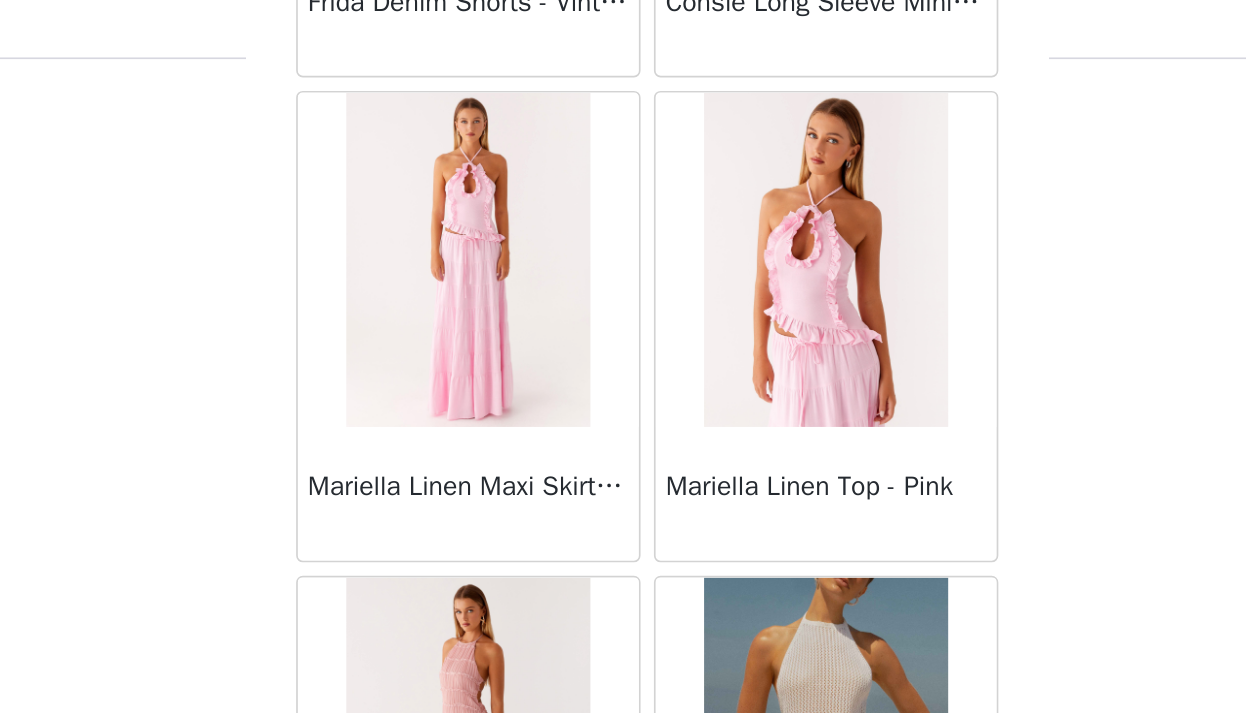 scroll, scrollTop: 2347, scrollLeft: 0, axis: vertical 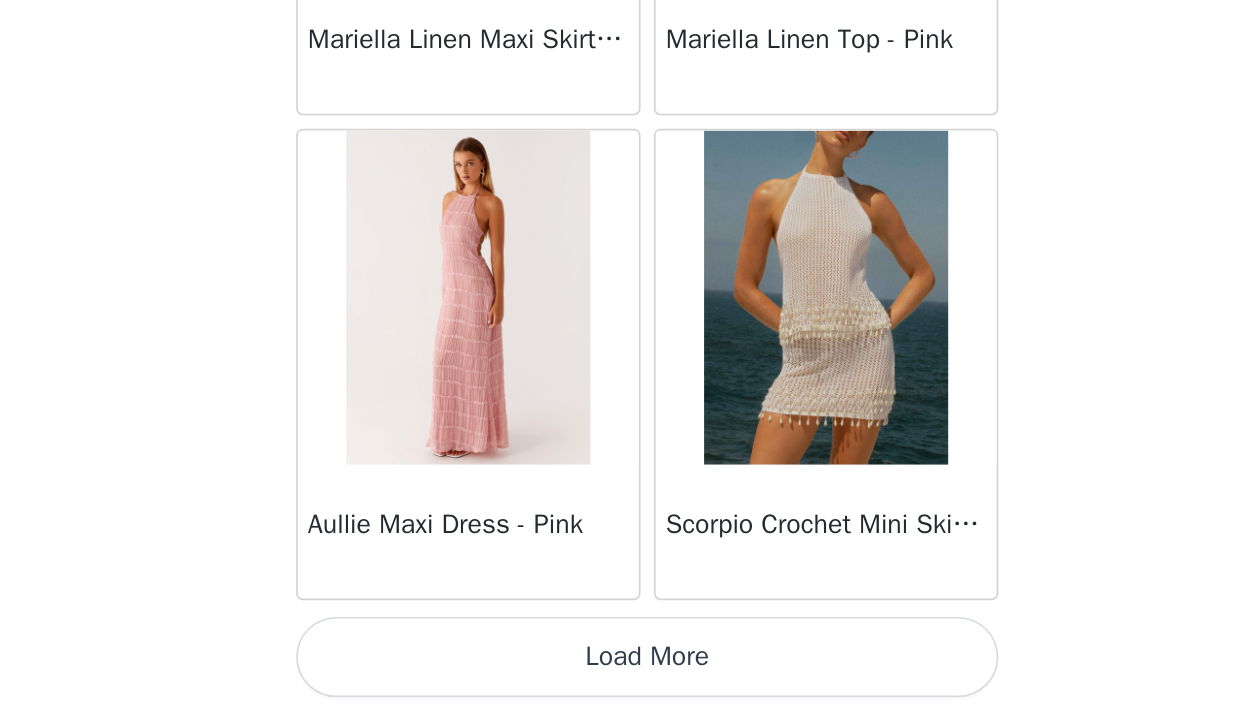 click on "Load More" at bounding box center (623, 679) 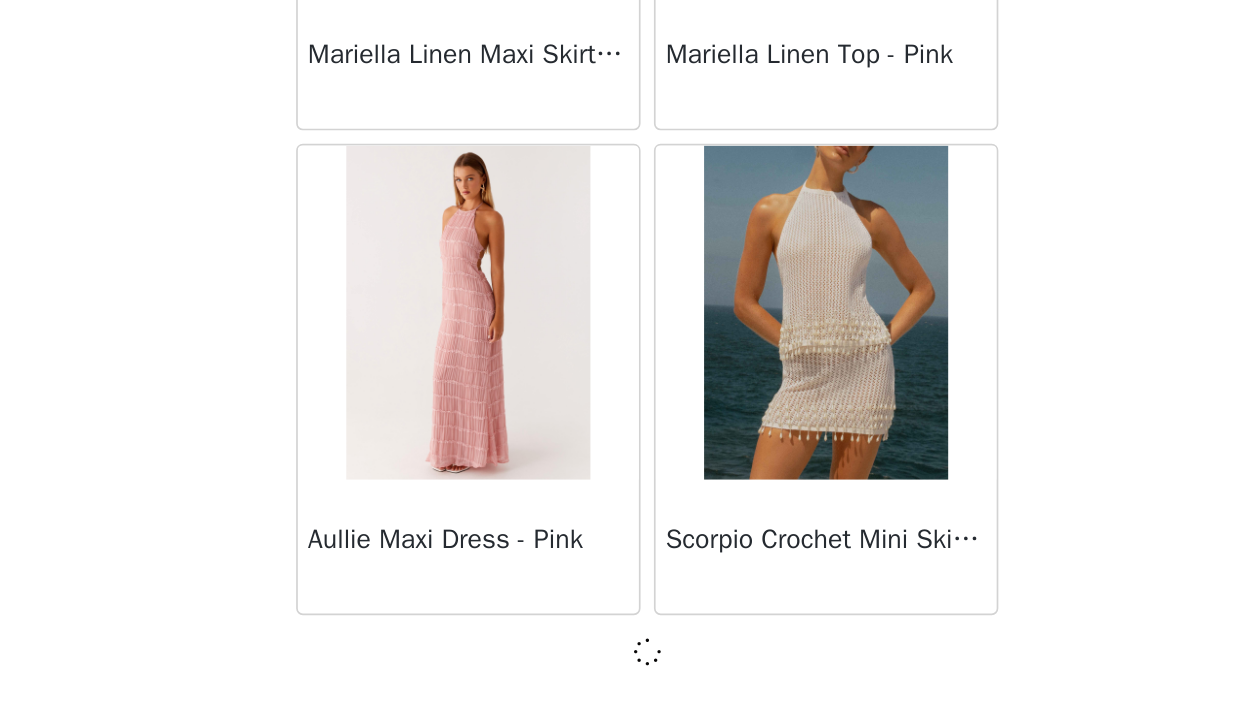 scroll, scrollTop: 2338, scrollLeft: 0, axis: vertical 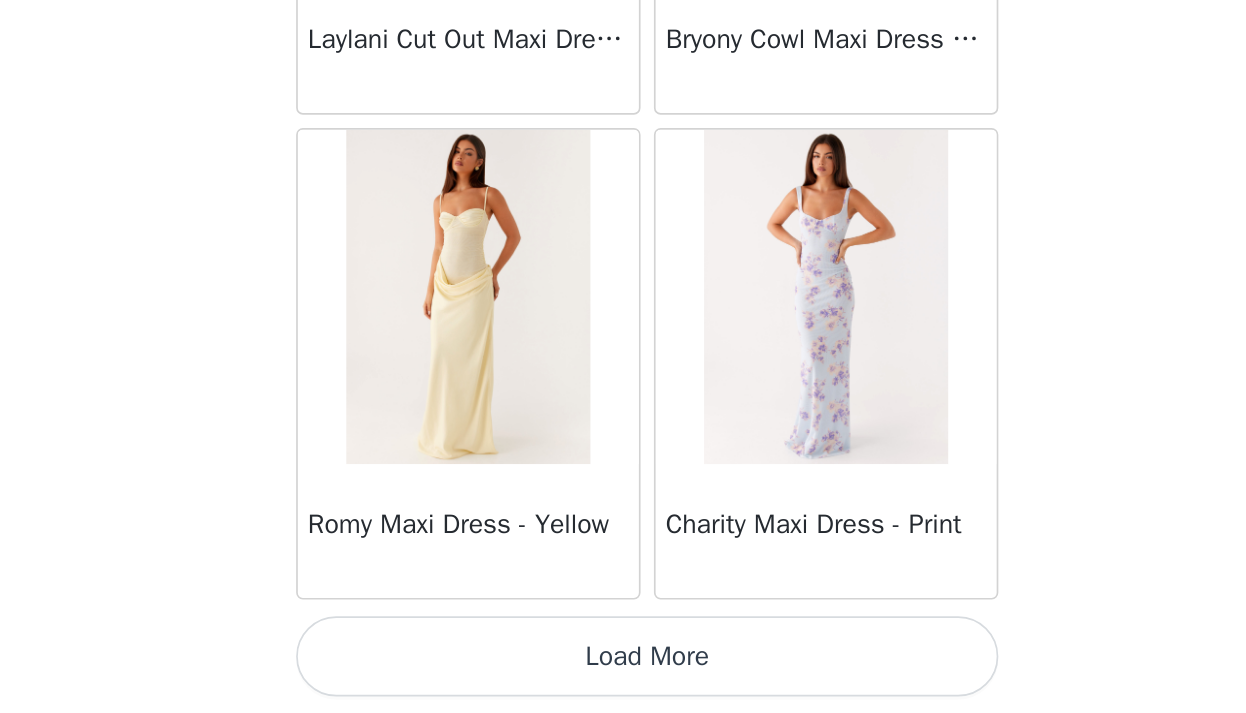 click on "Load More" at bounding box center (623, 679) 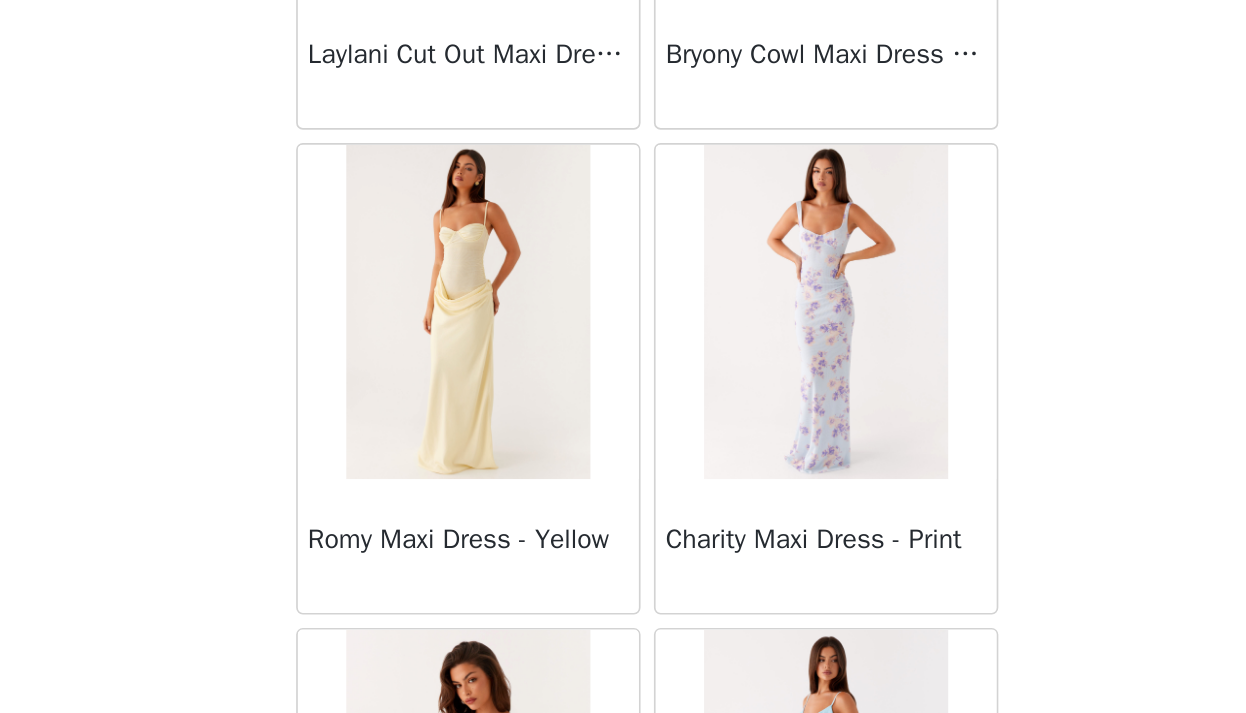 scroll, scrollTop: 690, scrollLeft: 0, axis: vertical 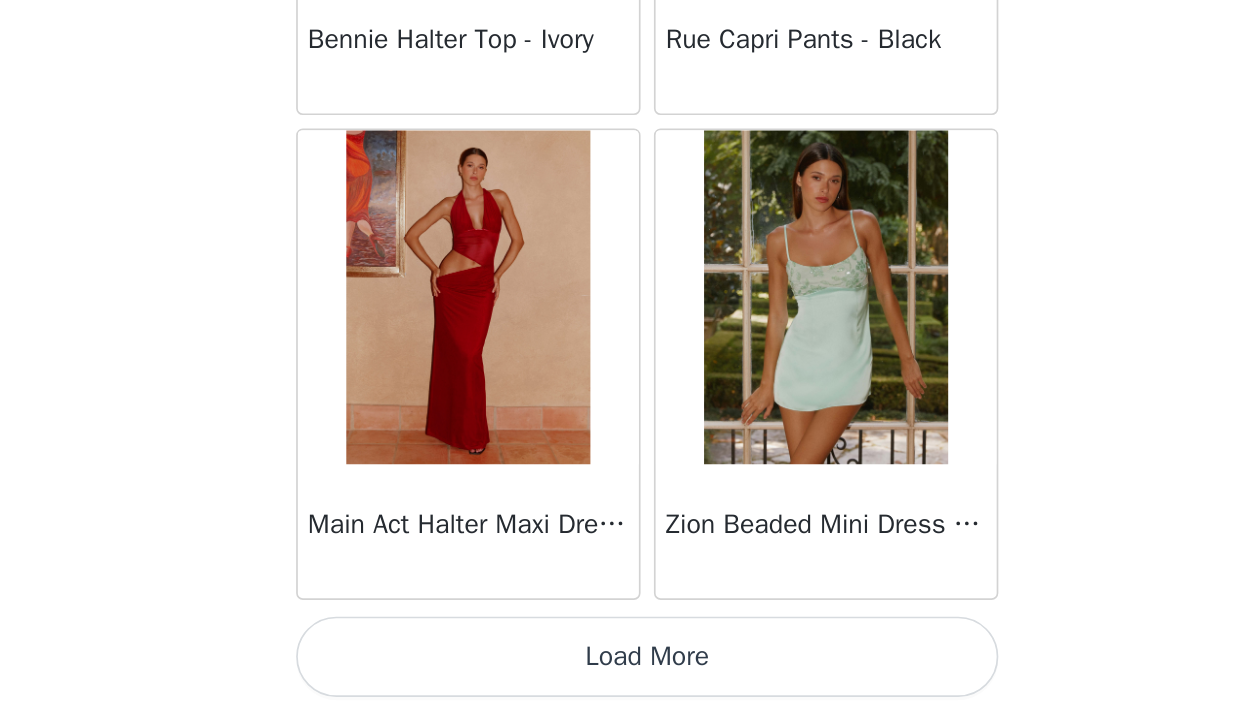 click on "Load More" at bounding box center (623, 679) 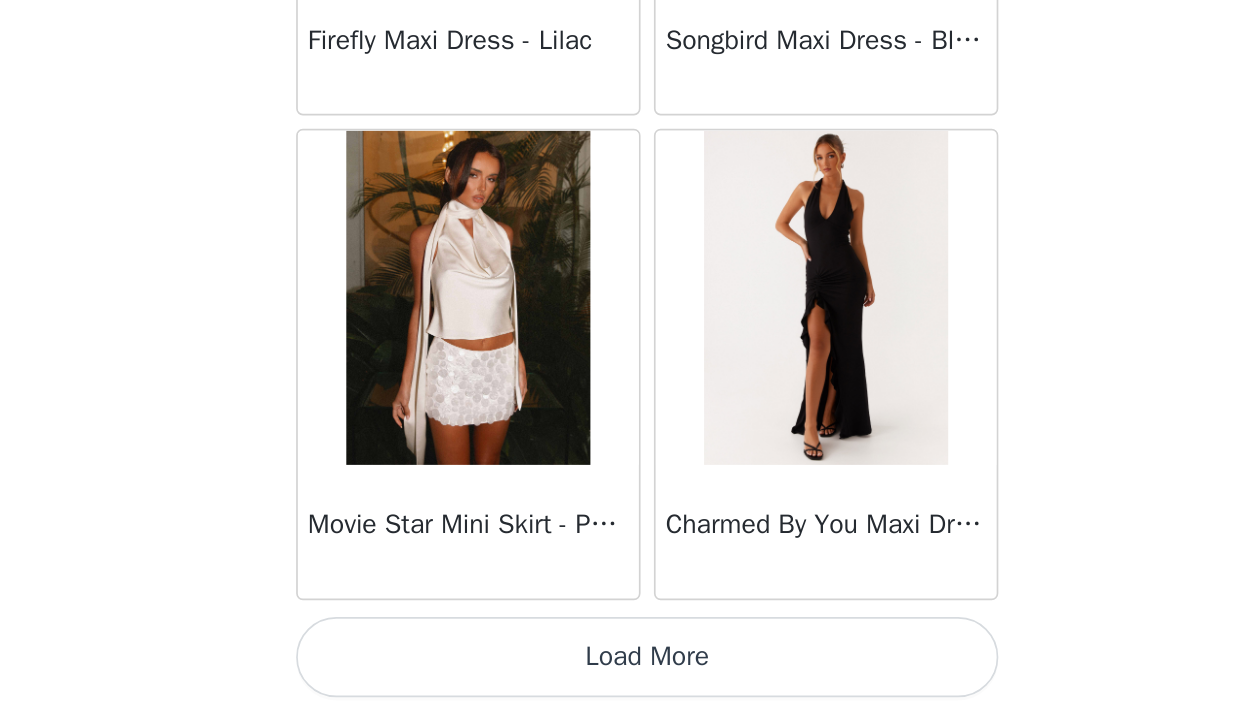 scroll, scrollTop: 11047, scrollLeft: 0, axis: vertical 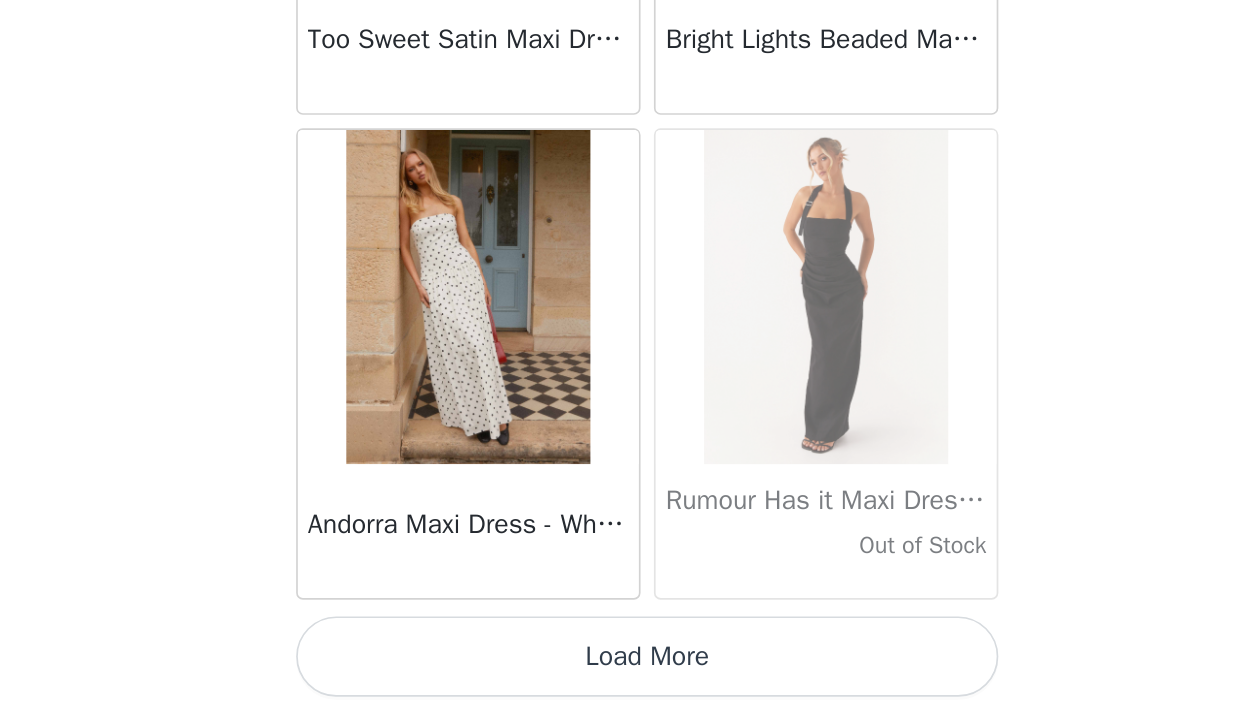 click on "Load More" at bounding box center (623, 679) 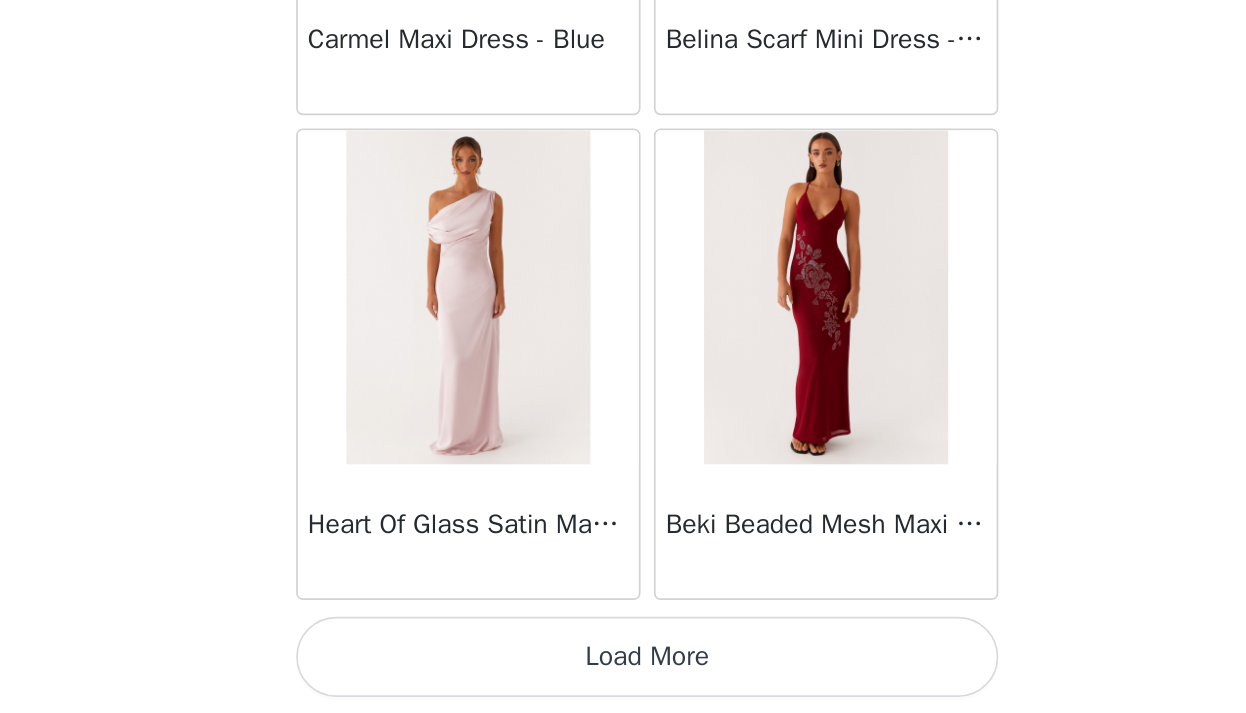 click on "Load More" at bounding box center [623, 679] 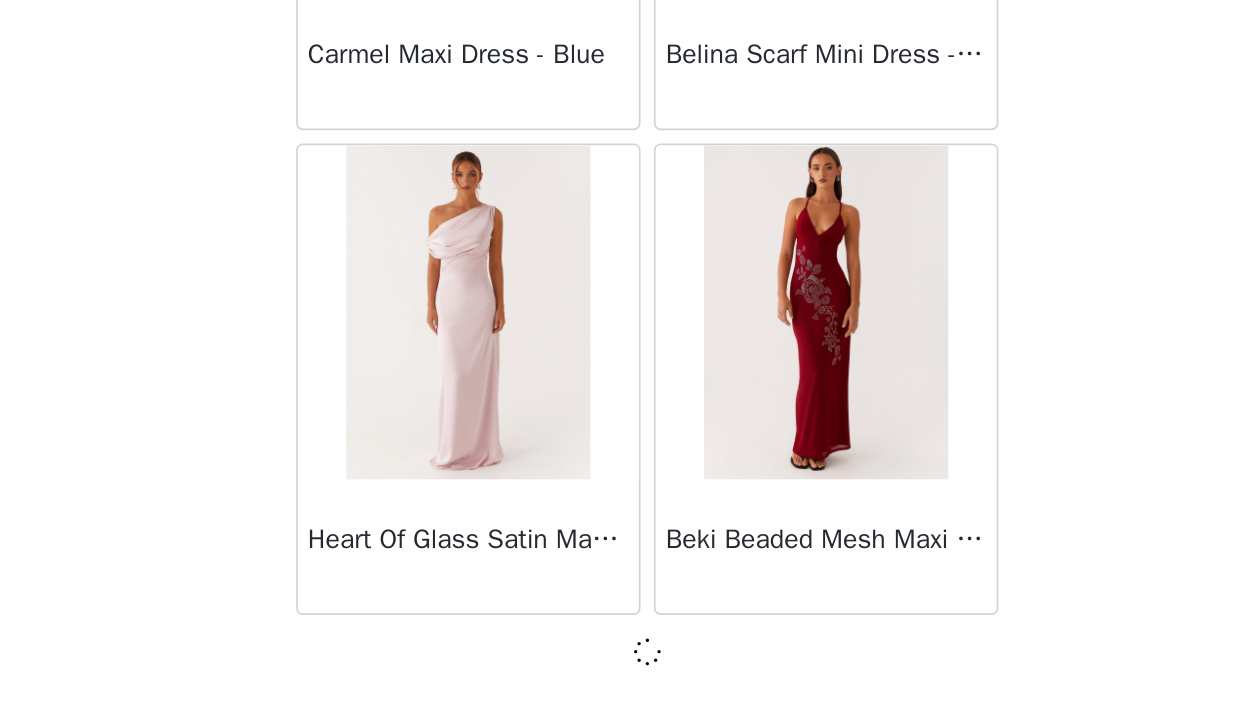 scroll, scrollTop: 16838, scrollLeft: 0, axis: vertical 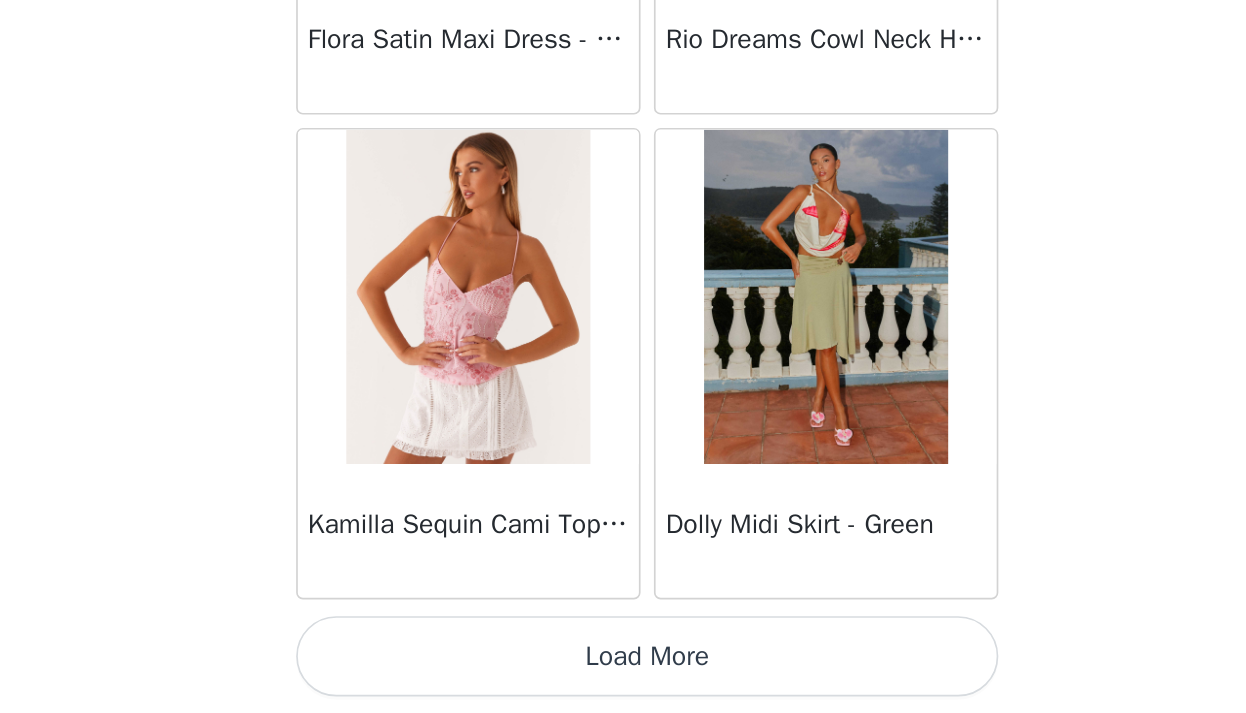 click on "Load More" at bounding box center [623, 679] 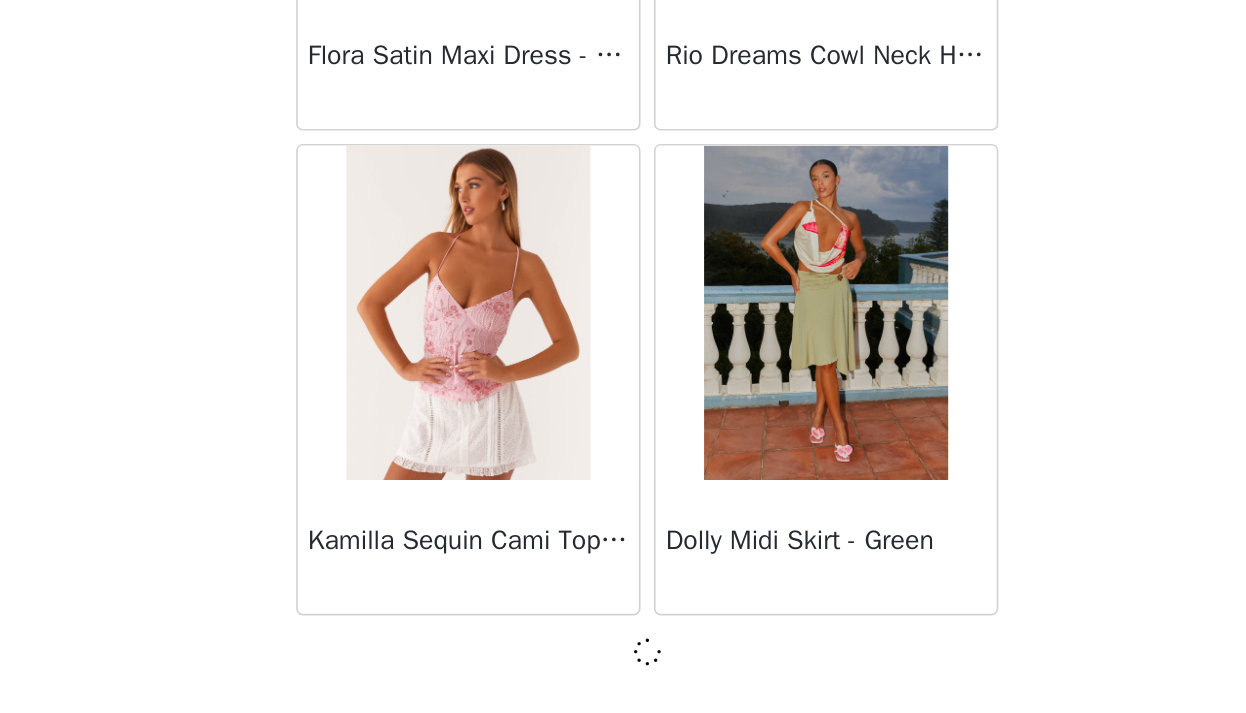 scroll, scrollTop: 19738, scrollLeft: 0, axis: vertical 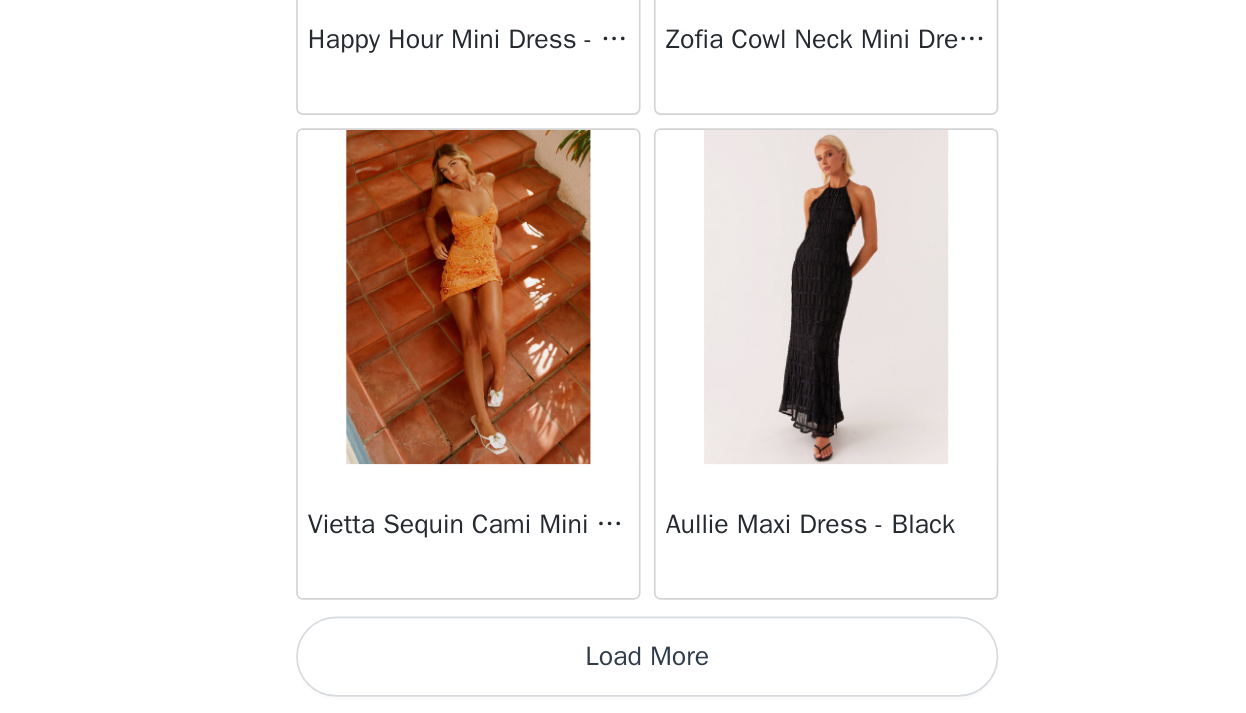 click on "Load More" at bounding box center (623, 679) 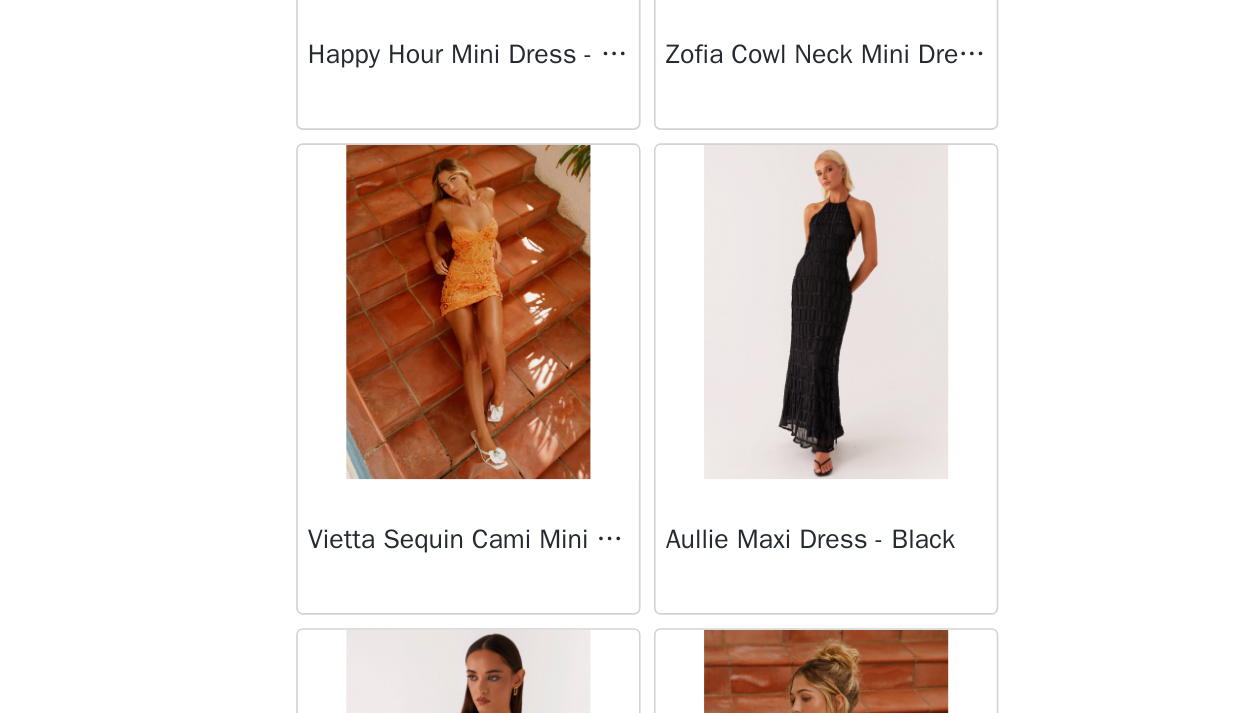 scroll, scrollTop: 690, scrollLeft: 0, axis: vertical 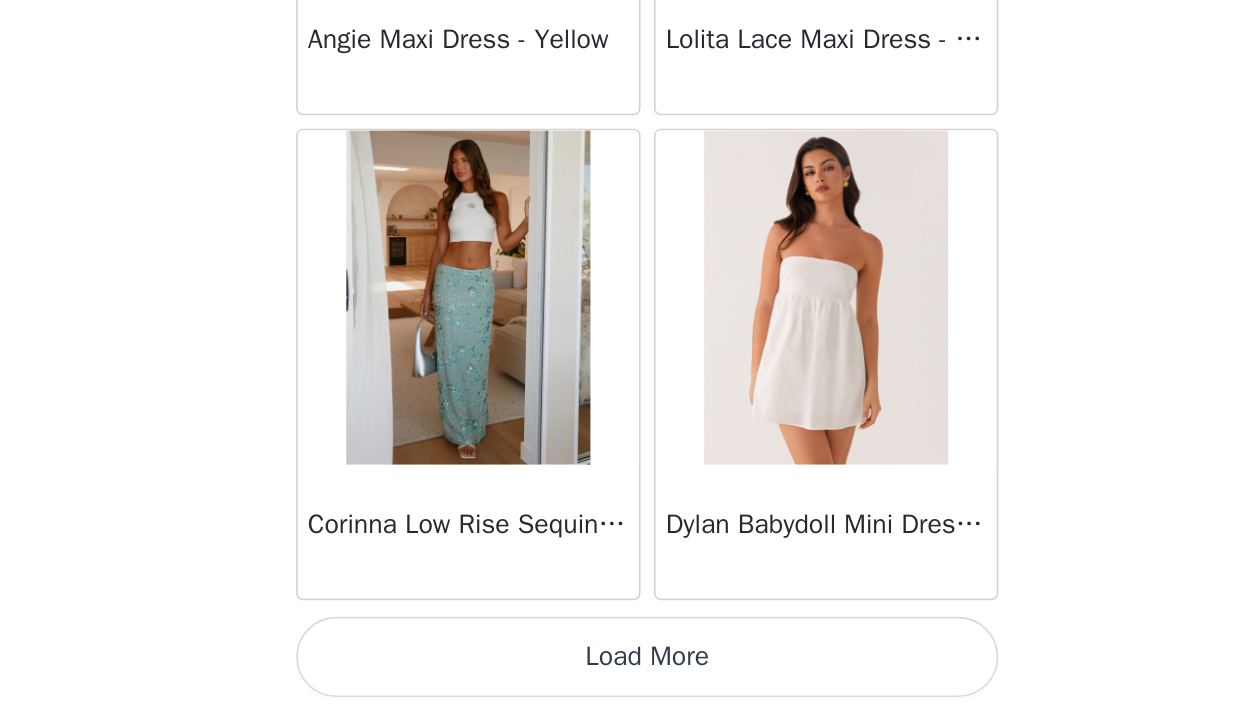 click on "Load More" at bounding box center (623, 679) 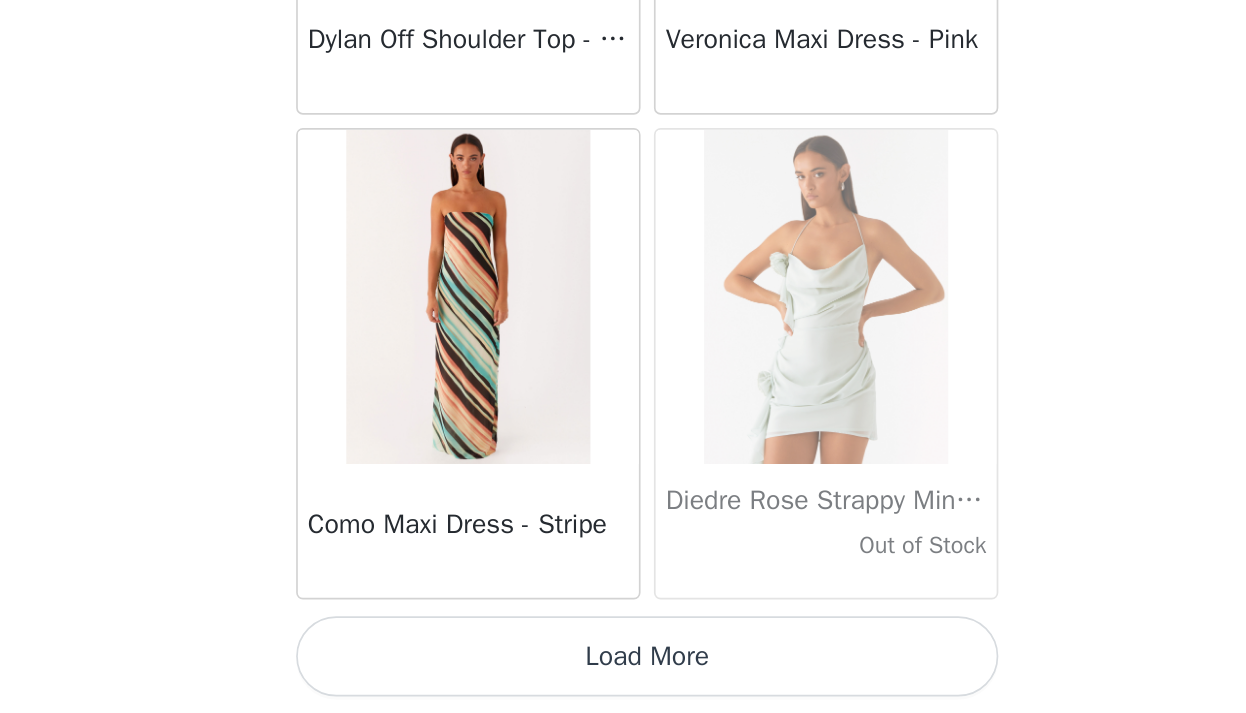 click on "Load More" at bounding box center [623, 679] 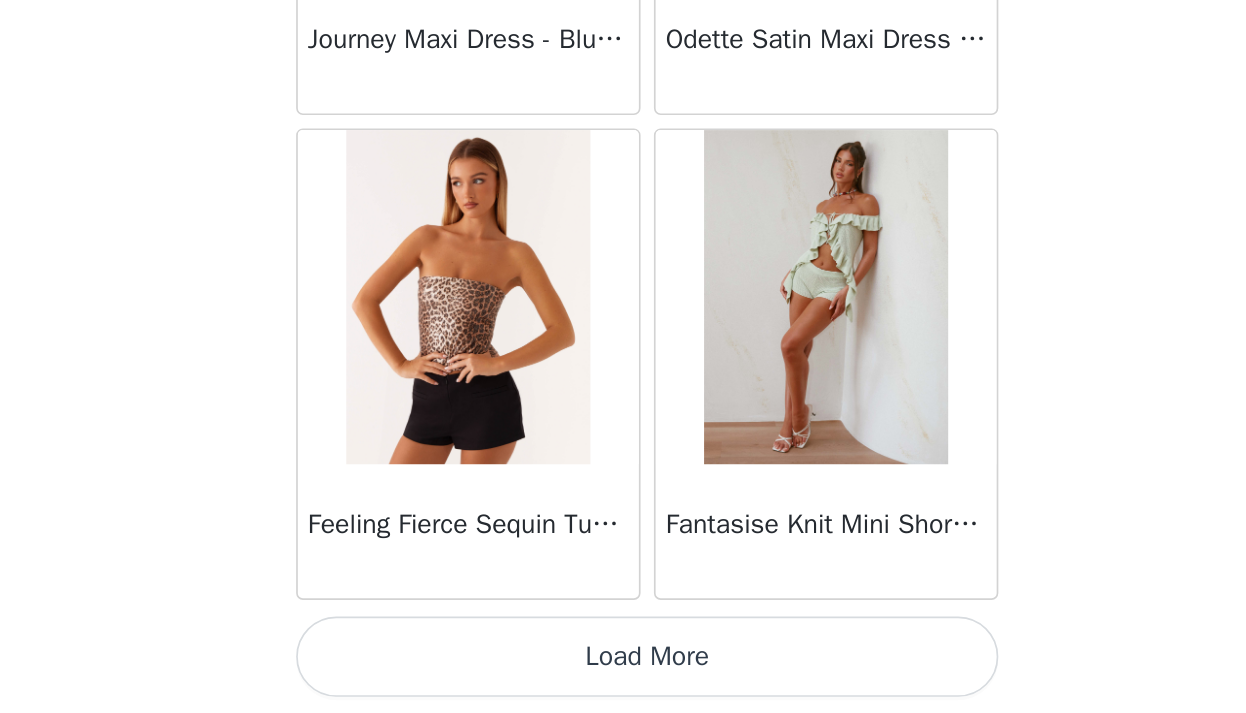 click on "Load More" at bounding box center (623, 679) 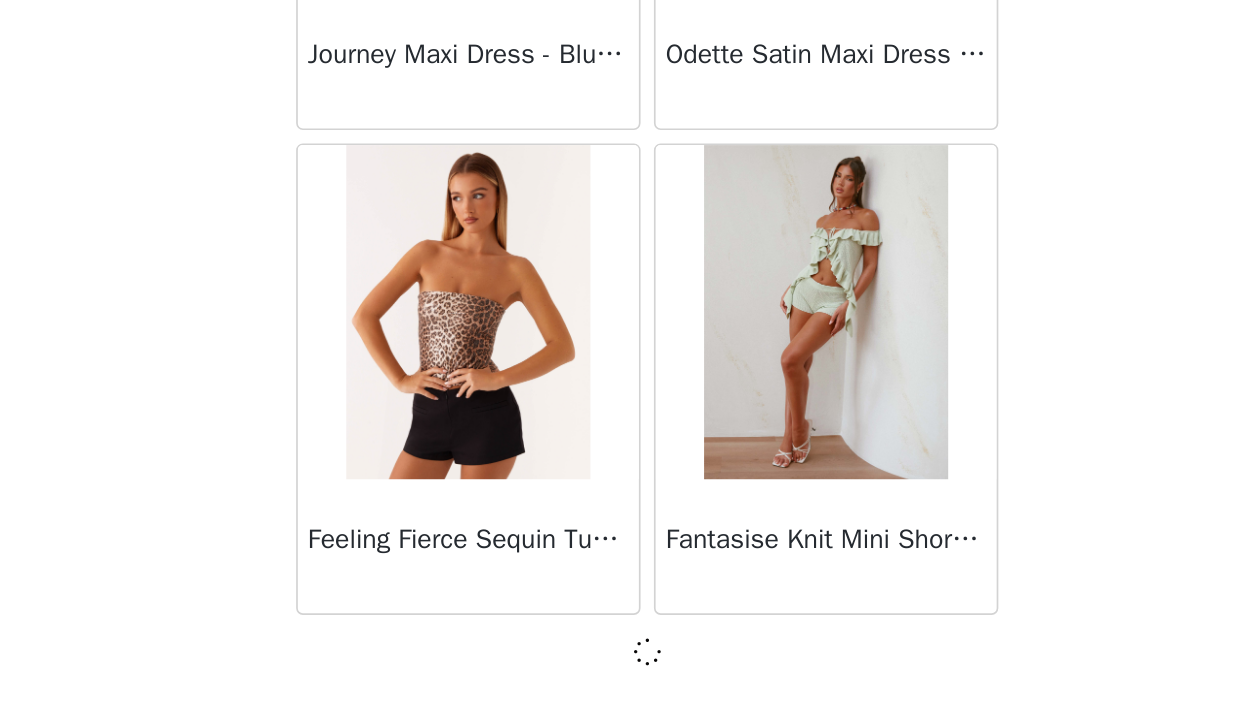 scroll, scrollTop: 31338, scrollLeft: 0, axis: vertical 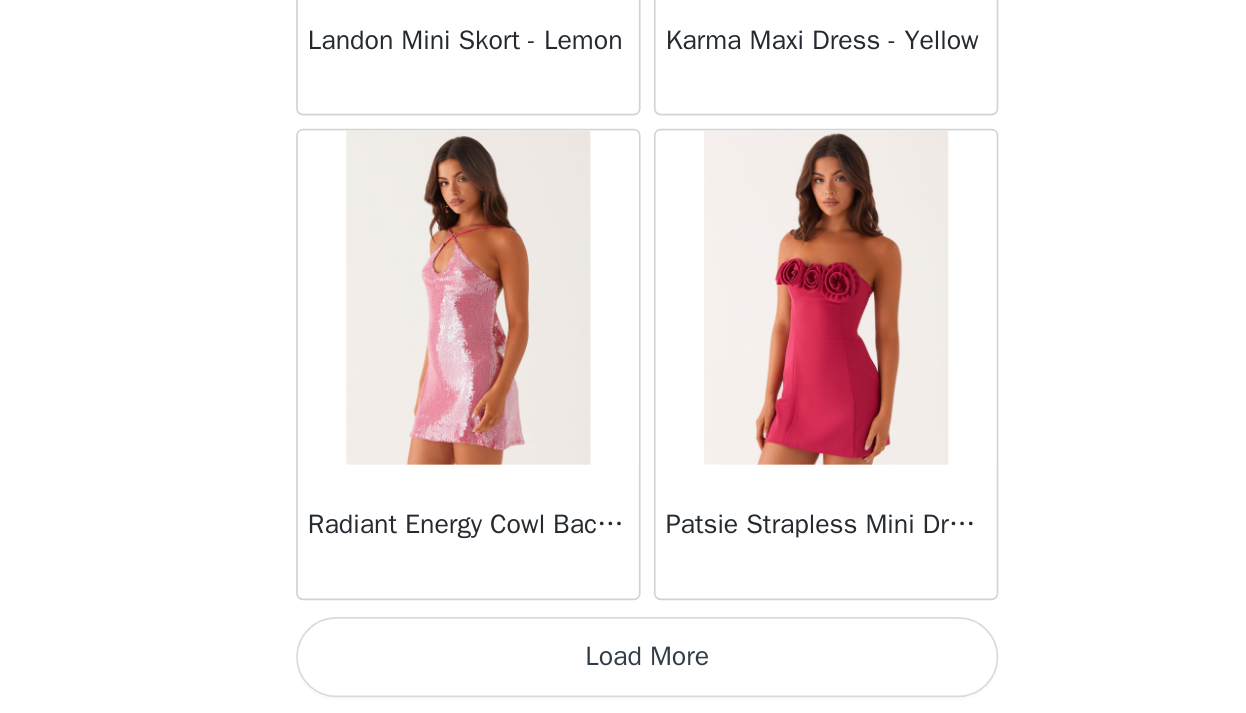 click on "Load More" at bounding box center [623, 679] 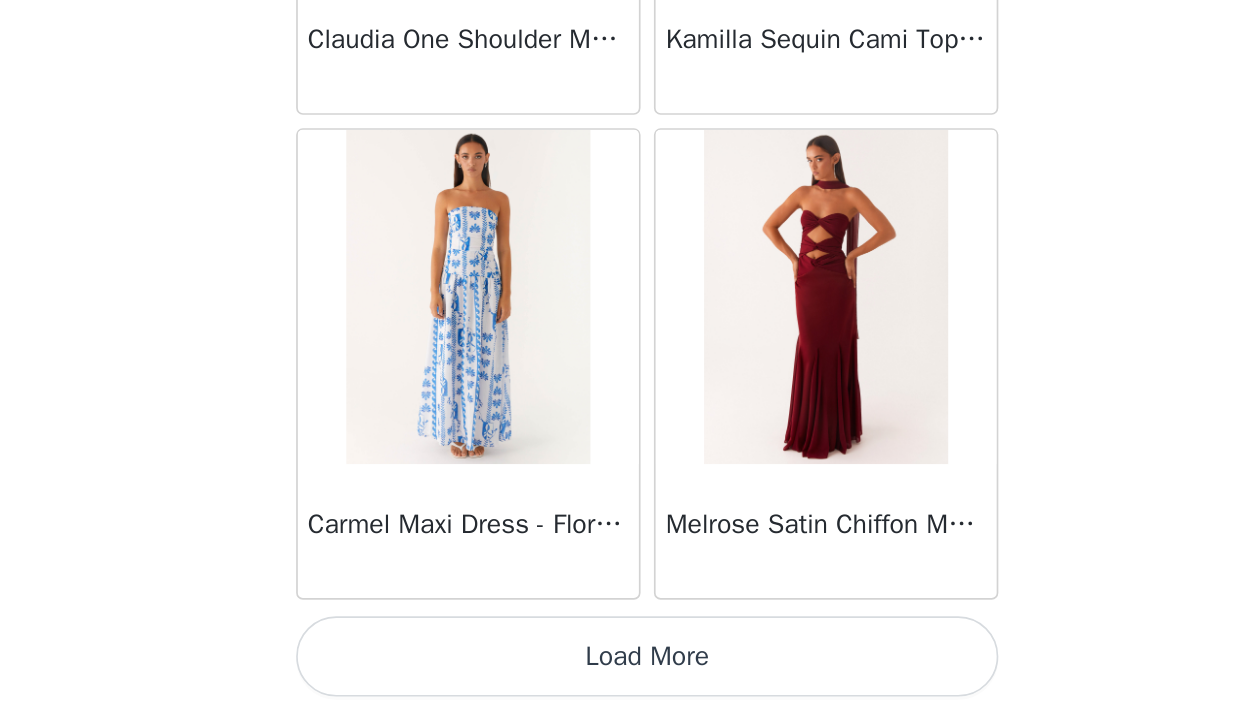 click on "Load More" at bounding box center [623, 679] 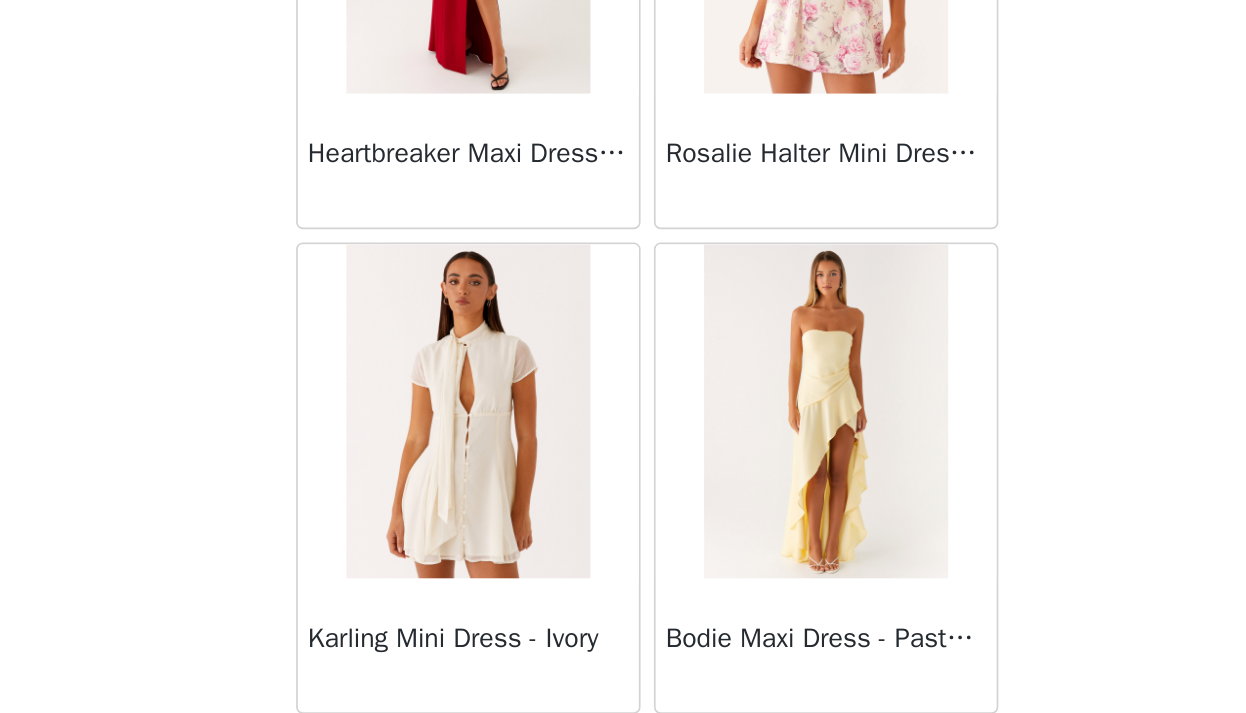 scroll, scrollTop: 40047, scrollLeft: 0, axis: vertical 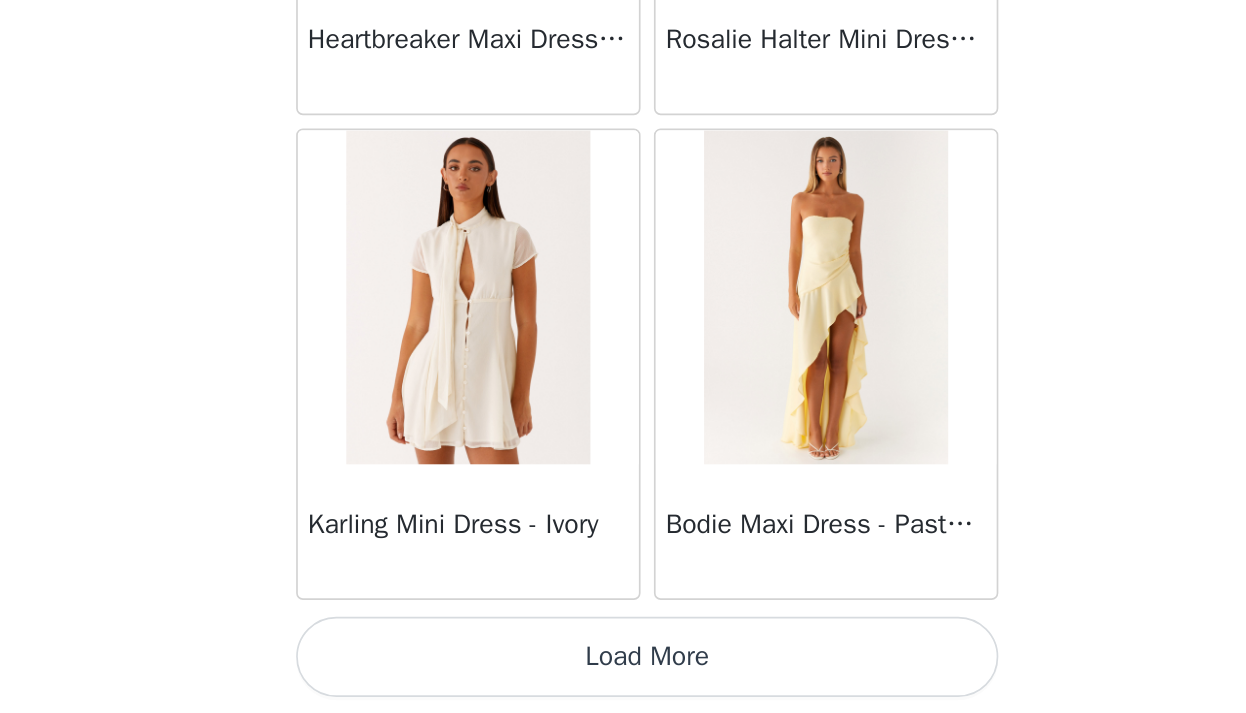 click on "Load More" at bounding box center [623, 679] 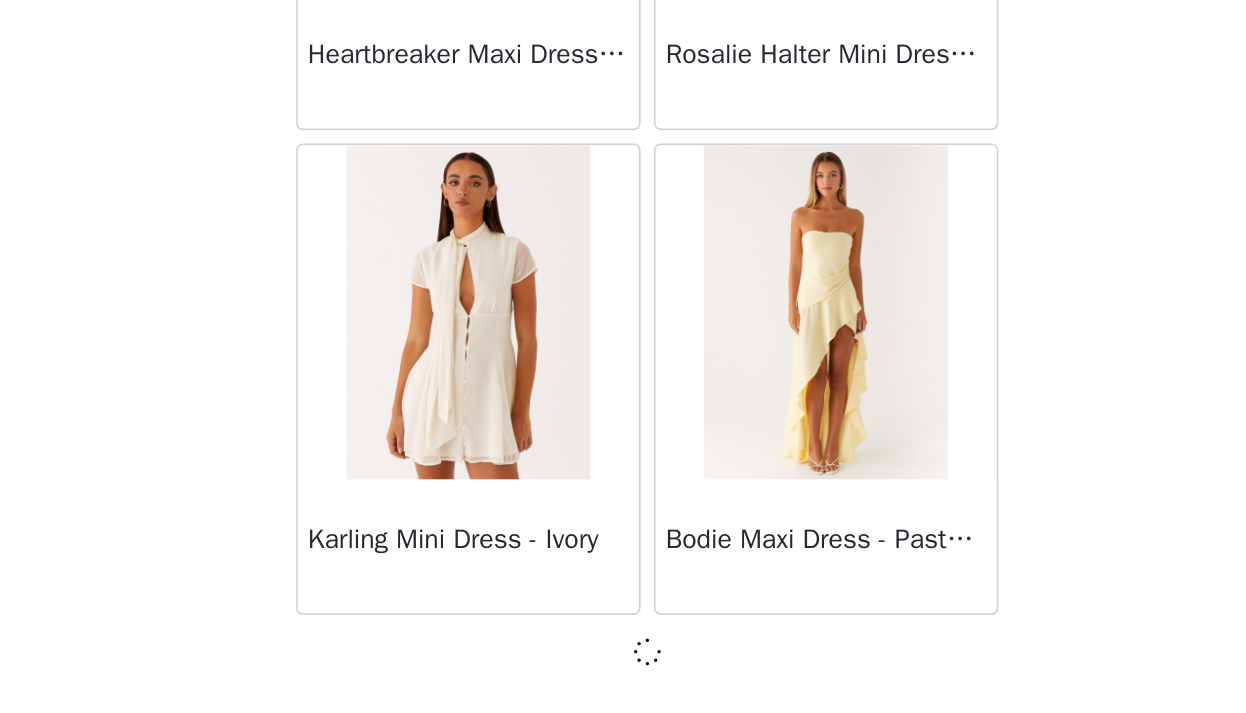 scroll, scrollTop: 40038, scrollLeft: 0, axis: vertical 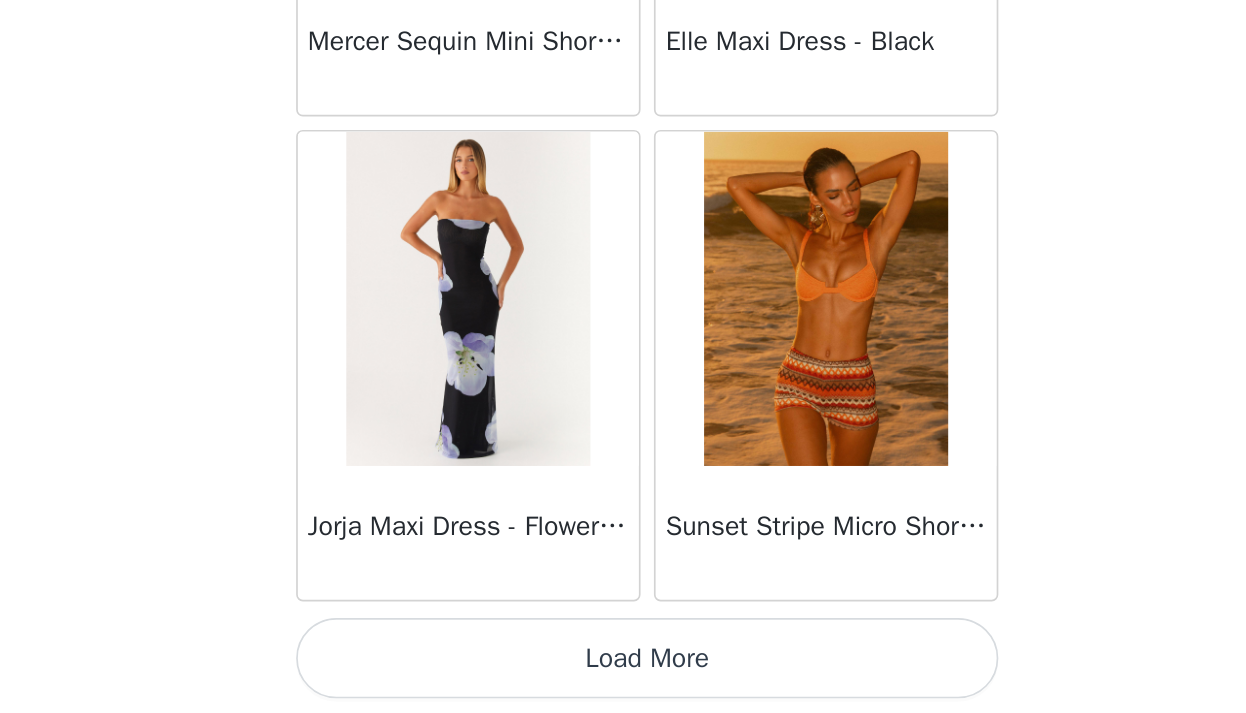 click on "Load More" at bounding box center [623, 680] 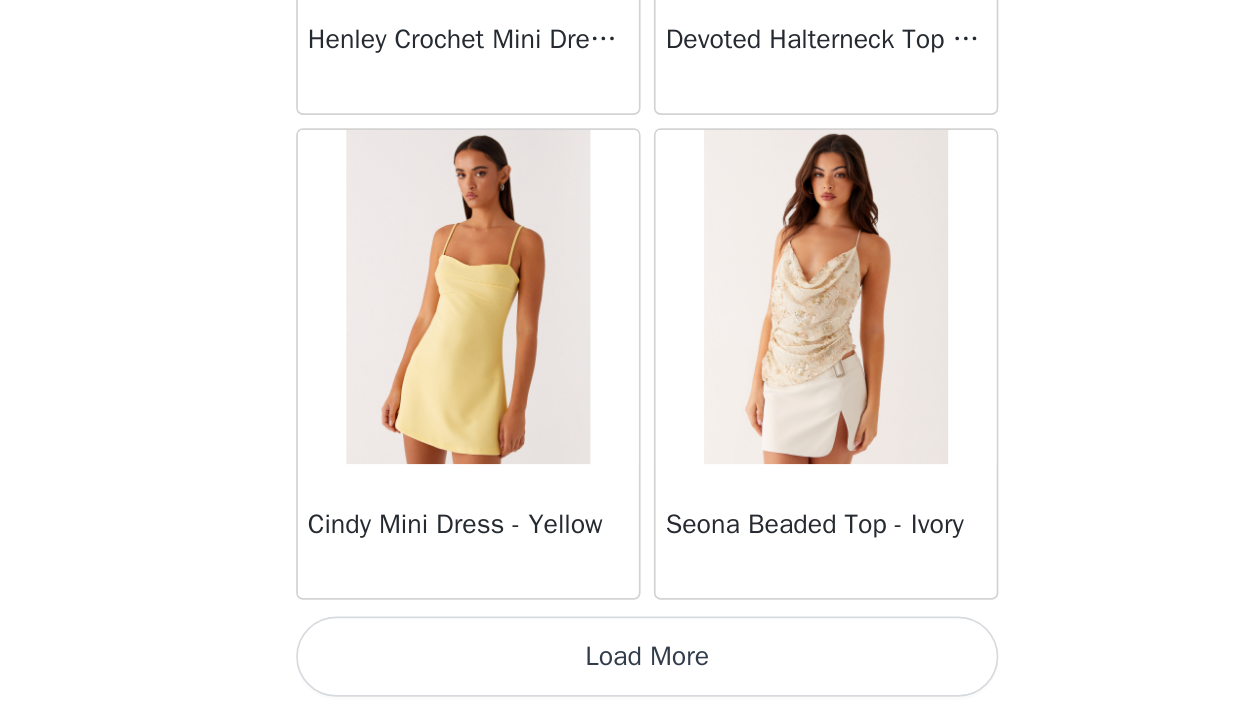 click on "Manuka Ruffle Mini Dress - Yellow       Heart Of Glass Satin Maxi Dress - Blue       Ronnie Maxi Dress - Blue       Nicola Maxi Dress - Pink       Imani Maxi Dress - Pink       Liana Cowl Maxi Dress - Print       Cherry Skies Midi Dress - White       Crystal Clear Lace Midi Skirt - Ivory       Crystal Clear Lace Top - Ivory       Clayton Top - Black Gingham       Wish You Luck Denim Top - Dark Blue       Raphaela Mini Dress - Navy       Maloney Maxi Dress - White       Franco Tie Back Top - Blue       Frida Denim Shorts - Vintage Wash Blue       Consie Long Sleeve Mini Dress - Pale Blue       Mariella Linen Maxi Skirt - Pink       Mariella Linen Top - Pink       Aullie Maxi Dress - Pink       Scorpio Crochet Mini Skirt - Ivory       Carnation Long Sleeve Knit Maxi Dress - Blue       Tara Maxi Dress - Pink Print       Kandi Mini Skirt - Mint       Bohemian Bliss Mesh Mini Dress - Green Floral       Carpe Diem Crochet Mini Dress - Ivory       Calissa Haltherneck Mini Dress - Pink" at bounding box center [623, -22519] 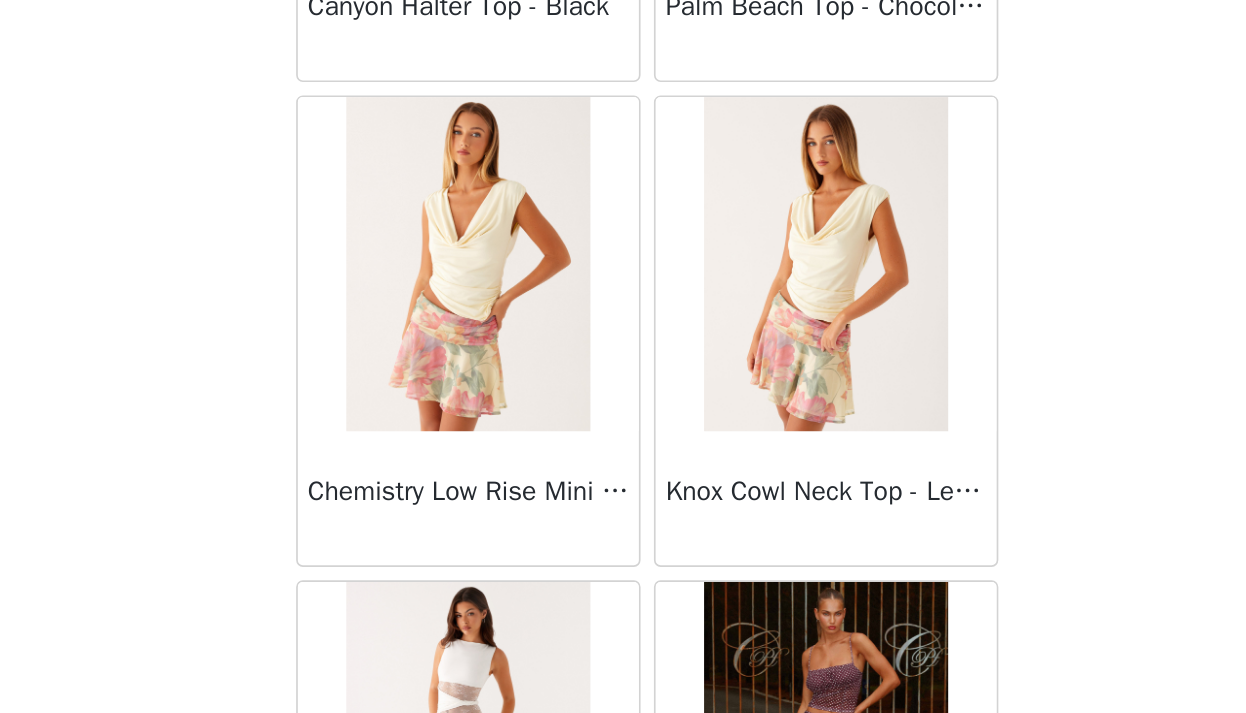 scroll, scrollTop: 43932, scrollLeft: 0, axis: vertical 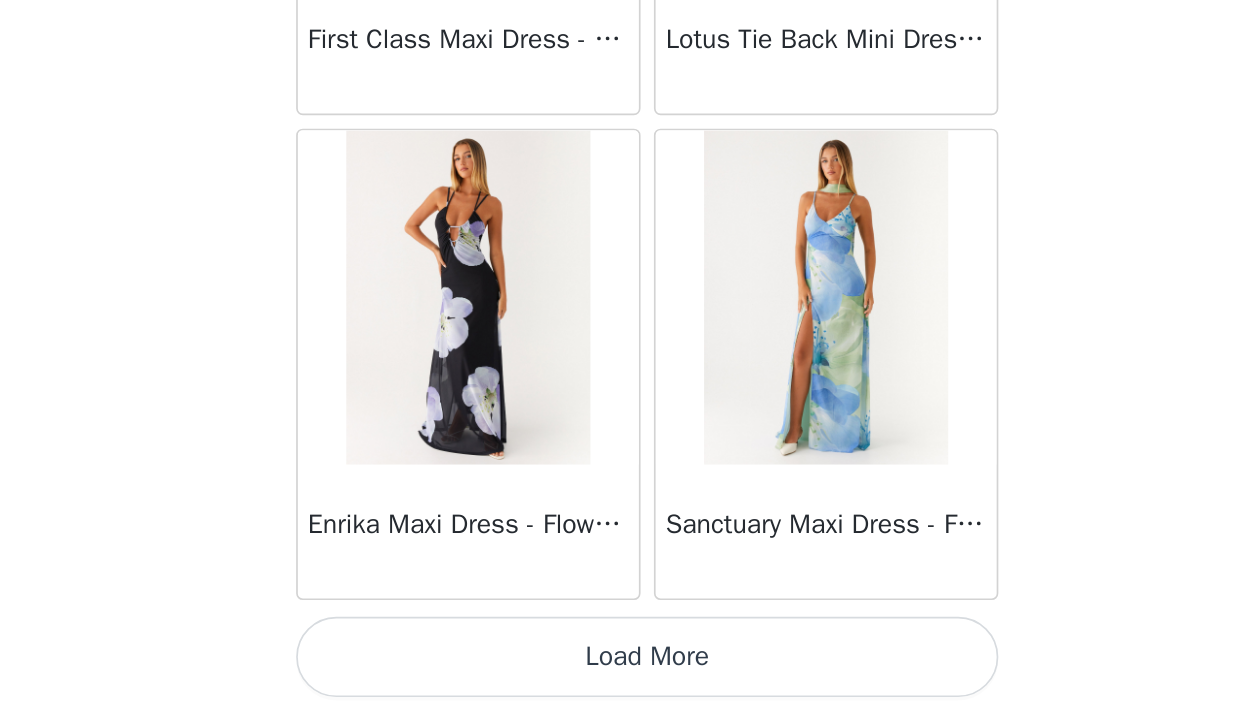 click on "Load More" at bounding box center [623, 679] 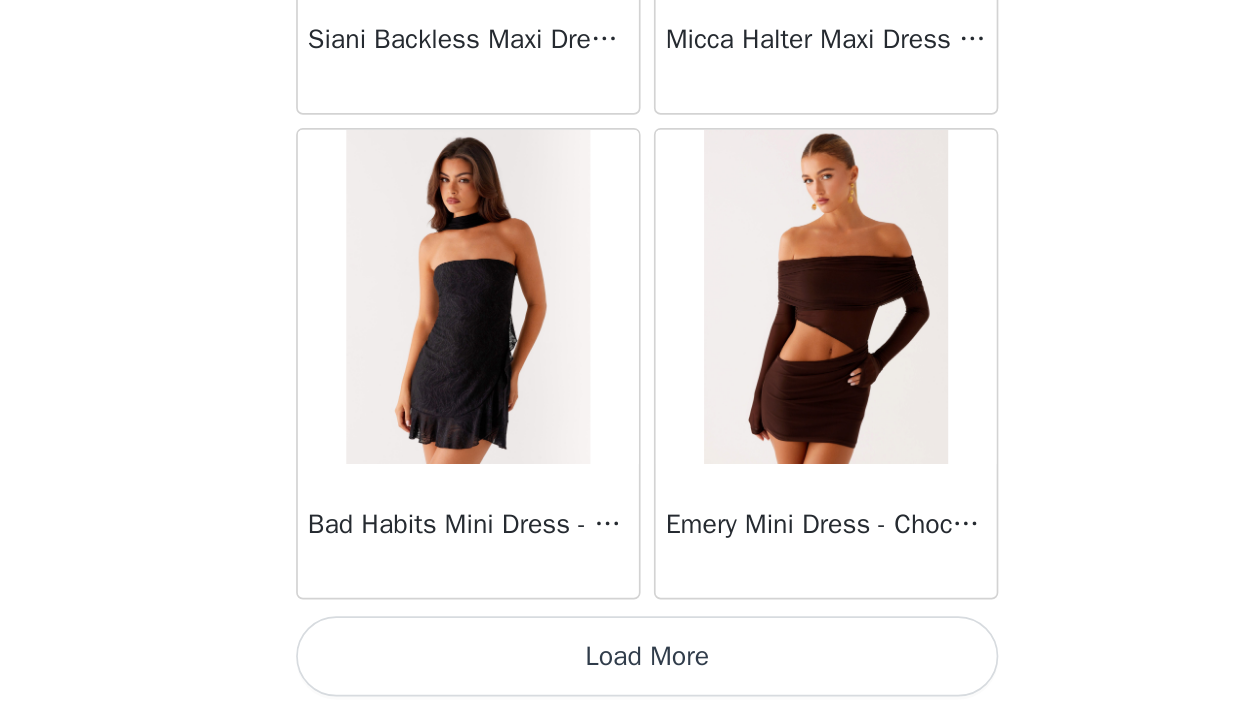 scroll, scrollTop: 51648, scrollLeft: 0, axis: vertical 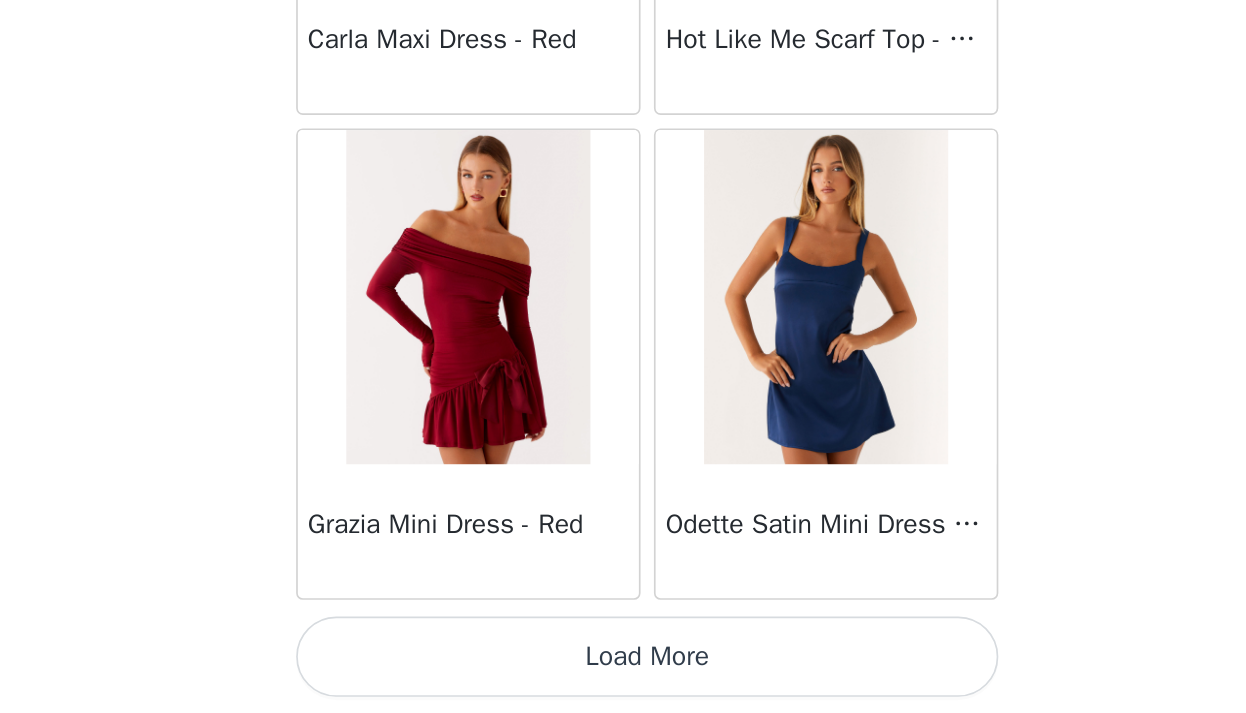 click on "Load More" at bounding box center [623, 679] 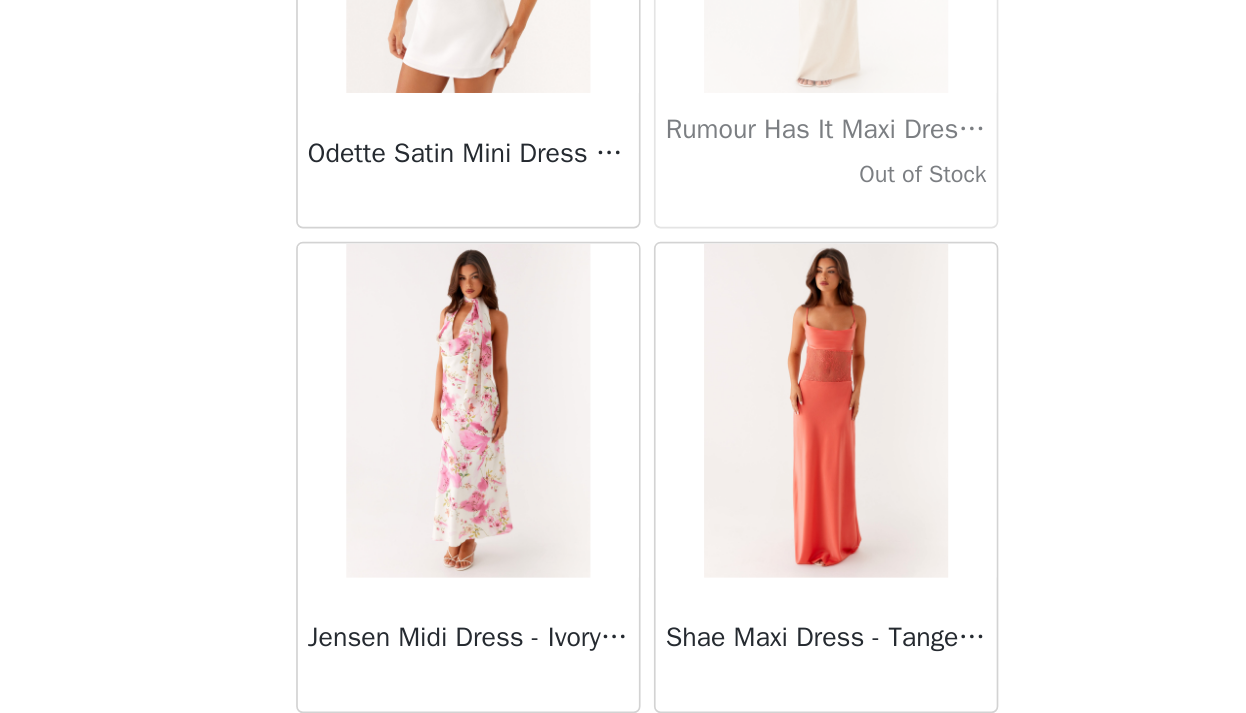 scroll, scrollTop: 57388, scrollLeft: 0, axis: vertical 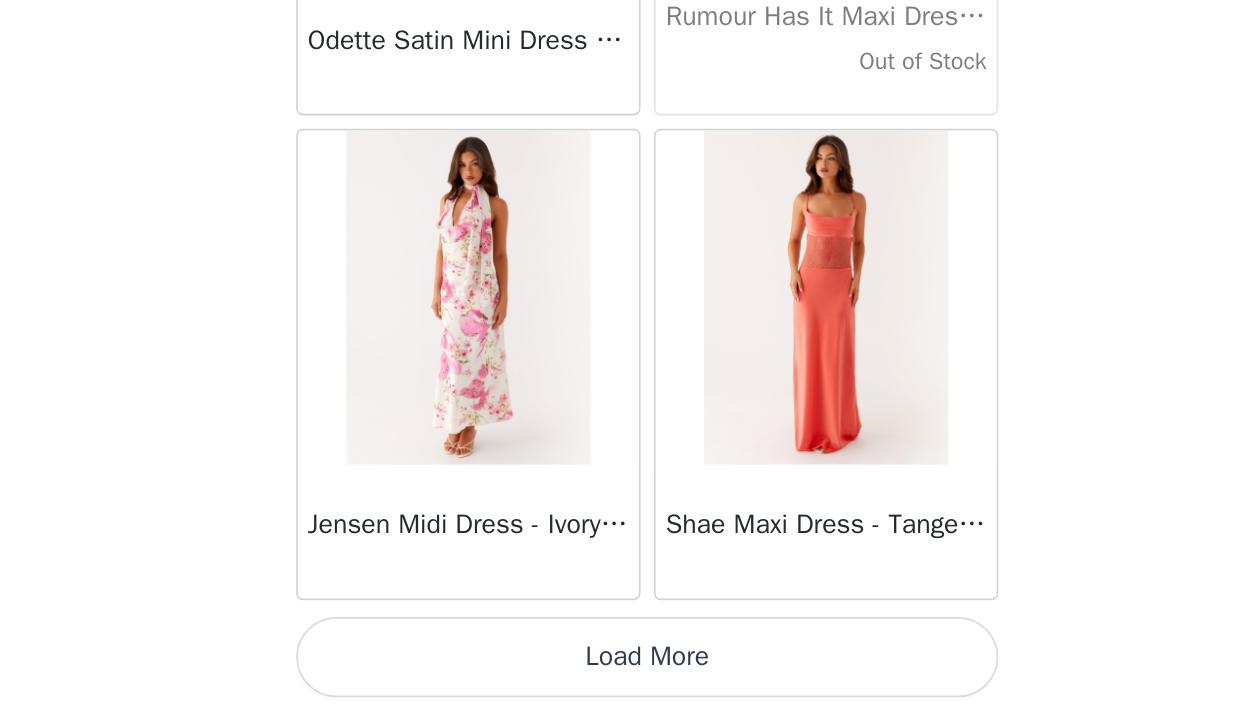 click on "Load More" at bounding box center (623, 679) 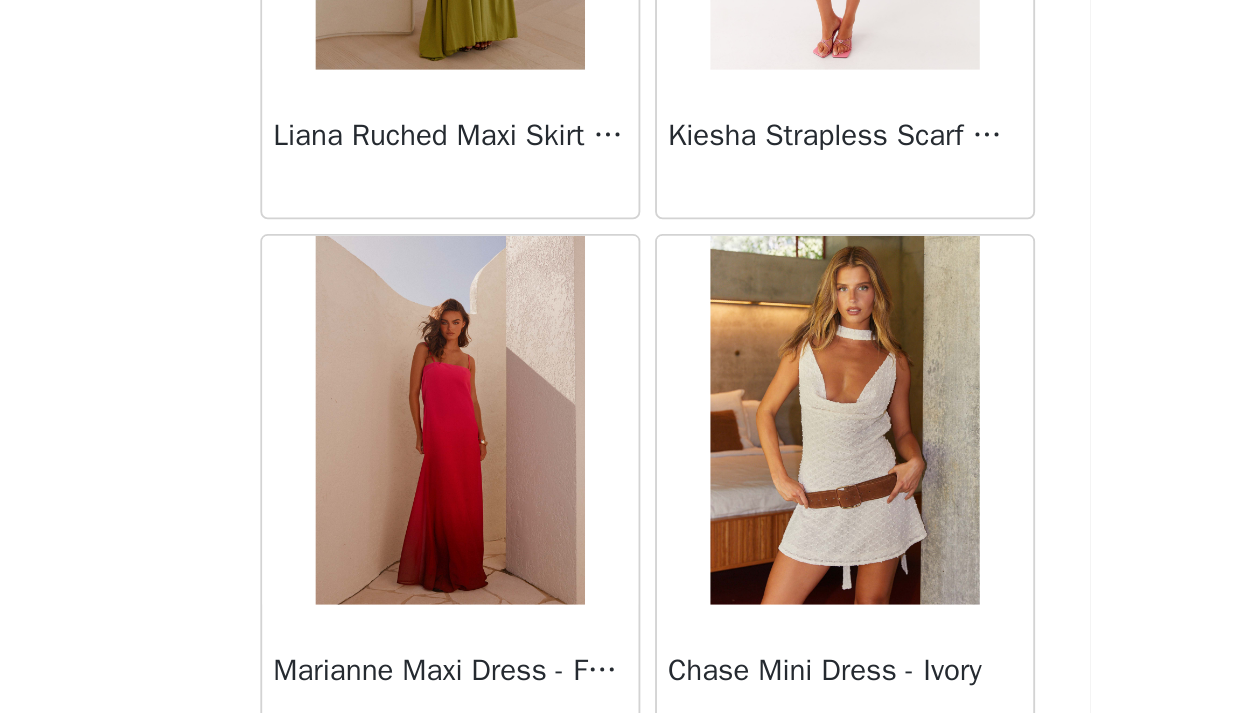 scroll, scrollTop: 60307, scrollLeft: 0, axis: vertical 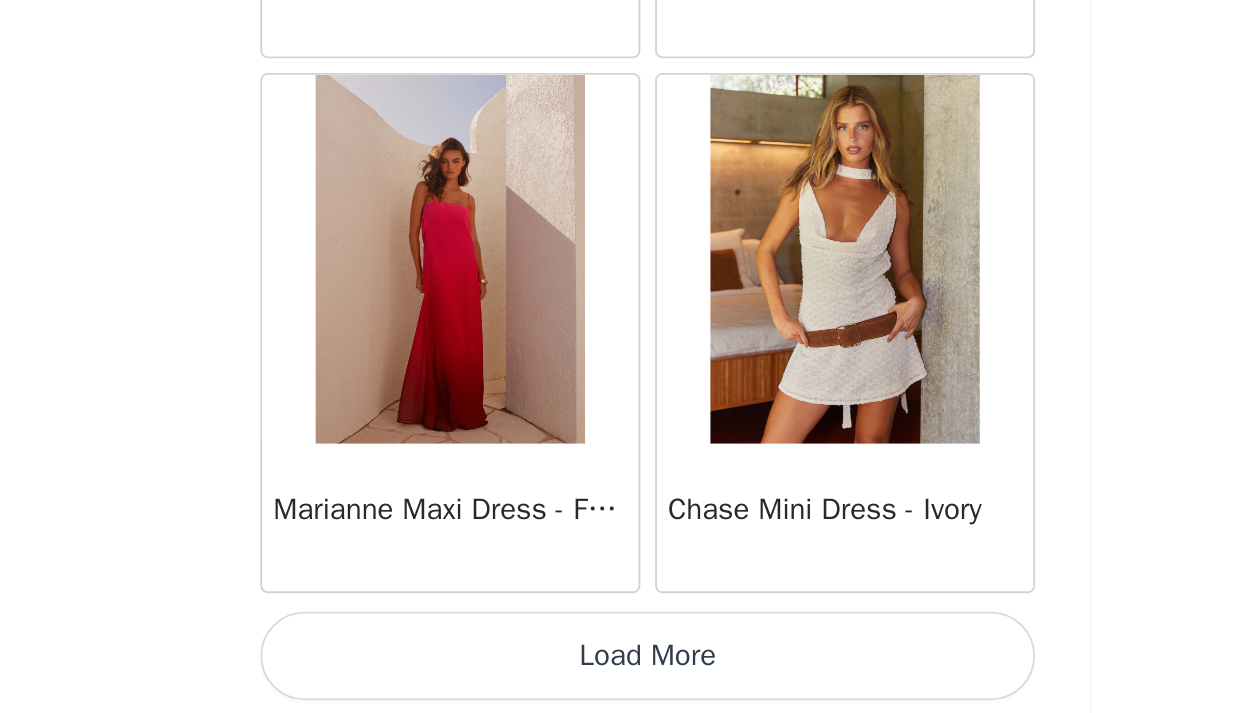 click on "Load More" at bounding box center [623, 679] 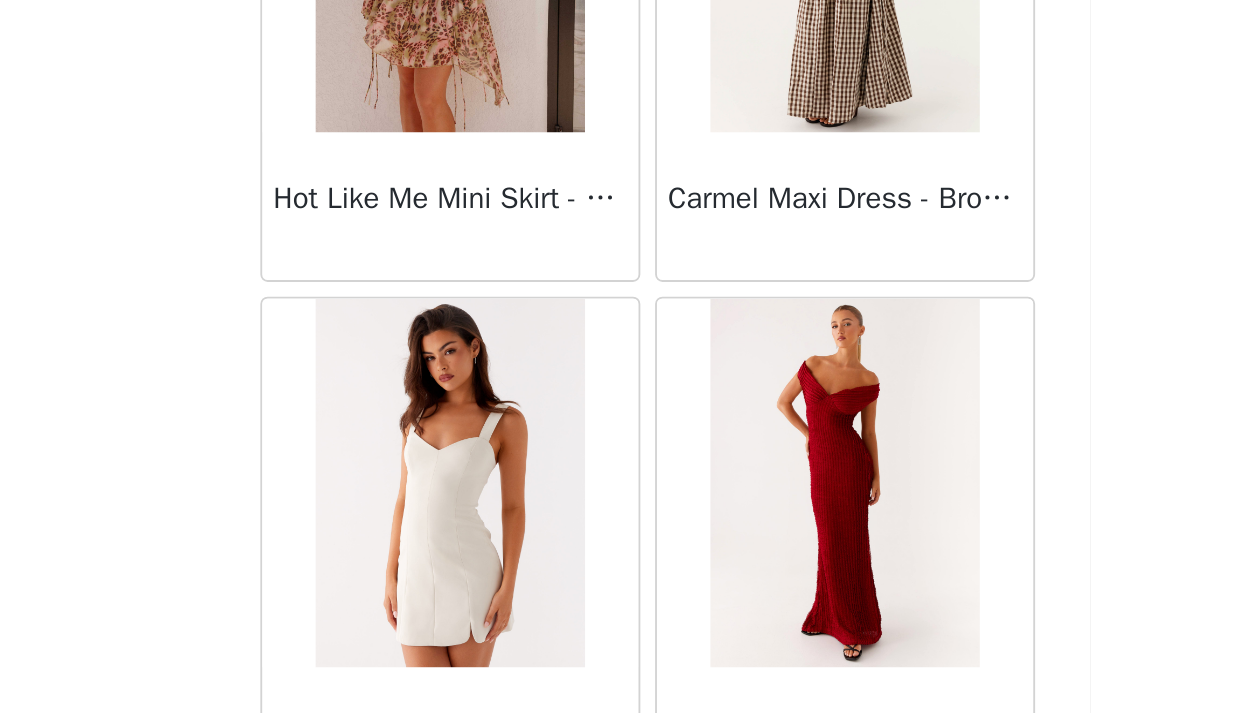 scroll, scrollTop: 62591, scrollLeft: 0, axis: vertical 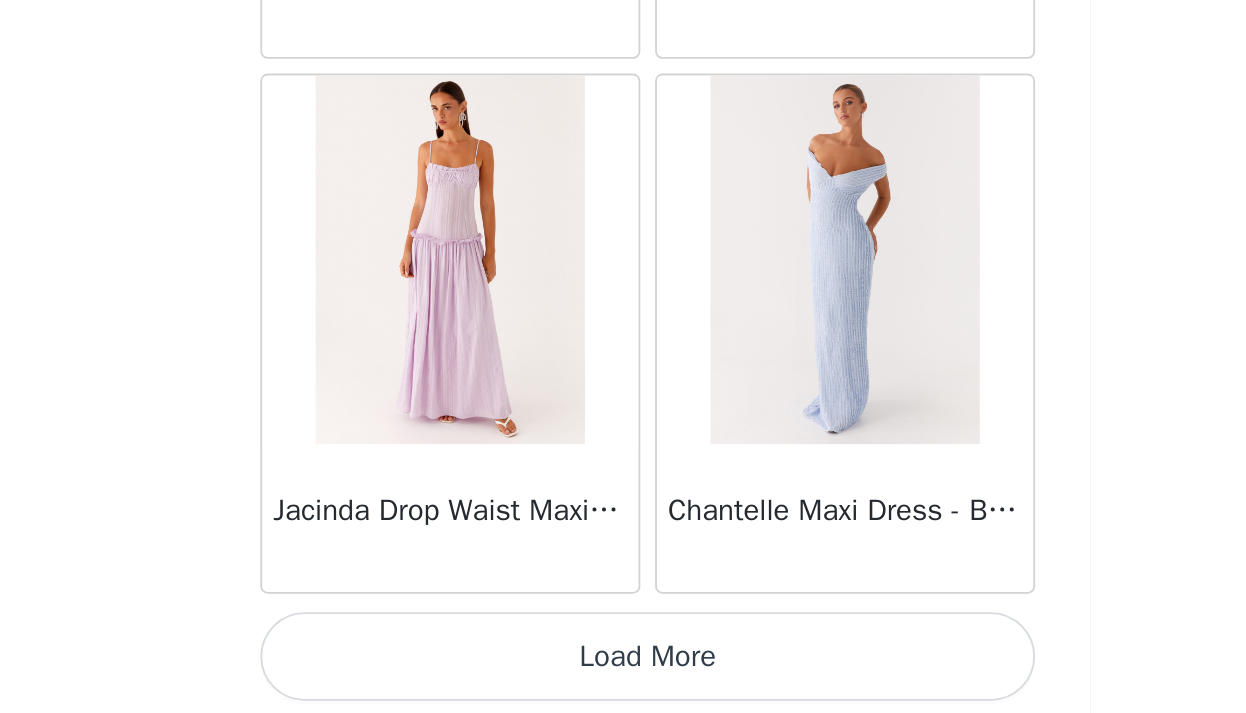 click on "Load More" at bounding box center [623, 679] 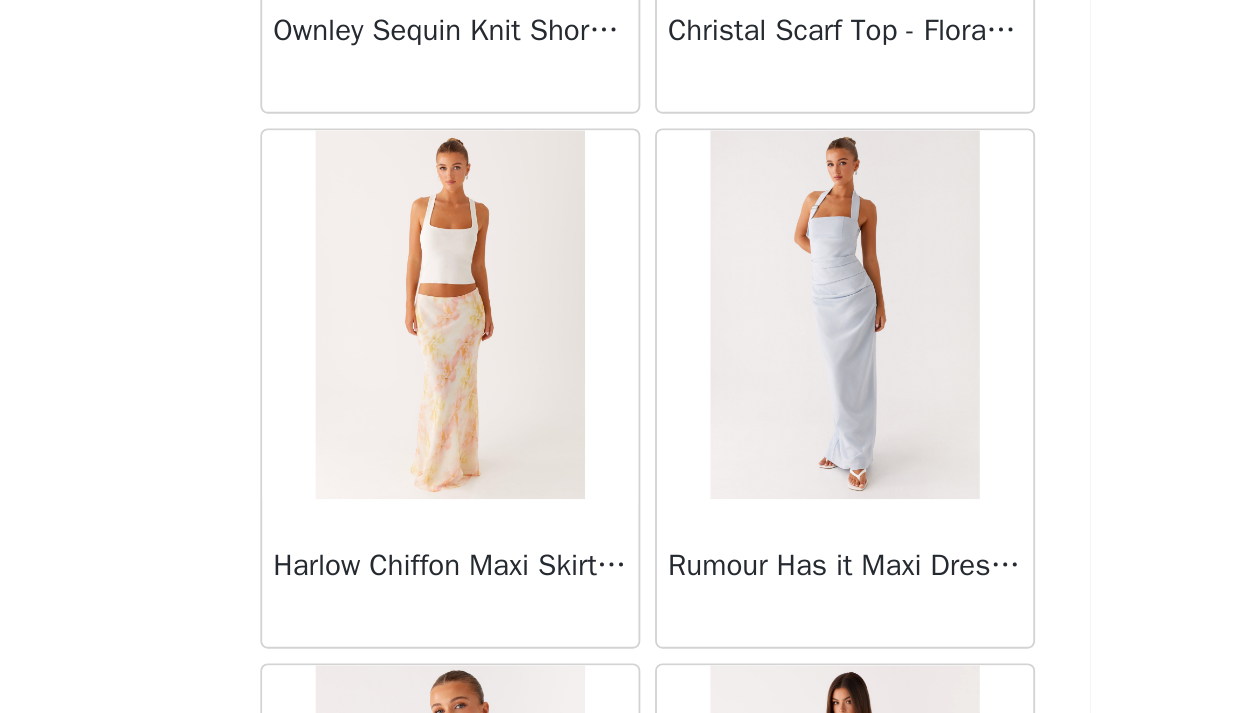 scroll, scrollTop: 64106, scrollLeft: 0, axis: vertical 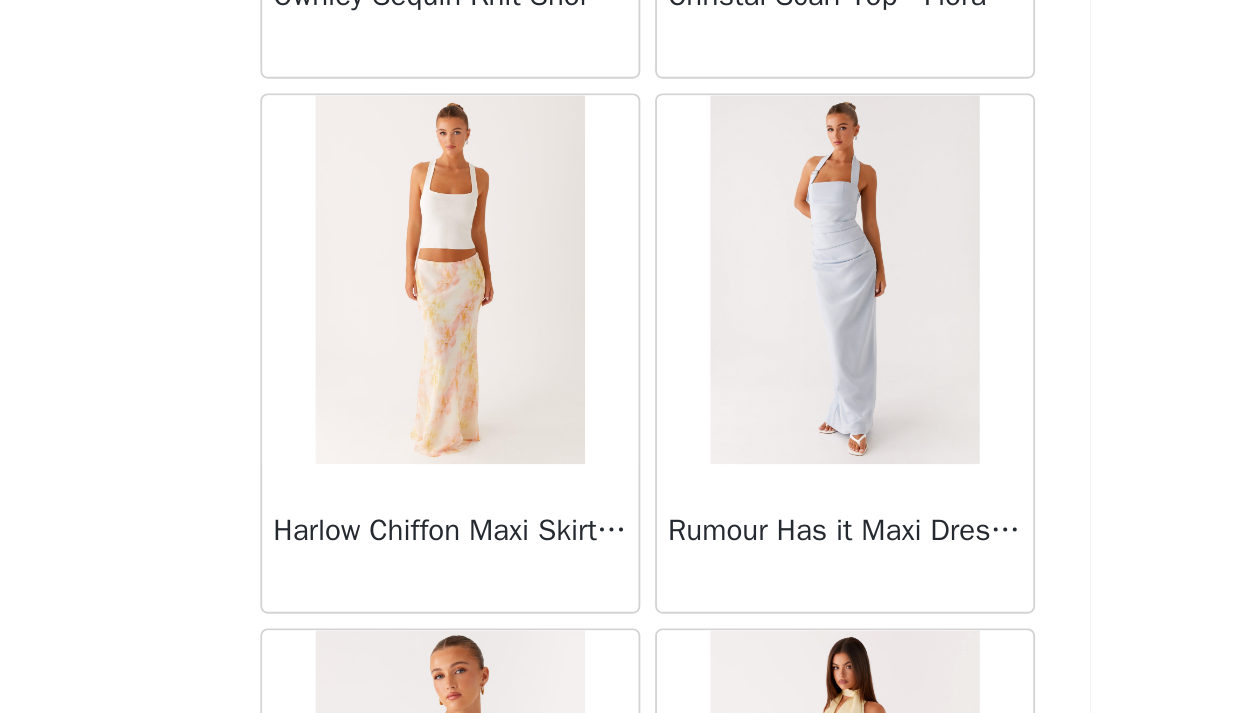 click on "Harlow Chiffon Maxi Skirt - Floral Print" at bounding box center [516, 615] 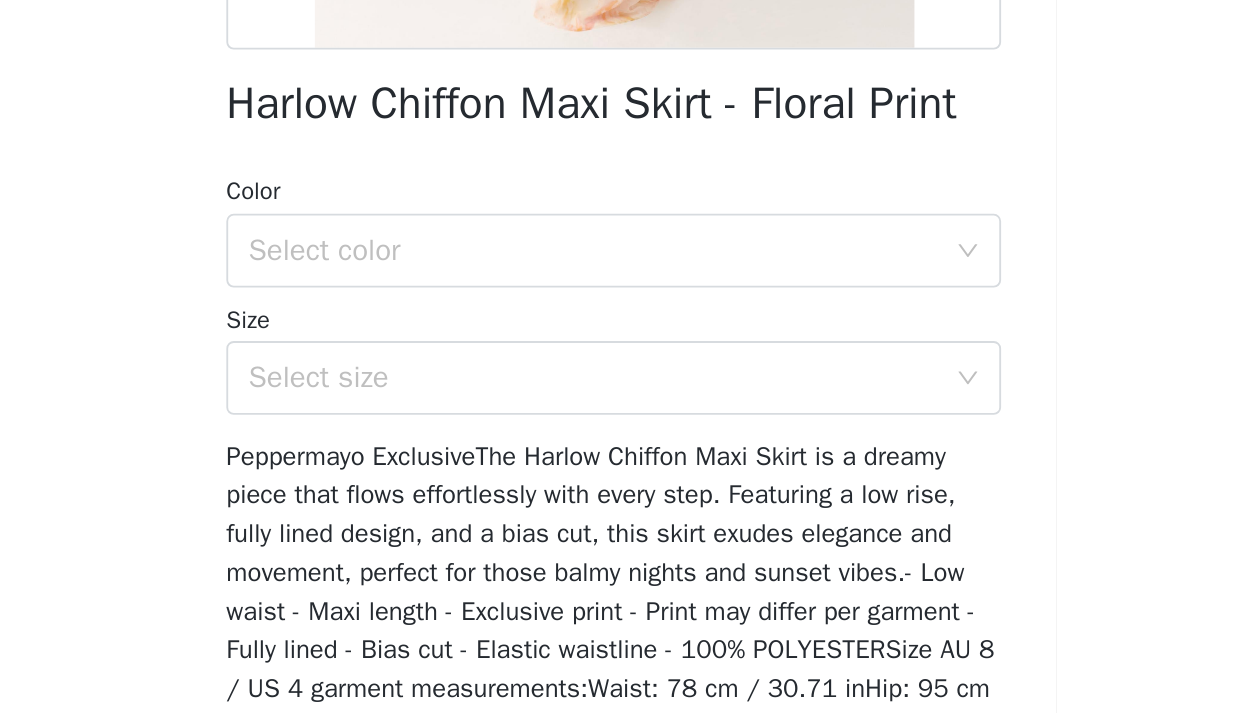 scroll, scrollTop: 274, scrollLeft: 0, axis: vertical 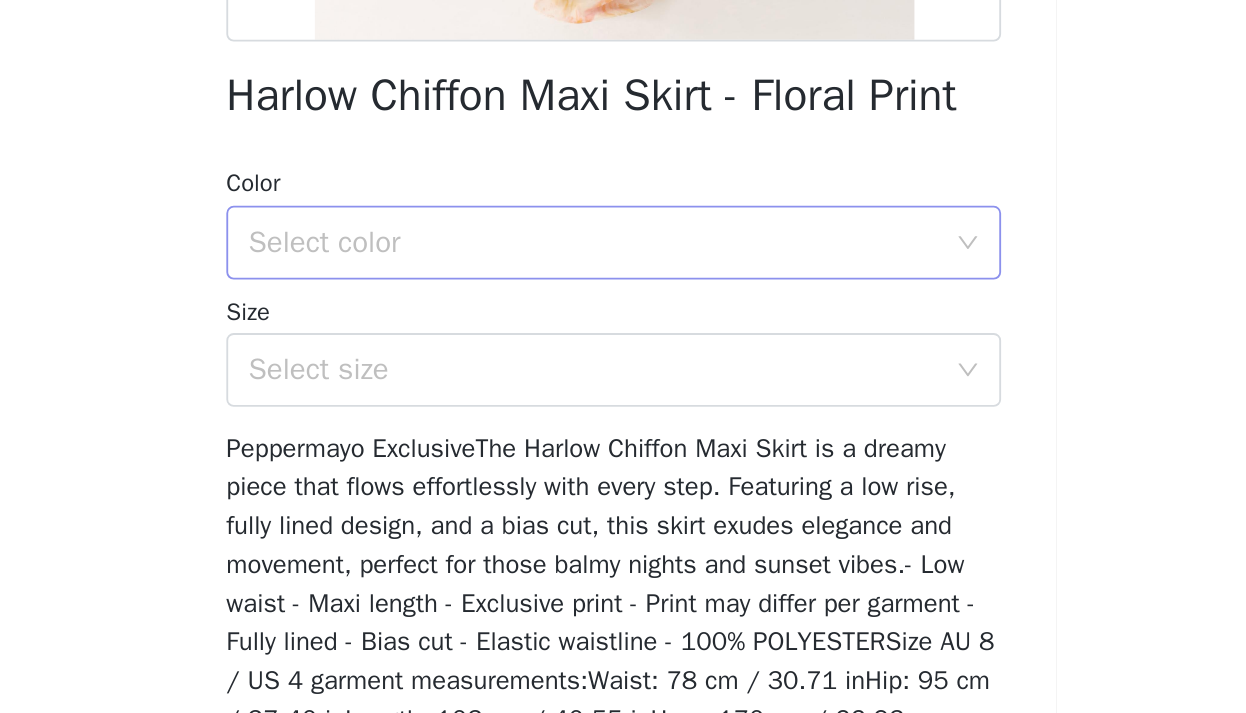 click on "Select color" at bounding box center (612, 385) 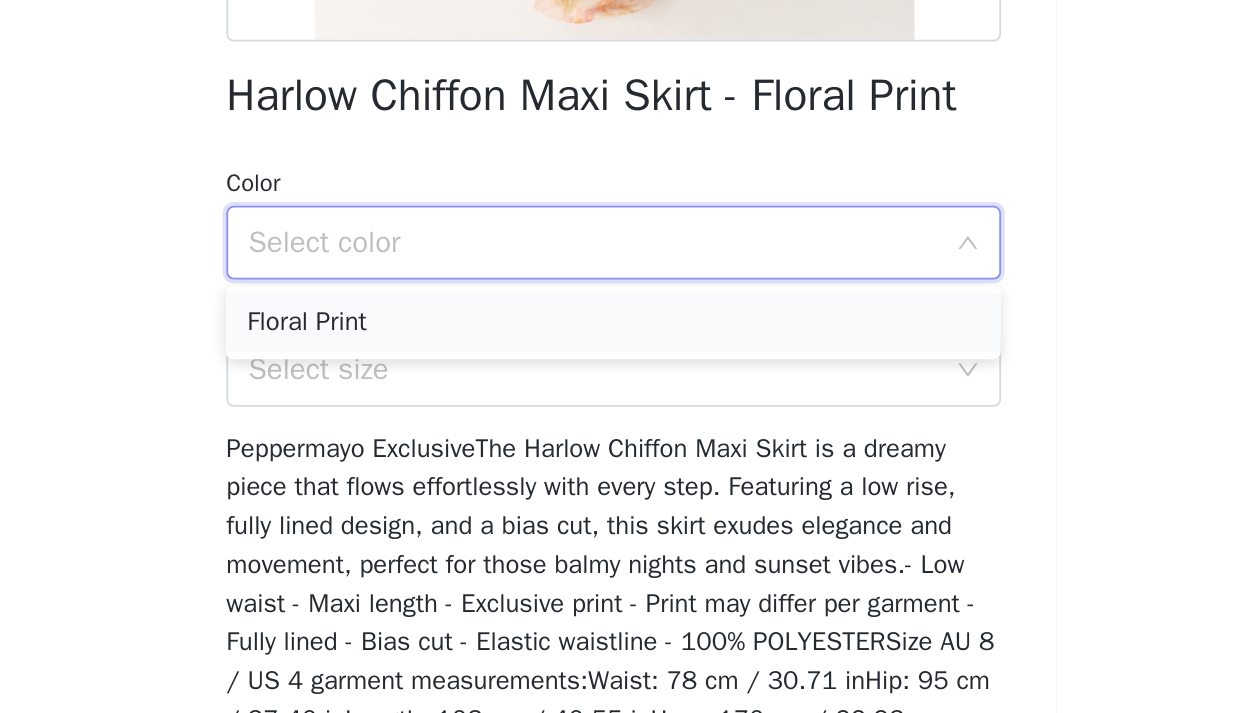 click on "Floral Print" at bounding box center [623, 428] 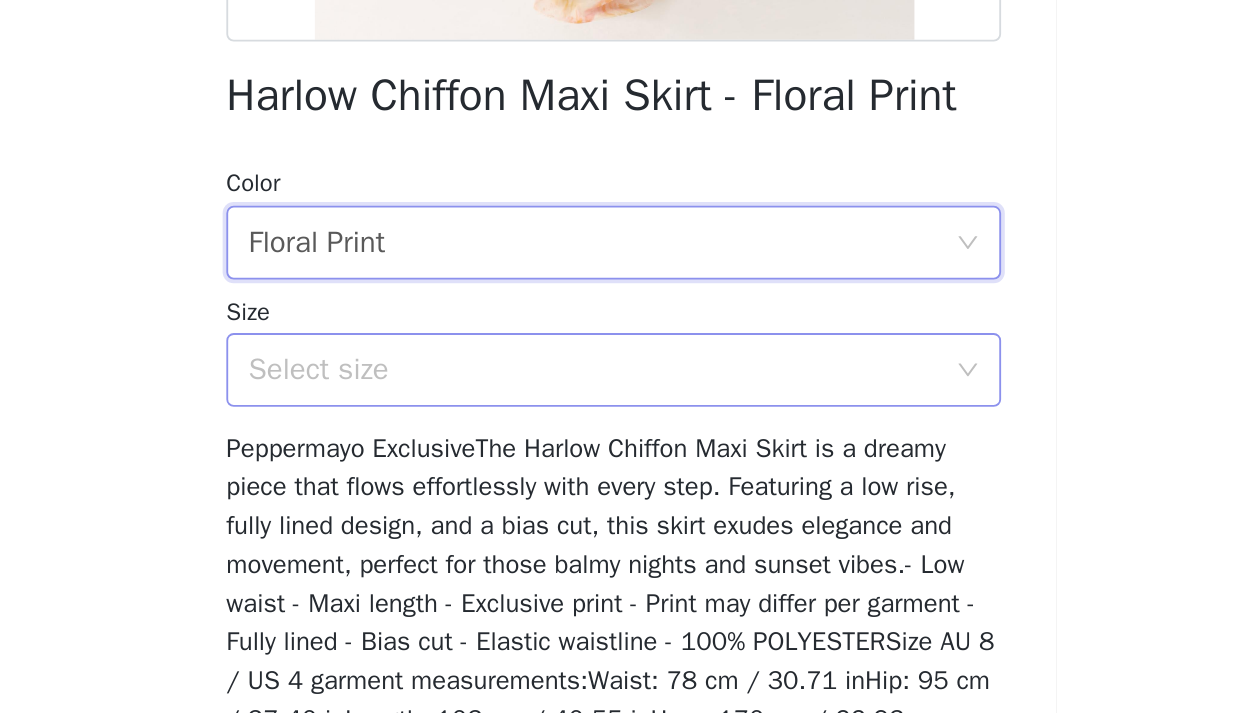 click on "Select size" at bounding box center [612, 454] 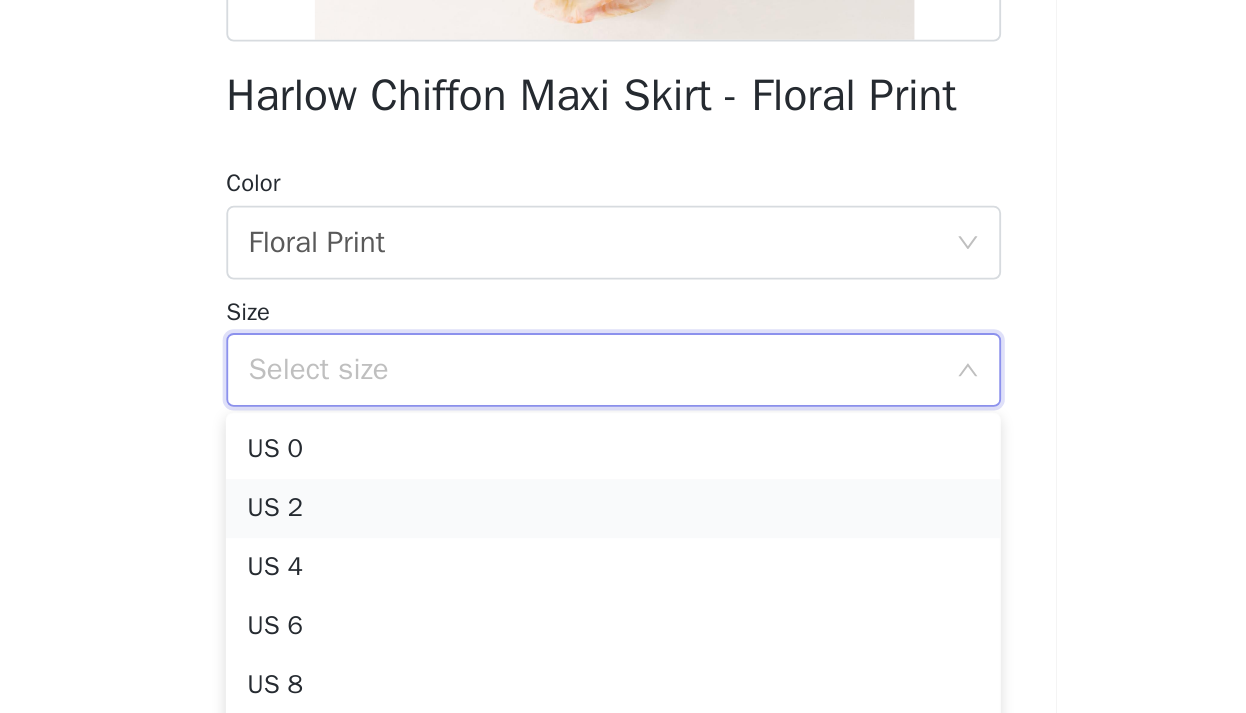 click on "US 2" at bounding box center [623, 529] 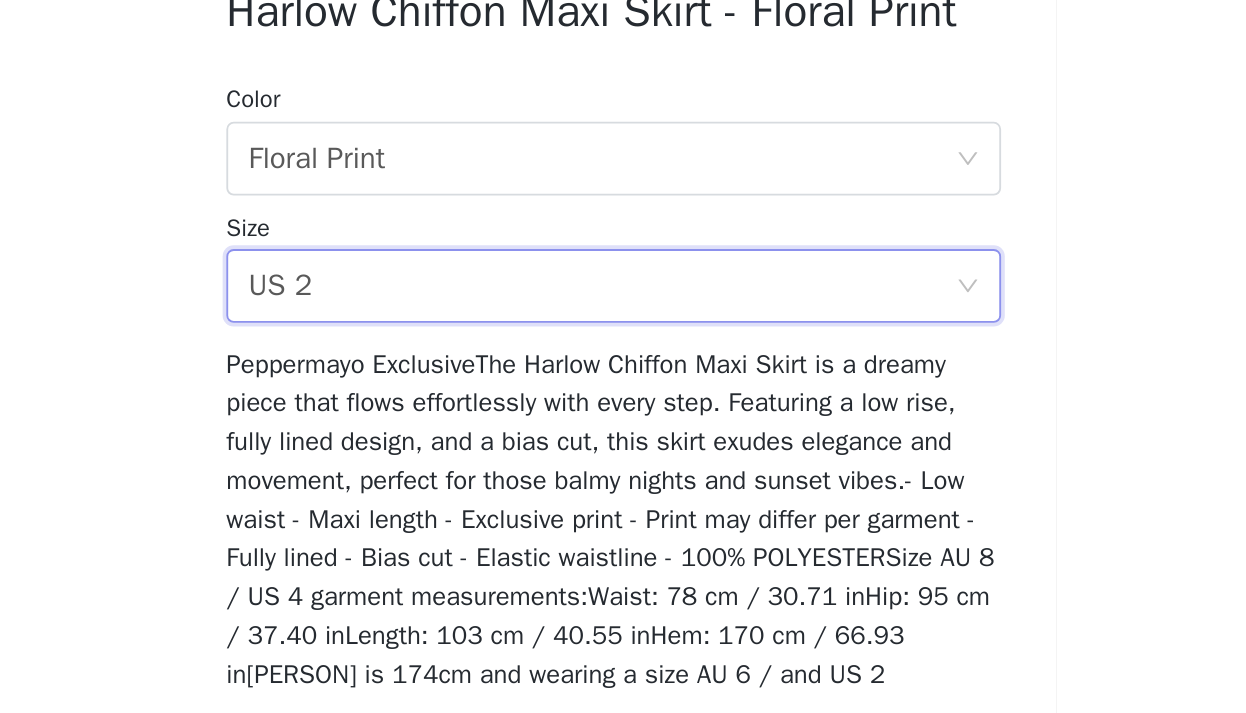 scroll, scrollTop: 340, scrollLeft: 0, axis: vertical 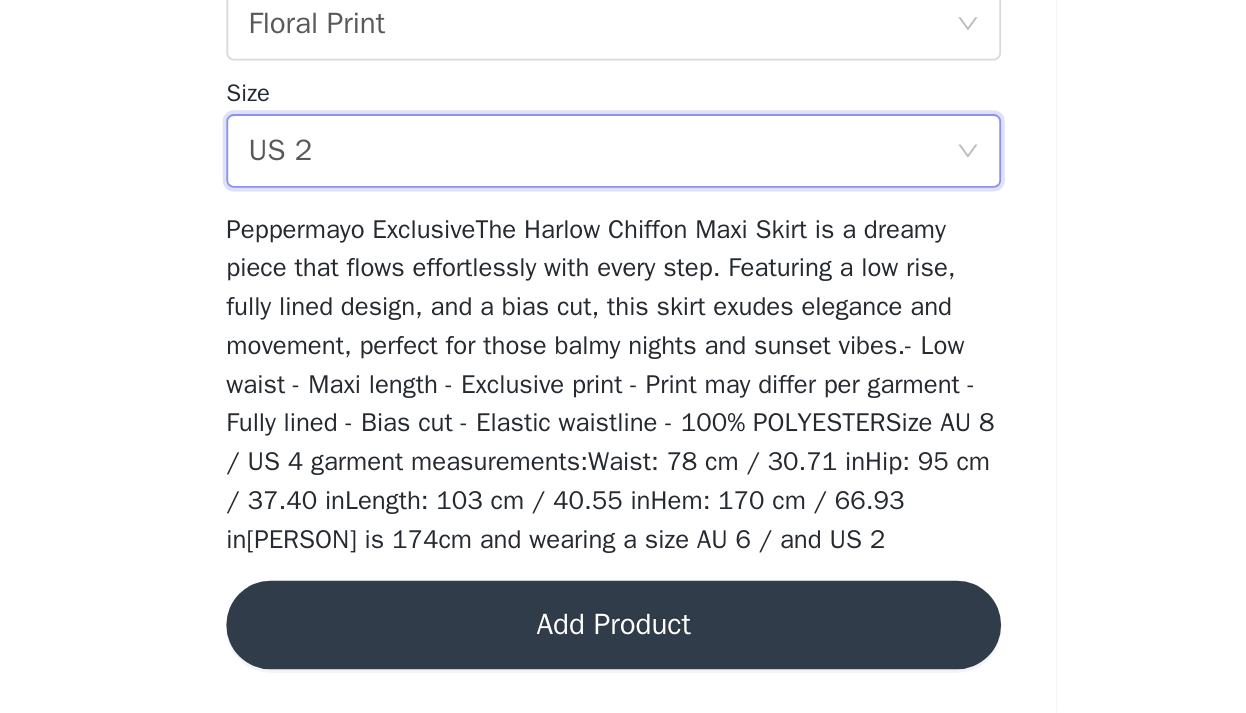 click on "Add Product" at bounding box center (623, 665) 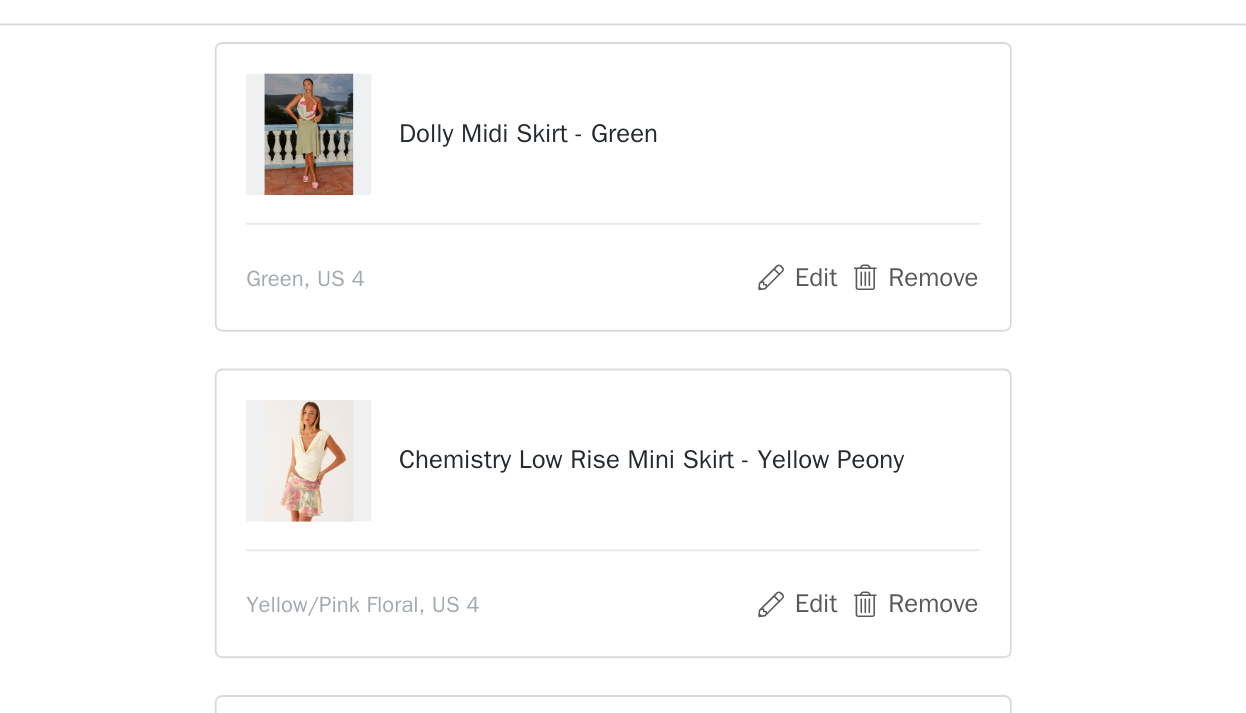 scroll, scrollTop: 685, scrollLeft: 0, axis: vertical 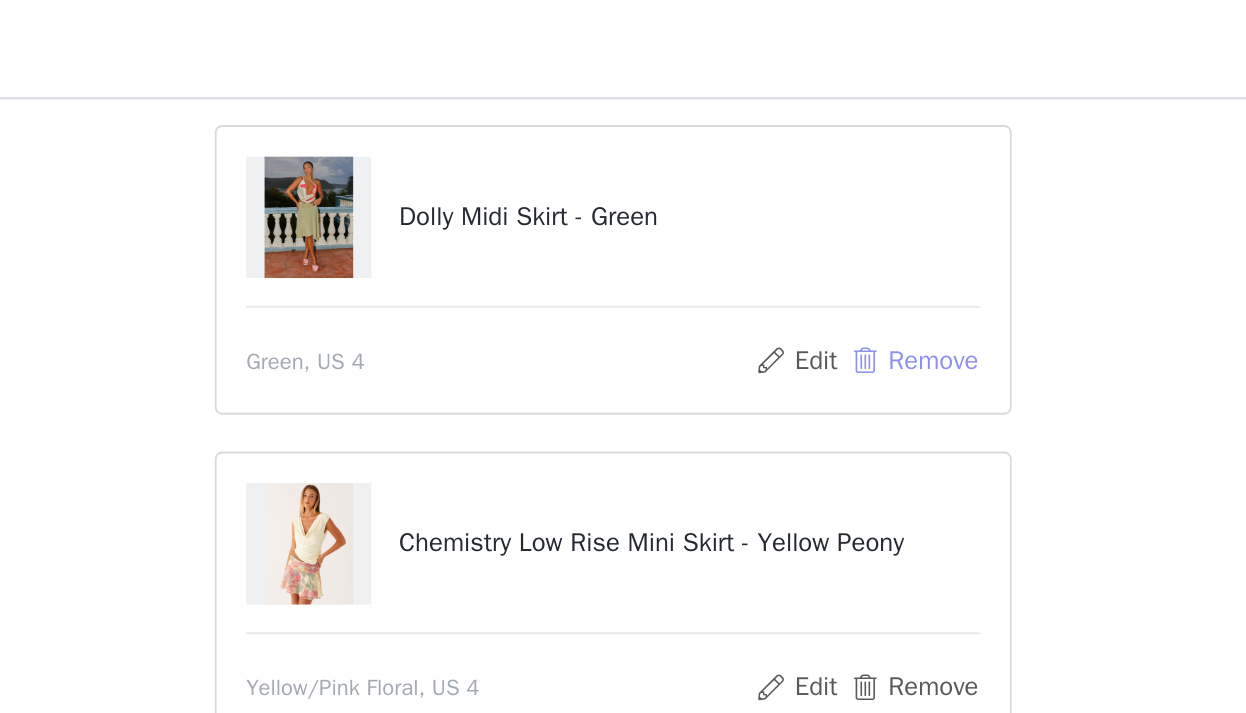click on "Remove" at bounding box center (786, 196) 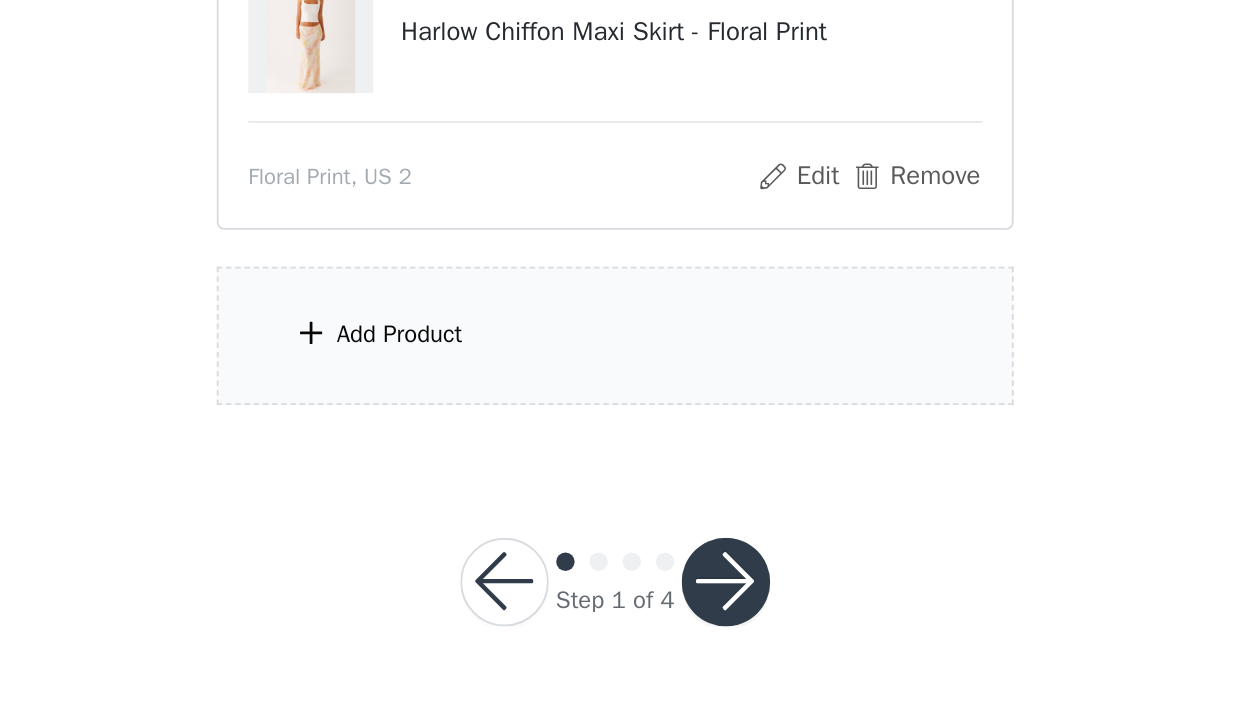 scroll, scrollTop: 690, scrollLeft: 0, axis: vertical 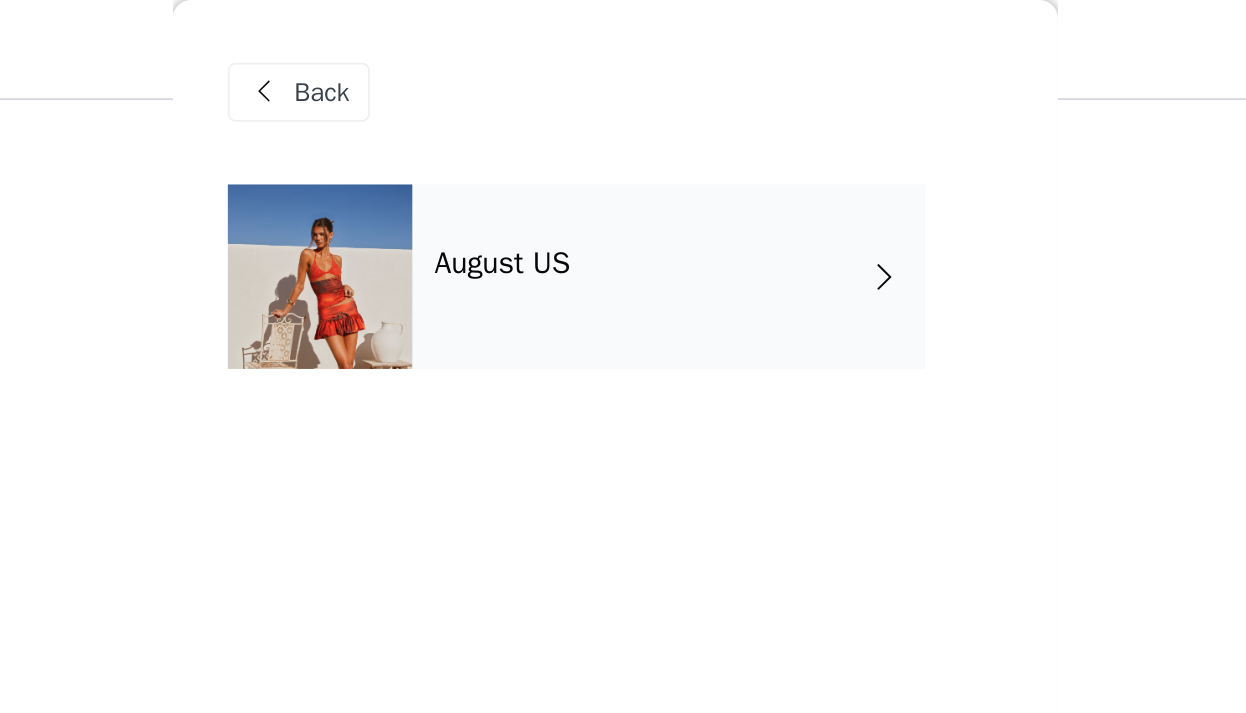 click on "August US" at bounding box center (652, 150) 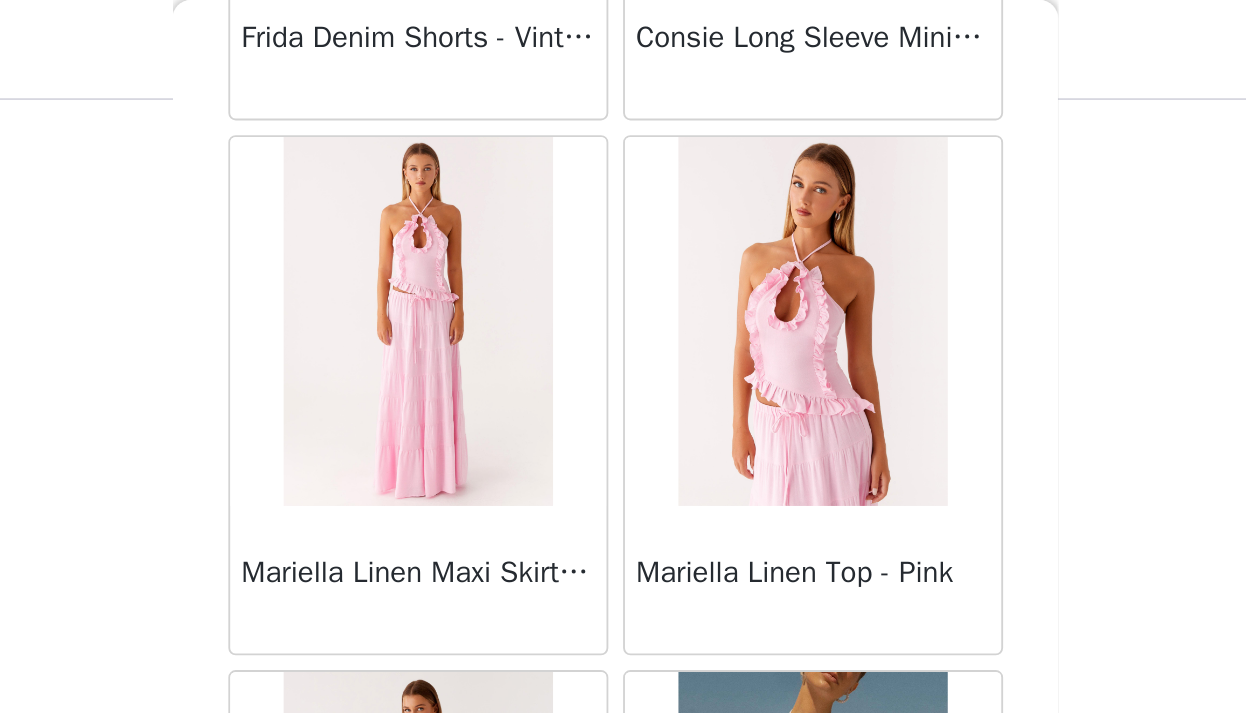scroll, scrollTop: 2347, scrollLeft: 0, axis: vertical 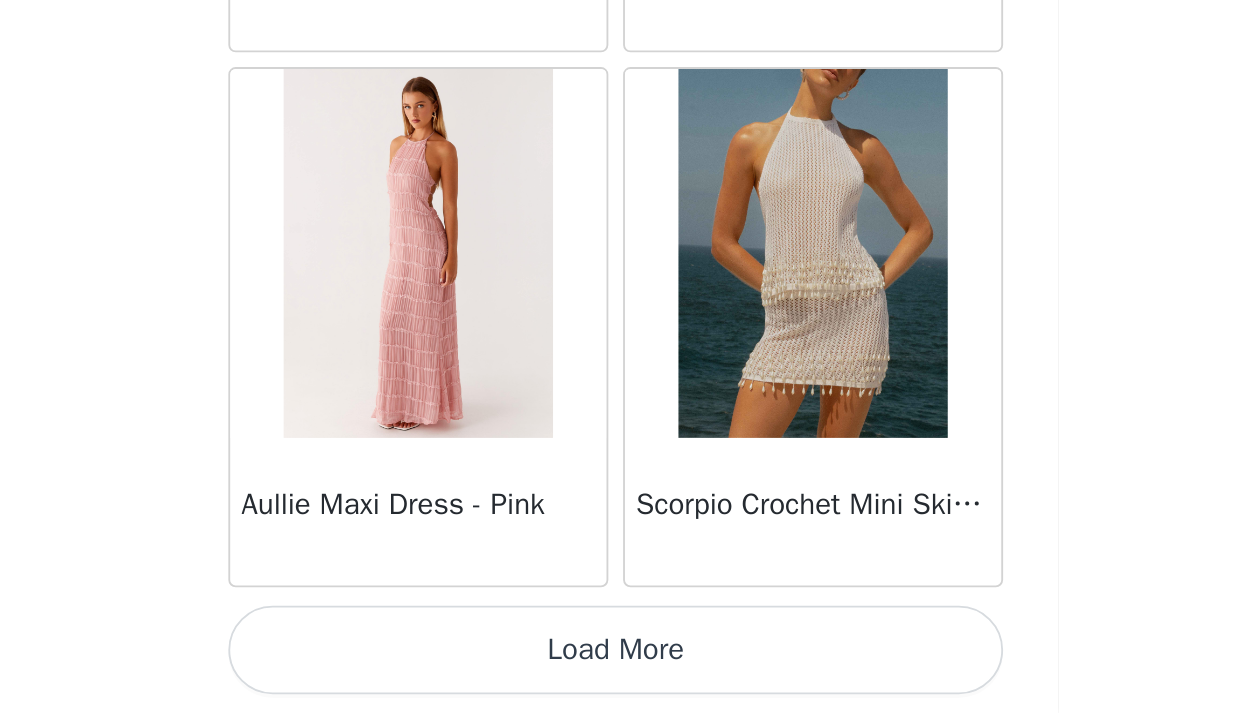 click on "Load More" at bounding box center (623, 679) 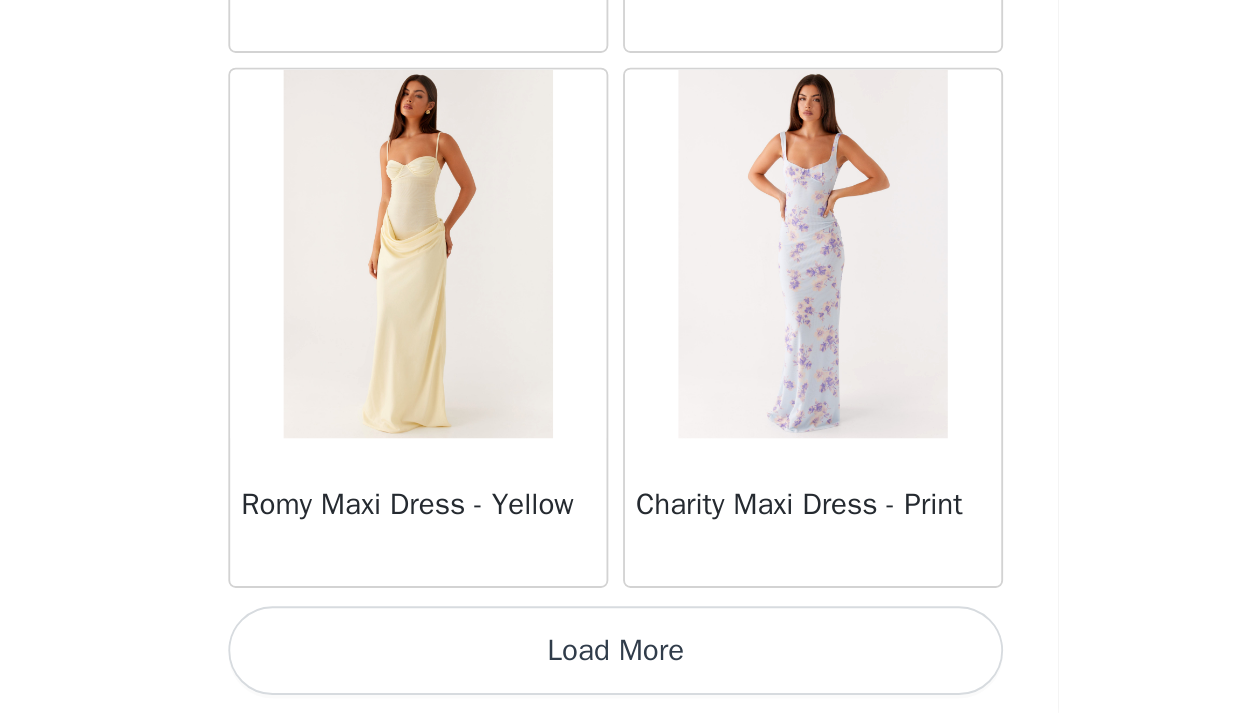 click on "Load More" at bounding box center (623, 679) 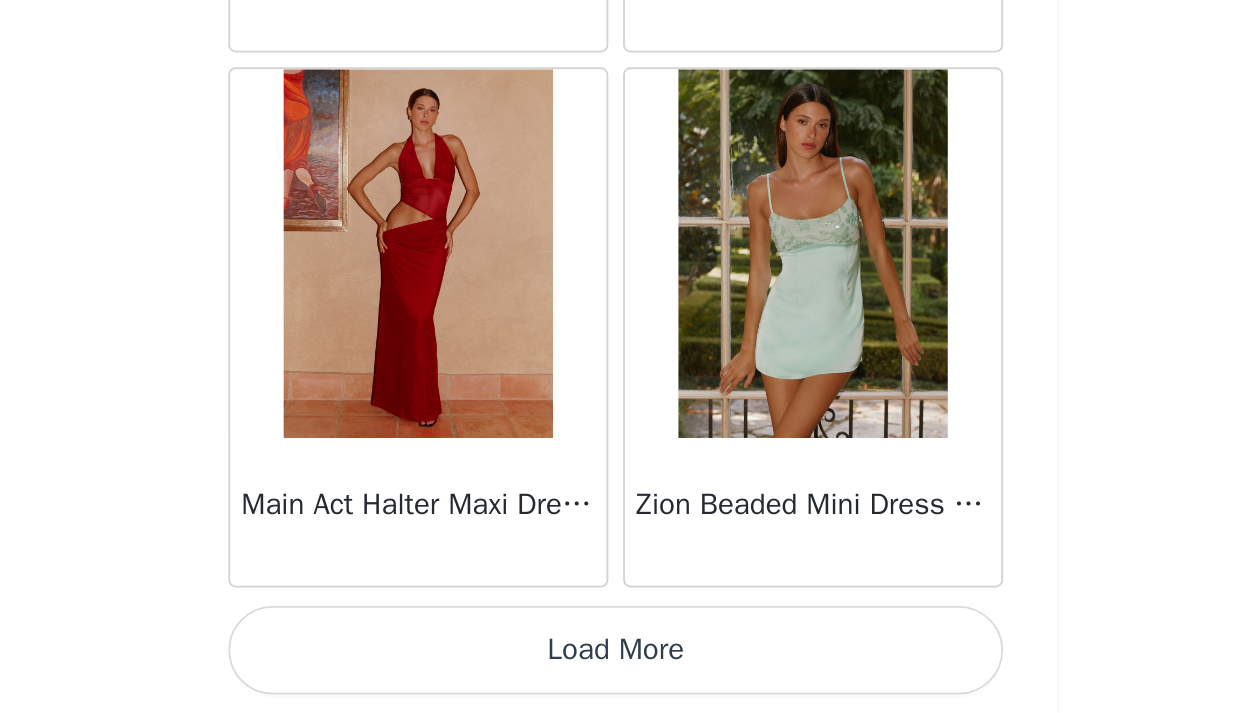 click on "Load More" at bounding box center (623, 679) 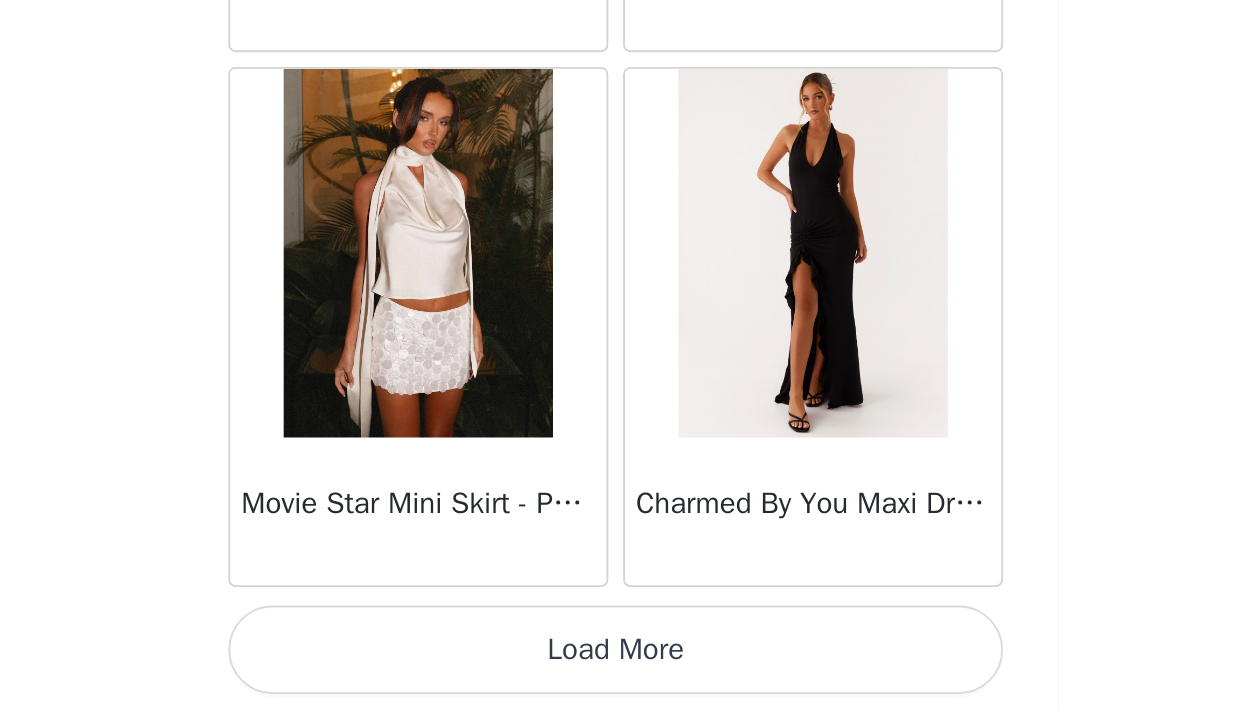 click on "Load More" at bounding box center (623, 679) 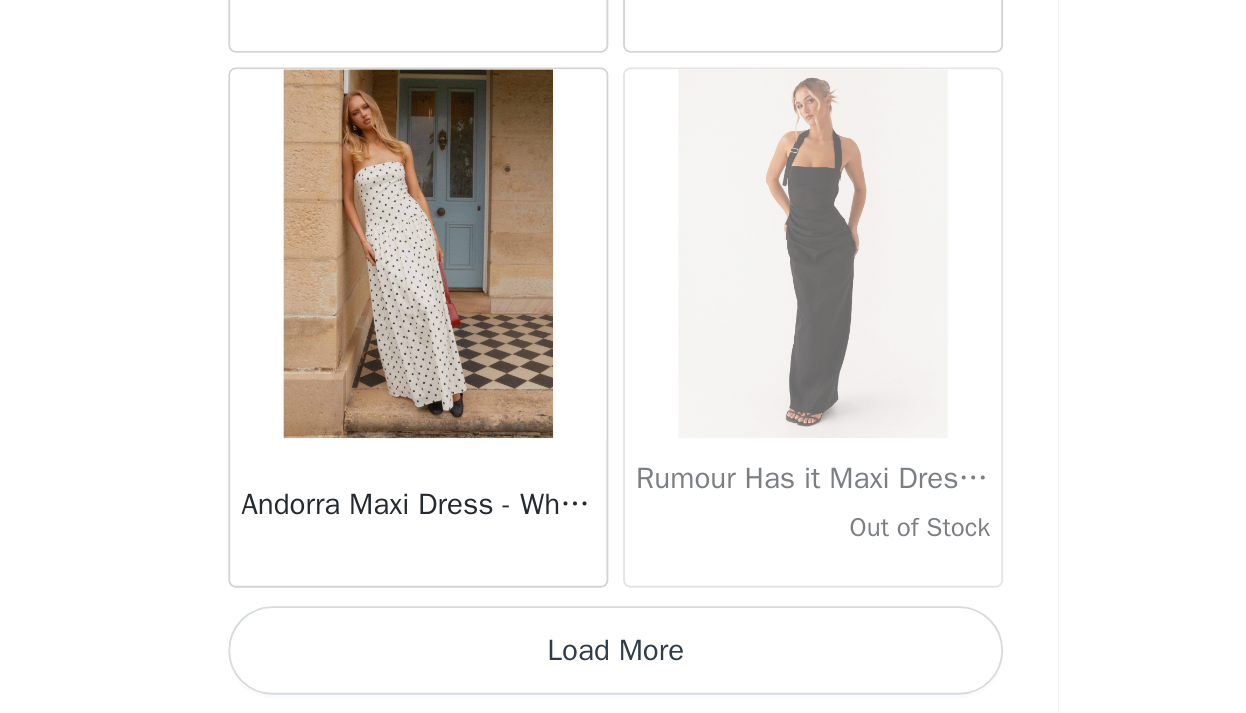 scroll, scrollTop: 13947, scrollLeft: 0, axis: vertical 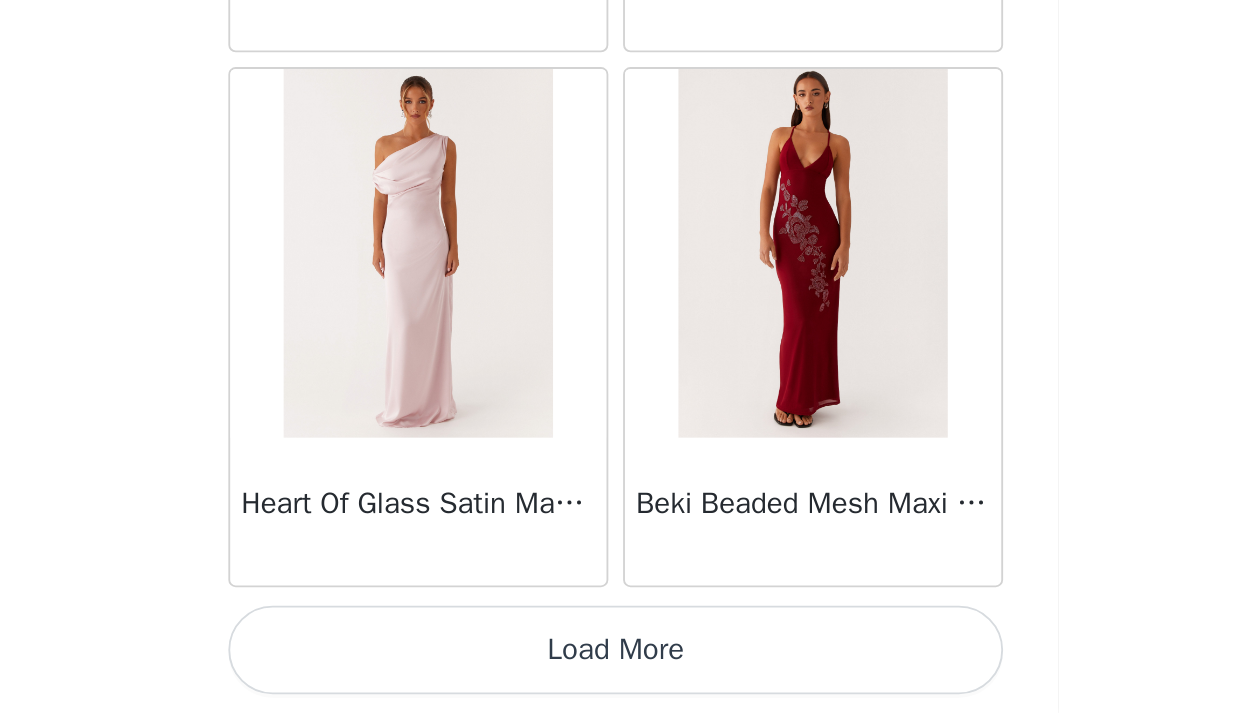 click on "Load More" at bounding box center [623, 679] 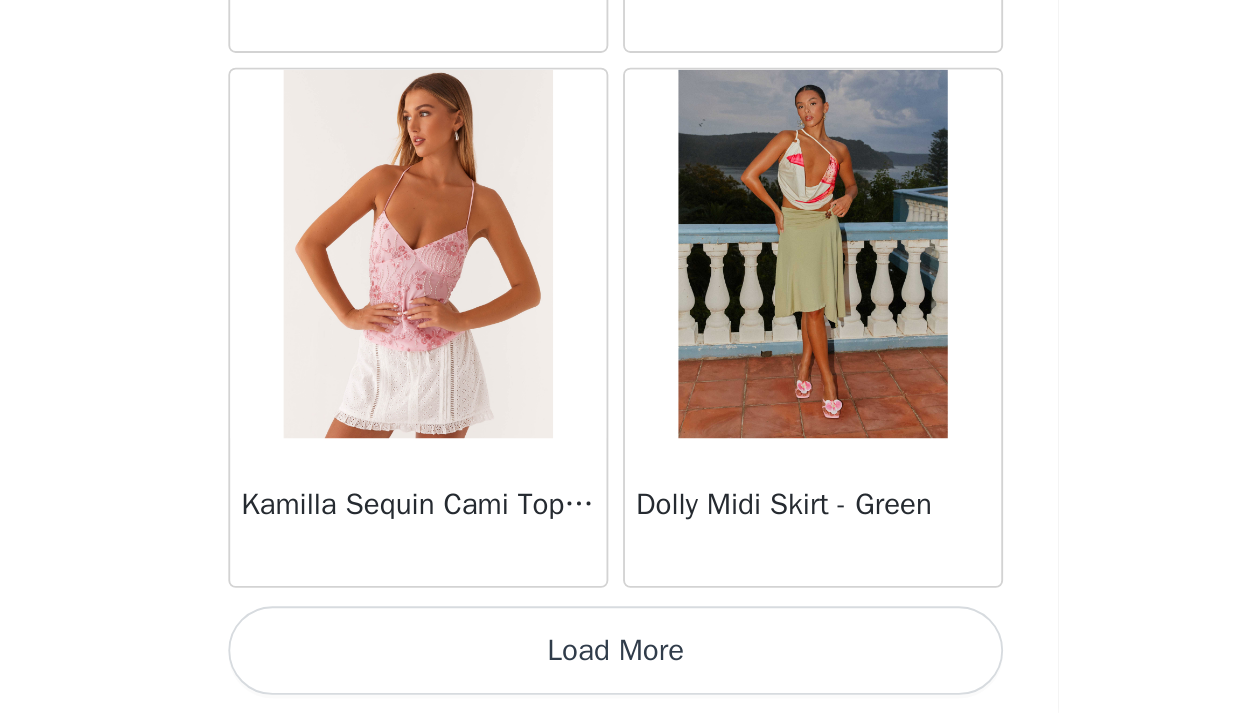 scroll, scrollTop: 19747, scrollLeft: 0, axis: vertical 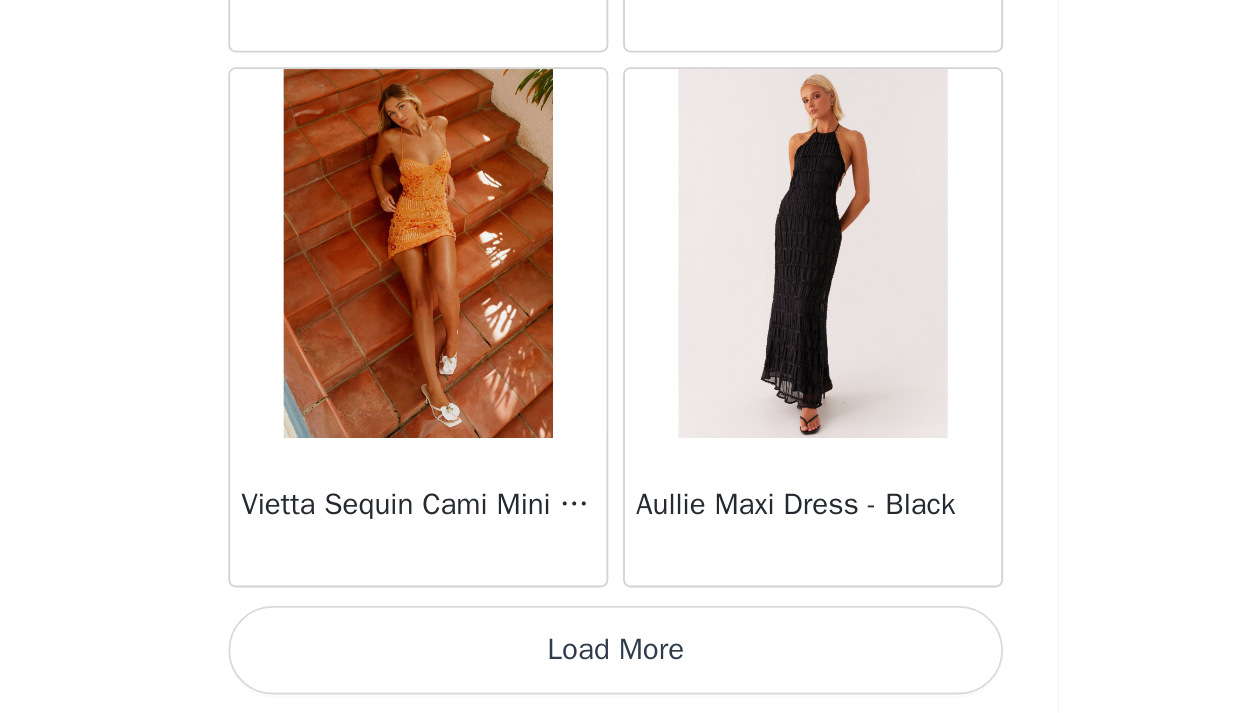 click on "Load More" at bounding box center [623, 679] 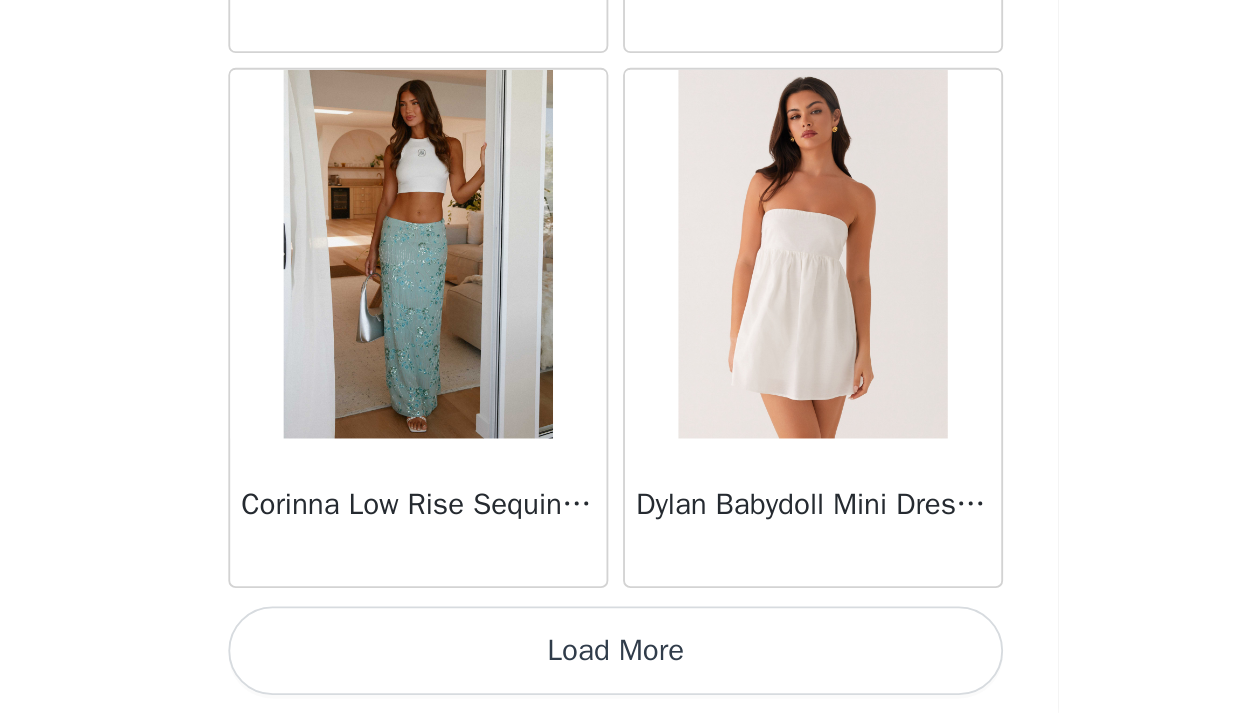 click on "Load More" at bounding box center [623, 679] 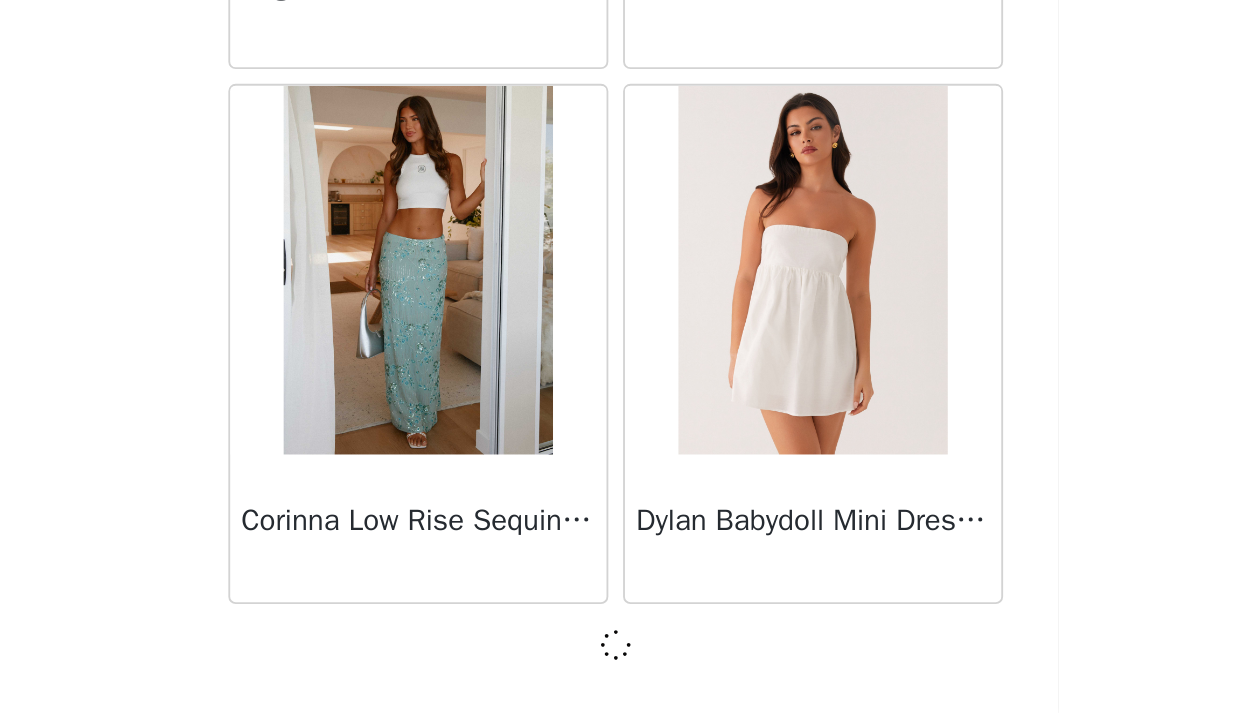 scroll, scrollTop: 25538, scrollLeft: 0, axis: vertical 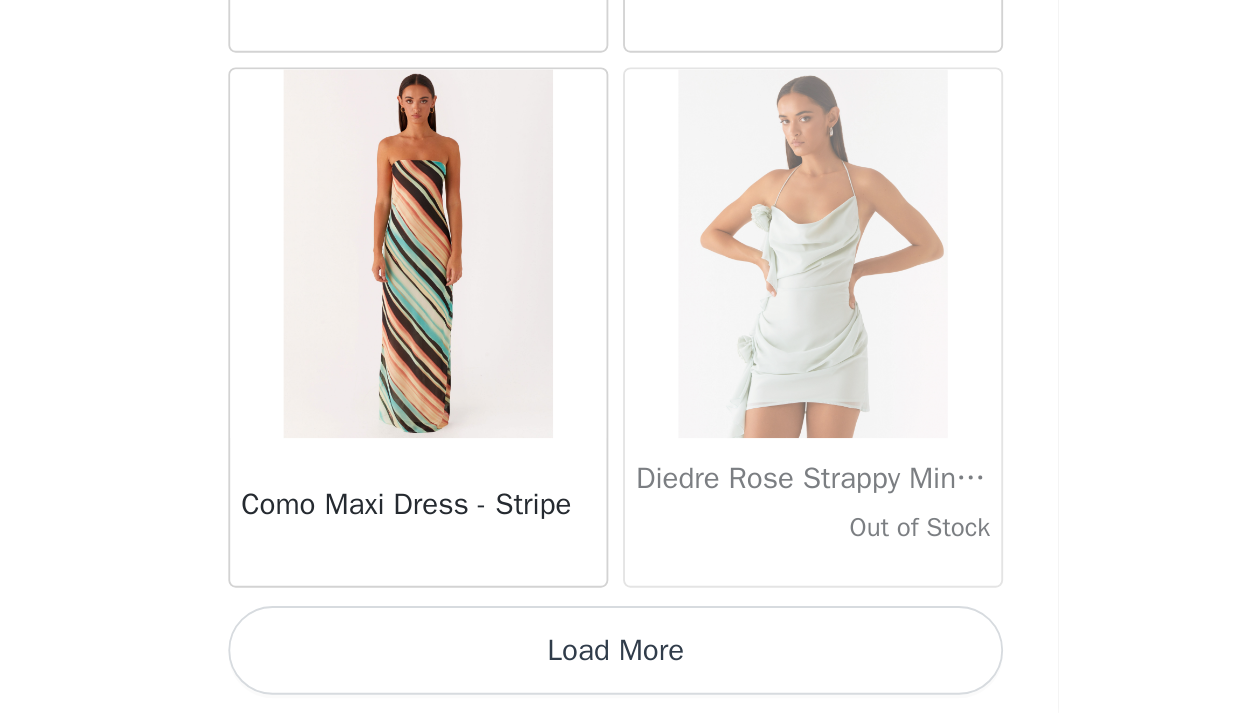 click on "Load More" at bounding box center (623, 679) 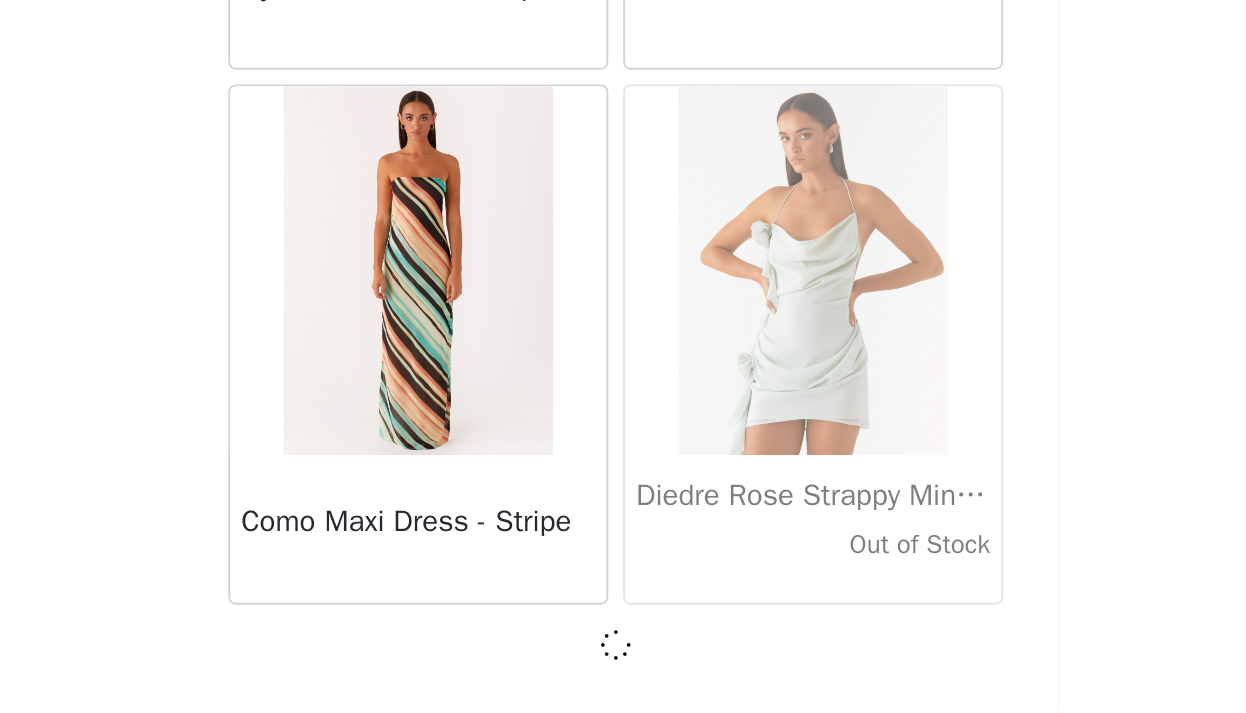scroll, scrollTop: 28438, scrollLeft: 0, axis: vertical 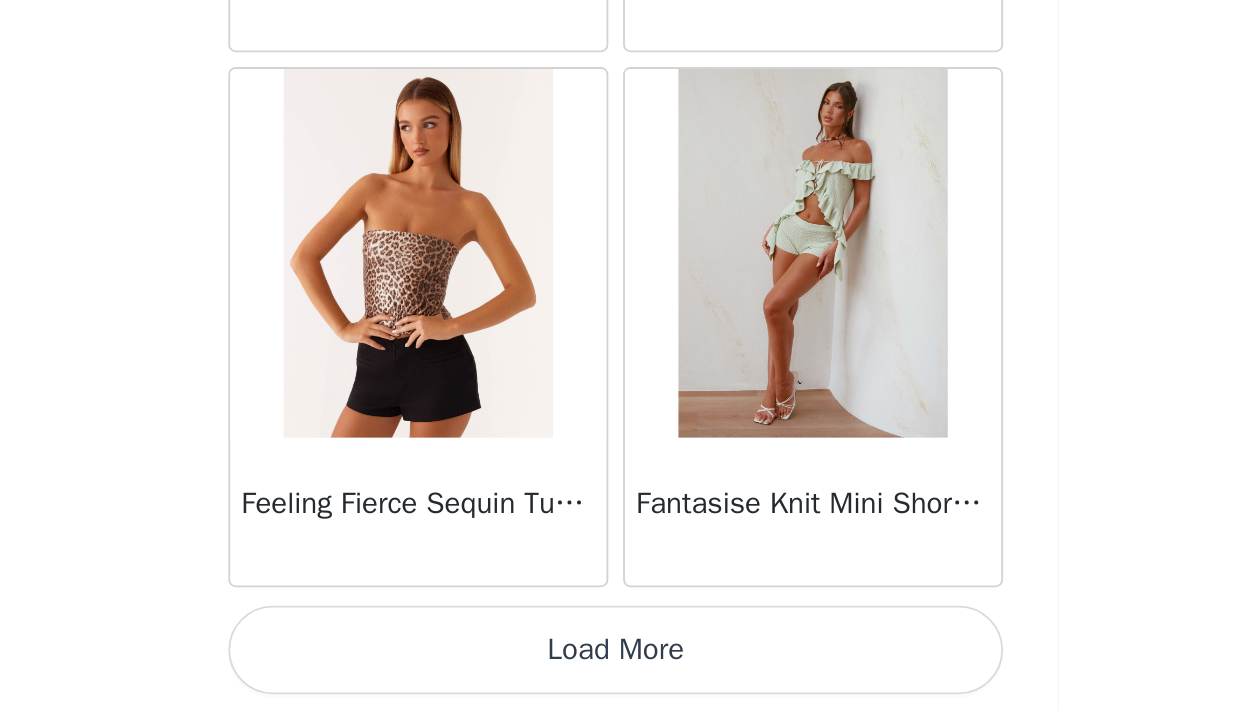 click on "Load More" at bounding box center (623, 679) 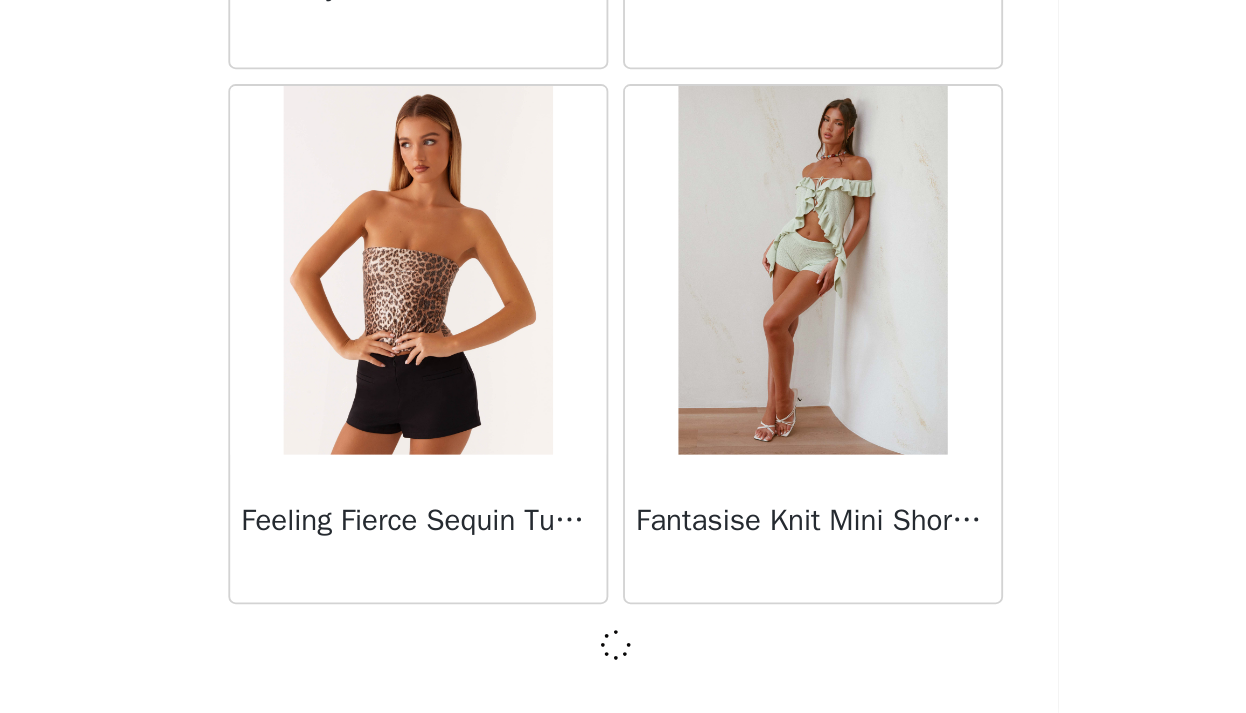 scroll, scrollTop: 31338, scrollLeft: 0, axis: vertical 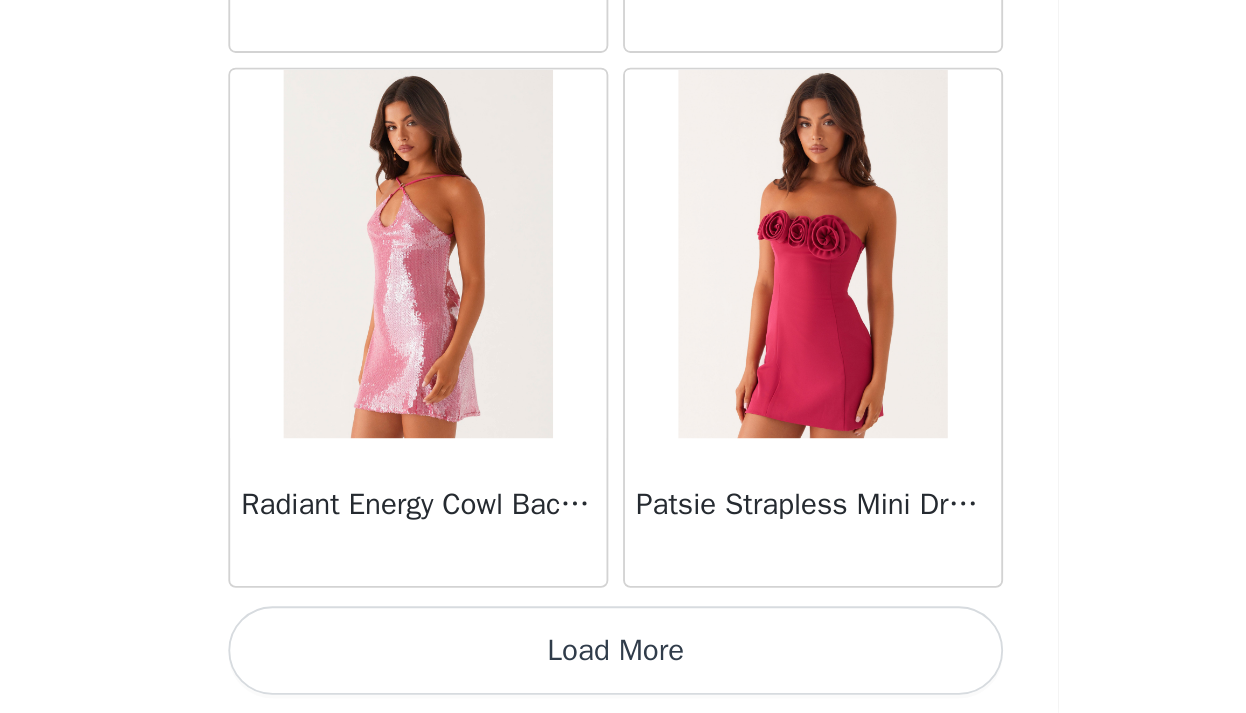 click on "Load More" at bounding box center [623, 679] 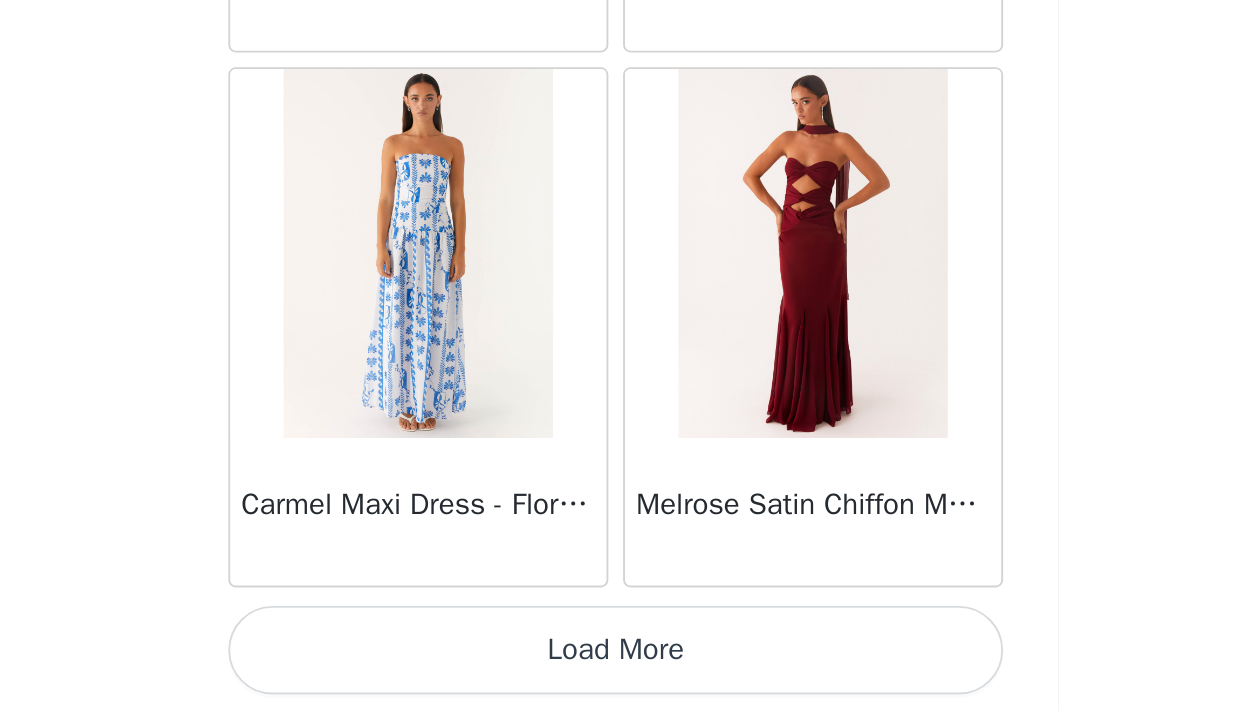 click on "Load More" at bounding box center [623, 679] 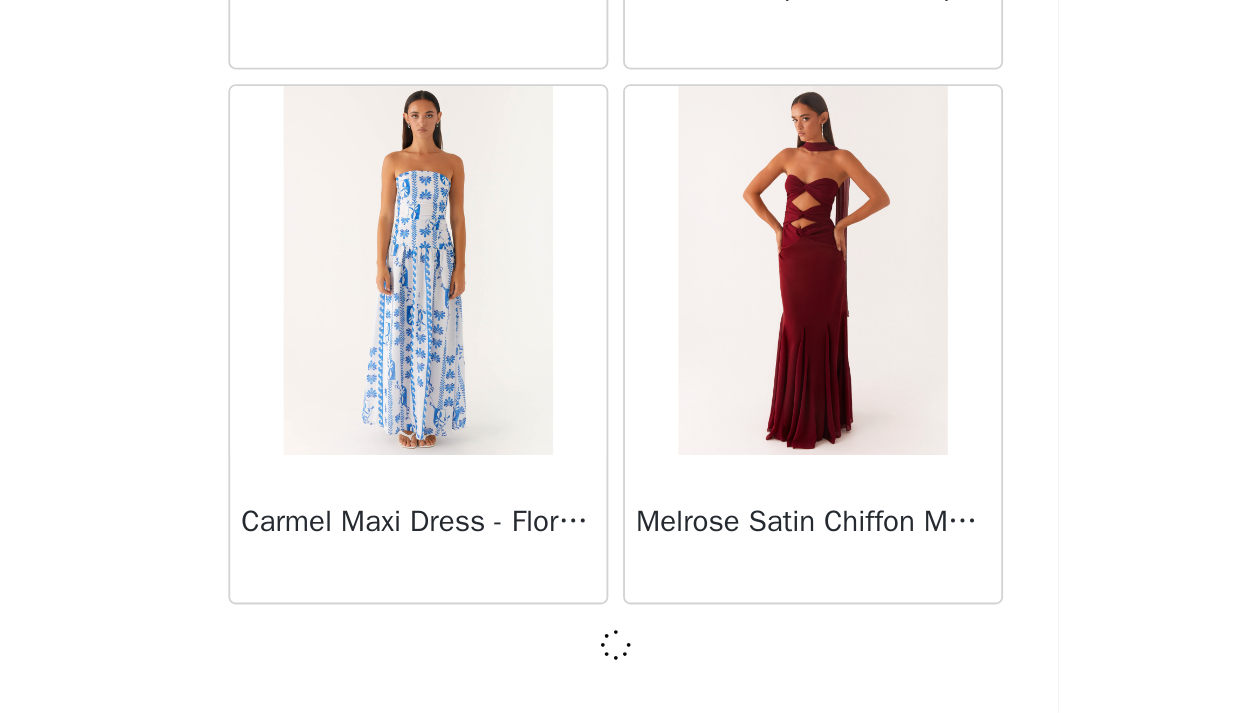 scroll, scrollTop: 37138, scrollLeft: 0, axis: vertical 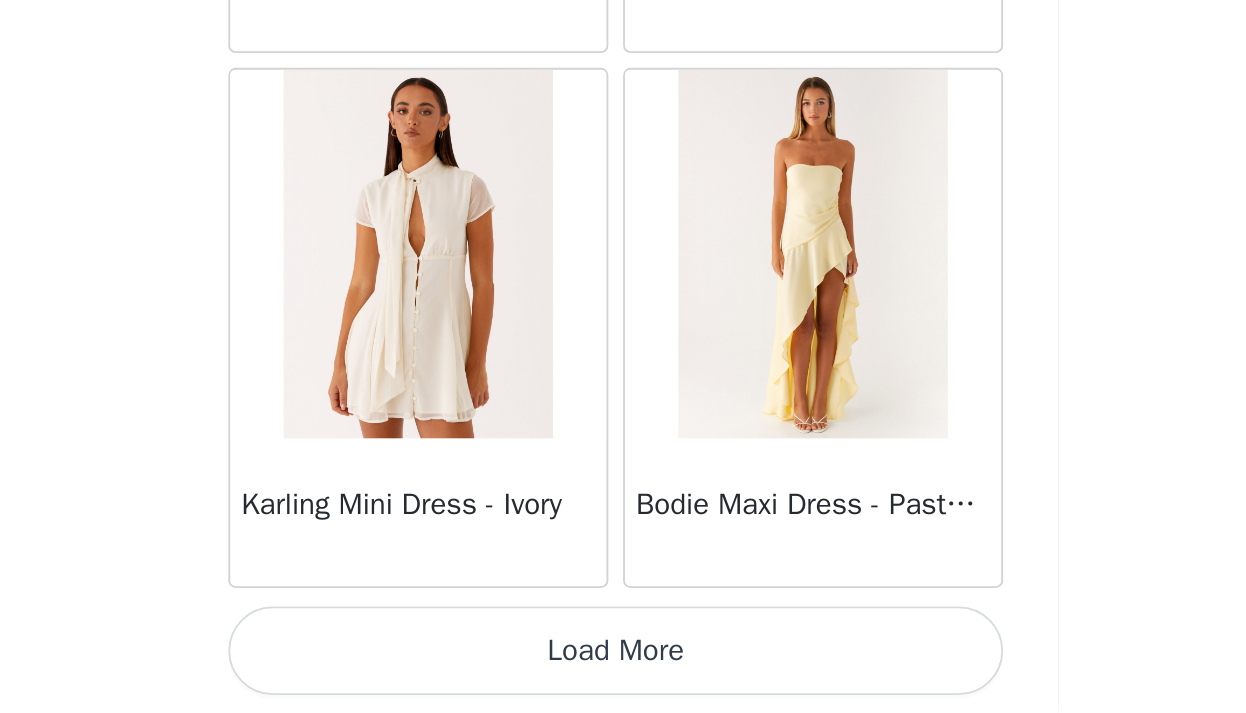 click on "Load More" at bounding box center (623, 679) 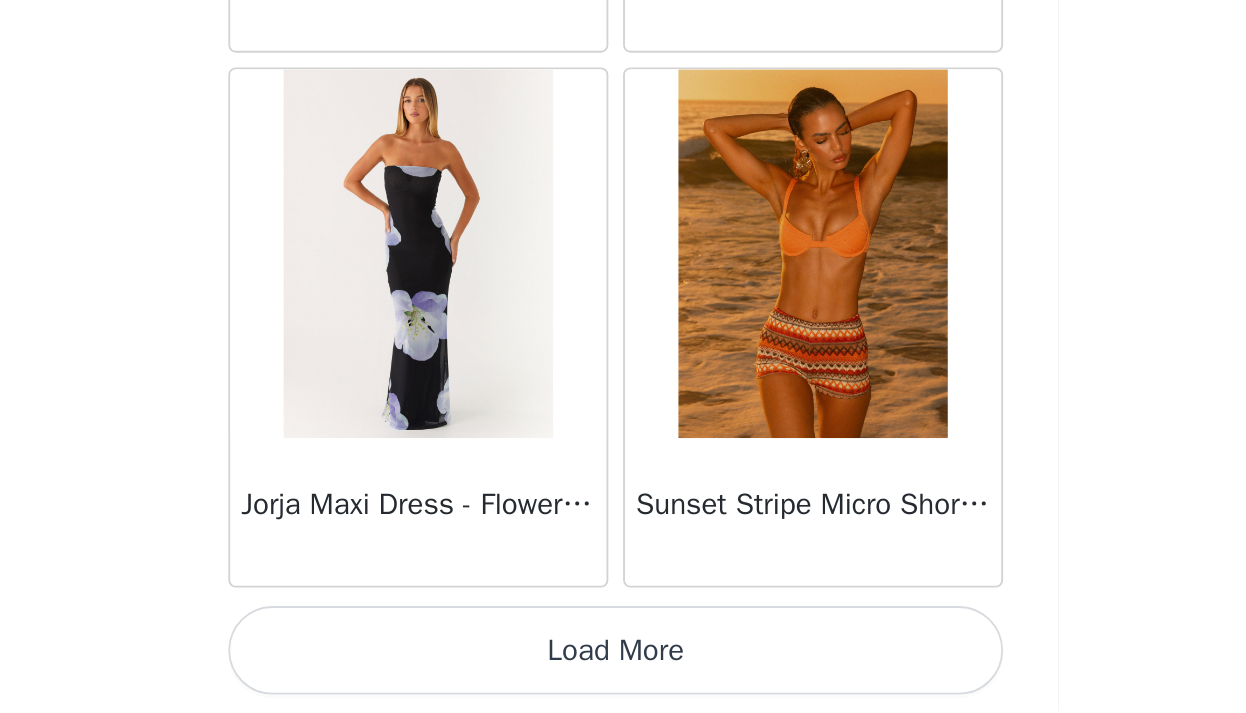 click on "Load More" at bounding box center [623, 679] 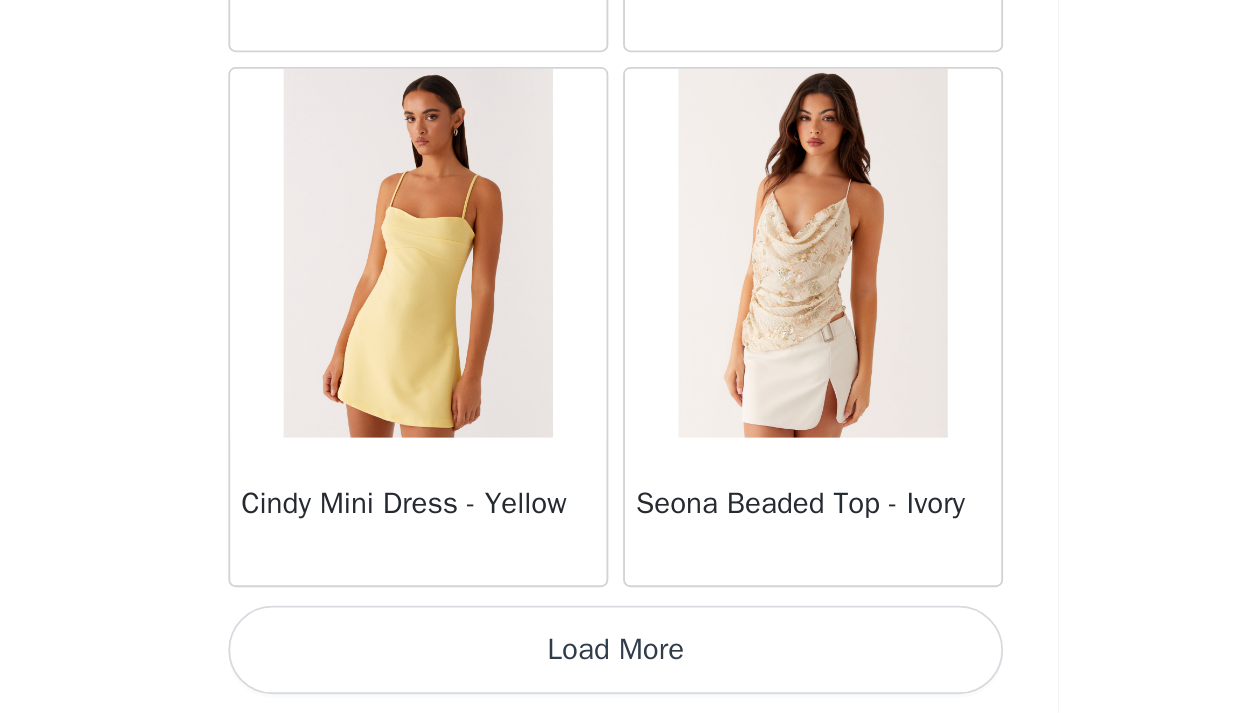 click on "Load More" at bounding box center (623, 679) 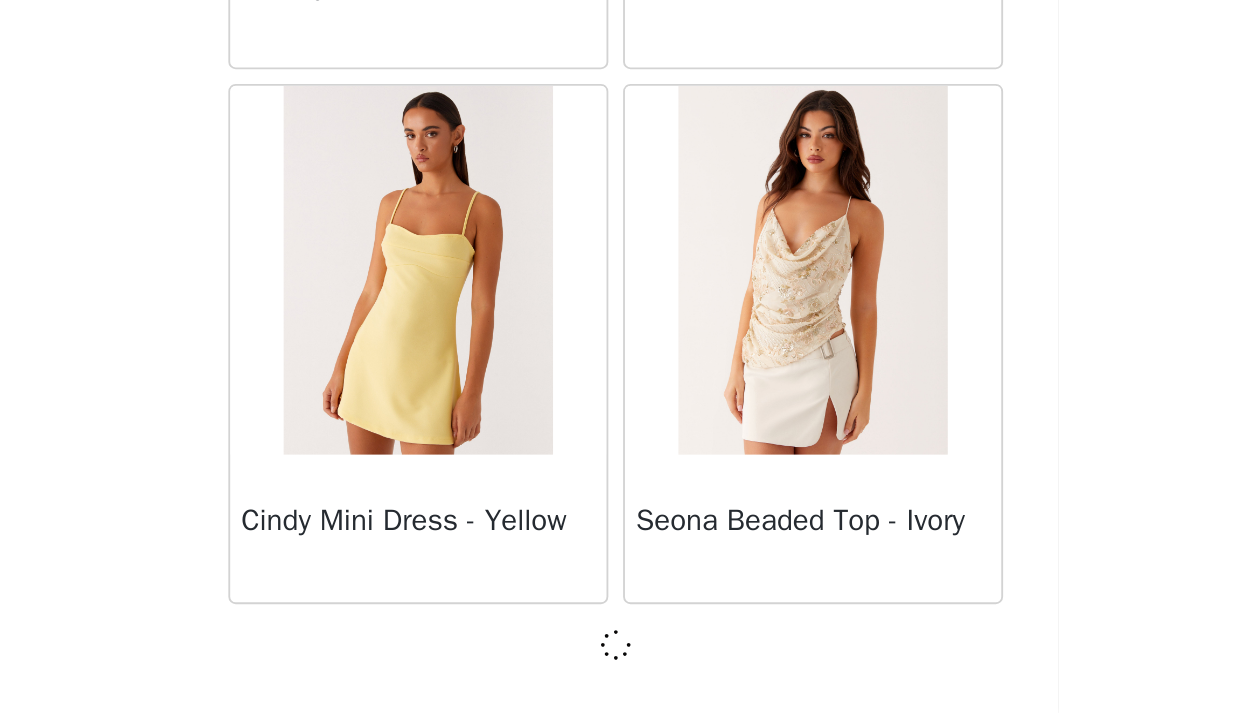 scroll, scrollTop: 45838, scrollLeft: 0, axis: vertical 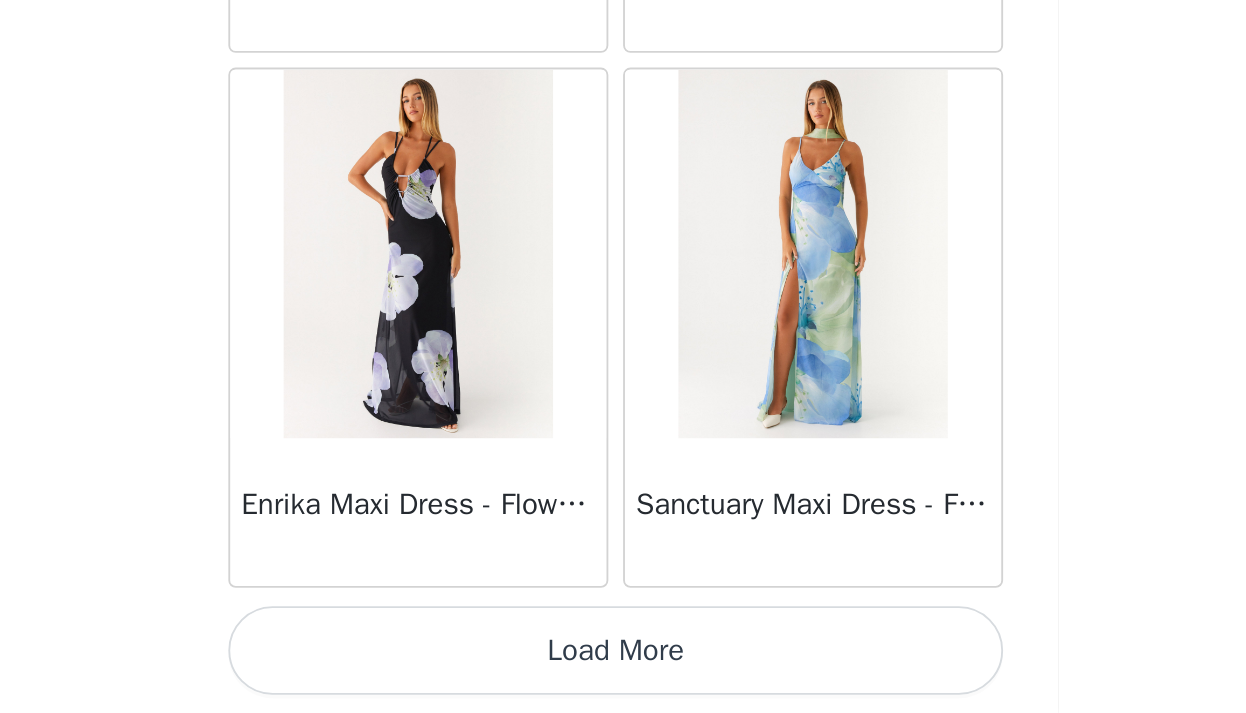 click on "Load More" at bounding box center (623, 679) 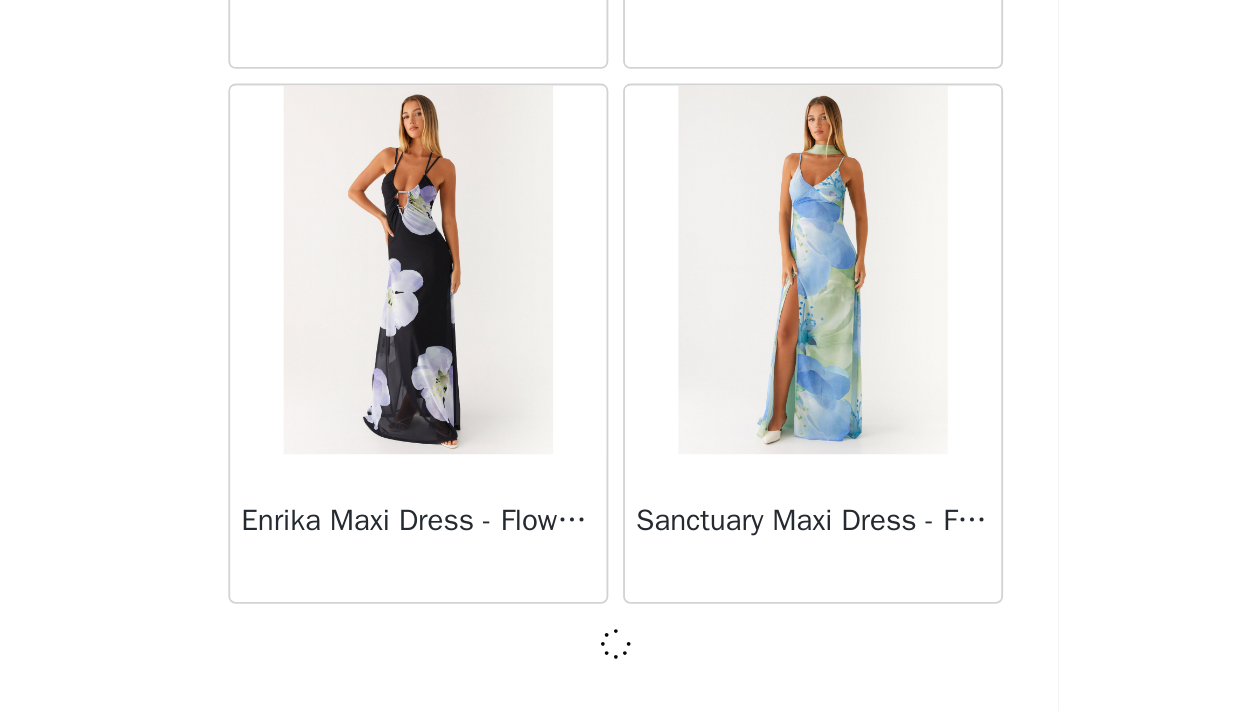 scroll, scrollTop: 48738, scrollLeft: 0, axis: vertical 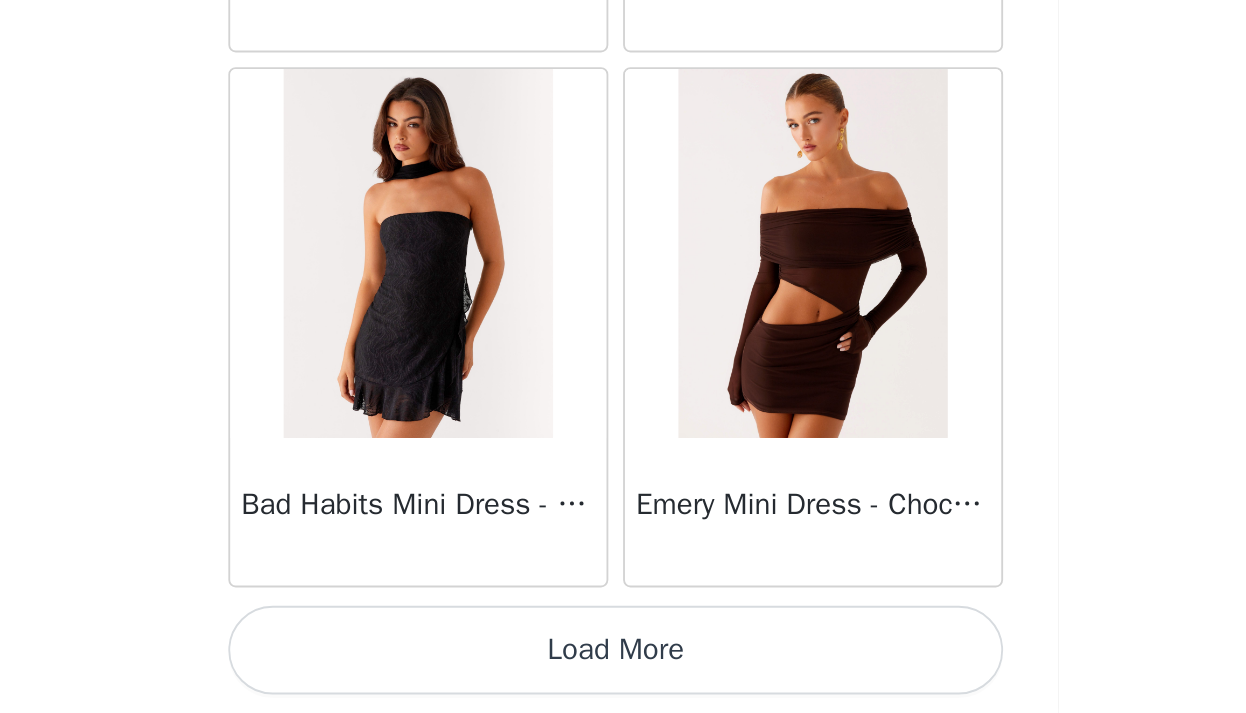click on "Load More" at bounding box center [623, 679] 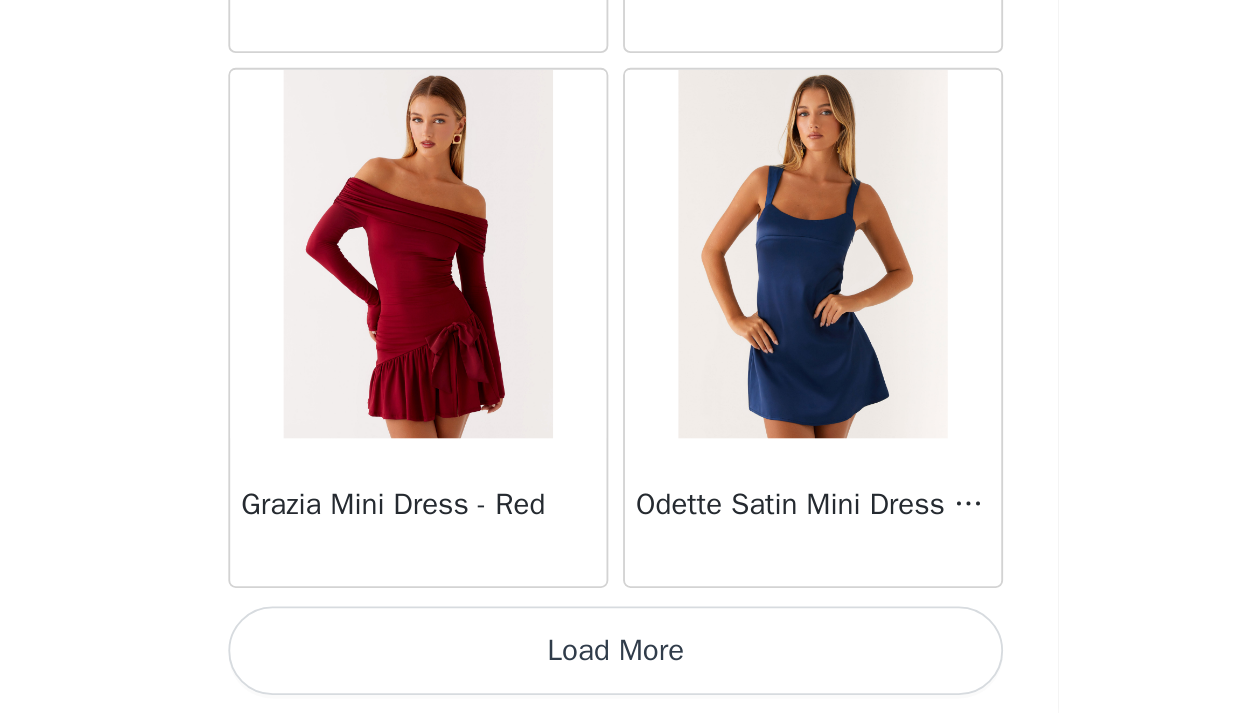 click on "Load More" at bounding box center (623, 679) 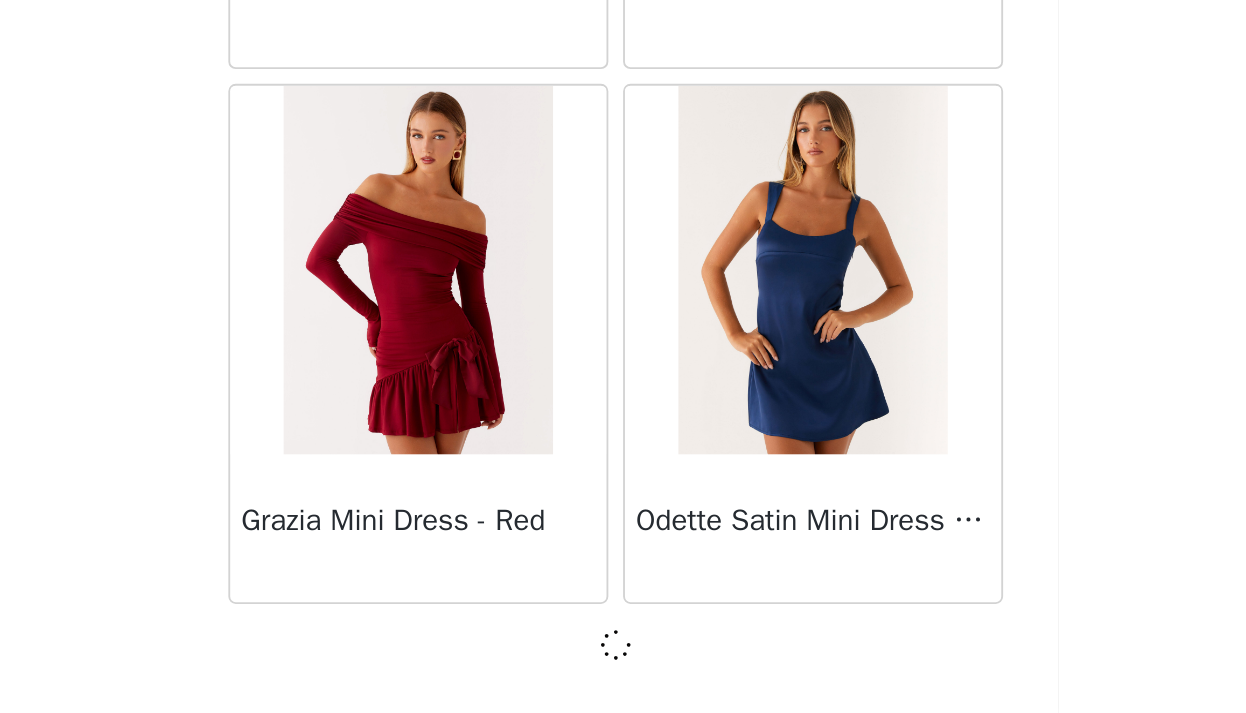 scroll, scrollTop: 54538, scrollLeft: 0, axis: vertical 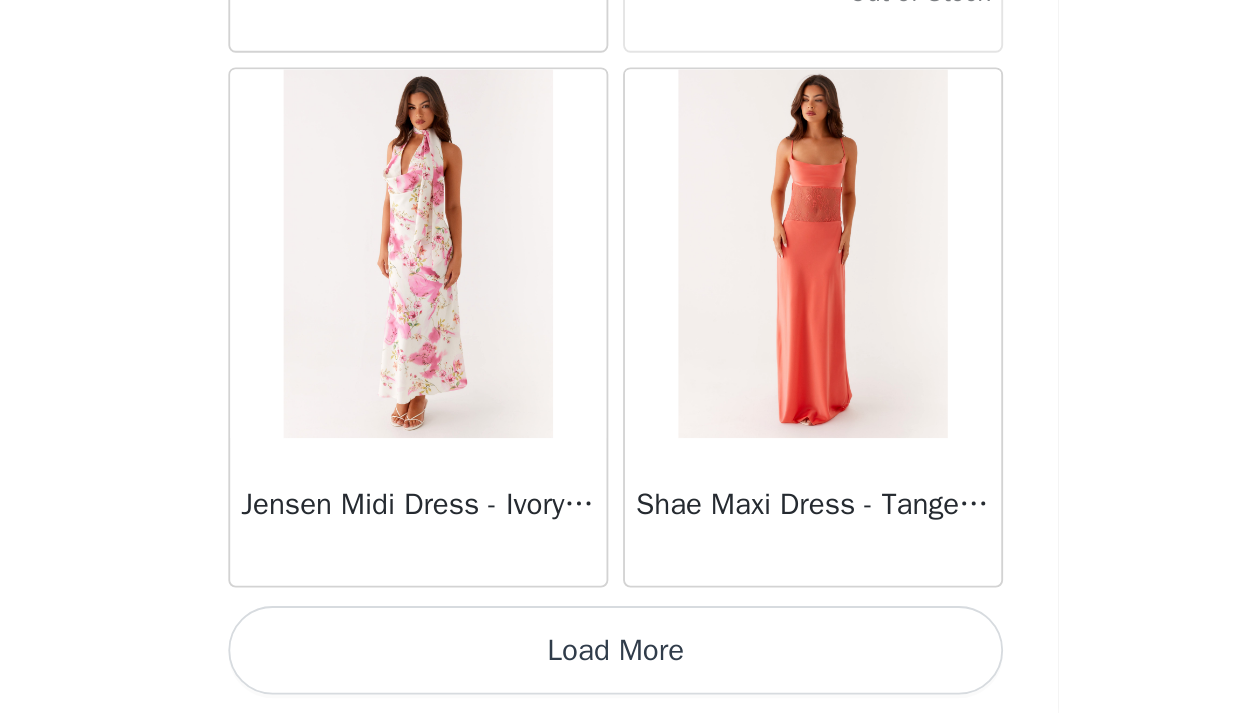 click on "Load More" at bounding box center (623, 679) 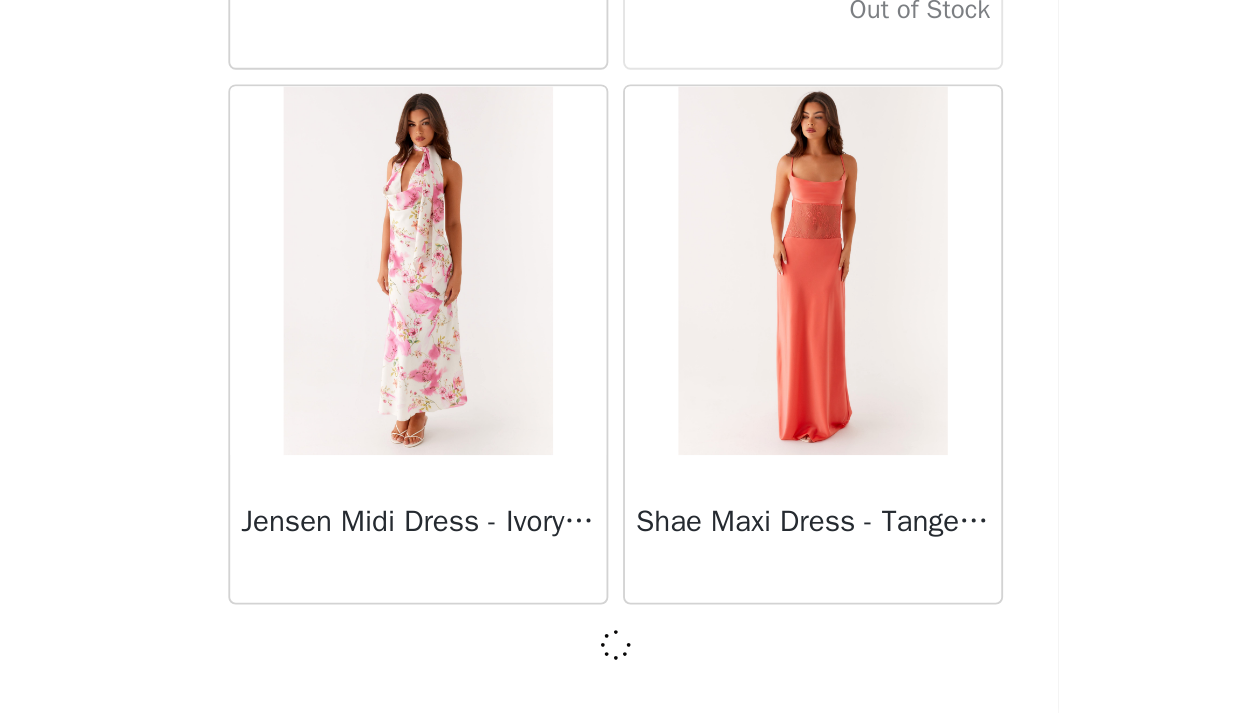 scroll, scrollTop: 57438, scrollLeft: 0, axis: vertical 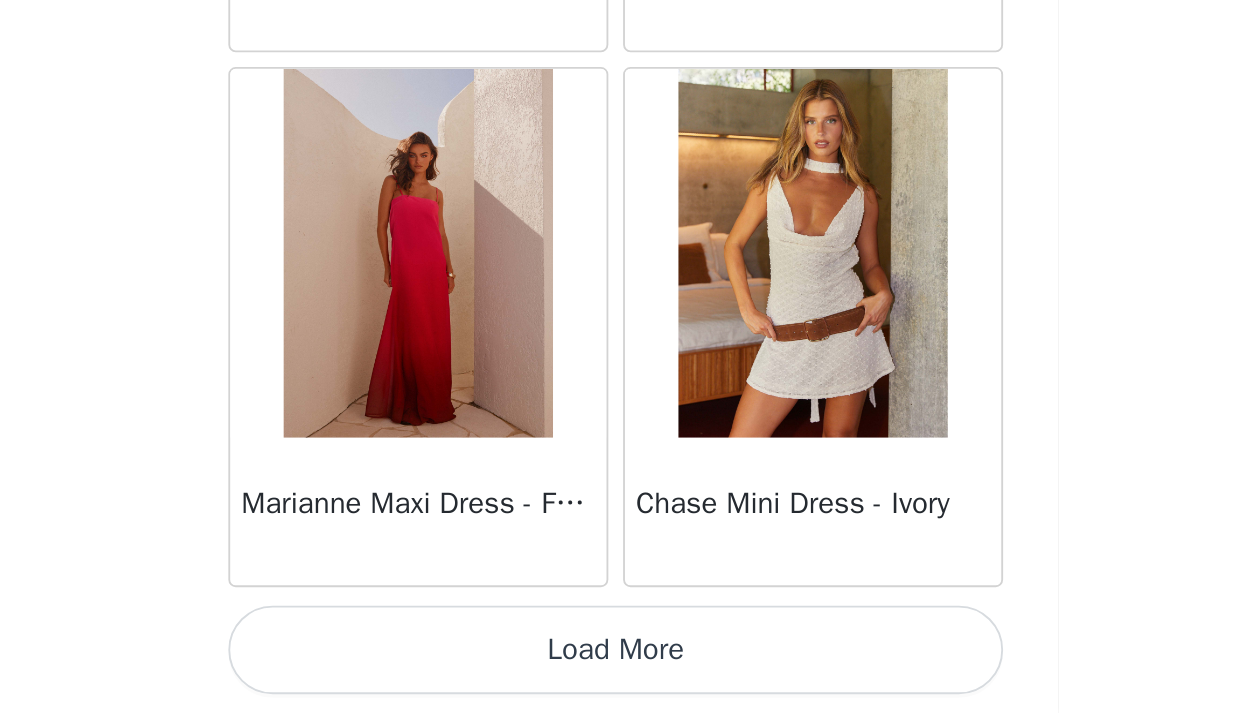 click on "Load More" at bounding box center (623, 679) 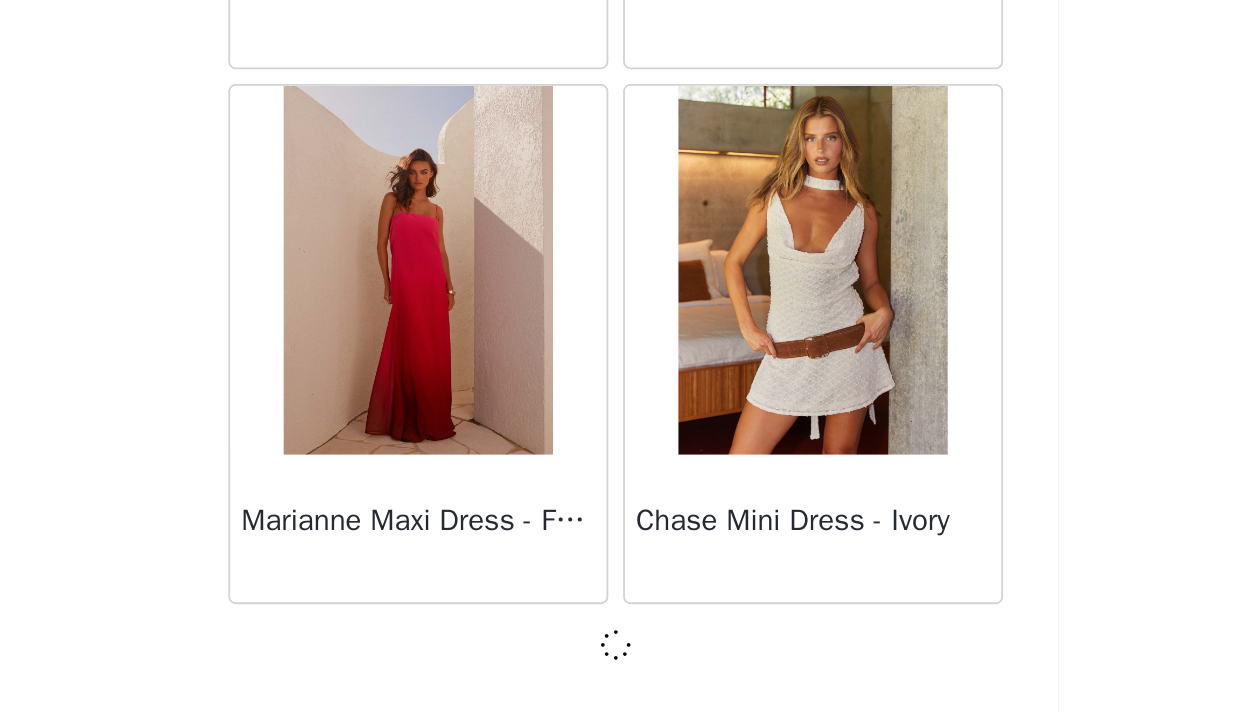 scroll, scrollTop: 60338, scrollLeft: 0, axis: vertical 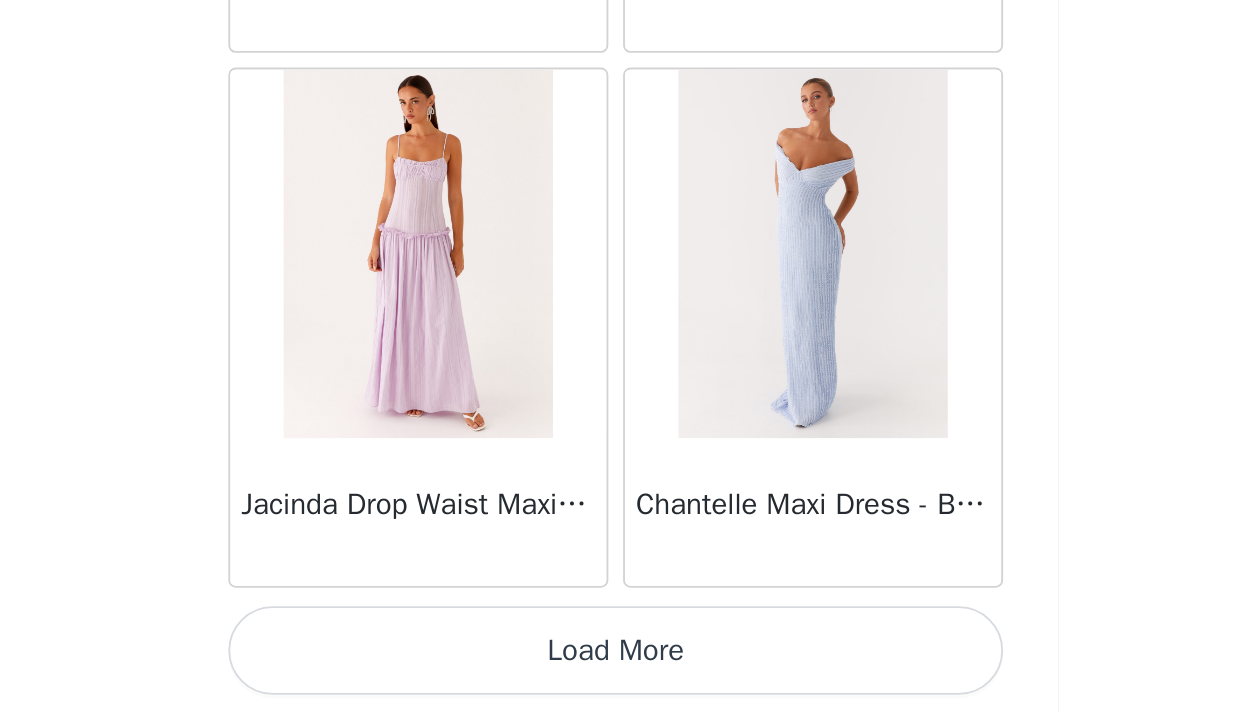 click on "Load More" at bounding box center (623, 679) 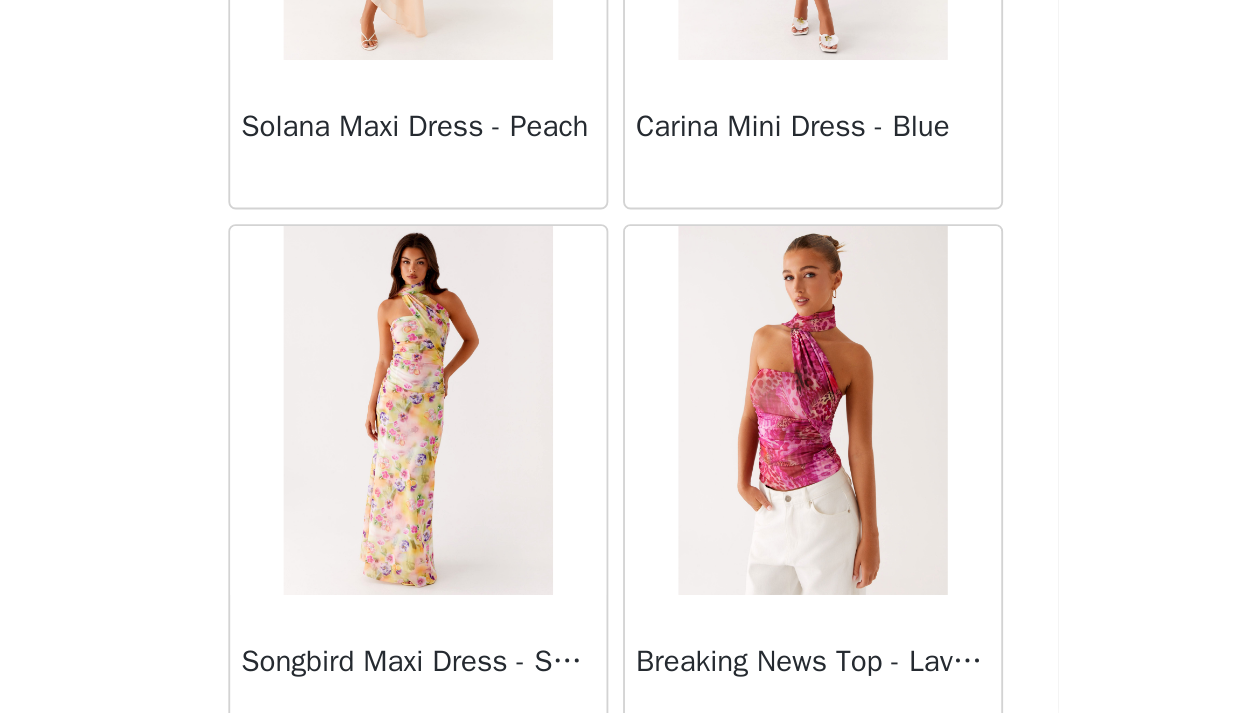 scroll, scrollTop: 66098, scrollLeft: 0, axis: vertical 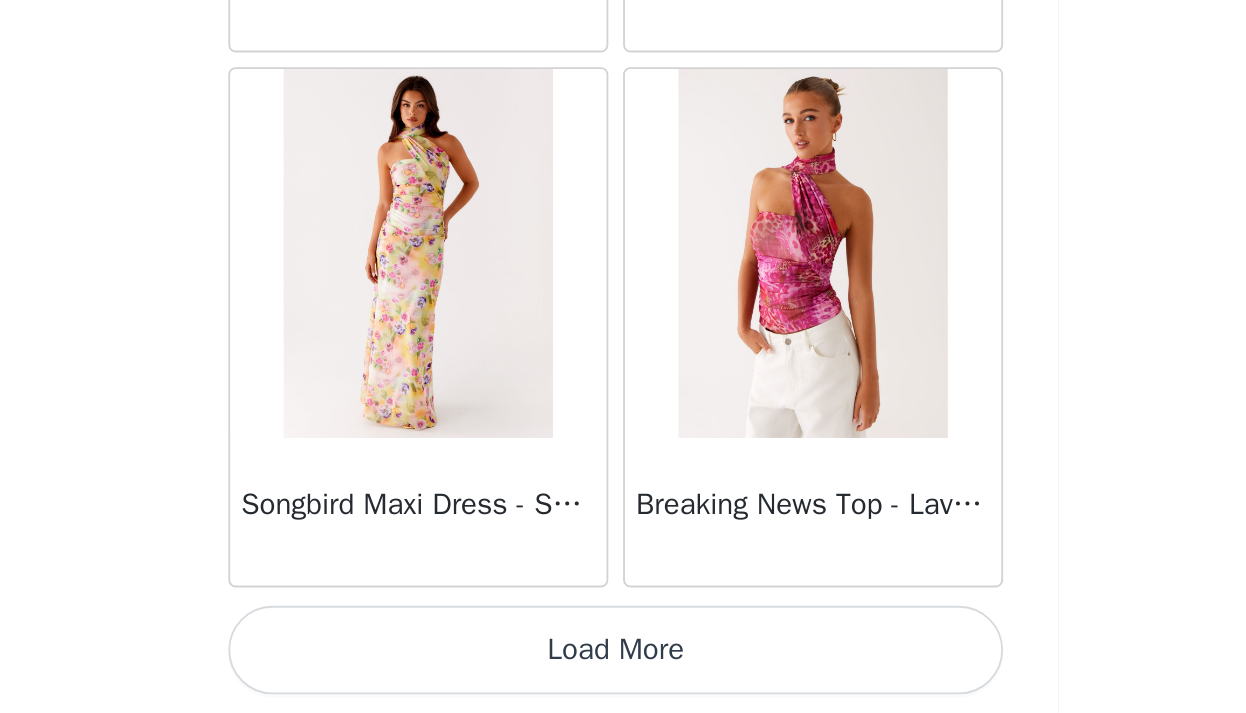 click on "Load More" at bounding box center [623, 679] 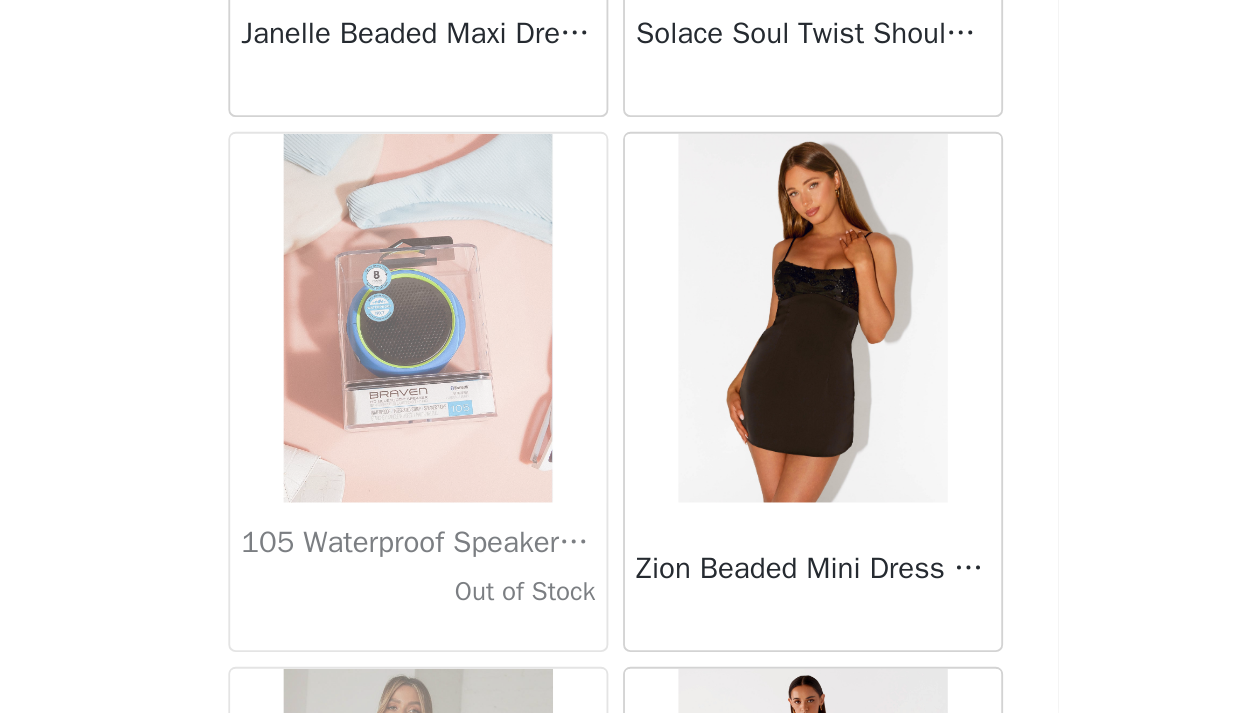 scroll, scrollTop: 68439, scrollLeft: 0, axis: vertical 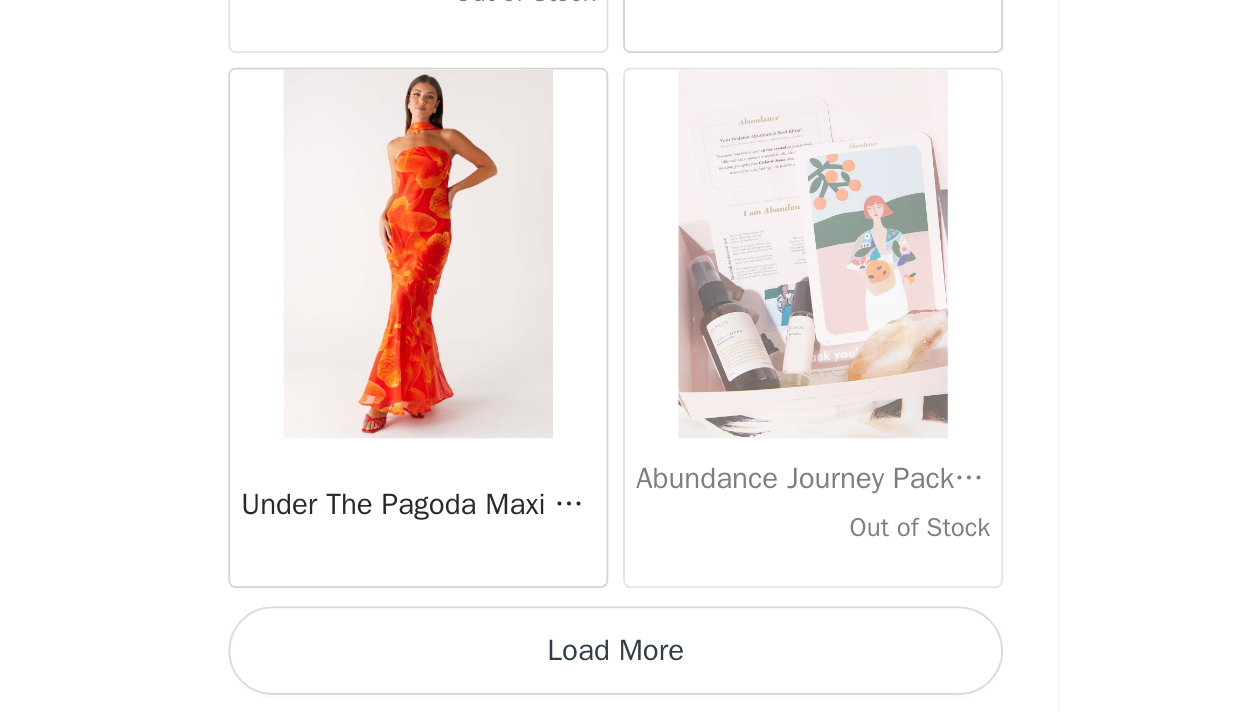 click on "Load More" at bounding box center [623, 679] 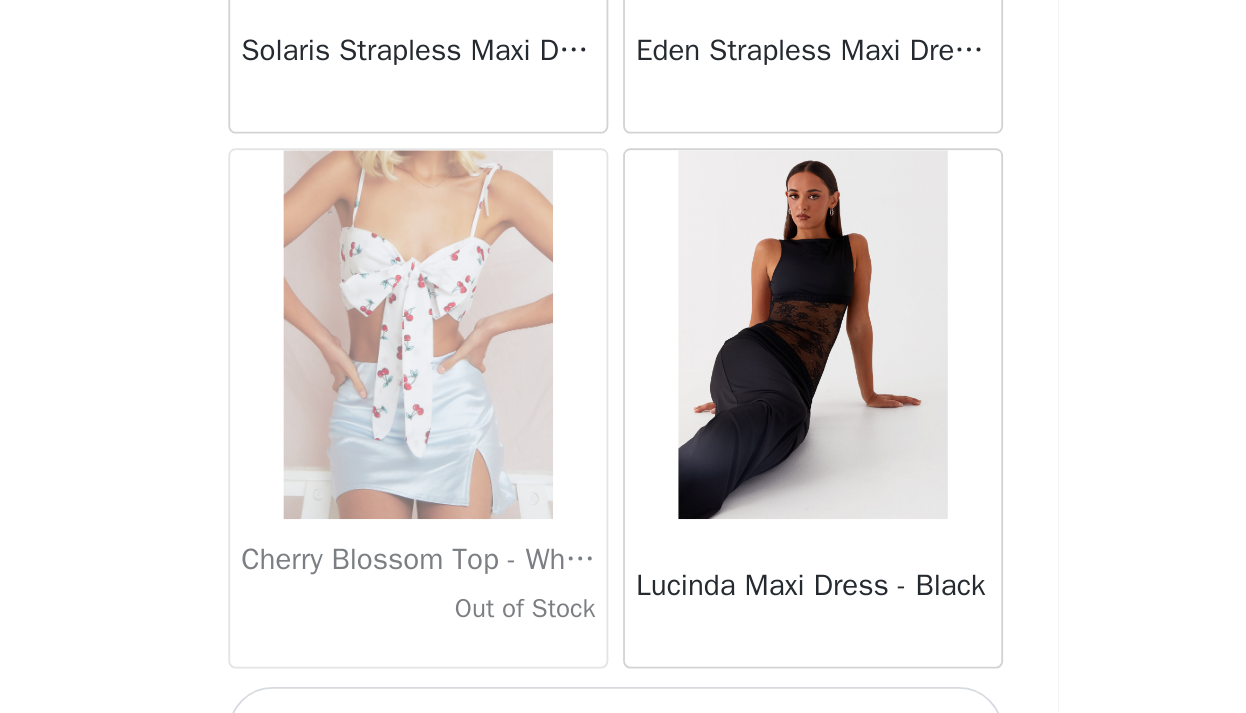 scroll, scrollTop: 71924, scrollLeft: 0, axis: vertical 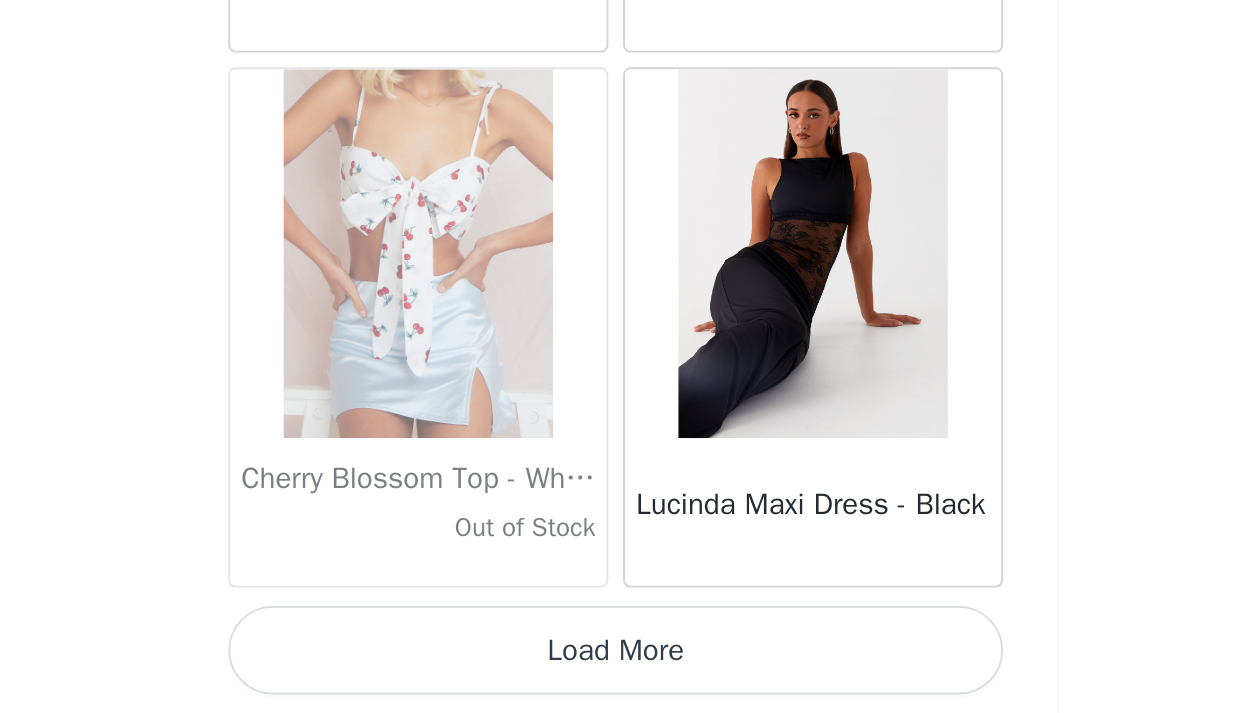 click on "Load More" at bounding box center (623, 679) 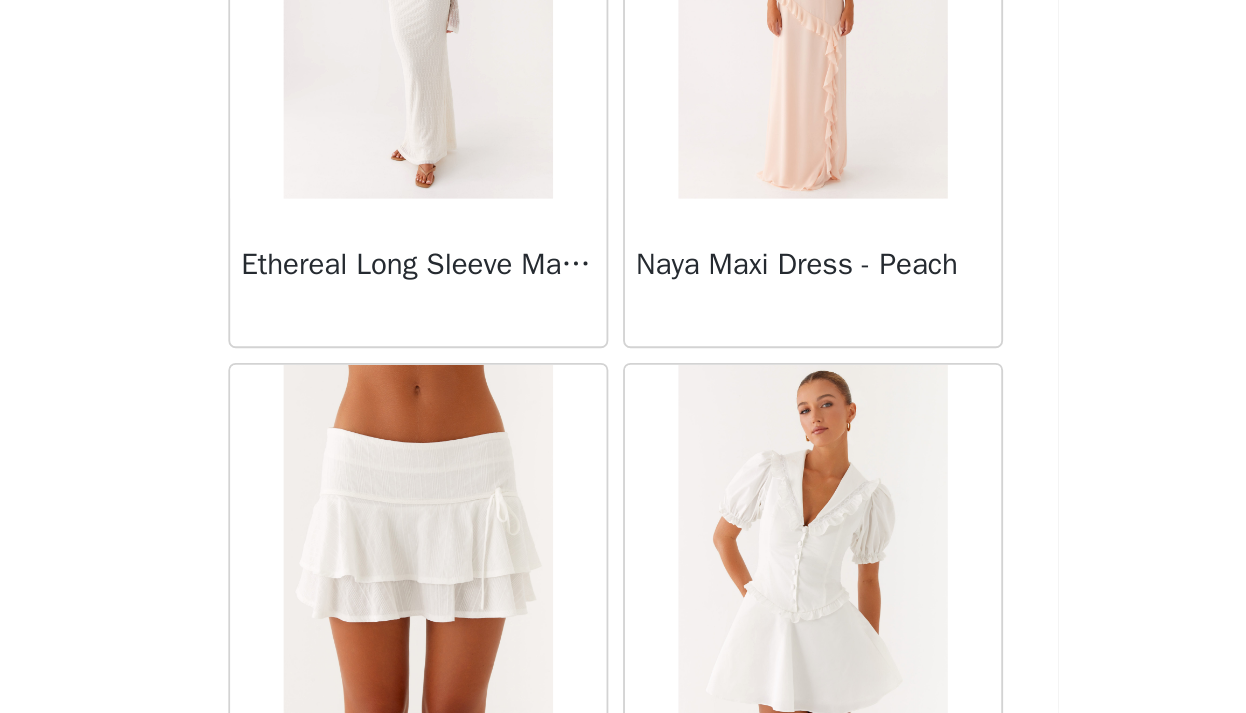scroll, scrollTop: 74770, scrollLeft: 0, axis: vertical 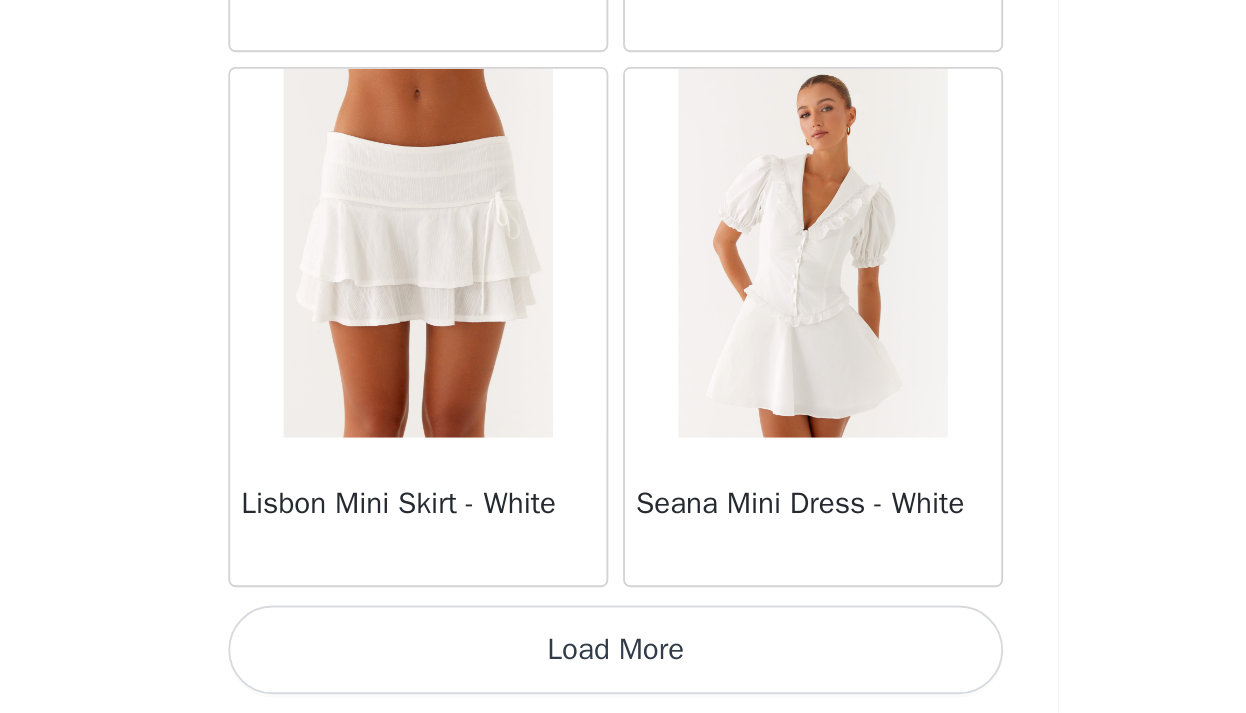 click on "Load More" at bounding box center [623, 679] 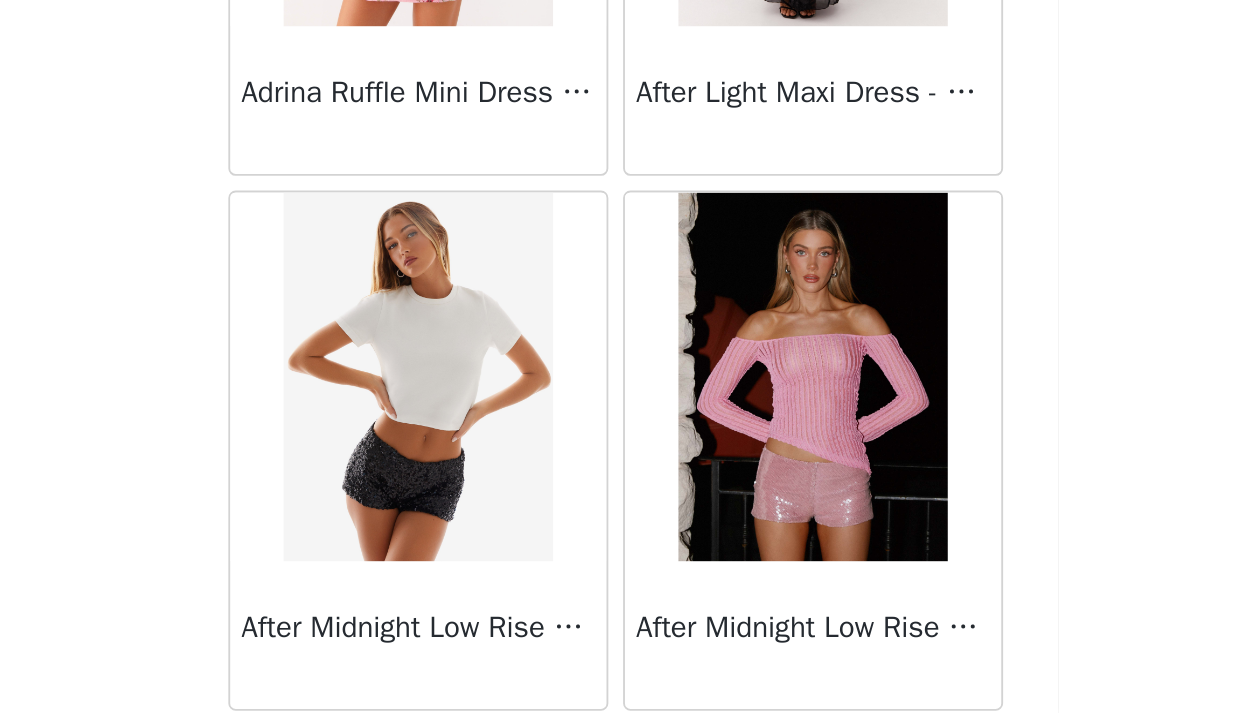 scroll, scrollTop: 77393, scrollLeft: 0, axis: vertical 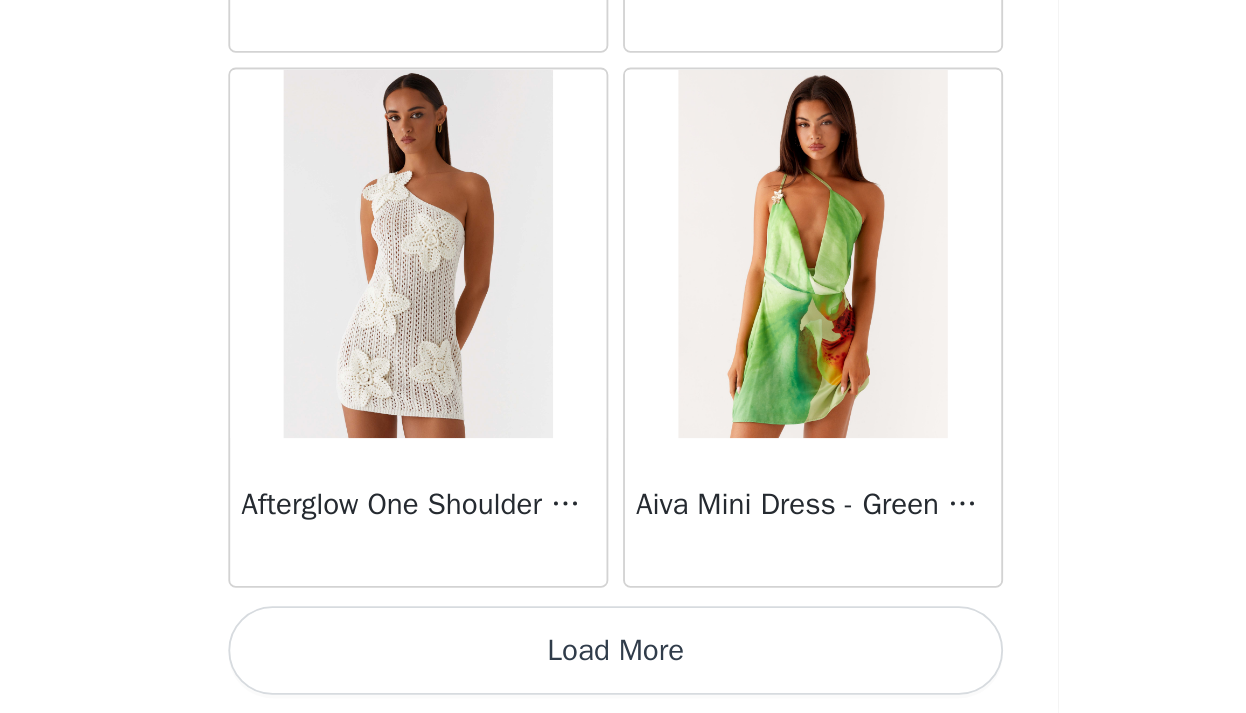 click on "Load More" at bounding box center [623, 679] 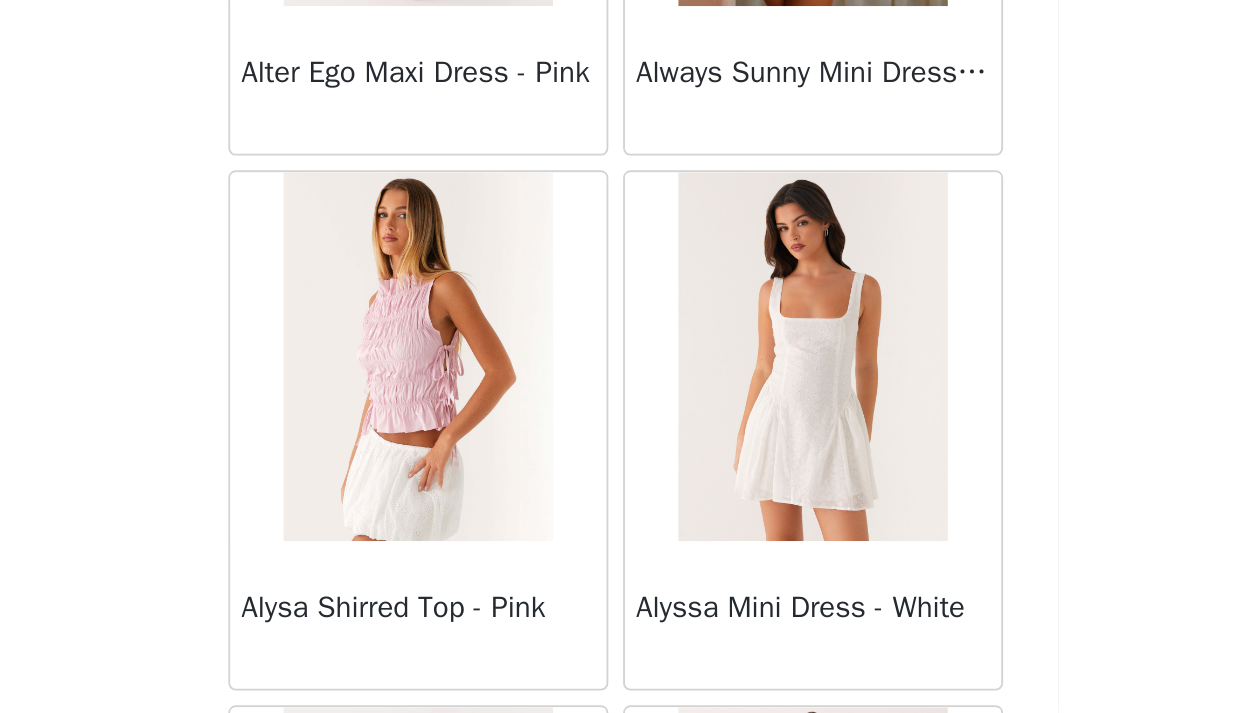 scroll, scrollTop: 79148, scrollLeft: 0, axis: vertical 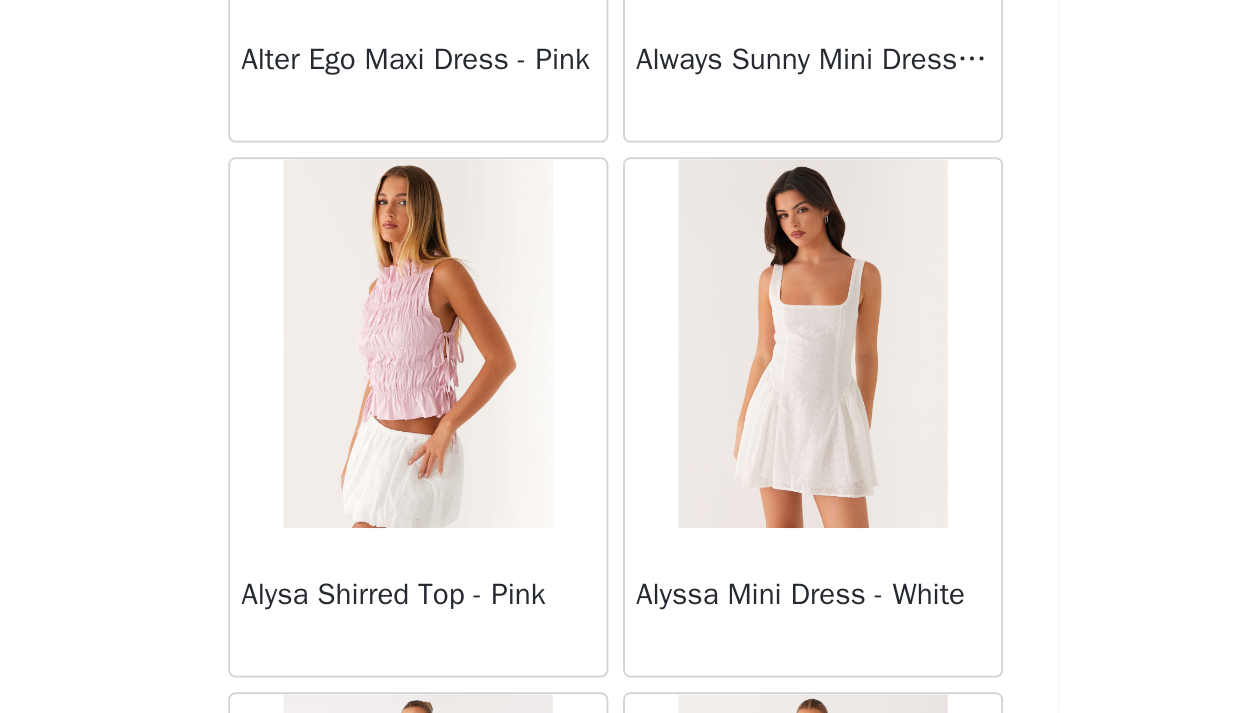 click on "Alyssa Mini Dress - White" at bounding box center (730, 553) 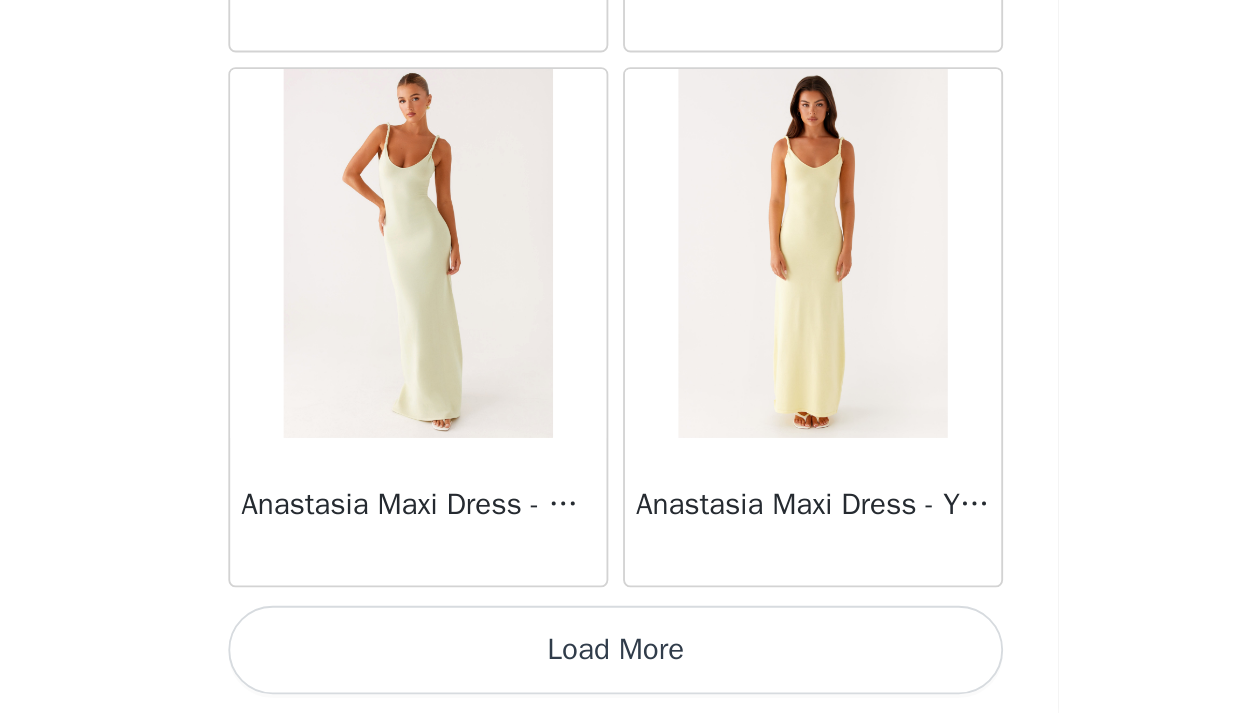 click on "Load More" at bounding box center [623, 679] 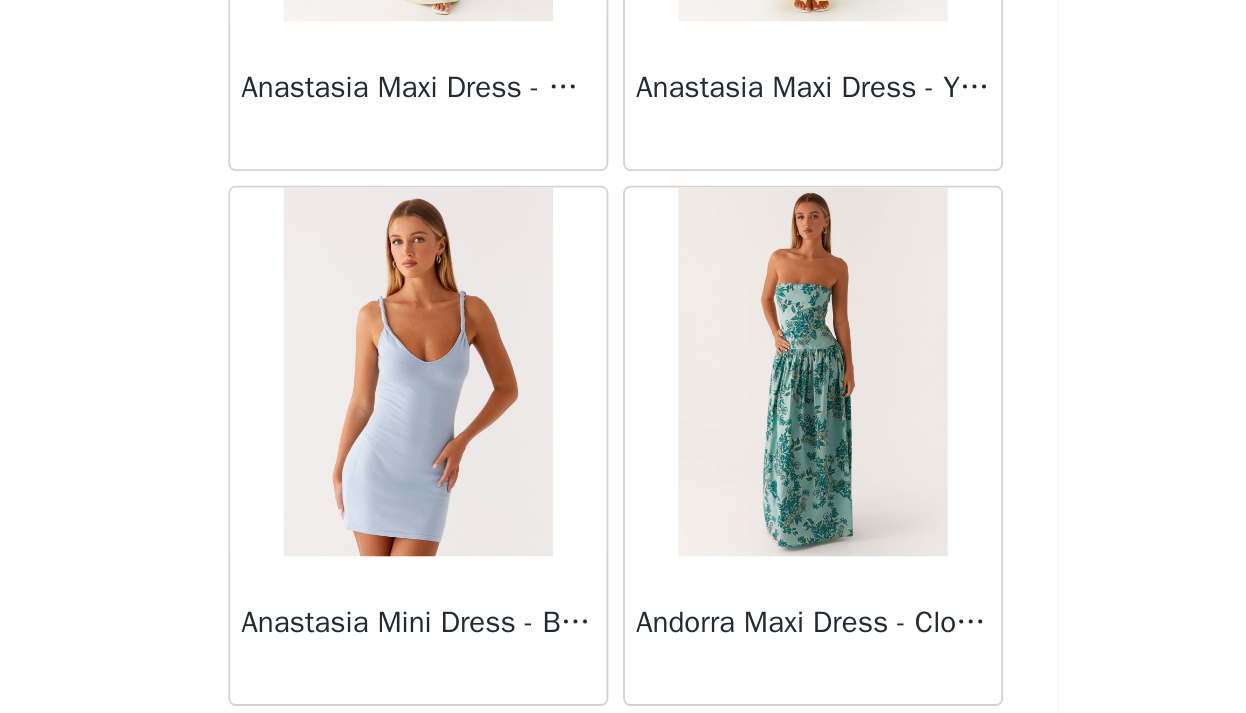 scroll, scrollTop: 83483, scrollLeft: 0, axis: vertical 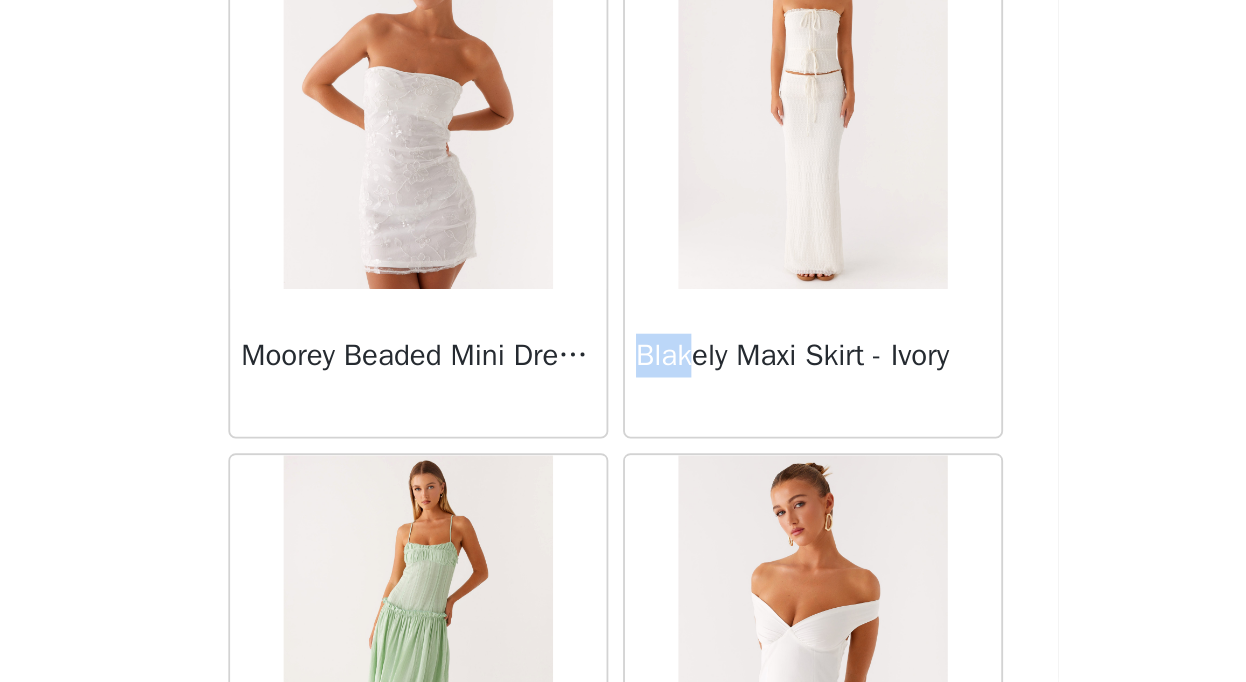 click at bounding box center [729, 369] 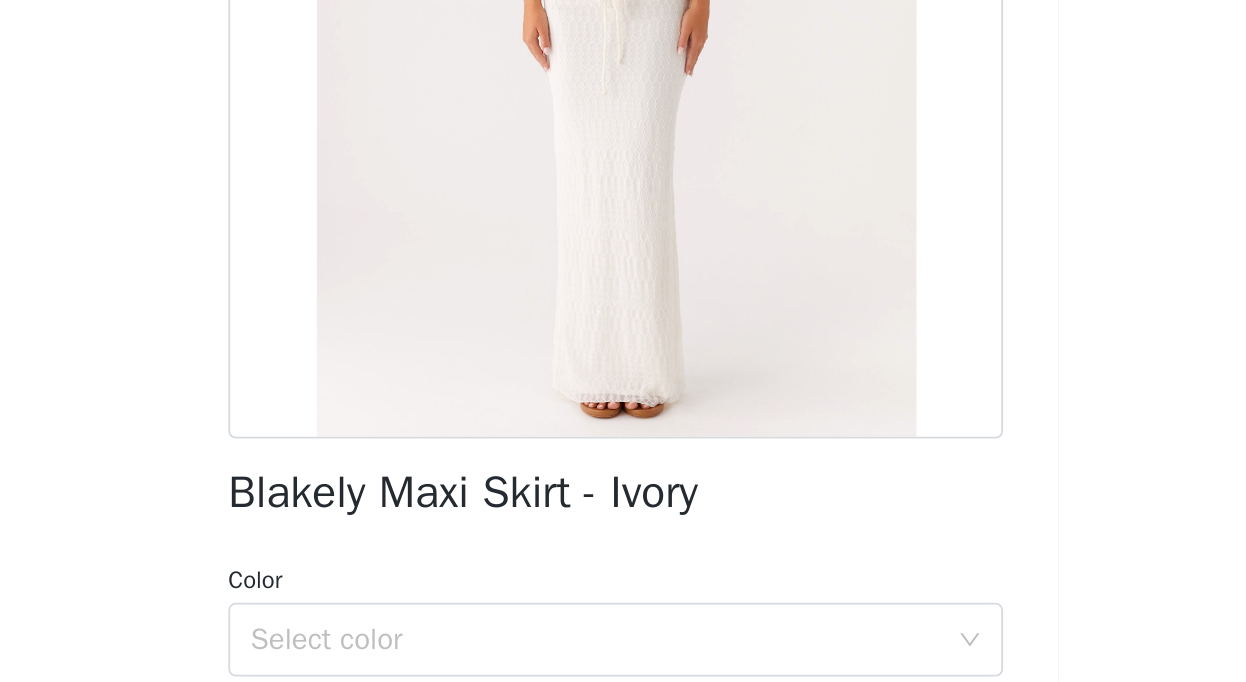 scroll, scrollTop: 0, scrollLeft: 0, axis: both 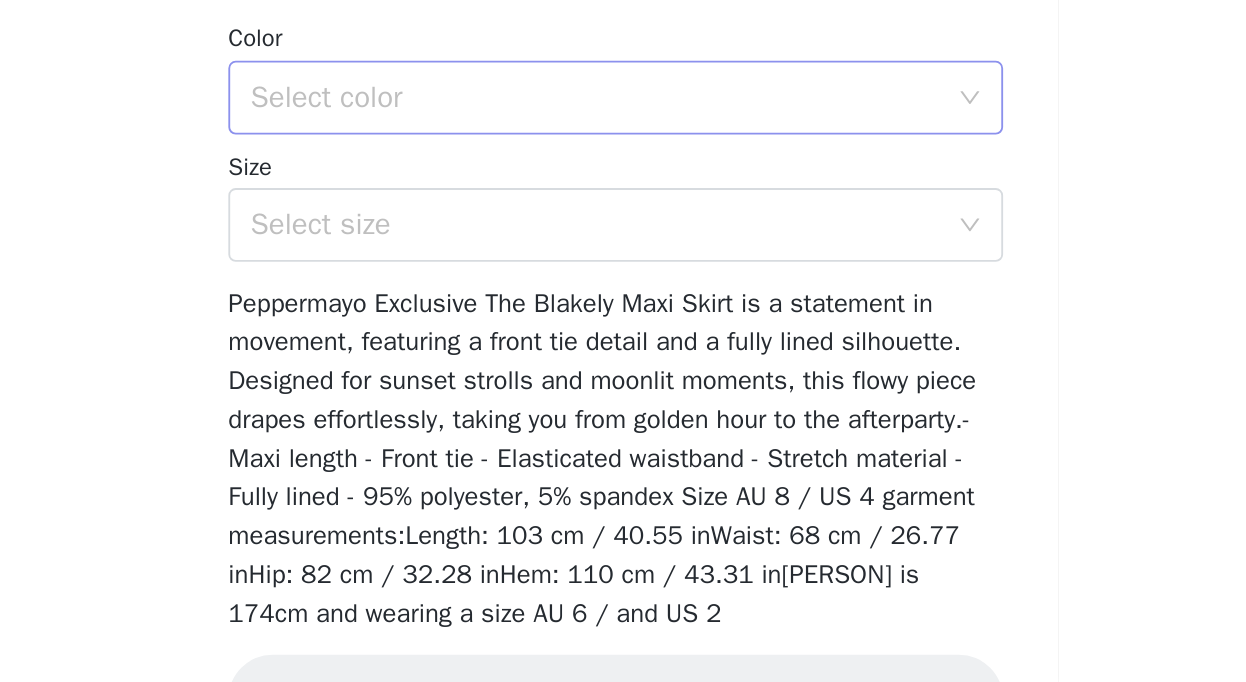 click on "Select color" at bounding box center (612, 365) 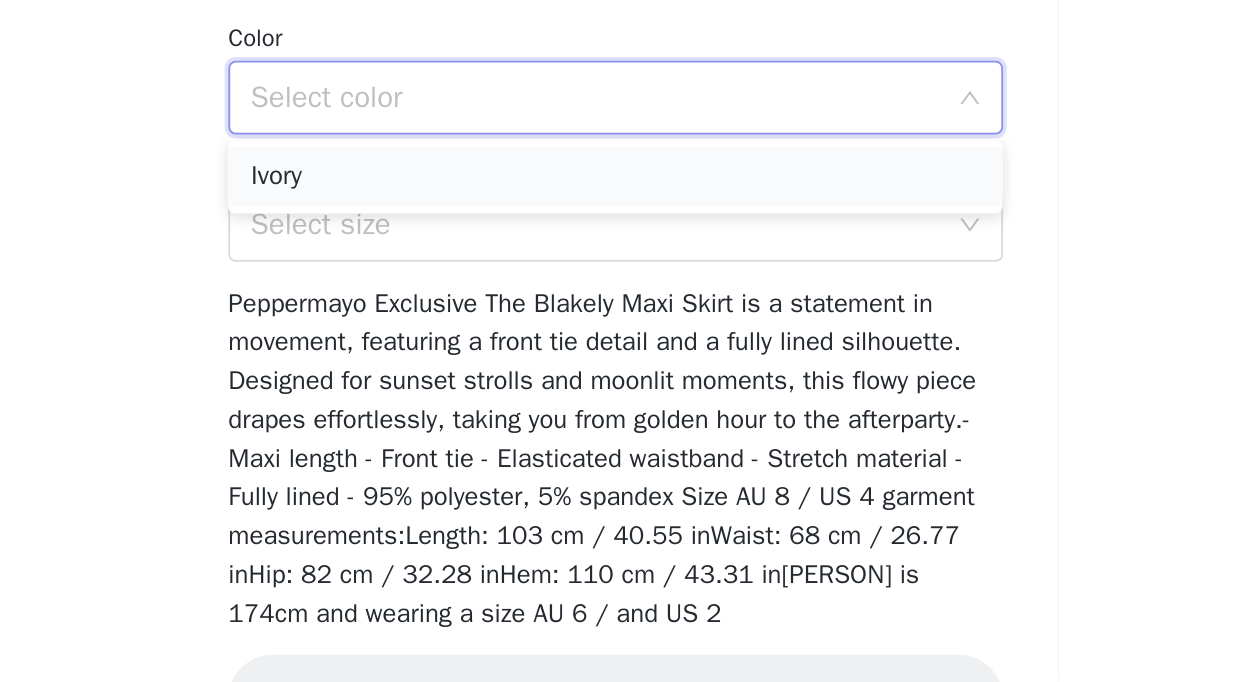 click on "Ivory" at bounding box center (623, 408) 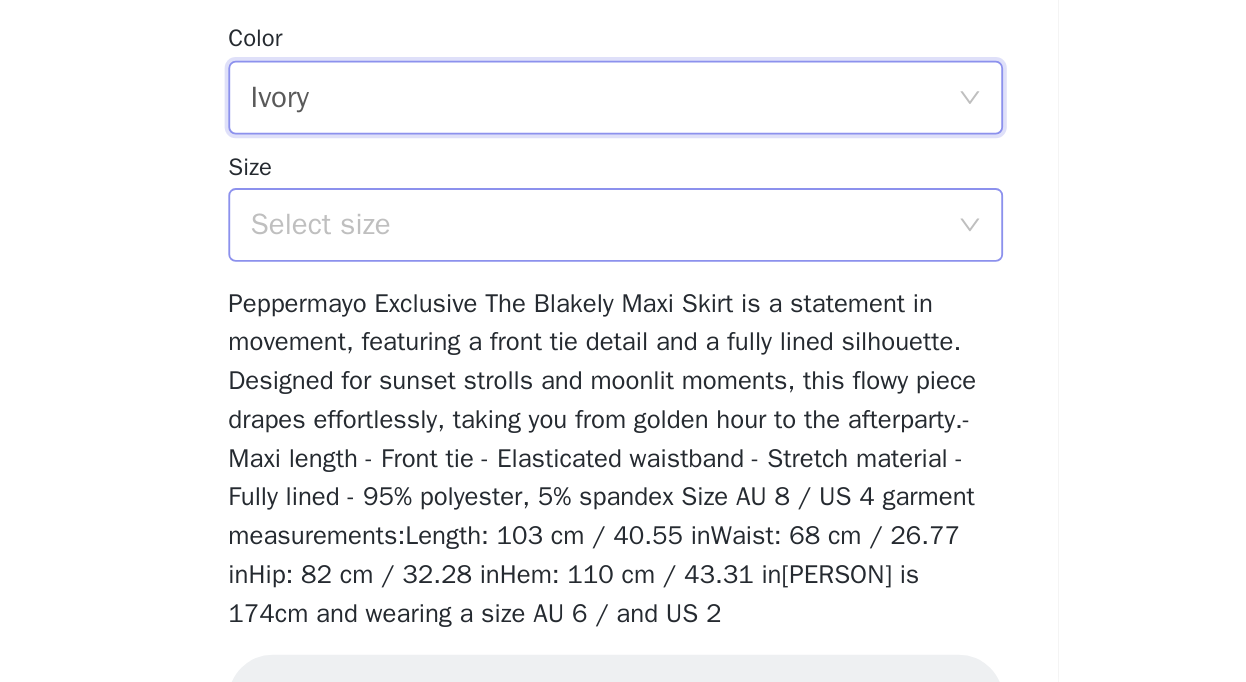 click on "Select size" at bounding box center [612, 434] 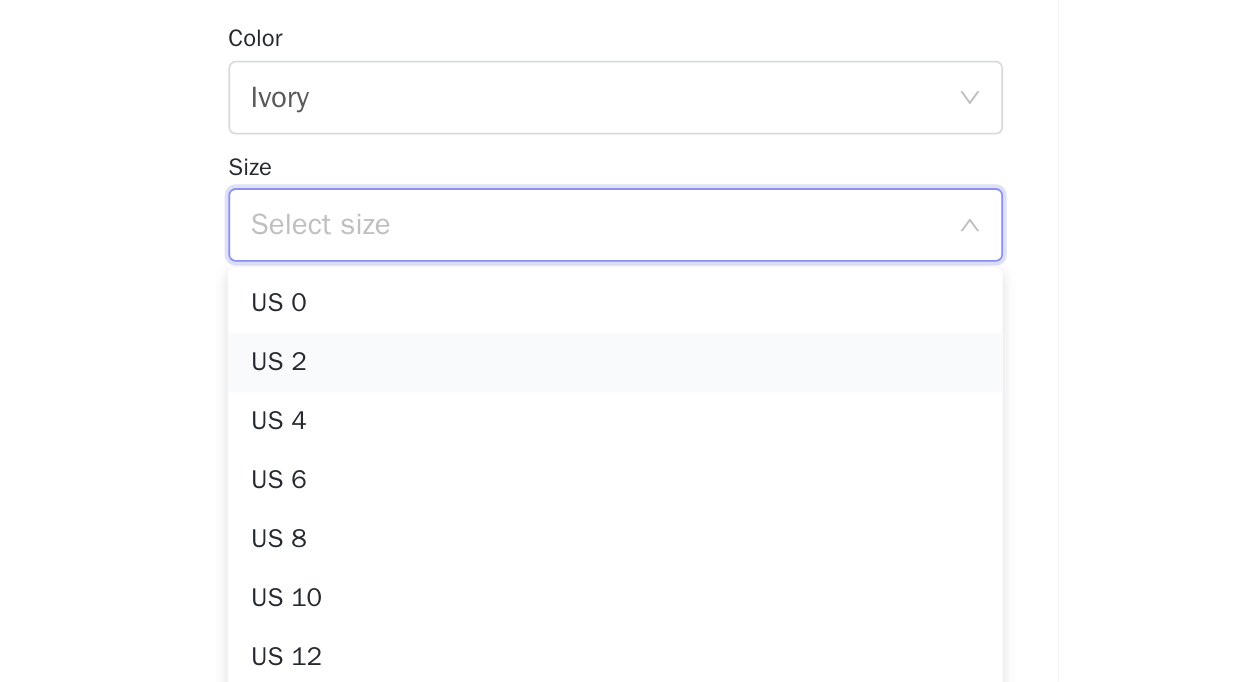 click on "US 2" at bounding box center (623, 509) 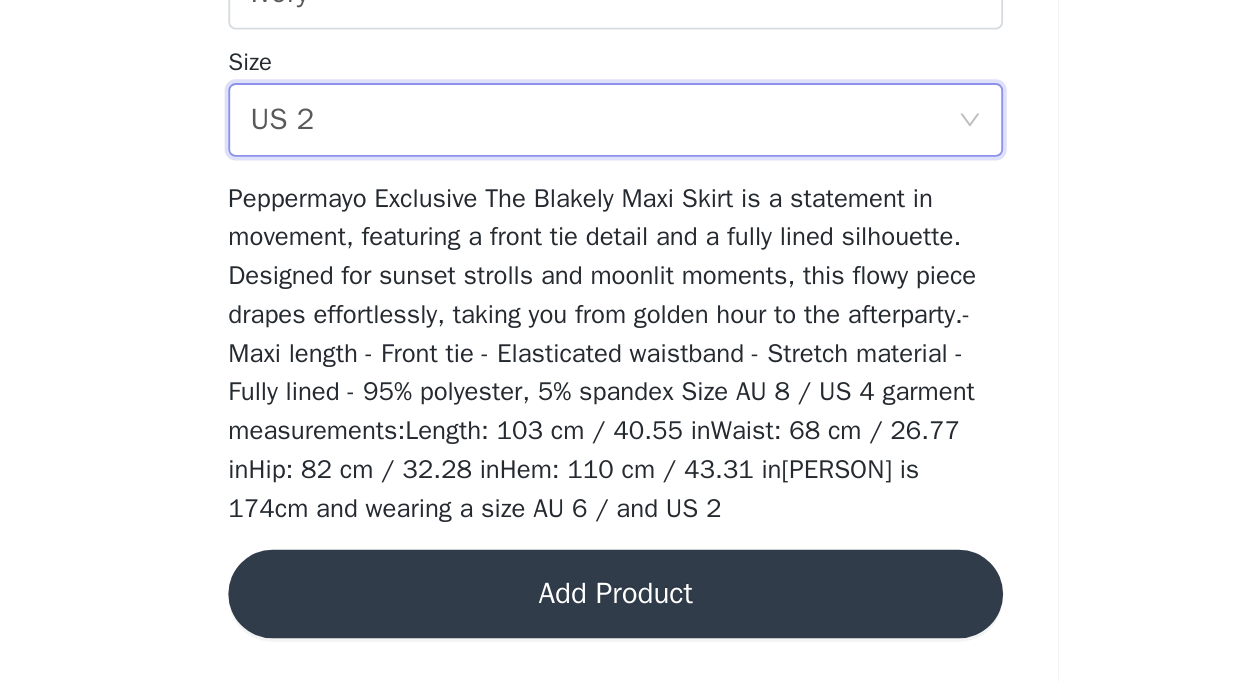 scroll, scrollTop: 350, scrollLeft: 0, axis: vertical 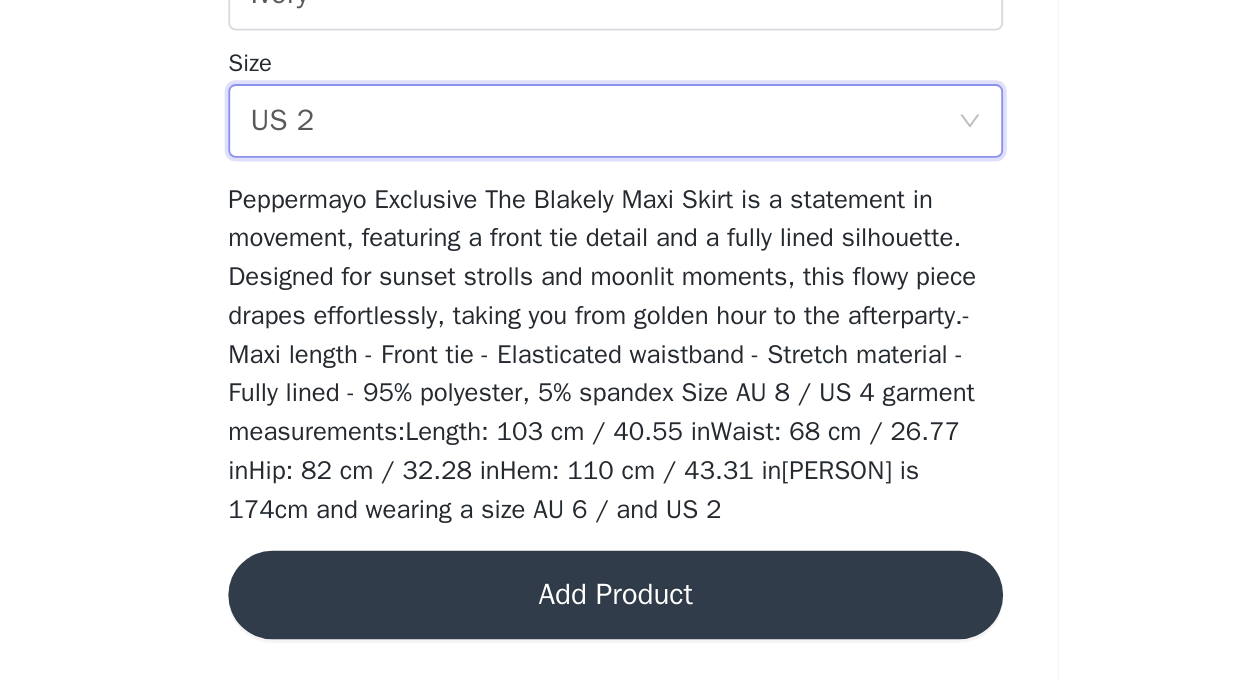 click on "Add Product" at bounding box center (623, 635) 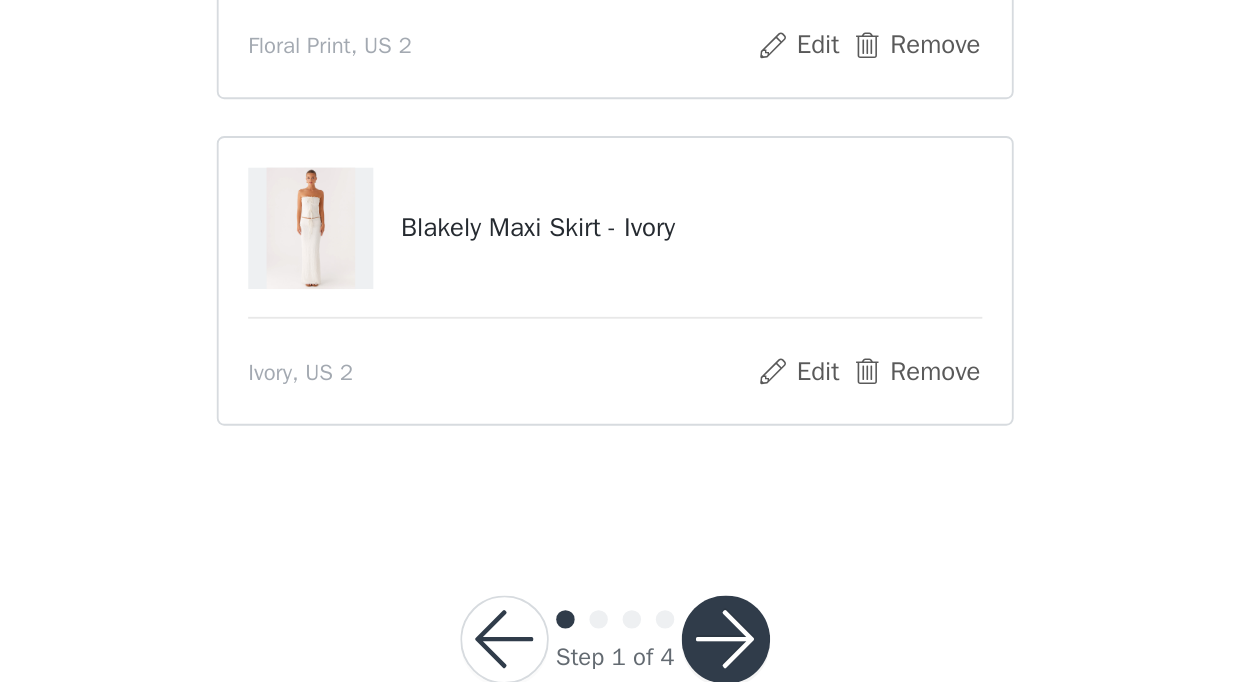 click on "Step 1 of 4" at bounding box center (623, 659) 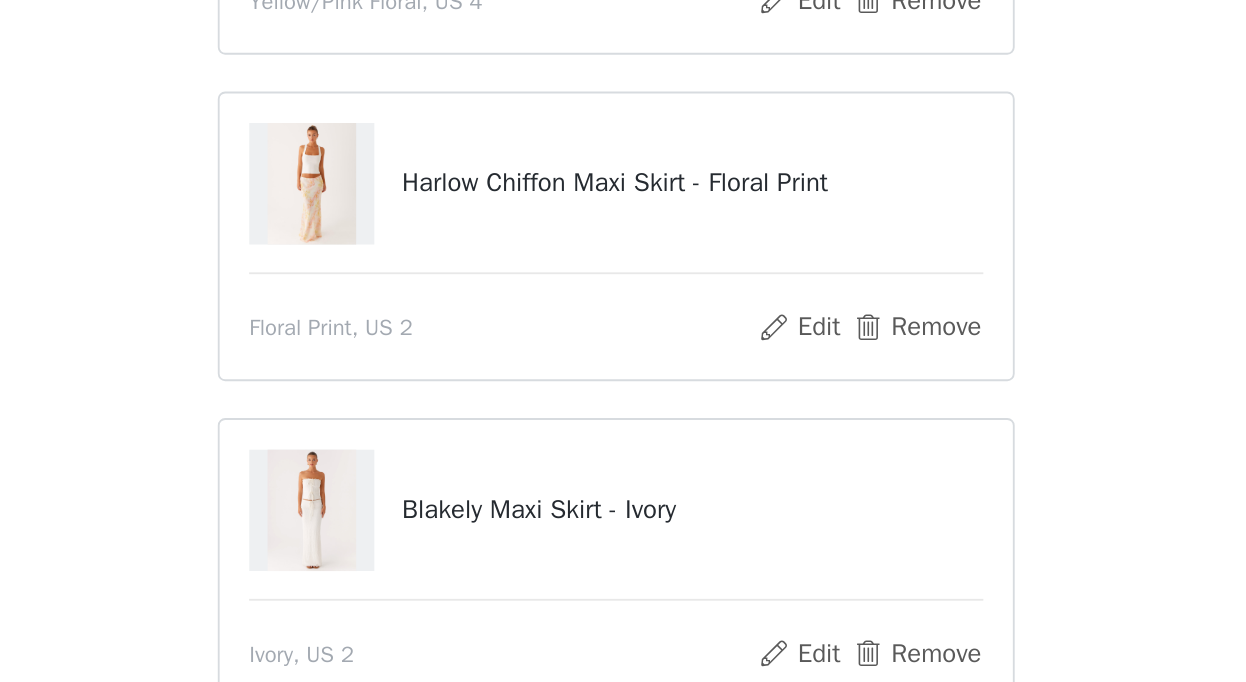 scroll, scrollTop: 569, scrollLeft: 0, axis: vertical 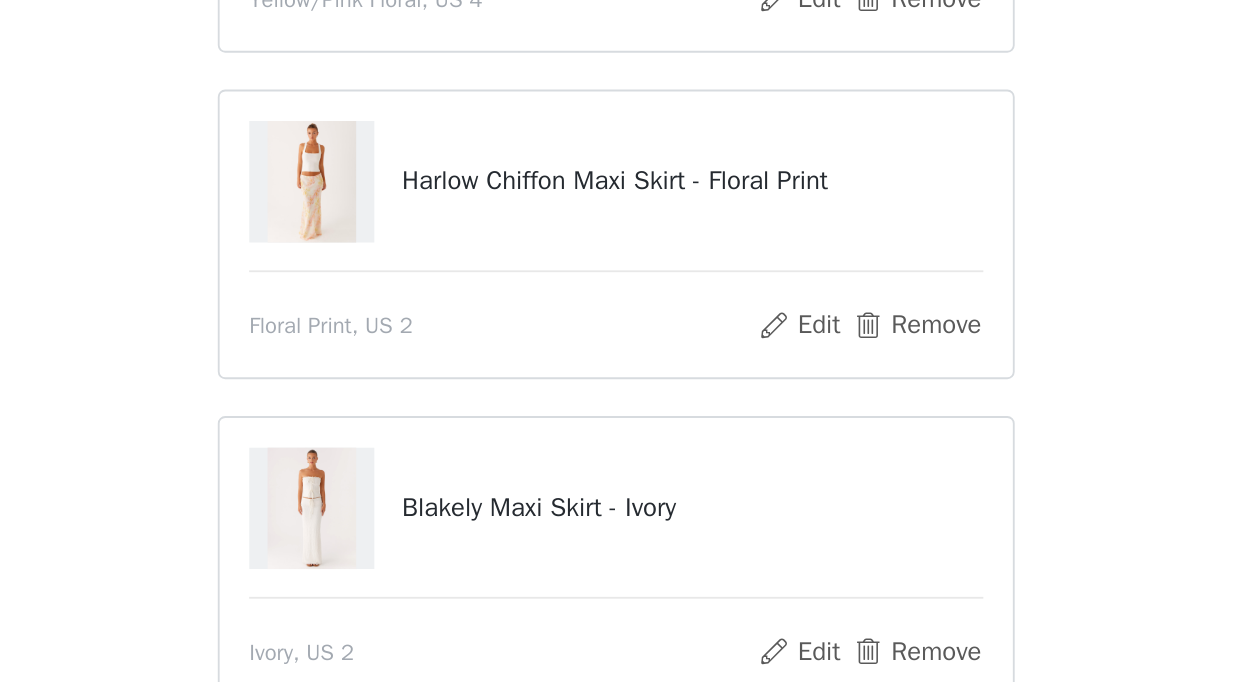 click on "Blakely Maxi Skirt - Ivory" at bounding box center [623, 588] 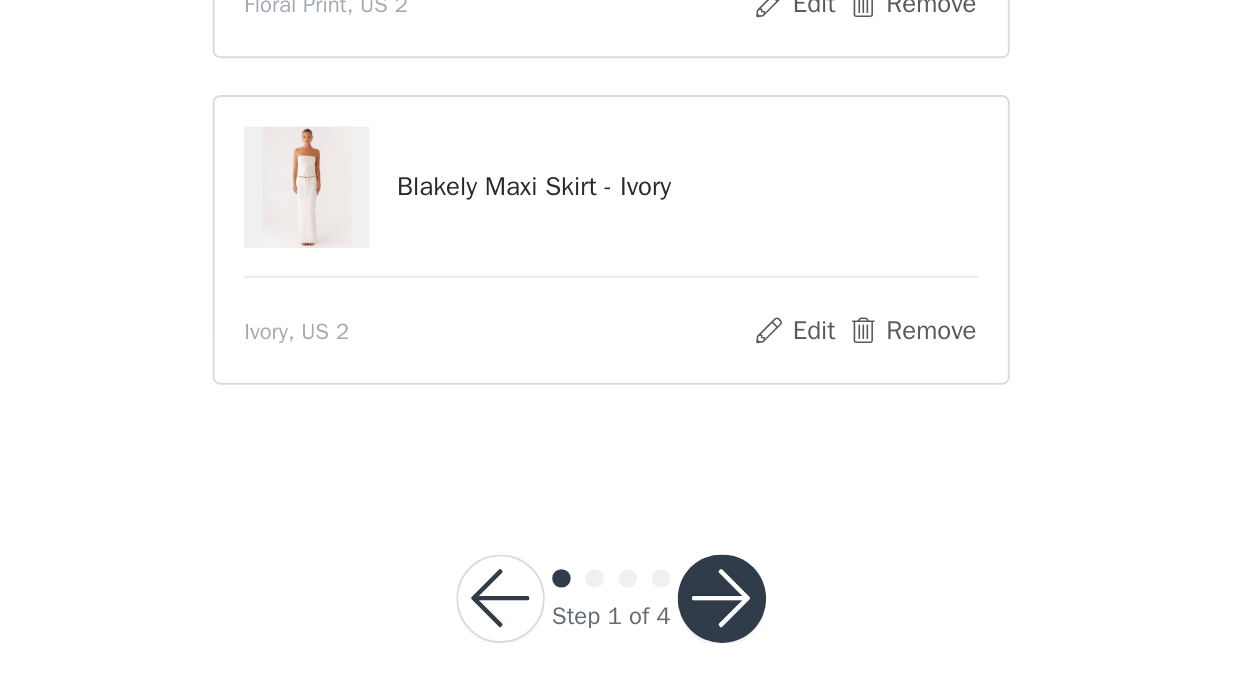 scroll, scrollTop: 749, scrollLeft: 0, axis: vertical 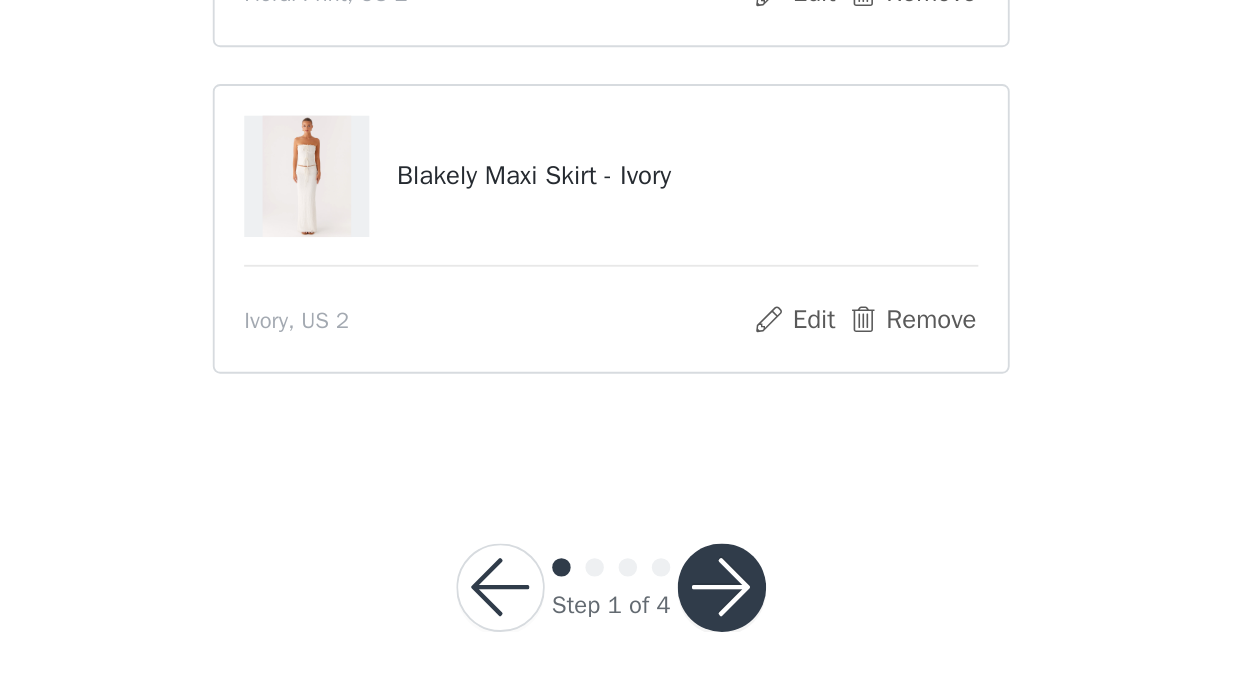 click at bounding box center (683, 631) 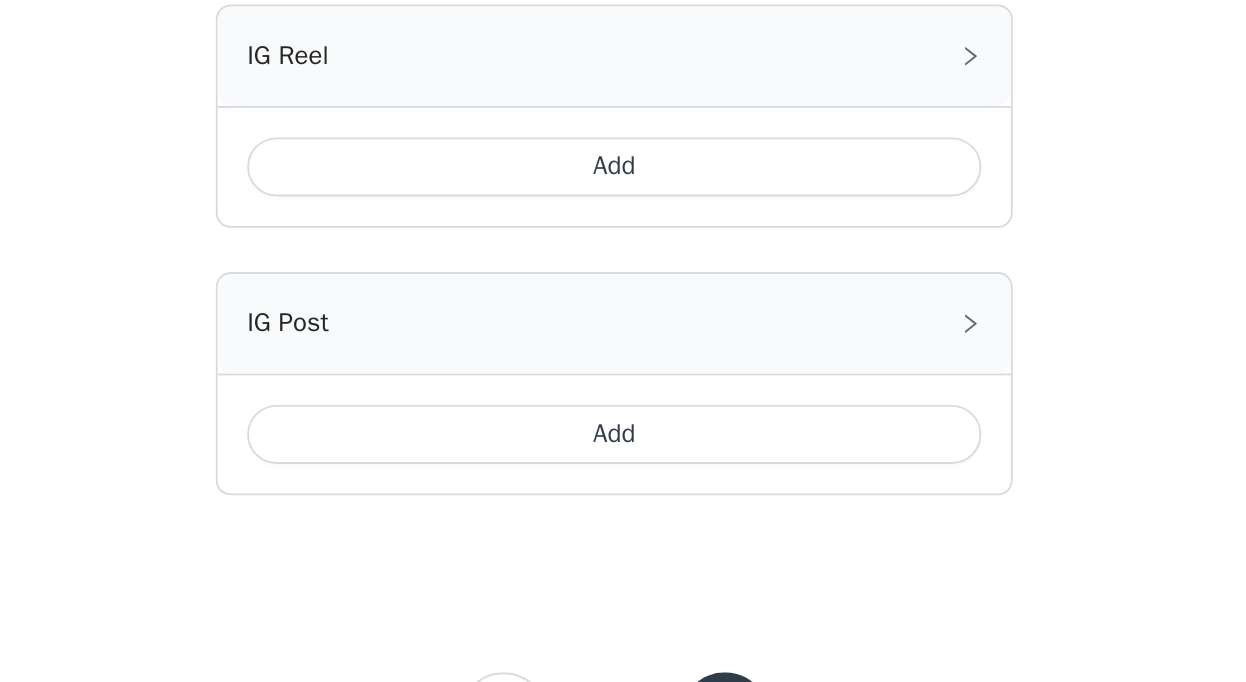 scroll, scrollTop: 1177, scrollLeft: 0, axis: vertical 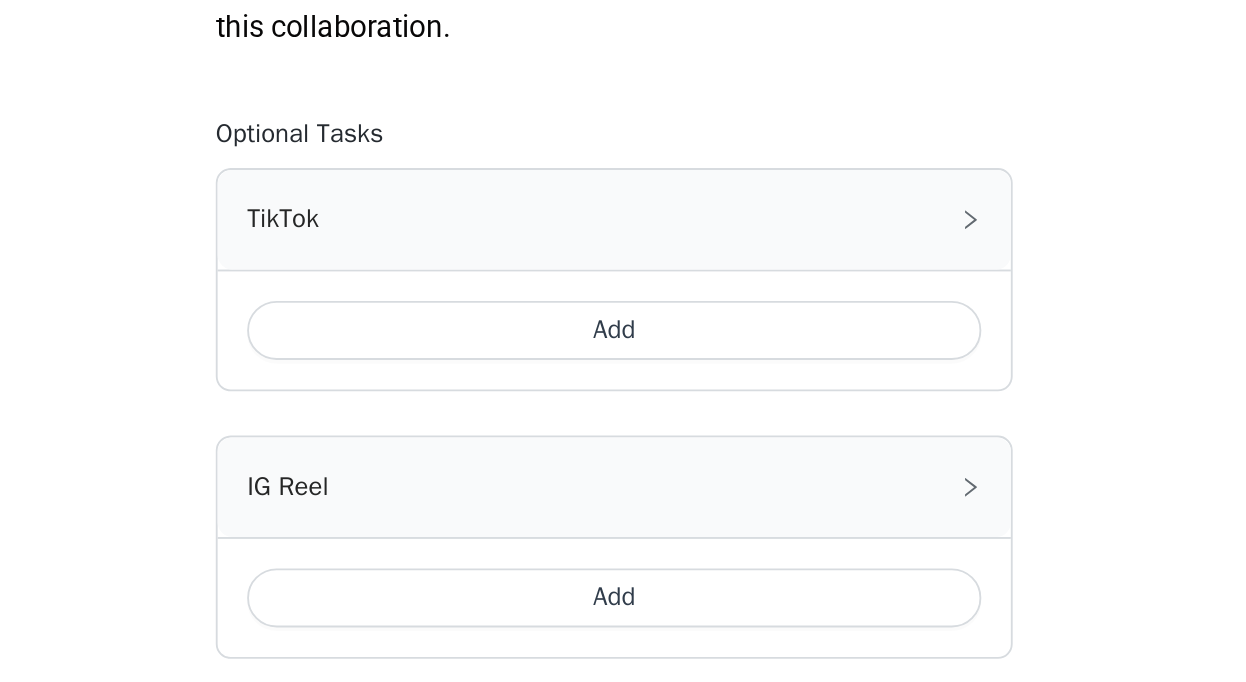 click on "Add" at bounding box center [623, 256] 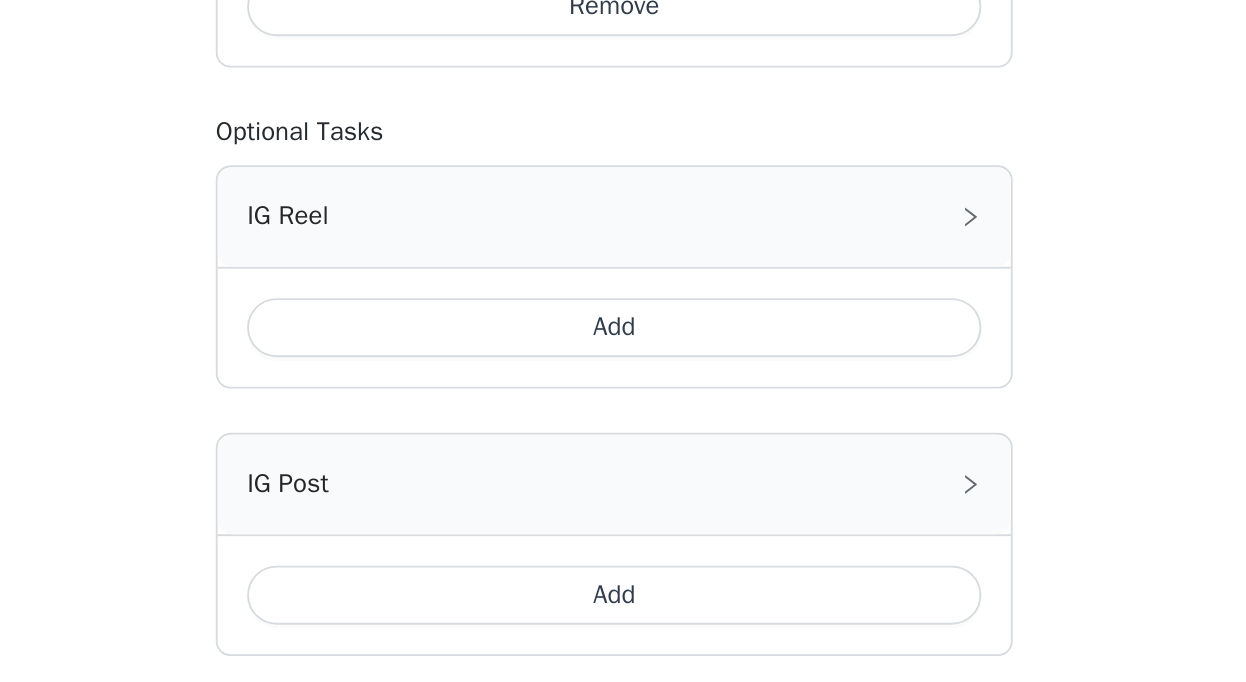 scroll, scrollTop: 1385, scrollLeft: 0, axis: vertical 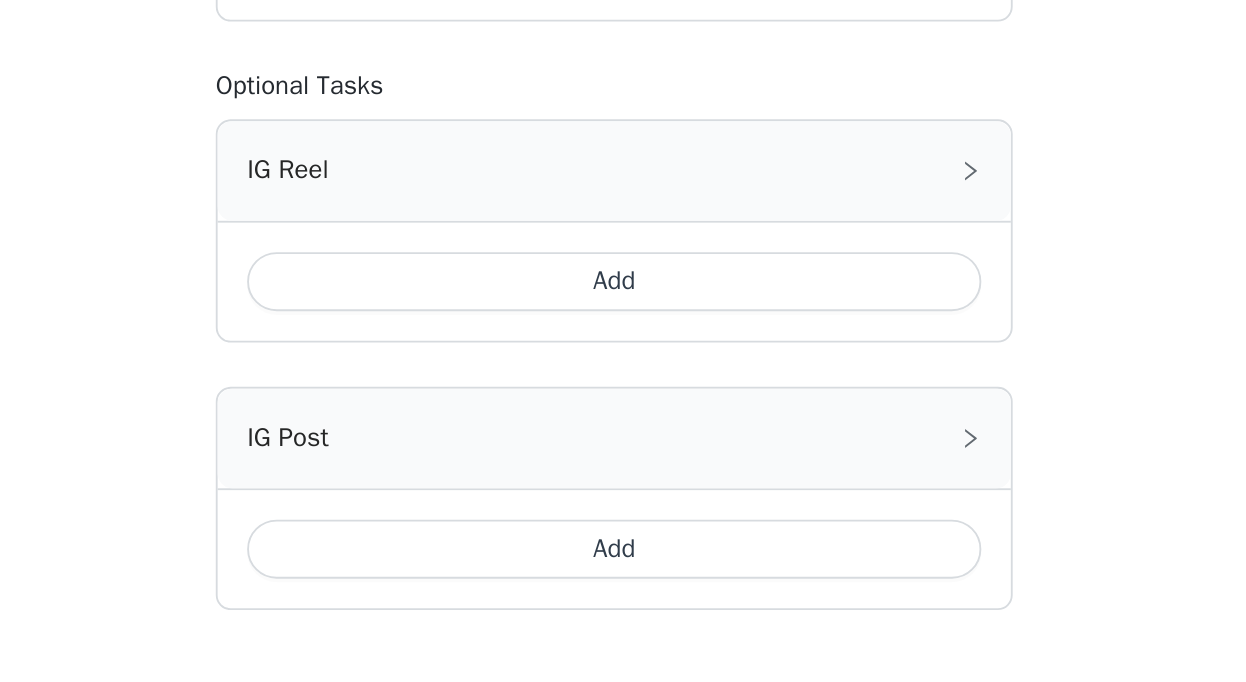 click on "Add" at bounding box center [623, 610] 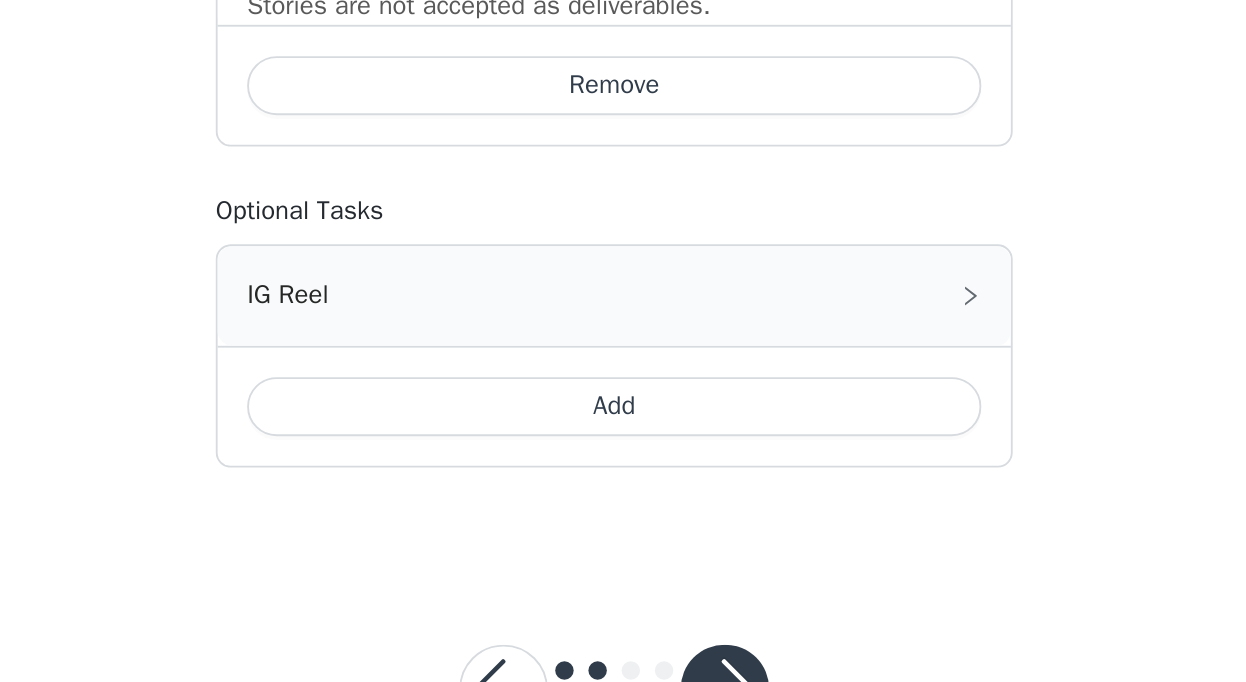 scroll, scrollTop: 1755, scrollLeft: 0, axis: vertical 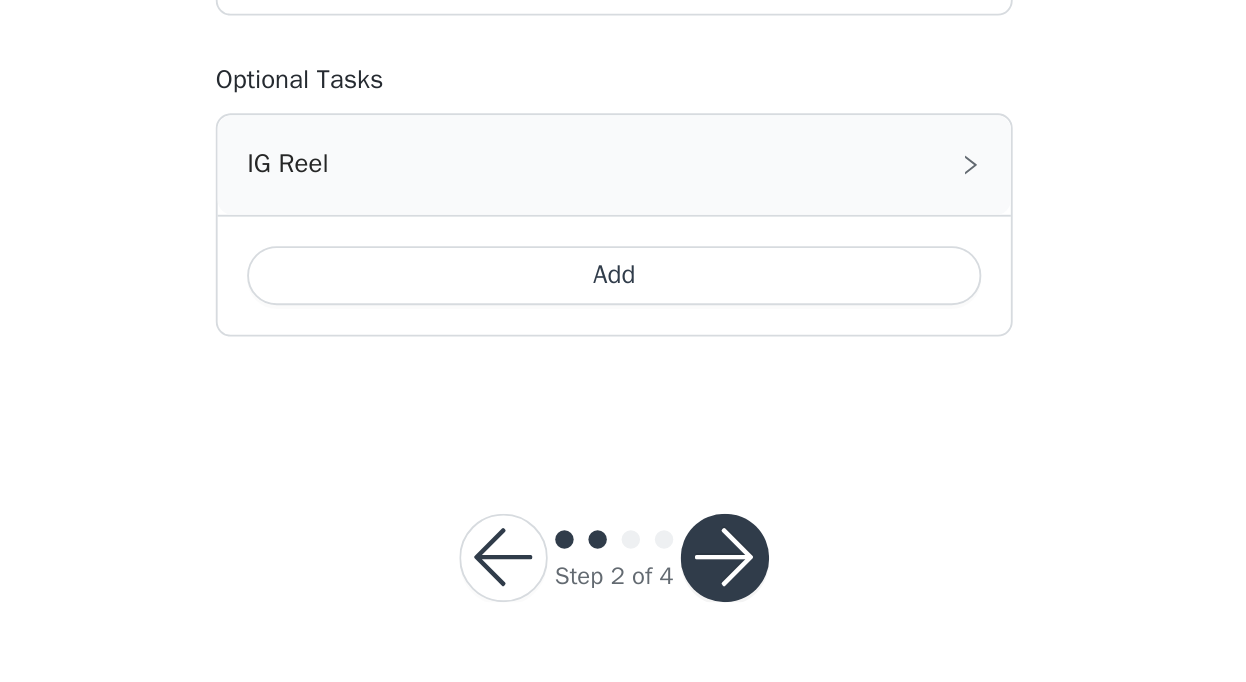 click at bounding box center [683, 615] 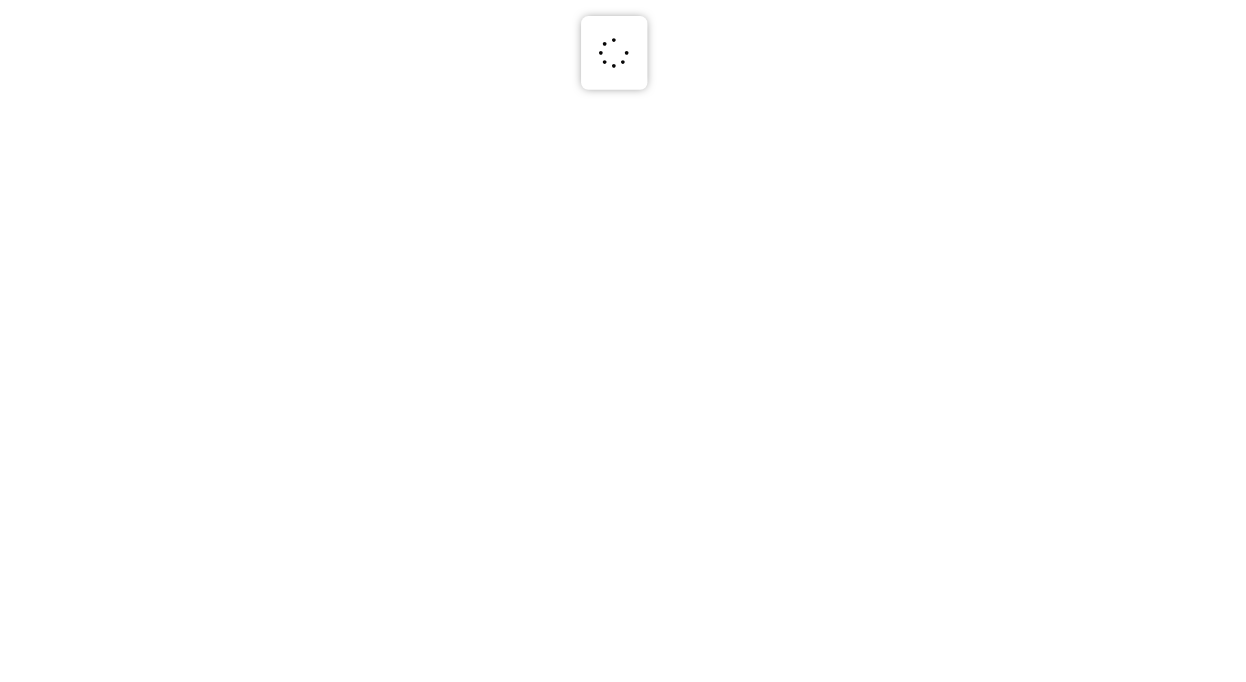 scroll, scrollTop: 0, scrollLeft: 0, axis: both 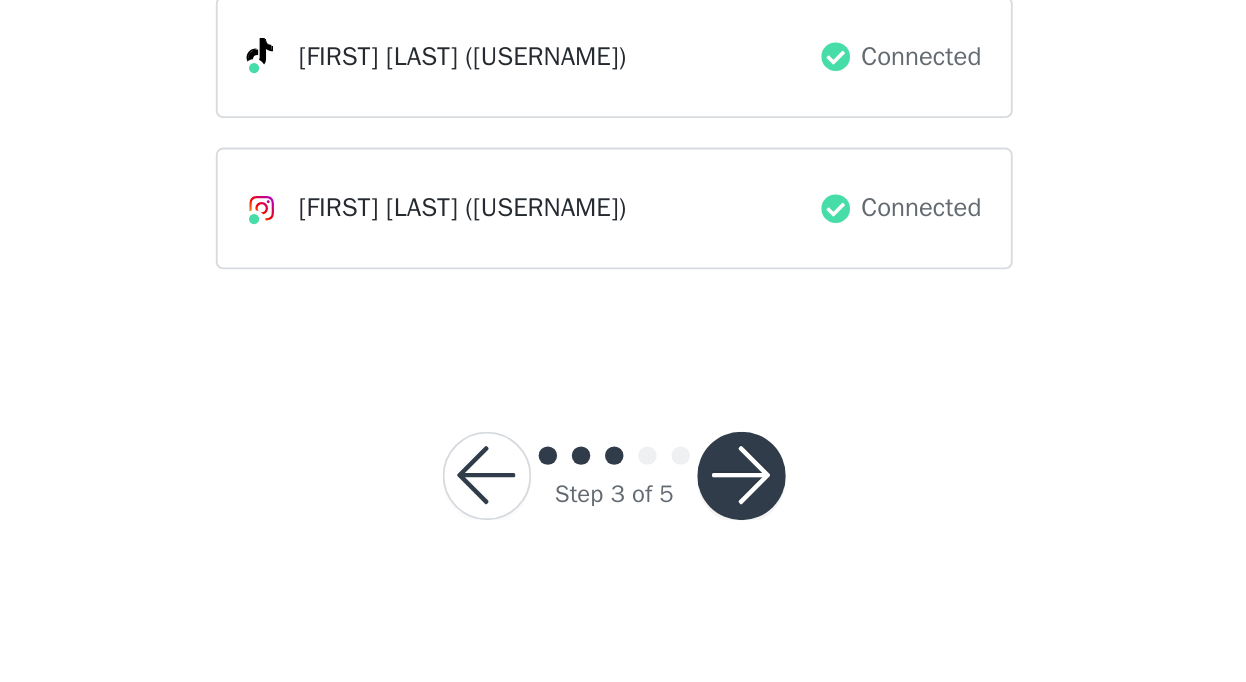 click at bounding box center [692, 567] 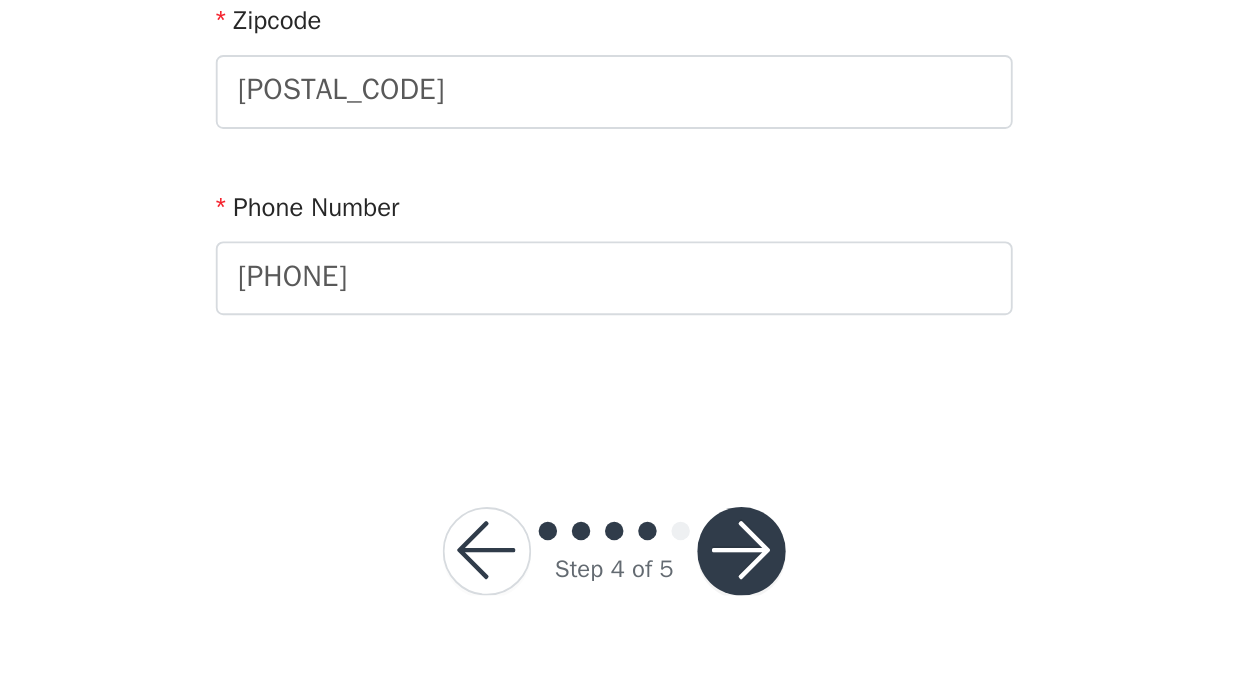 scroll, scrollTop: 681, scrollLeft: 0, axis: vertical 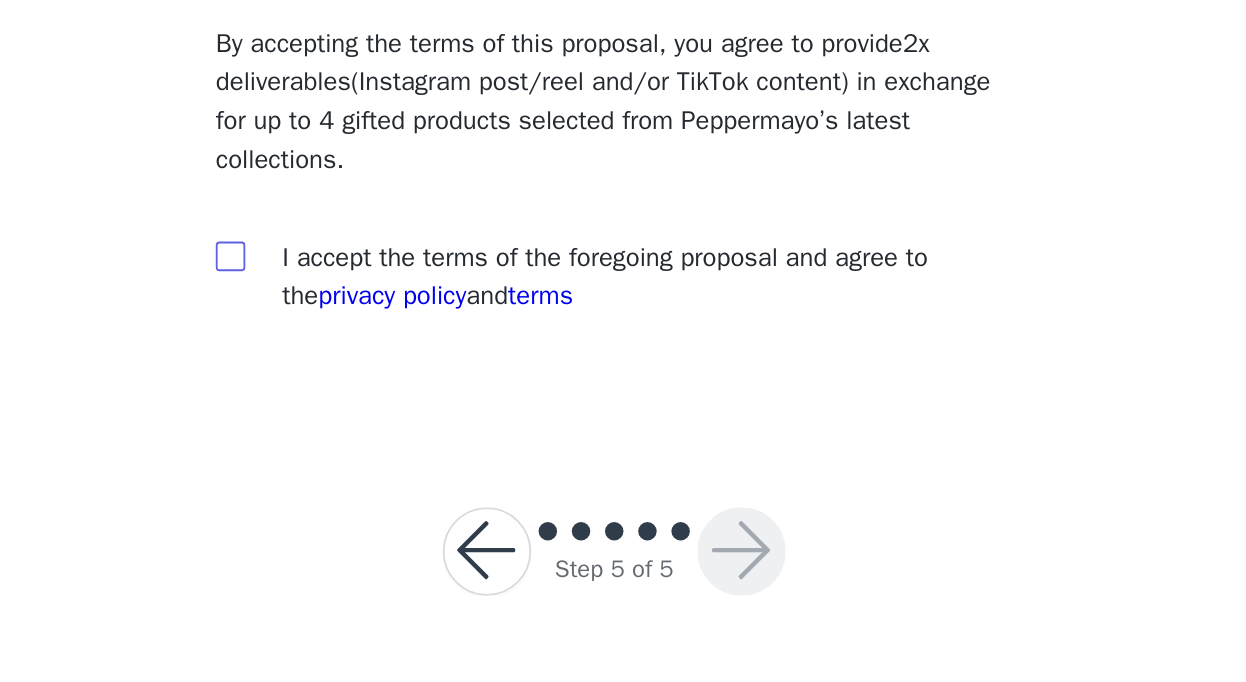 click at bounding box center (414, 450) 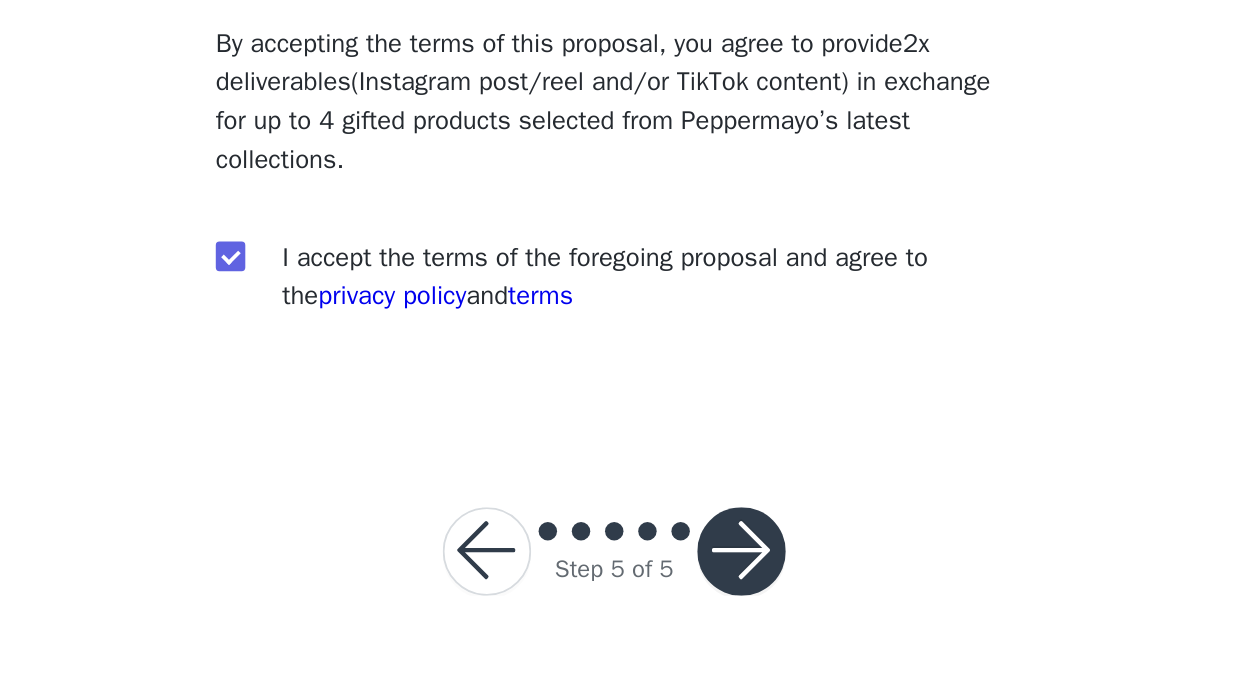 click at bounding box center [692, 611] 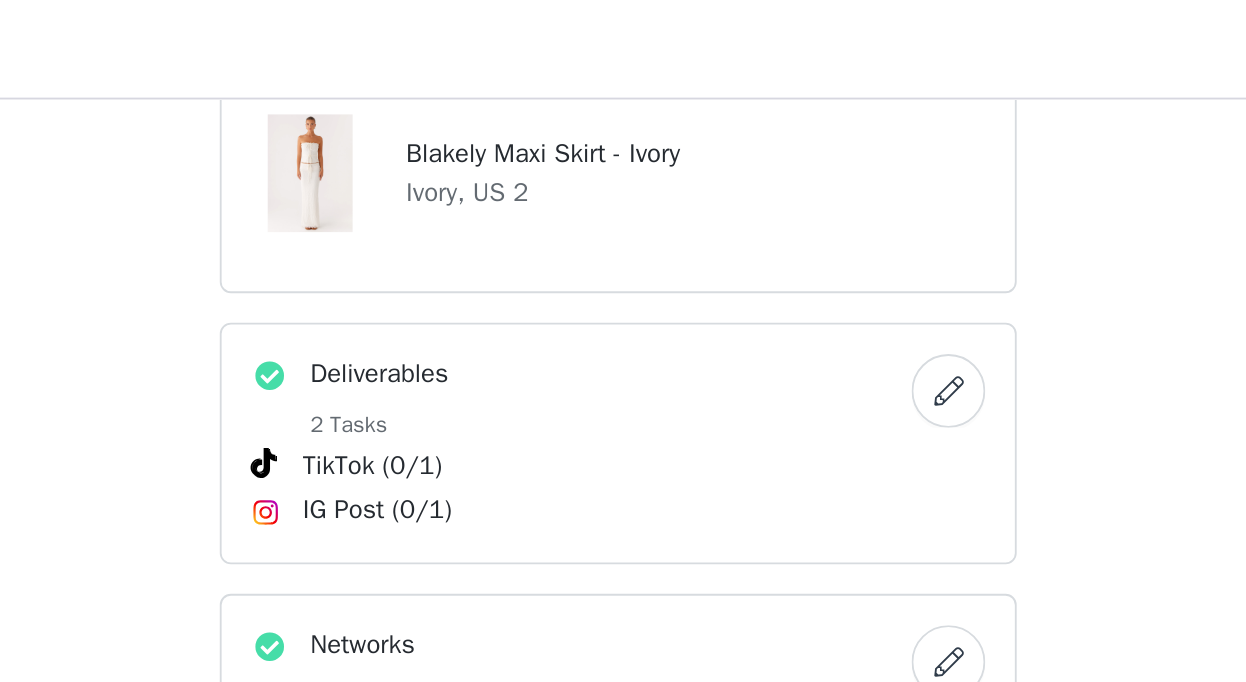 scroll, scrollTop: 1042, scrollLeft: 0, axis: vertical 